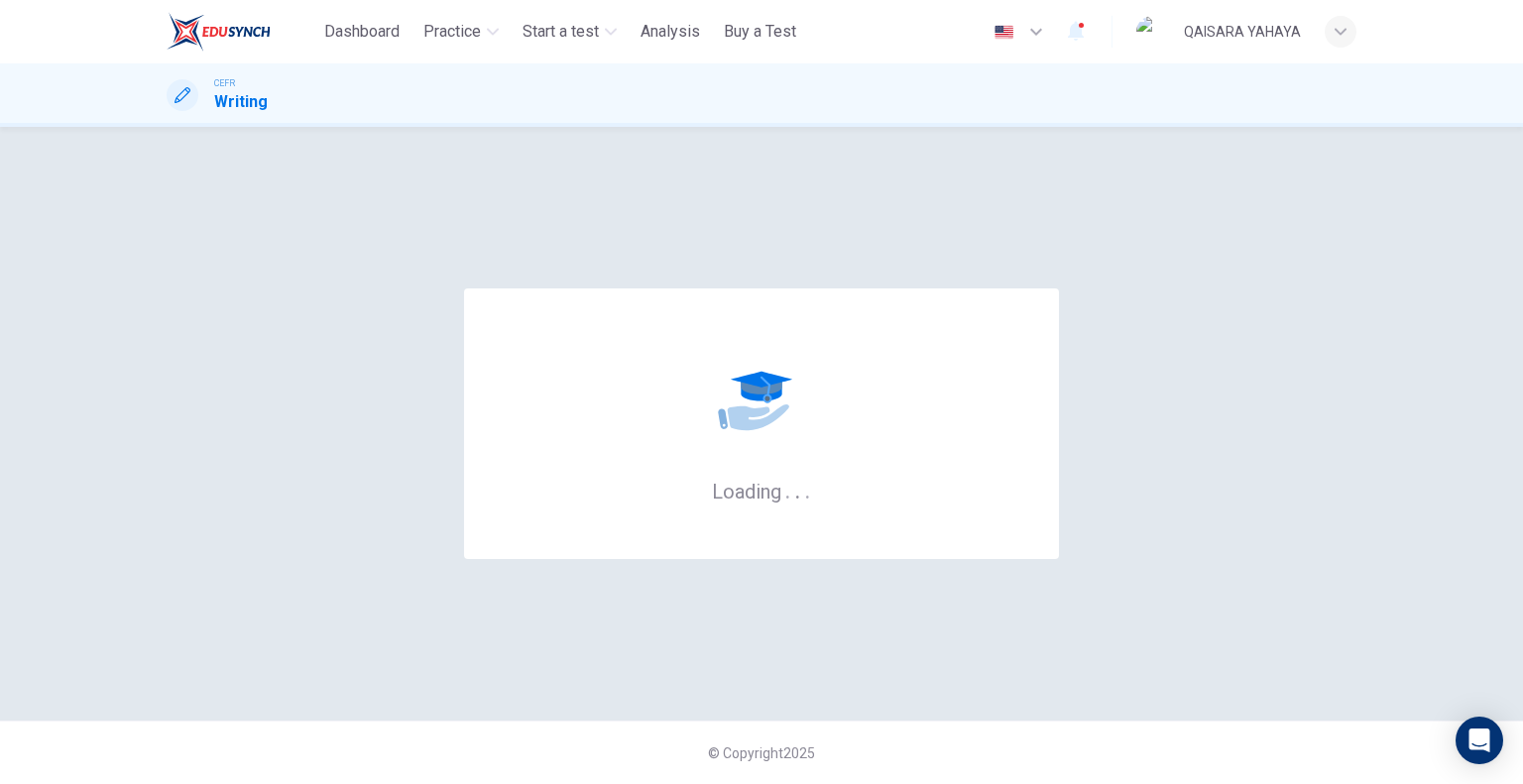 scroll, scrollTop: 0, scrollLeft: 0, axis: both 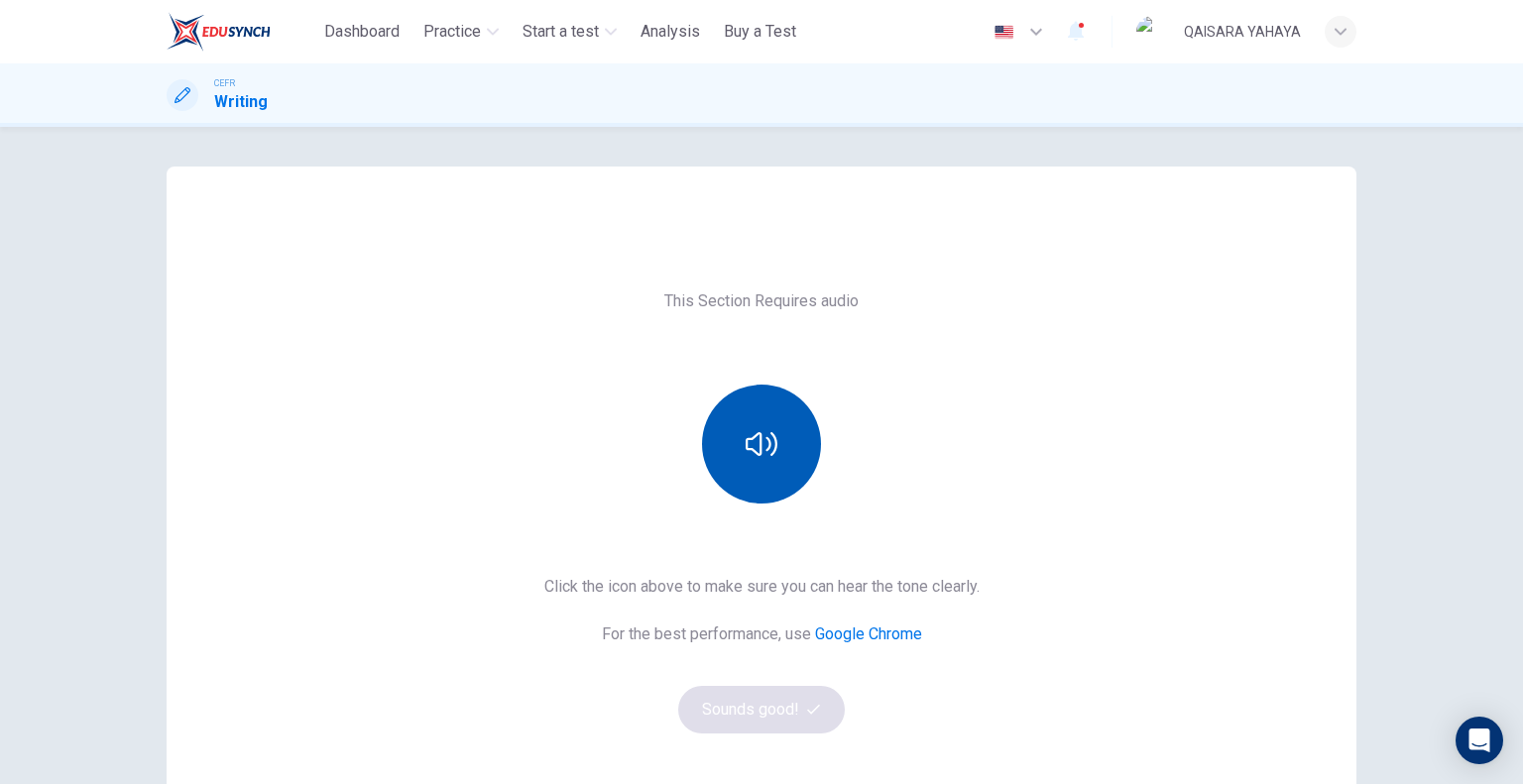 click at bounding box center [762, 444] 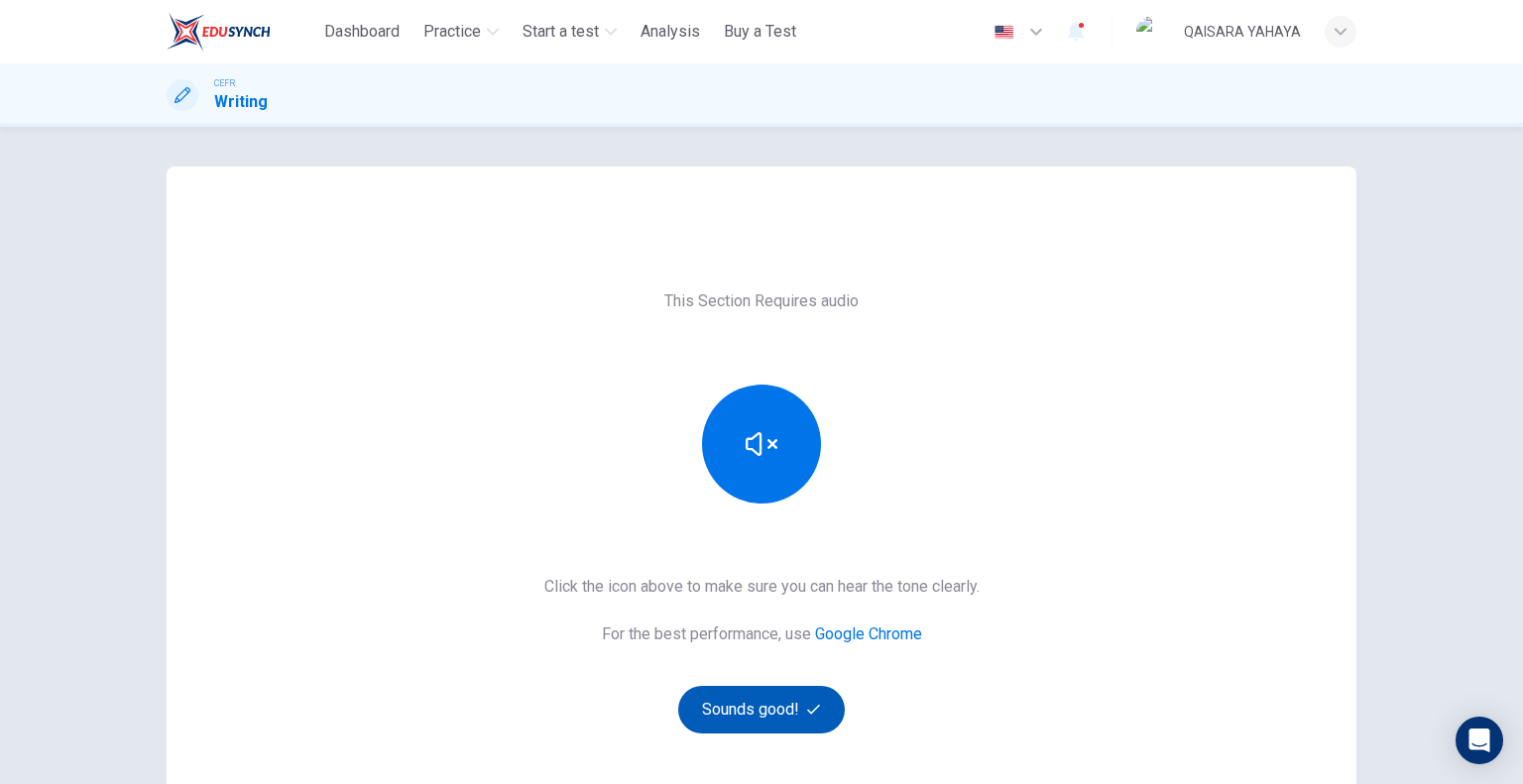 click on "Sounds good!" at bounding box center (762, 710) 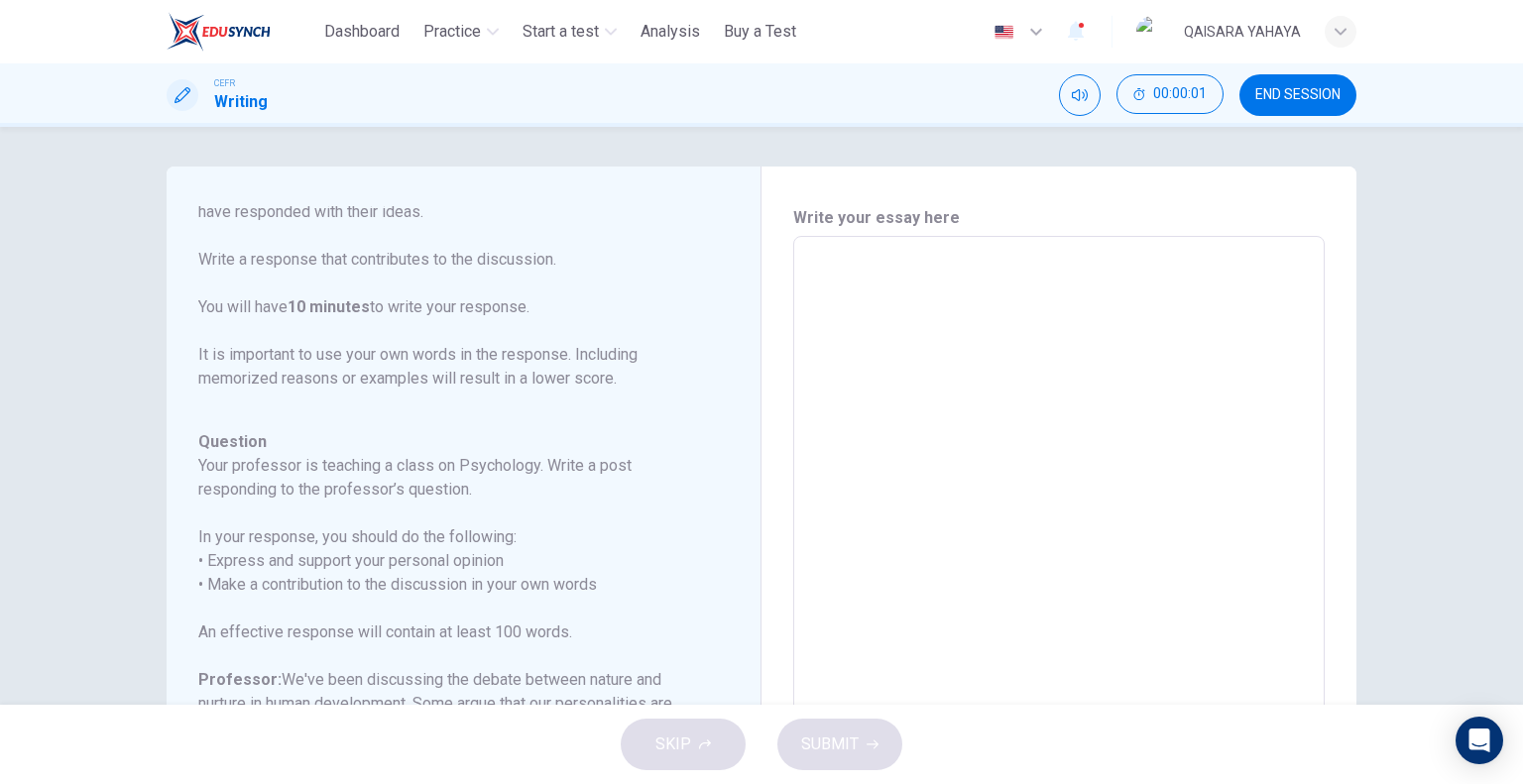 scroll, scrollTop: 219, scrollLeft: 0, axis: vertical 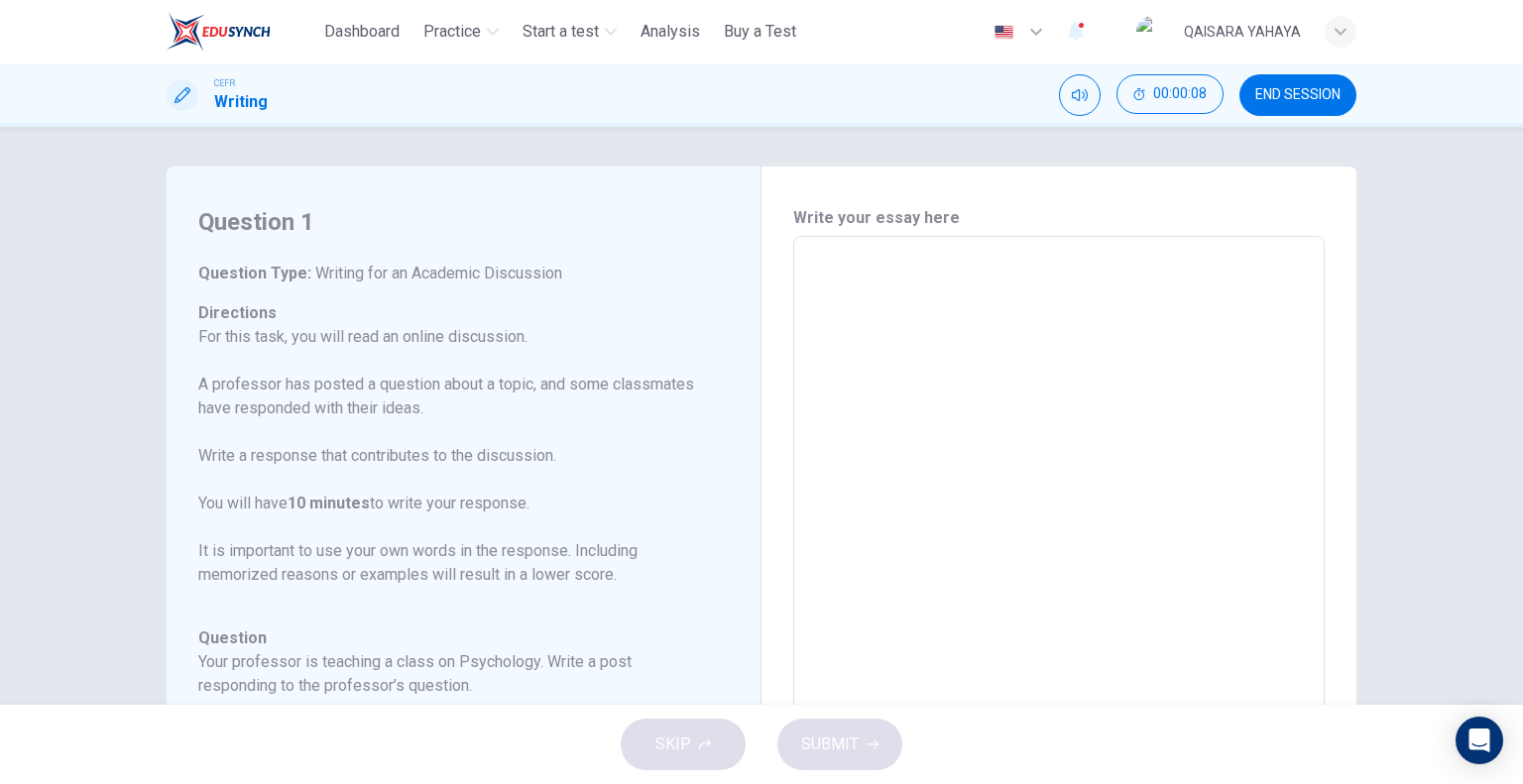 click on "END SESSION" at bounding box center [1298, 95] 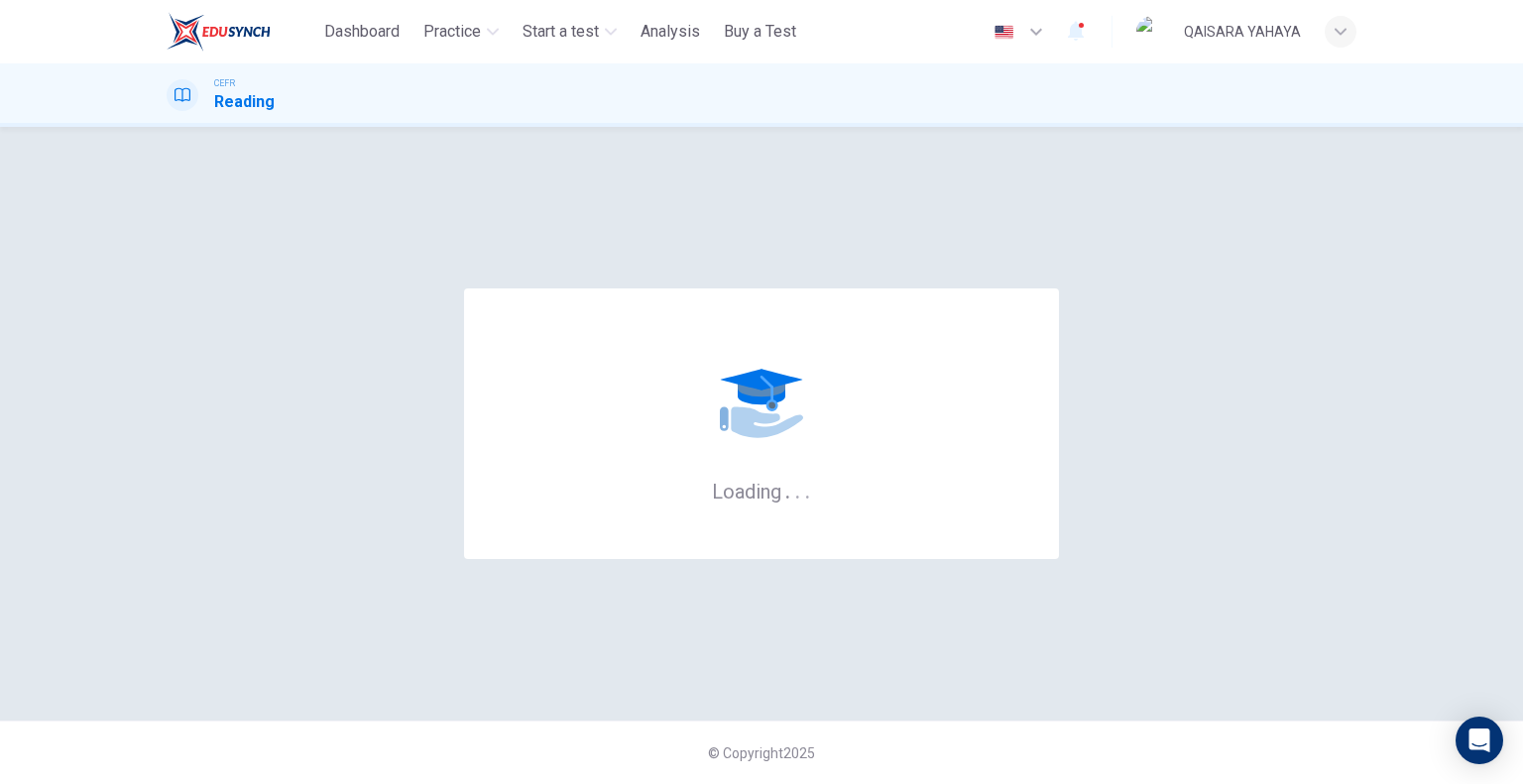 scroll, scrollTop: 0, scrollLeft: 0, axis: both 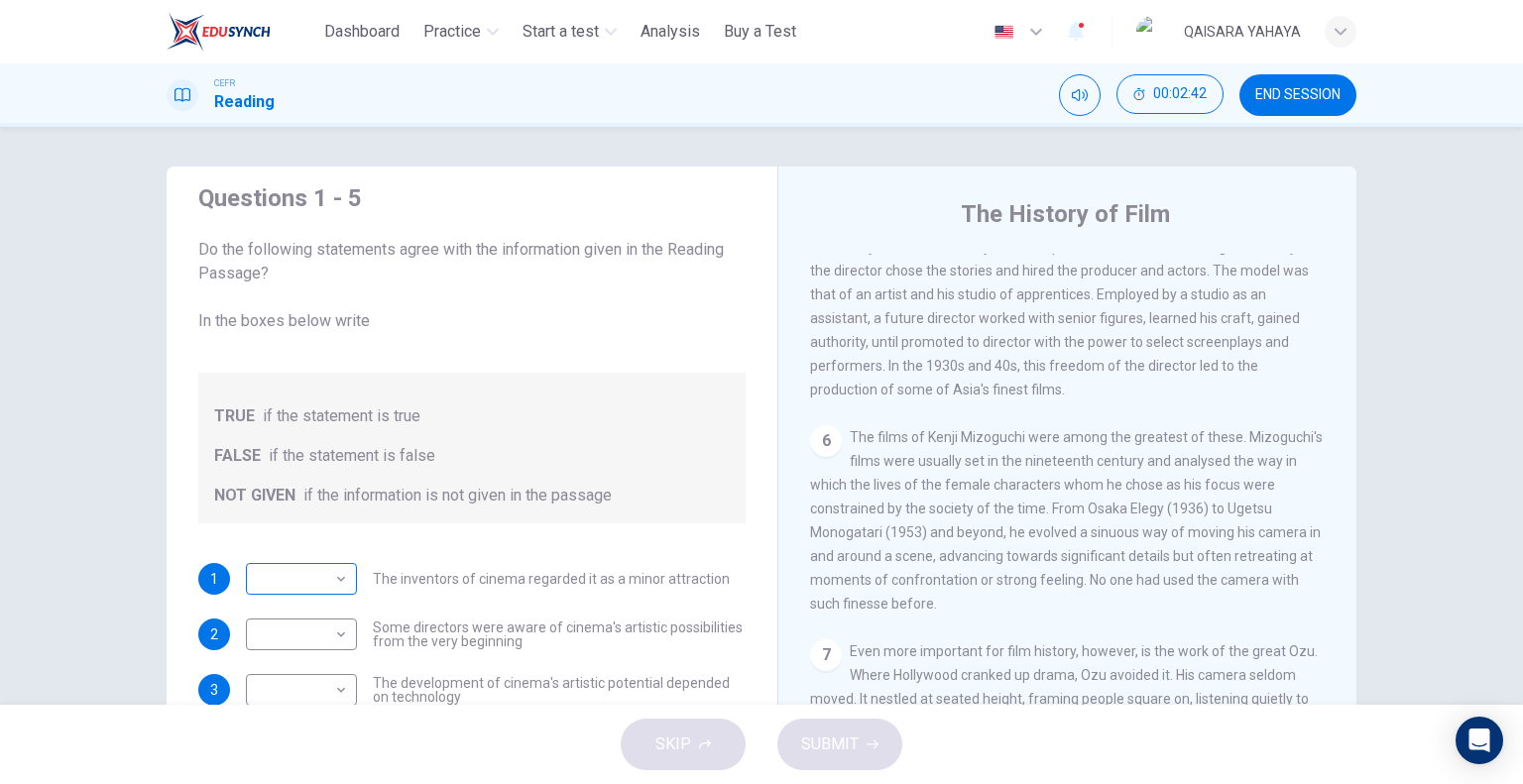 click on "This site uses cookies, as explained in our  Privacy Policy . If you agree to the use of cookies, please click the Accept button and continue to browse our site.   Privacy Policy Accept Dashboard Practice Start a test Analysis Buy a Test English ** ​ QAISARA YAHAYA CEFR Reading 00:02:42 END SESSION Questions 1 - 5 Do the following statements agree with the information given in the Reading Passage?
In the boxes below write TRUE if the statement is true FALSE if the statement is false NOT GIVEN if the information is not given in the passage 1 ​ ​ The inventors of cinema regarded it as a minor attraction 2 ​ ​ Some directors were aware of cinema's artistic possibilities from the very beginning 3 ​ ​ The development of cinema's artistic potential depended on technology 4 ​ ​ Cinema's possibilities were developed in varied ways in different western countries 5 ​ ​ Western businessmen were concerned about the emergence of film industries in other parts of the world The History of Film 1 2 3 4" at bounding box center [762, 392] 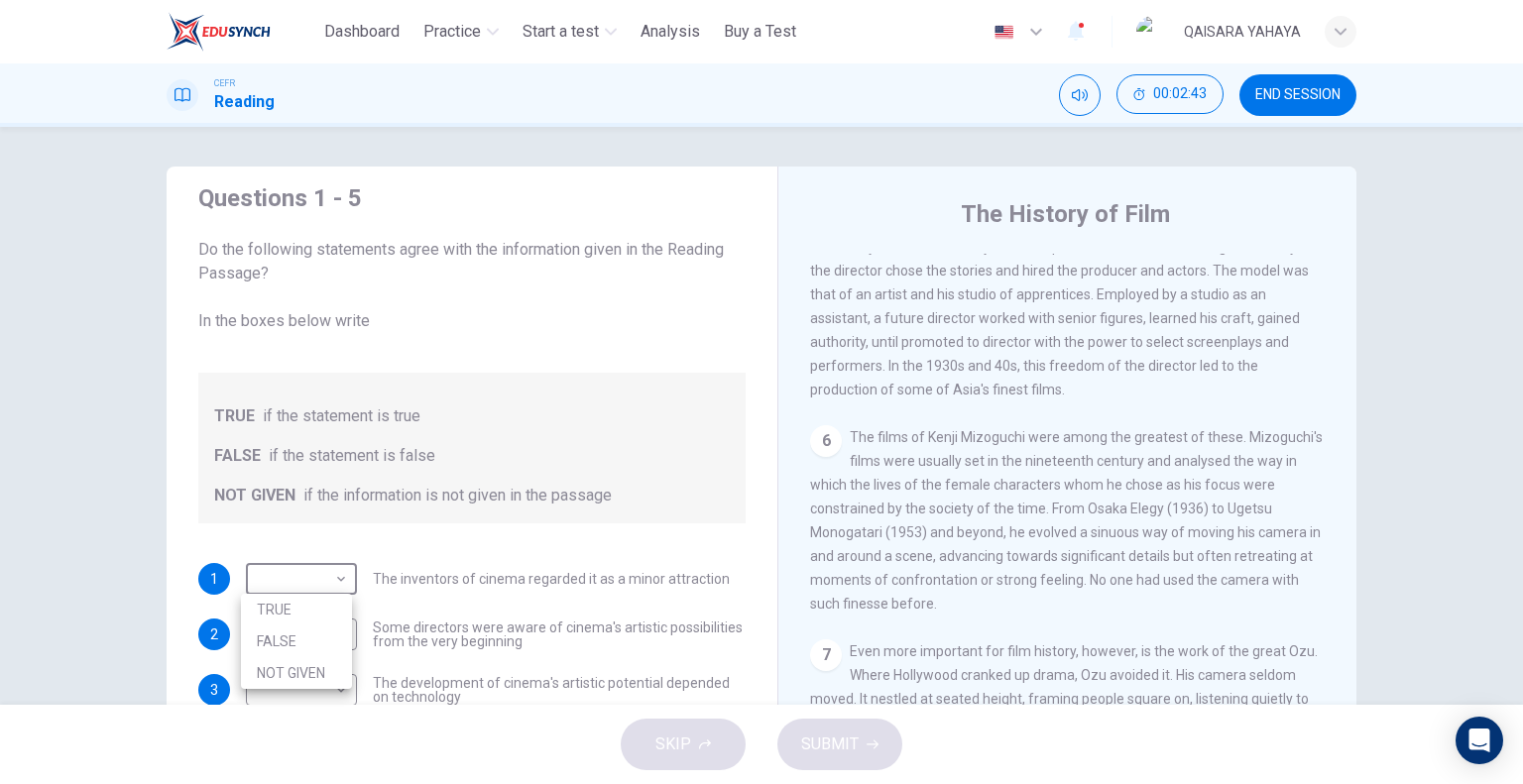 click on "NOT GIVEN" at bounding box center [296, 673] 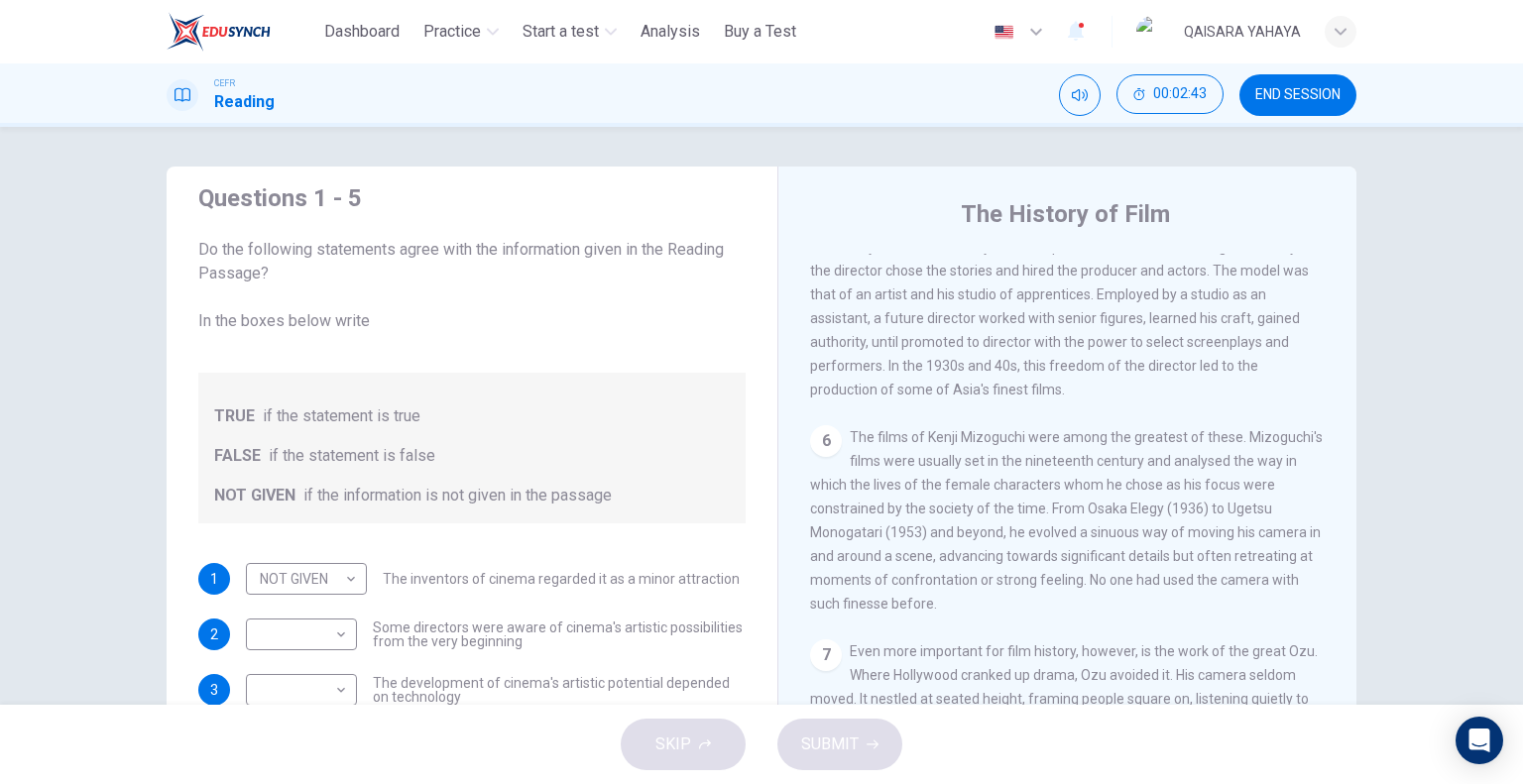 click on "The inventors of cinema regarded it as a minor attraction" at bounding box center (561, 579) 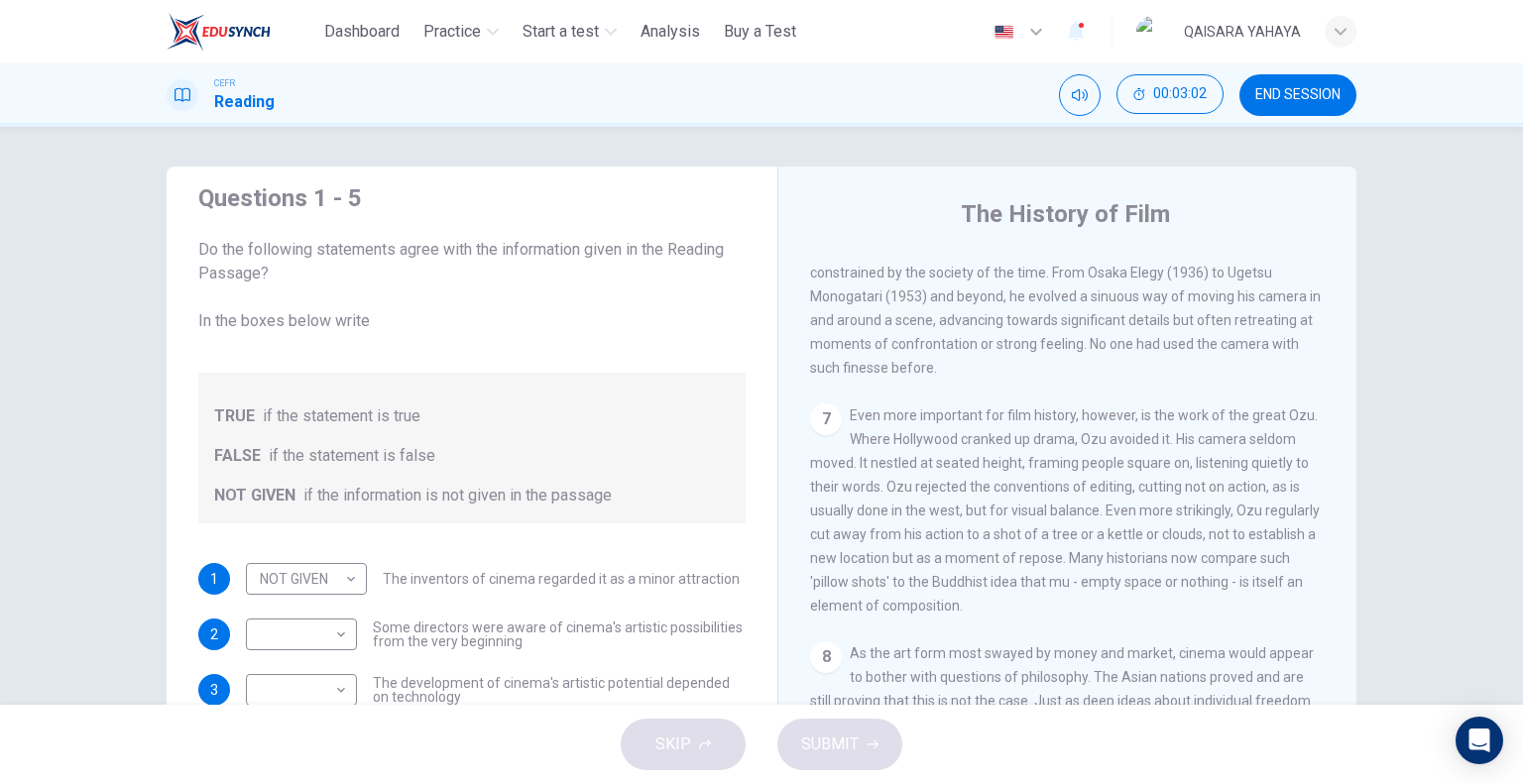scroll, scrollTop: 1677, scrollLeft: 0, axis: vertical 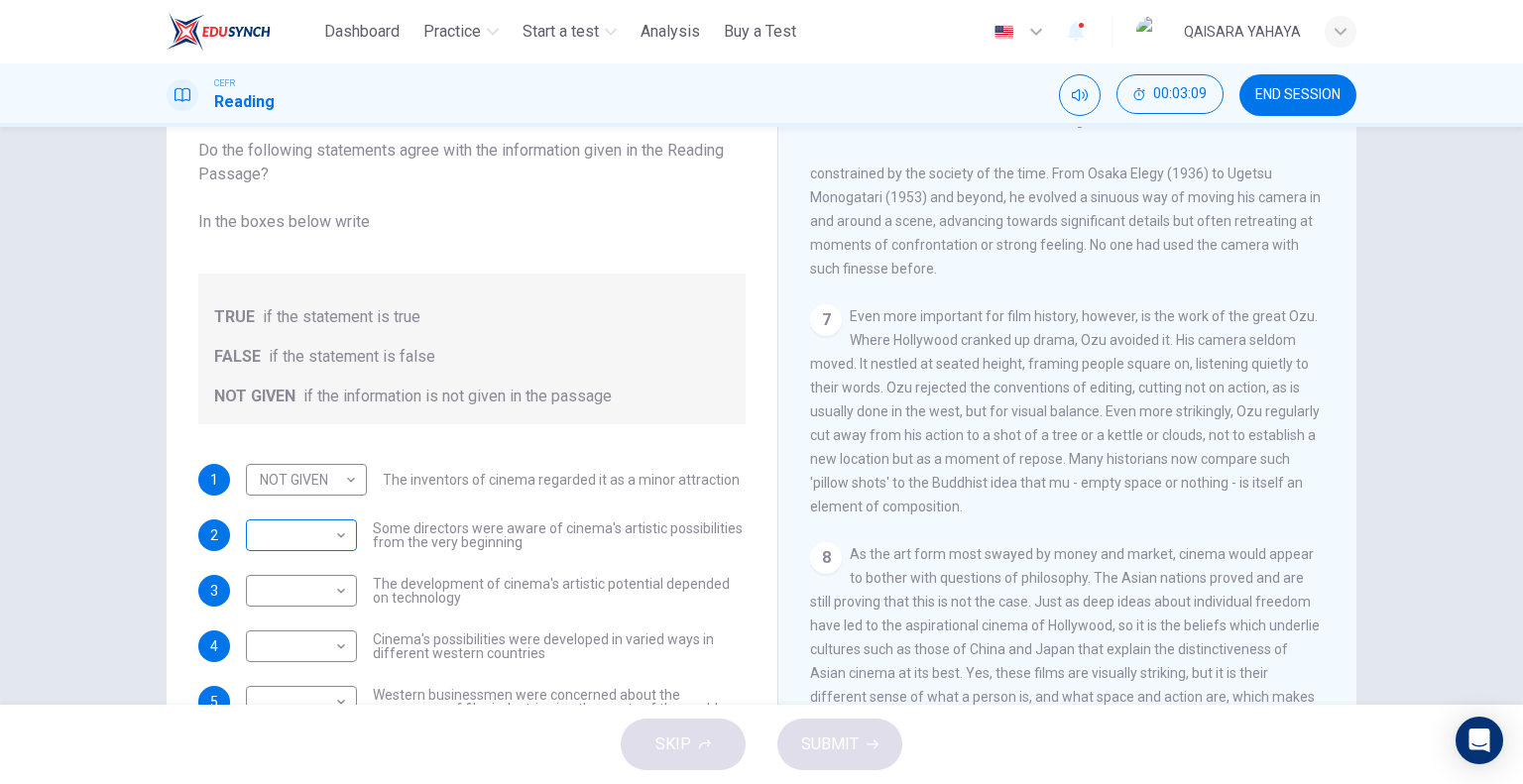 click on "This site uses cookies, as explained in our  Privacy Policy . If you agree to the use of cookies, please click the Accept button and continue to browse our site.   Privacy Policy Accept Dashboard Practice Start a test Analysis Buy a Test English ** ​ QAISARA YAHAYA CEFR Reading 00:03:09 END SESSION Questions 1 - 5 Do the following statements agree with the information given in the Reading Passage?
In the boxes below write TRUE if the statement is true FALSE if the statement is false NOT GIVEN if the information is not given in the passage 1 NOT GIVEN ********* ​ The inventors of cinema regarded it as a minor attraction 2 ​ ​ Some directors were aware of cinema's artistic possibilities from the very beginning 3 ​ ​ The development of cinema's artistic potential depended on technology 4 ​ ​ Cinema's possibilities were developed in varied ways in different western countries 5 ​ ​ Western businessmen were concerned about the emergence of film industries in other parts of the world 1 2 3 4 5 6" at bounding box center [762, 392] 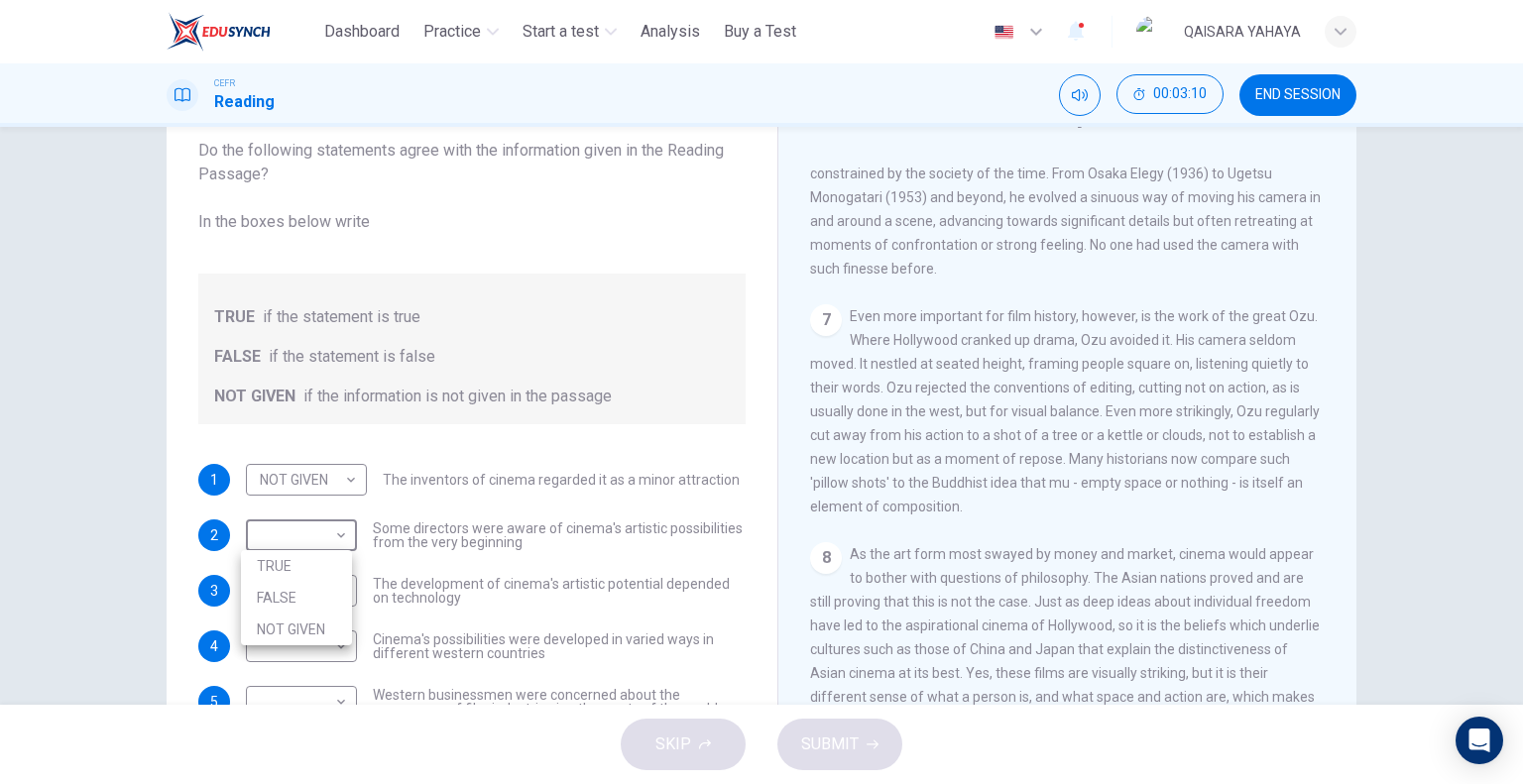 drag, startPoint x: 288, startPoint y: 574, endPoint x: 297, endPoint y: 563, distance: 14.21267 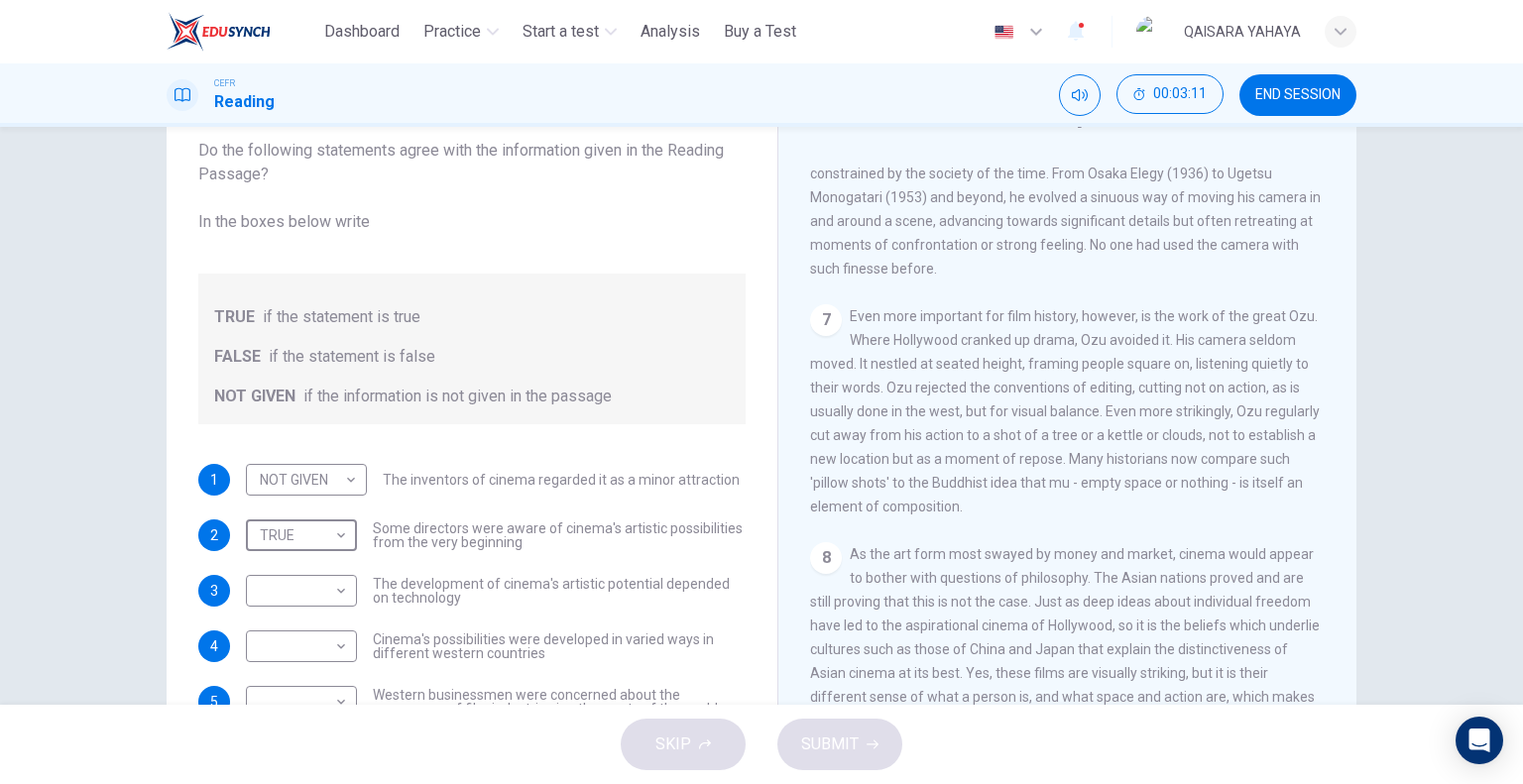 click on "7 Even more important for film history, however, is the work of the great Ozu. Where Hollywood cranked up drama, Ozu avoided it. His camera seldom moved. It nestled at seated height, framing people square on, listening quietly to their words. Ozu rejected the conventions of editing, cutting not on action, as is usually done in the west, but for visual balance. Even more strikingly, Ozu regularly cut away from his action to a shot of a tree or a kettle or clouds, not to establish a new location but as a moment of repose. Many historians now compare such 'pillow shots' to the Buddhist idea that mu - empty space or nothing - is itself an element of composition." at bounding box center (1068, 411) 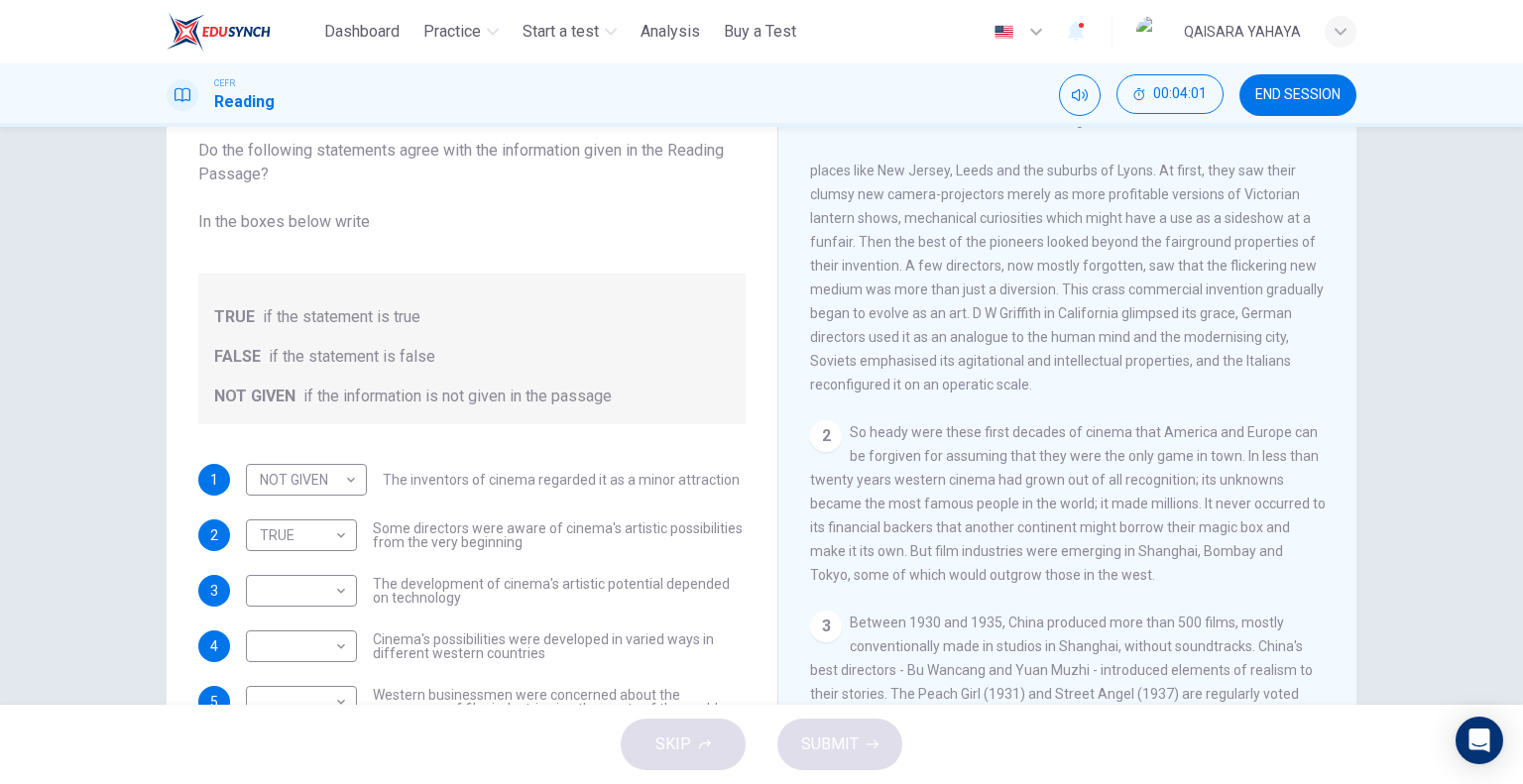 scroll, scrollTop: 496, scrollLeft: 0, axis: vertical 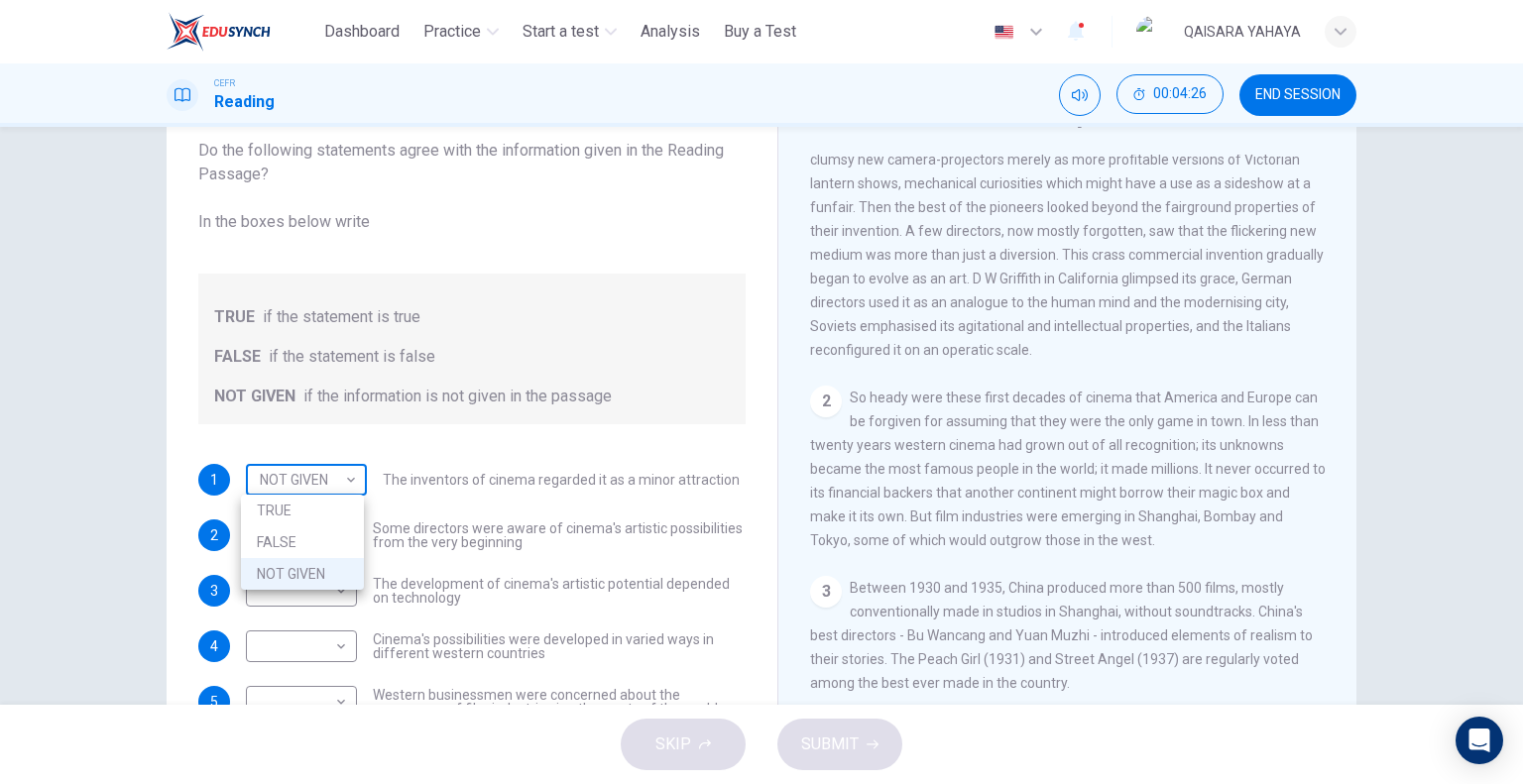 click on "This site uses cookies, as explained in our  Privacy Policy . If you agree to the use of cookies, please click the Accept button and continue to browse our site.   Privacy Policy Accept Dashboard Practice Start a test Analysis Buy a Test English ** ​ [FIRST] [LAST] CEFR Reading 00:04:26 END SESSION Questions 1 - 5 Do the following statements agree with the information given in the Reading Passage?
In the boxes below write TRUE if the statement is true FALSE if the statement is false NOT GIVEN if the information is not given in the passage 1 NOT GIVEN ********* ​ The inventors of cinema regarded it as a minor attraction 2 TRUE **** ​ Some directors were aware of cinema's artistic possibilities from the very beginning 3 ​ ​ The development of cinema's artistic potential depended on technology 4 ​ ​ Cinema's possibilities were developed in varied ways in different western countries 5 ​ ​ Western businessmen were concerned about the emergence of film industries in other parts of the world 1 2 3" at bounding box center (762, 392) 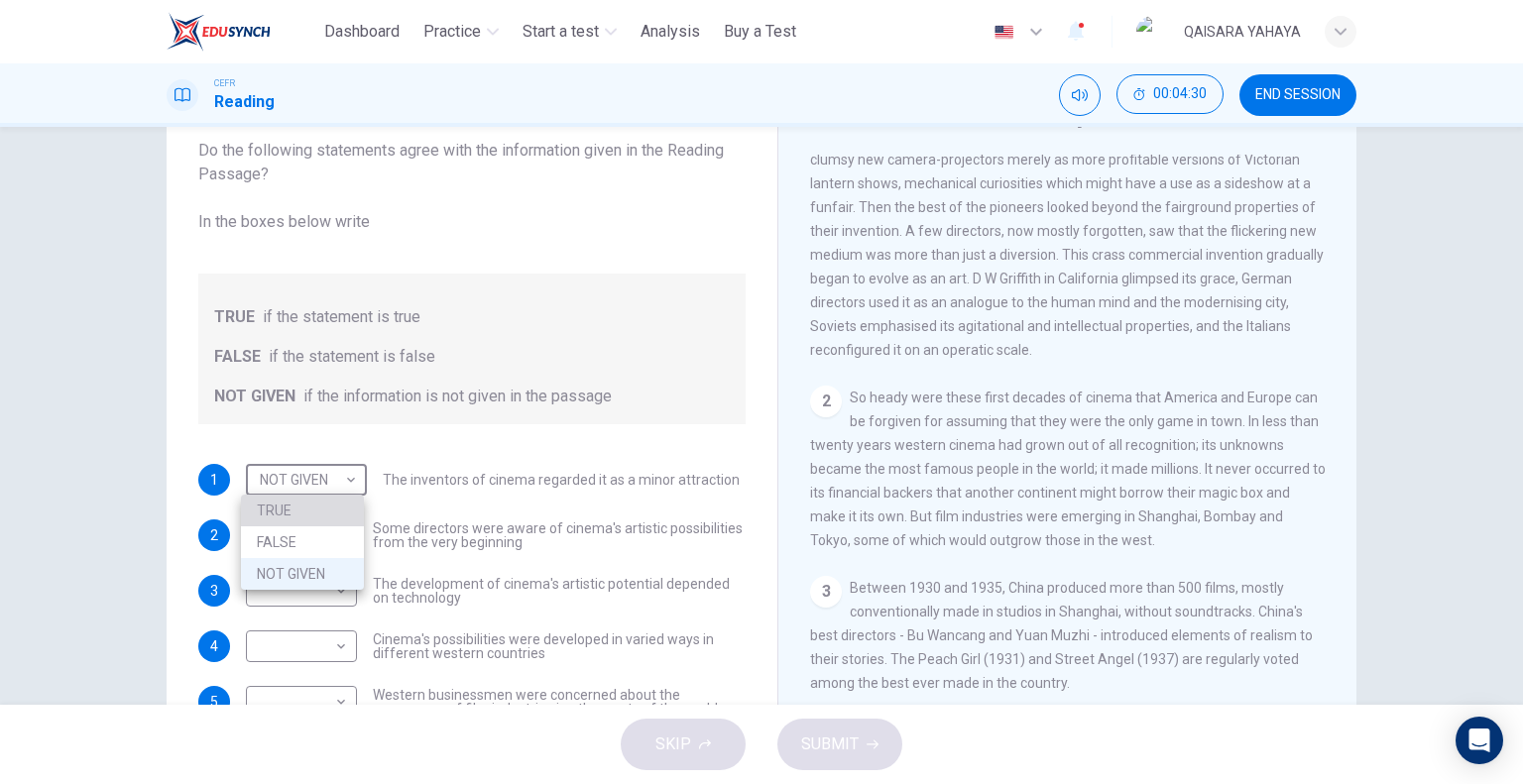 click on "TRUE" at bounding box center (302, 510) 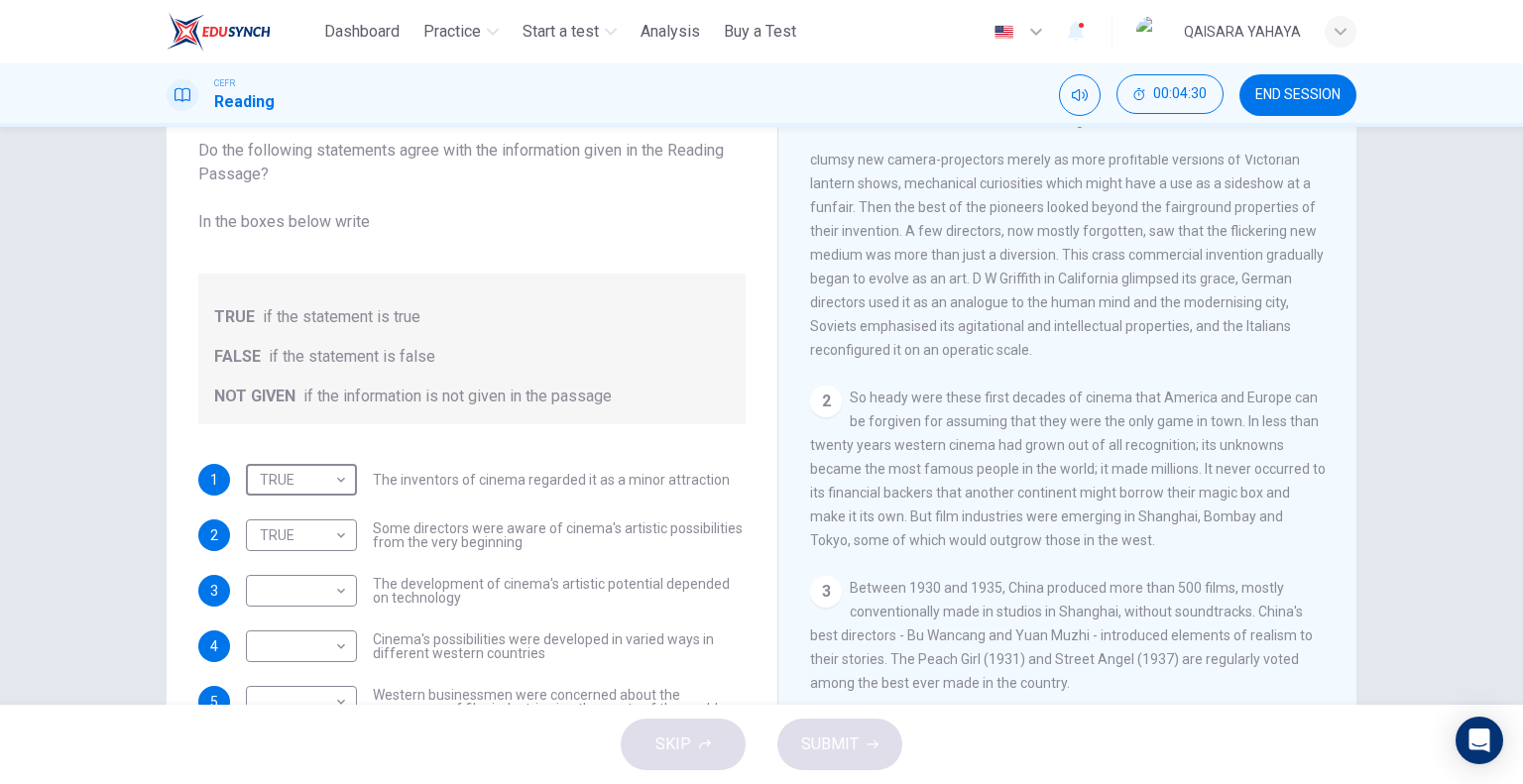 click on "The inventors of cinema regarded it as a minor attraction" at bounding box center (551, 480) 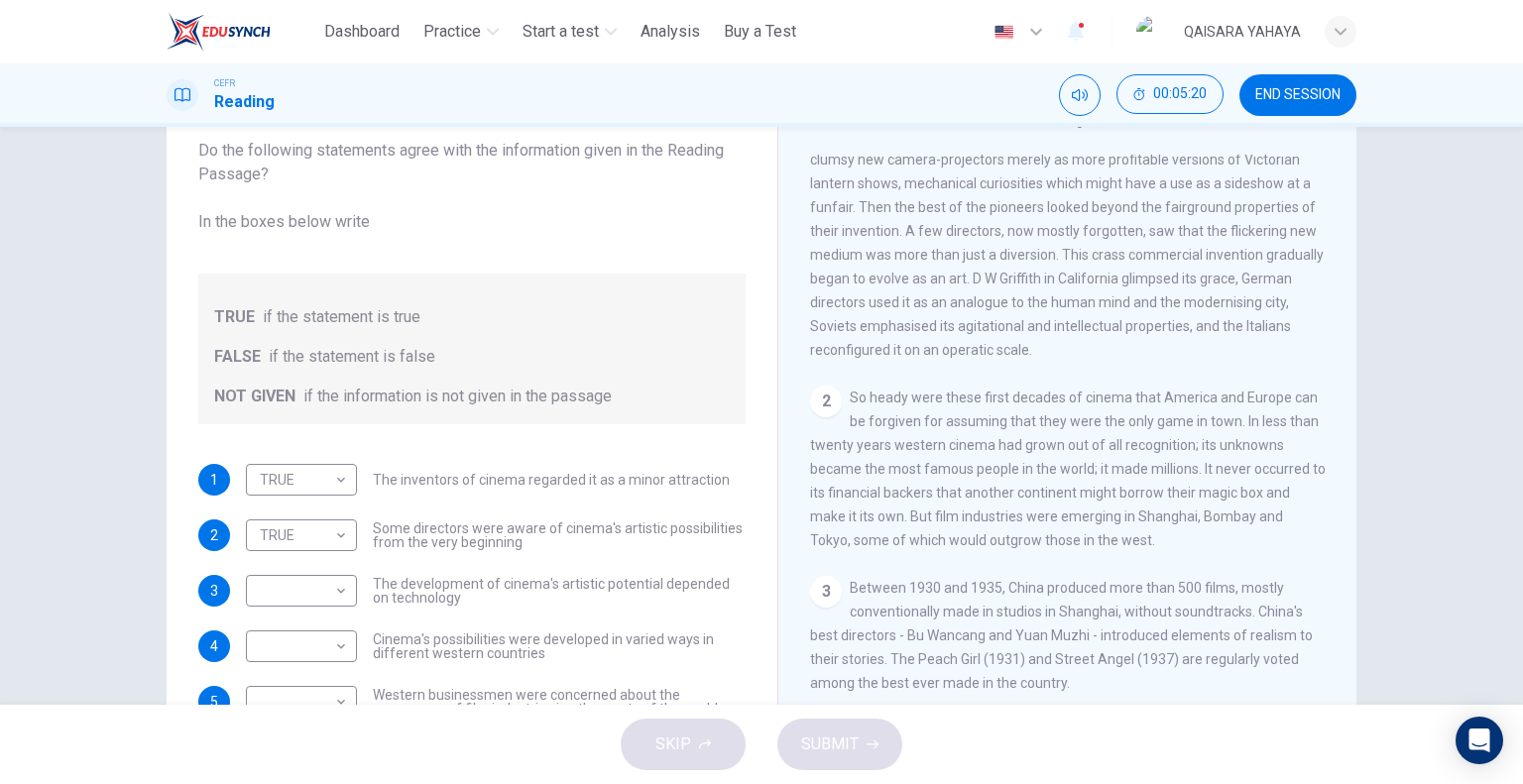 scroll, scrollTop: 595, scrollLeft: 0, axis: vertical 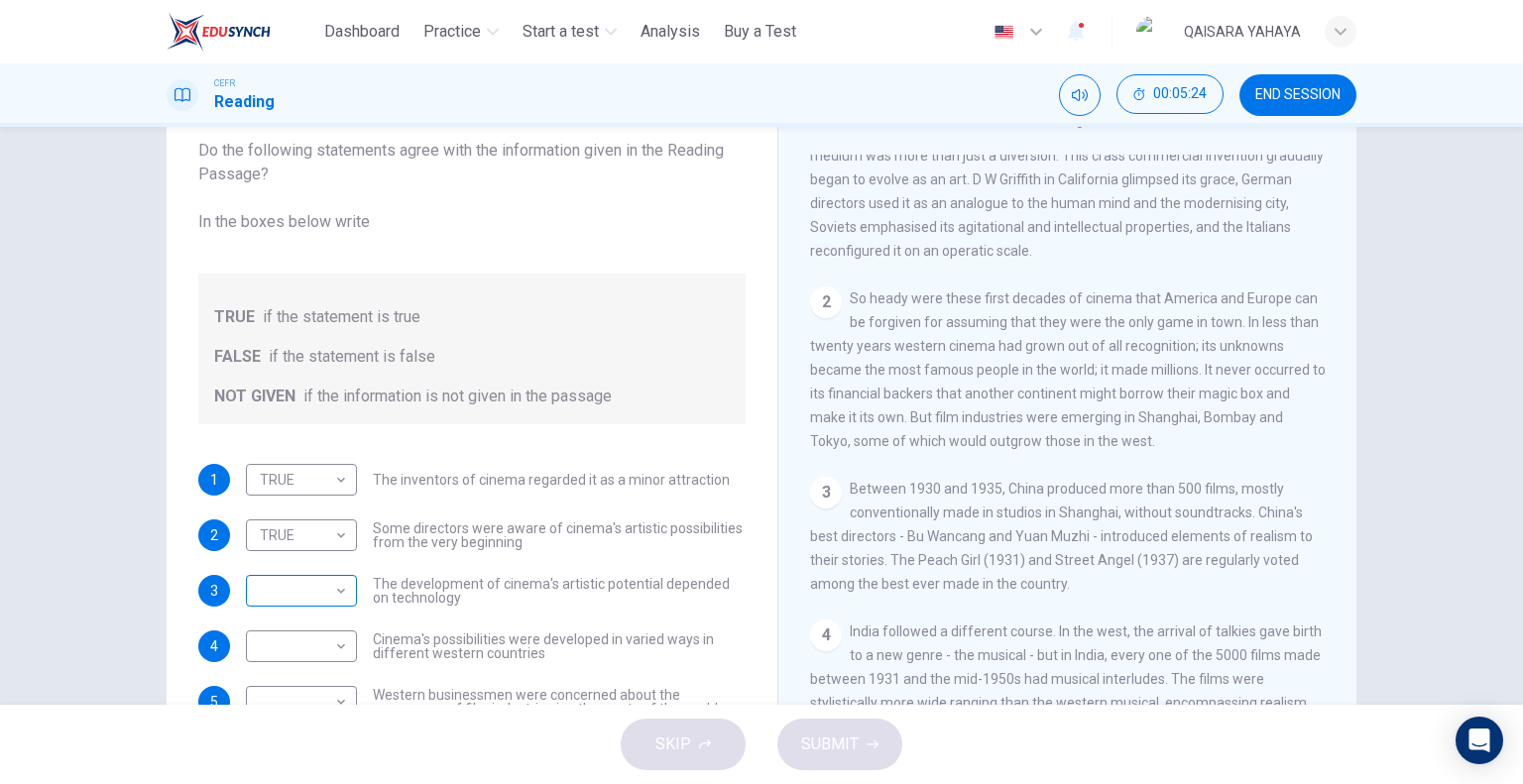 click on "This site uses cookies, as explained in our  Privacy Policy . If you agree to the use of cookies, please click the Accept button and continue to browse our site.   Privacy Policy Accept Dashboard Practice Start a test Analysis Buy a Test English ** ​ [FIRST] [LAST] CEFR Reading 00:05:24 END SESSION Questions 1 - 5 Do the following statements agree with the information given in the Reading Passage?
In the boxes below write TRUE if the statement is true FALSE if the statement is false NOT GIVEN if the information is not given in the passage 1 TRUE **** ​ The inventors of cinema regarded it as a minor attraction 2 TRUE **** ​ Some directors were aware of cinema's artistic possibilities from the very beginning 3 ​ ​ The development of cinema's artistic potential depended on technology 4 ​ ​ Cinema's possibilities were developed in varied ways in different western countries 5 ​ ​ Western businessmen were concerned about the emergence of film industries in other parts of the world CLICK TO ZOOM 1" at bounding box center (762, 392) 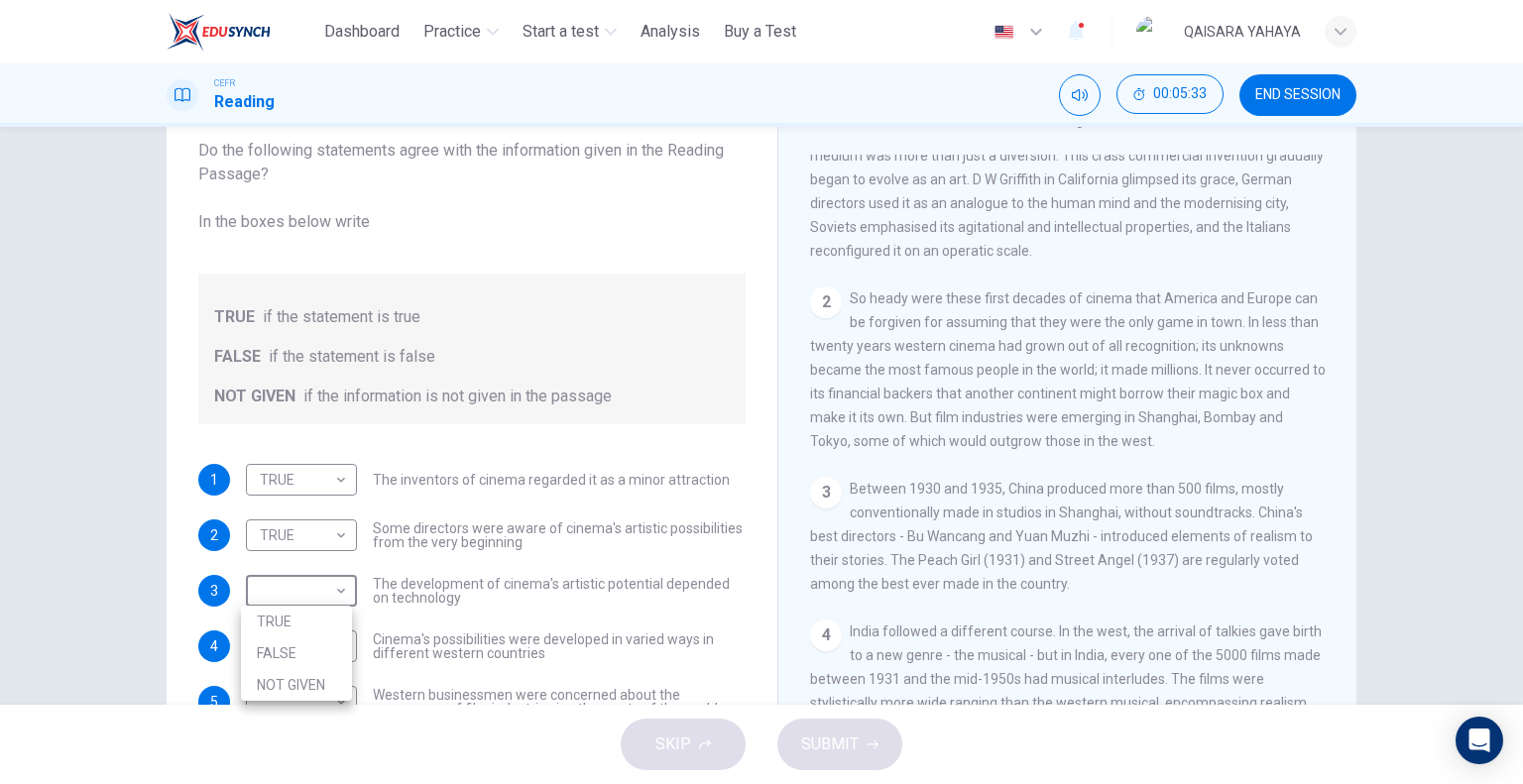 click on "NOT GIVEN" at bounding box center [296, 685] 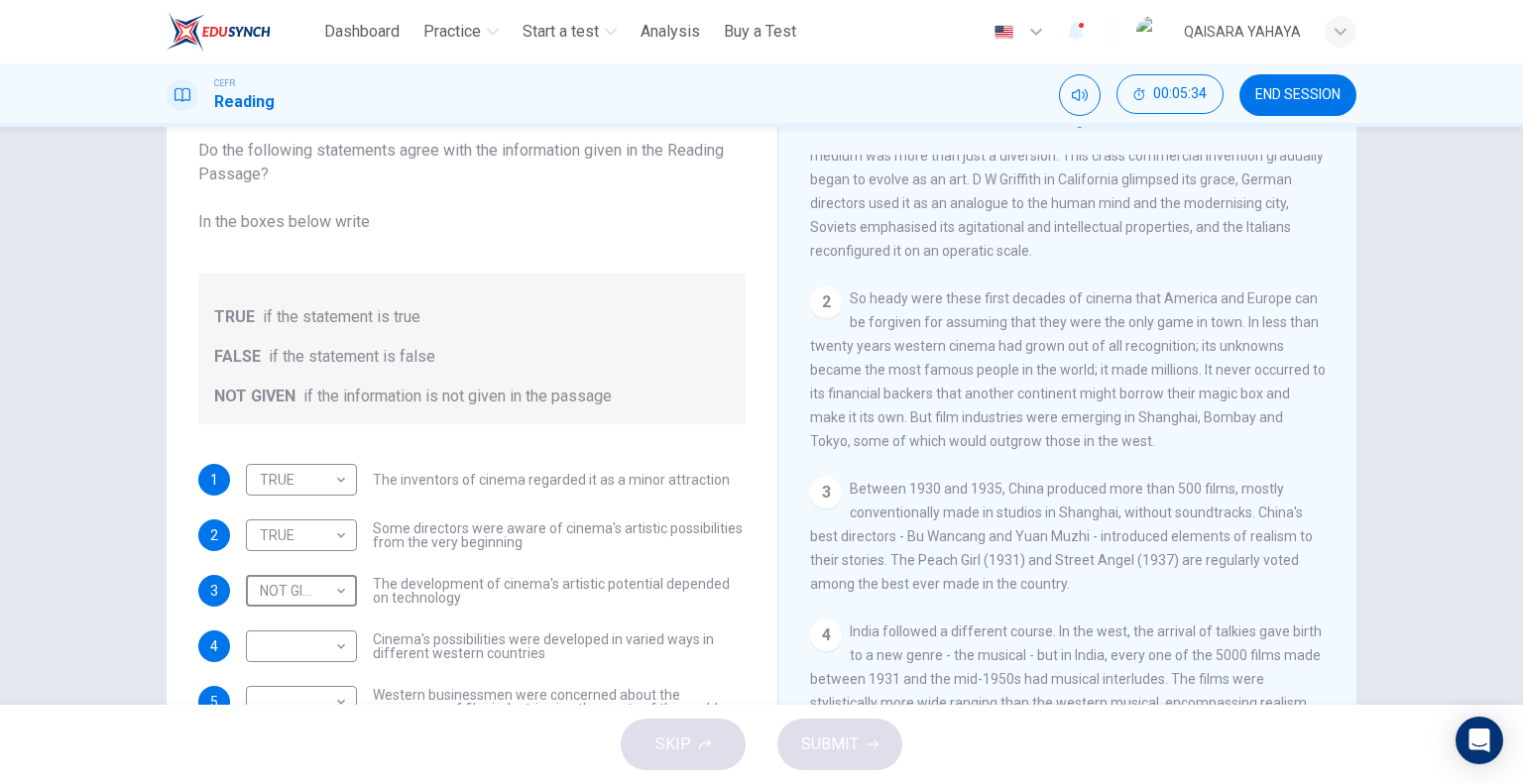 click on "The development of cinema's artistic potential depended on technology" at bounding box center (551, 480) 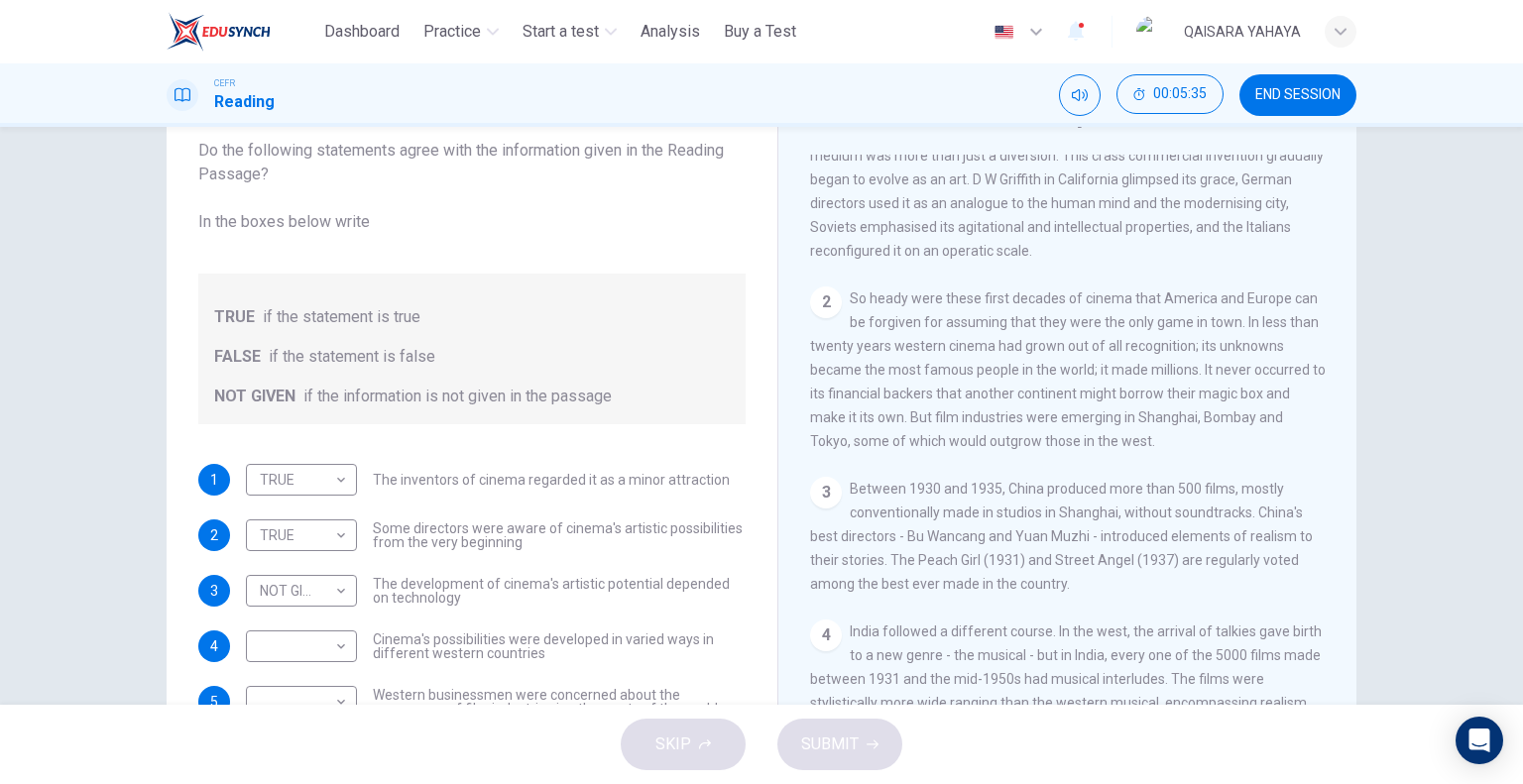 scroll, scrollTop: 190, scrollLeft: 0, axis: vertical 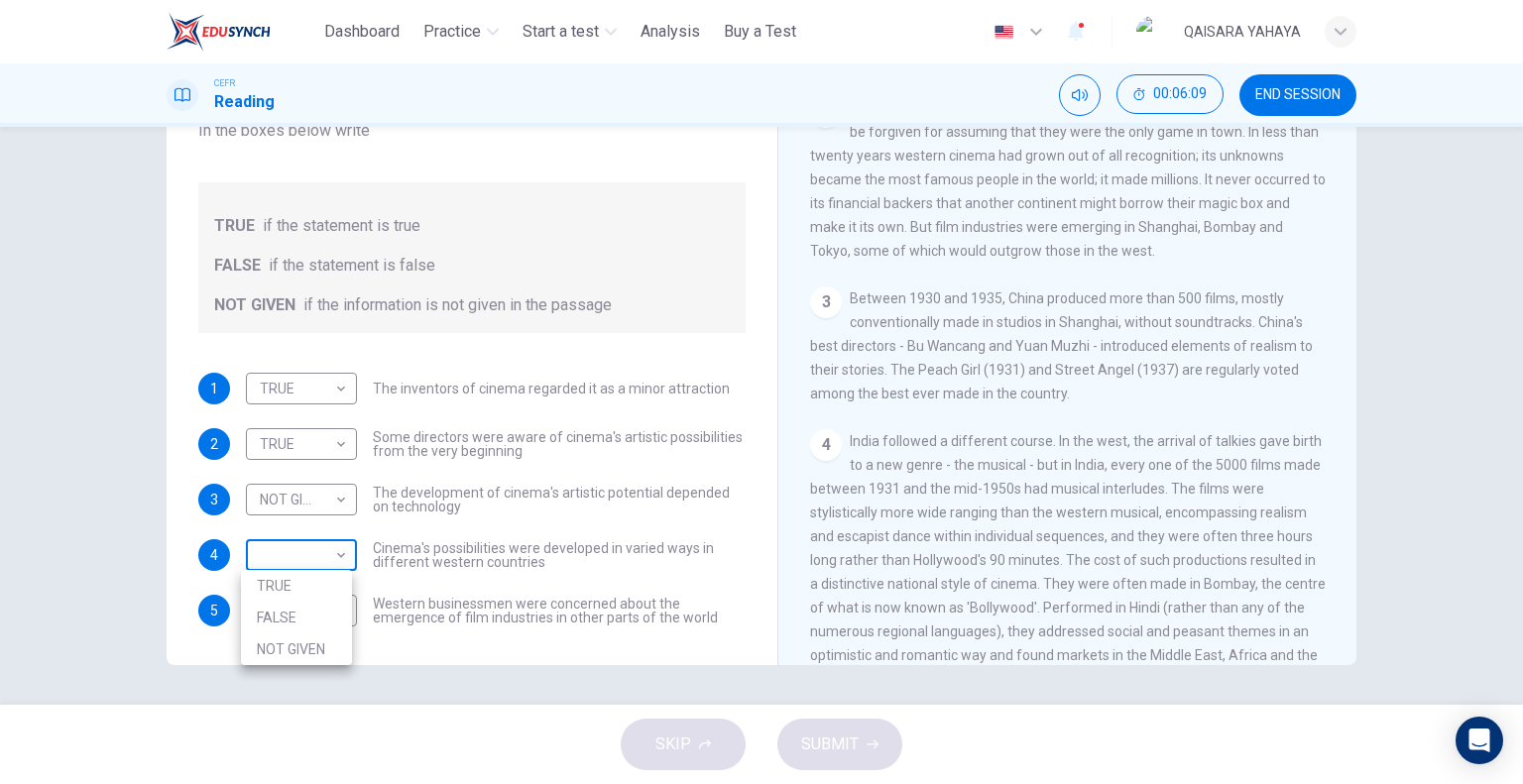 click on "This site uses cookies, as explained in our  Privacy Policy . If you agree to the use of cookies, please click the Accept button and continue to browse our site.   Privacy Policy Accept Dashboard Practice Start a test Analysis Buy a Test English ** ​ [FIRST] [LAST] CEFR Reading 00:06:09 END SESSION Questions 1 - 5 Do the following statements agree with the information given in the Reading Passage?
In the boxes below write TRUE if the statement is true FALSE if the statement is false NOT GIVEN if the information is not given in the passage 1 TRUE **** ​ The inventors of cinema regarded it as a minor attraction 2 TRUE **** ​ Some directors were aware of cinema's artistic possibilities from the very beginning 3 NOT GIVEN ********* ​ The development of cinema's artistic potential depended on technology 4 ​ ​ Cinema's possibilities were developed in varied ways in different western countries 5 ​ ​ Western businessmen were concerned about the emergence of film industries in other parts of the world" at bounding box center [762, 392] 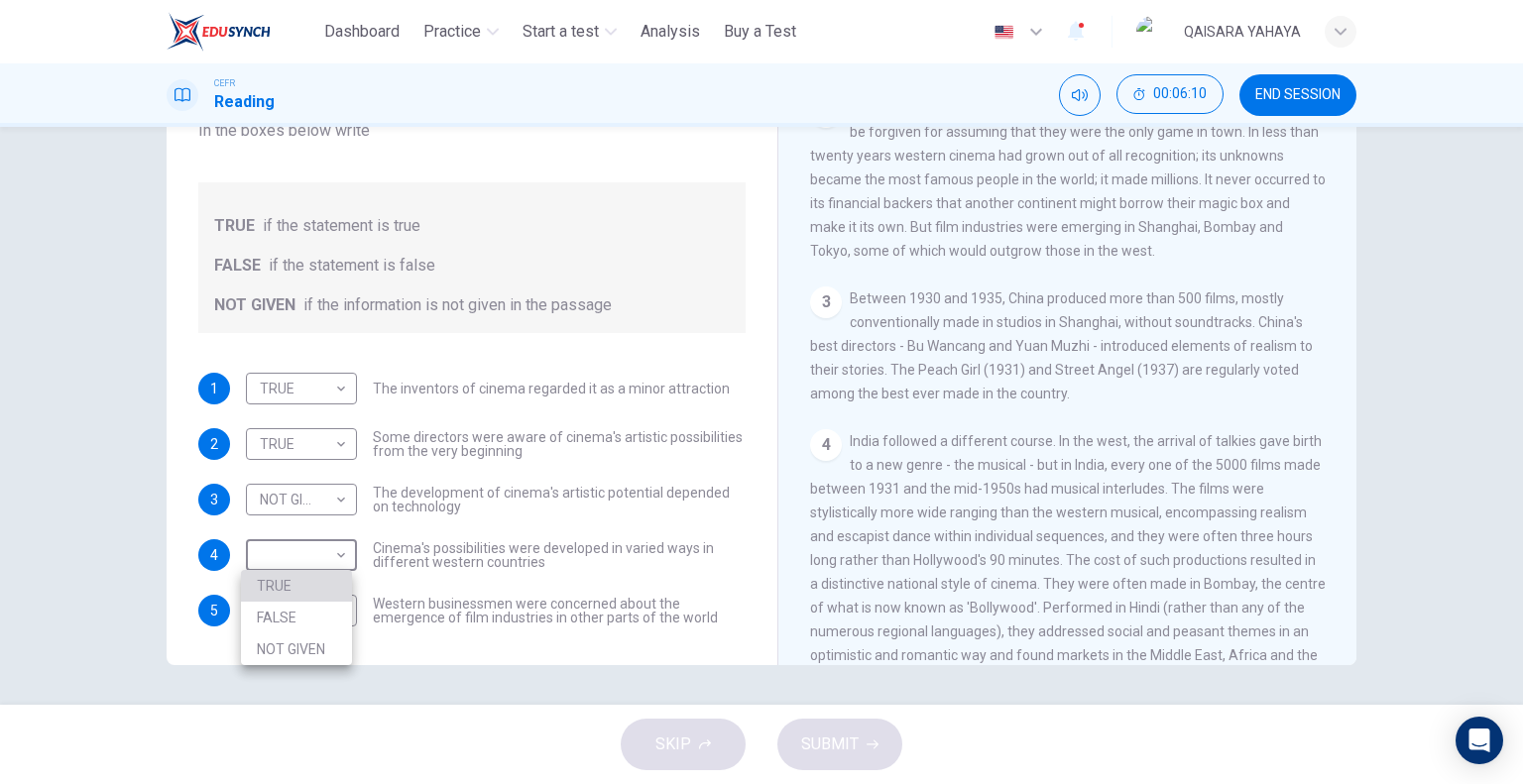 click on "TRUE" at bounding box center [296, 586] 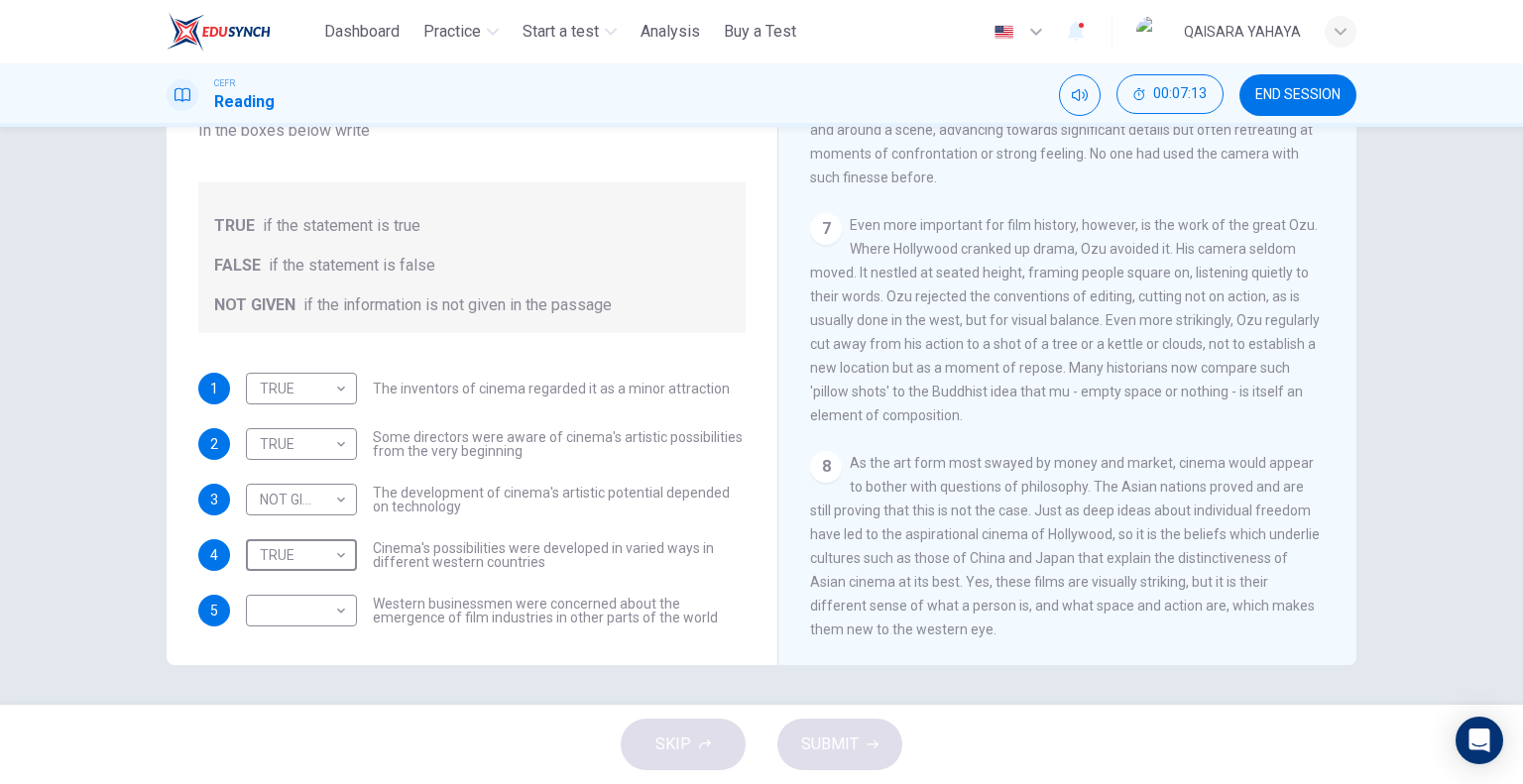 scroll, scrollTop: 1677, scrollLeft: 0, axis: vertical 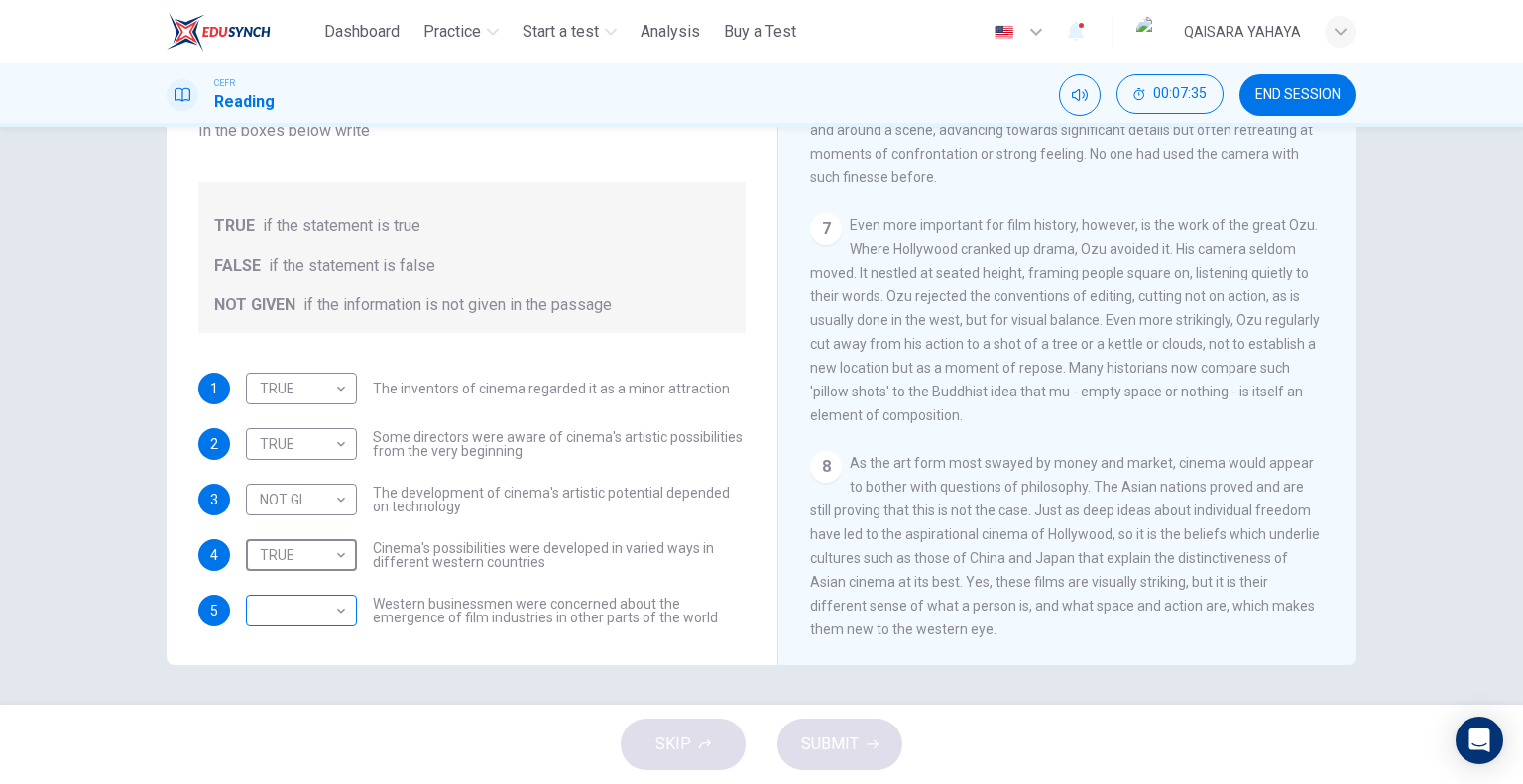 click on "This site uses cookies, as explained in our  Privacy Policy . If you agree to the use of cookies, please click the Accept button and continue to browse our site.   Privacy Policy Accept Dashboard Practice Start a test Analysis Buy a Test English ** ​ QAISARA YAHAYA CEFR Reading 00:07:35 END SESSION Questions 1 - 5 Do the following statements agree with the information given in the Reading Passage?
In the boxes below write TRUE if the statement is true FALSE if the statement is false NOT GIVEN if the information is not given in the passage 1 TRUE **** ​ The inventors of cinema regarded it as a minor attraction 2 TRUE **** ​ Some directors were aware of cinema's artistic possibilities from the very beginning 3 NOT GIVEN ********* ​ The development of cinema's artistic potential depended on technology 4 TRUE **** ​ Cinema's possibilities were developed in varied ways in different western countries 5 ​ ​ The History of Film CLICK TO ZOOM Click to Zoom 1 2 3 4 5 6 7 8 SKIP SUBMIT
Dashboard" at bounding box center (762, 392) 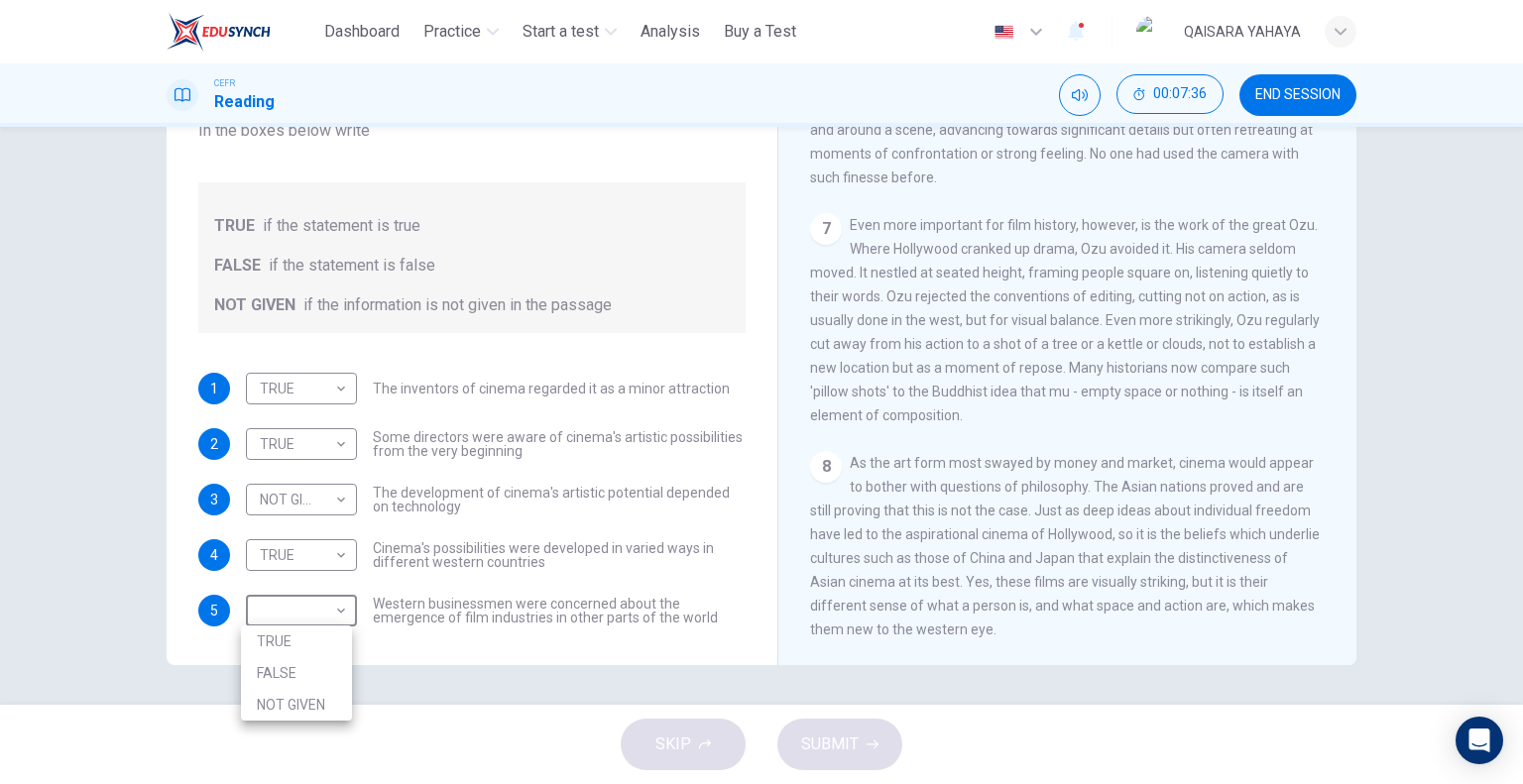 click on "NOT GIVEN" at bounding box center (296, 705) 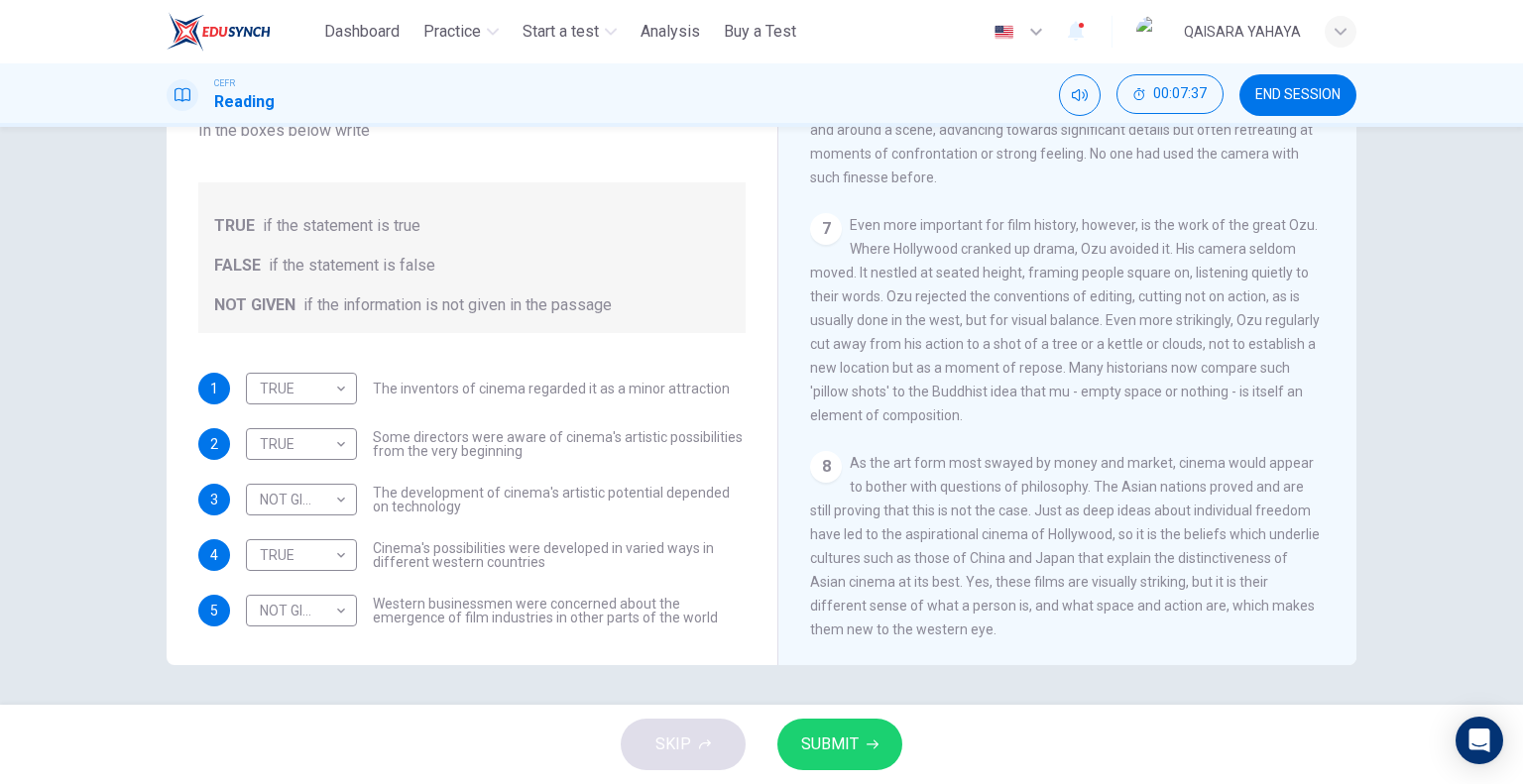 click on "Questions 1 - 5 Do the following statements agree with the information given in the Reading Passage?
In the boxes below write TRUE if the statement is true FALSE if the statement is false NOT GIVEN if the information is not given in the passage 1 TRUE **** ​ The inventors of cinema regarded it as a minor attraction 2 TRUE **** ​ Some directors were aware of cinema's artistic possibilities from the very beginning 3 NOT GIVEN ********* ​ The development of cinema's artistic potential depended on technology 4 TRUE **** ​ Cinema's possibilities were developed in varied ways in different western countries 5 NOT GIVEN ********* ​ Western businessmen were concerned about the emergence of film industries in other parts of the world" at bounding box center [472, 330] 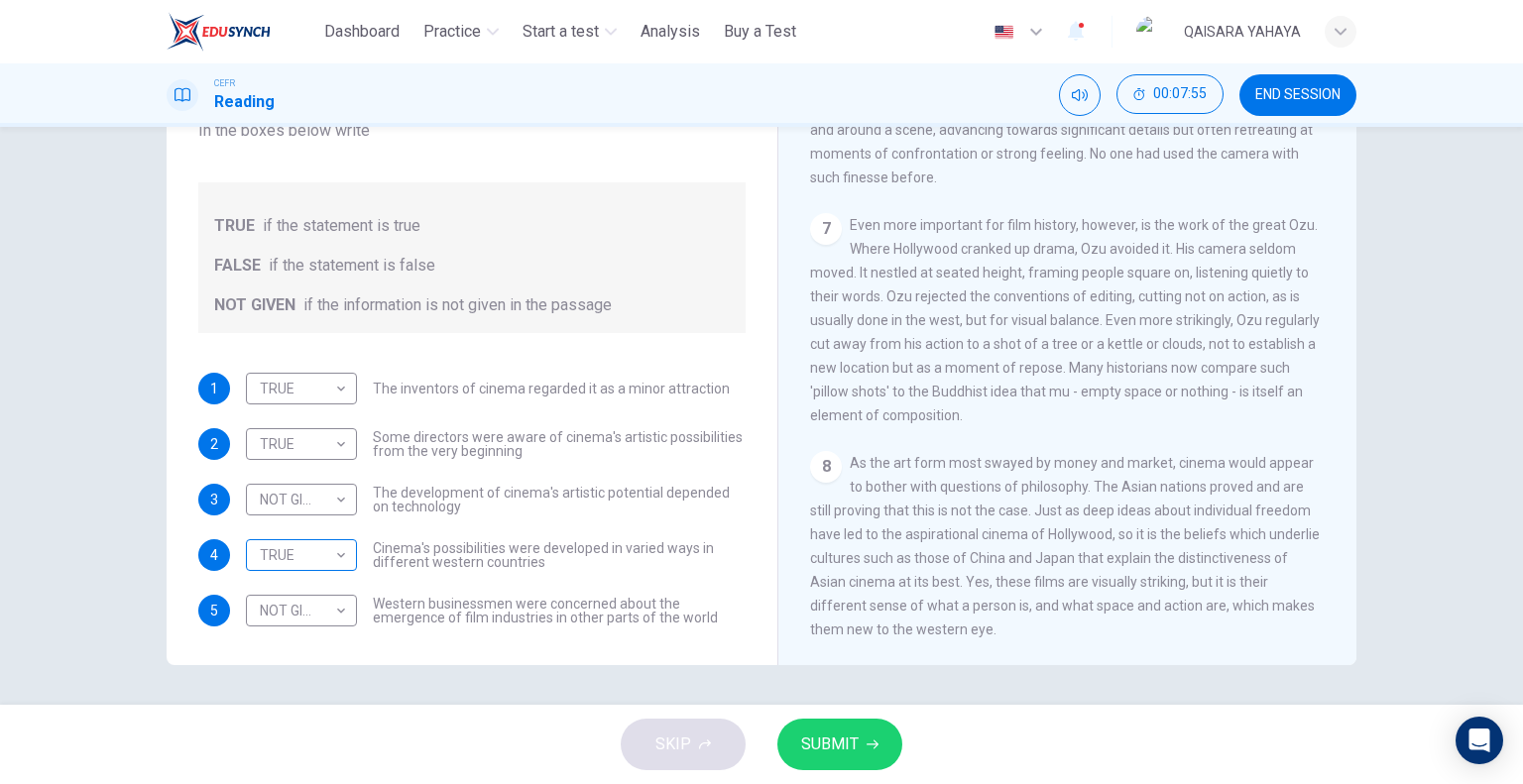 click on "This site uses cookies, as explained in our  Privacy Policy . If you agree to the use of cookies, please click the Accept button and continue to browse our site.   Privacy Policy Accept Dashboard Practice Start a test Analysis Buy a Test English ** ​ [FIRST] [LAST] CEFR Reading 00:07:55 END SESSION Questions 1 - 5 Do the following statements agree with the information given in the Reading Passage?
In the boxes below write TRUE if the statement is true FALSE if the statement is false NOT GIVEN if the information is not given in the passage 1 TRUE **** ​ The inventors of cinema regarded it as a minor attraction 2 TRUE **** ​ Some directors were aware of cinema's artistic possibilities from the very beginning 3 NOT GIVEN ********* ​ The development of cinema's artistic potential depended on technology 4 TRUE **** ​ Cinema's possibilities were developed in varied ways in different western countries 5 NOT GIVEN ********* ​ The History of Film CLICK TO ZOOM Click to Zoom 1 2 3 4 5 6 7 8 SKIP SUBMIT" at bounding box center (762, 392) 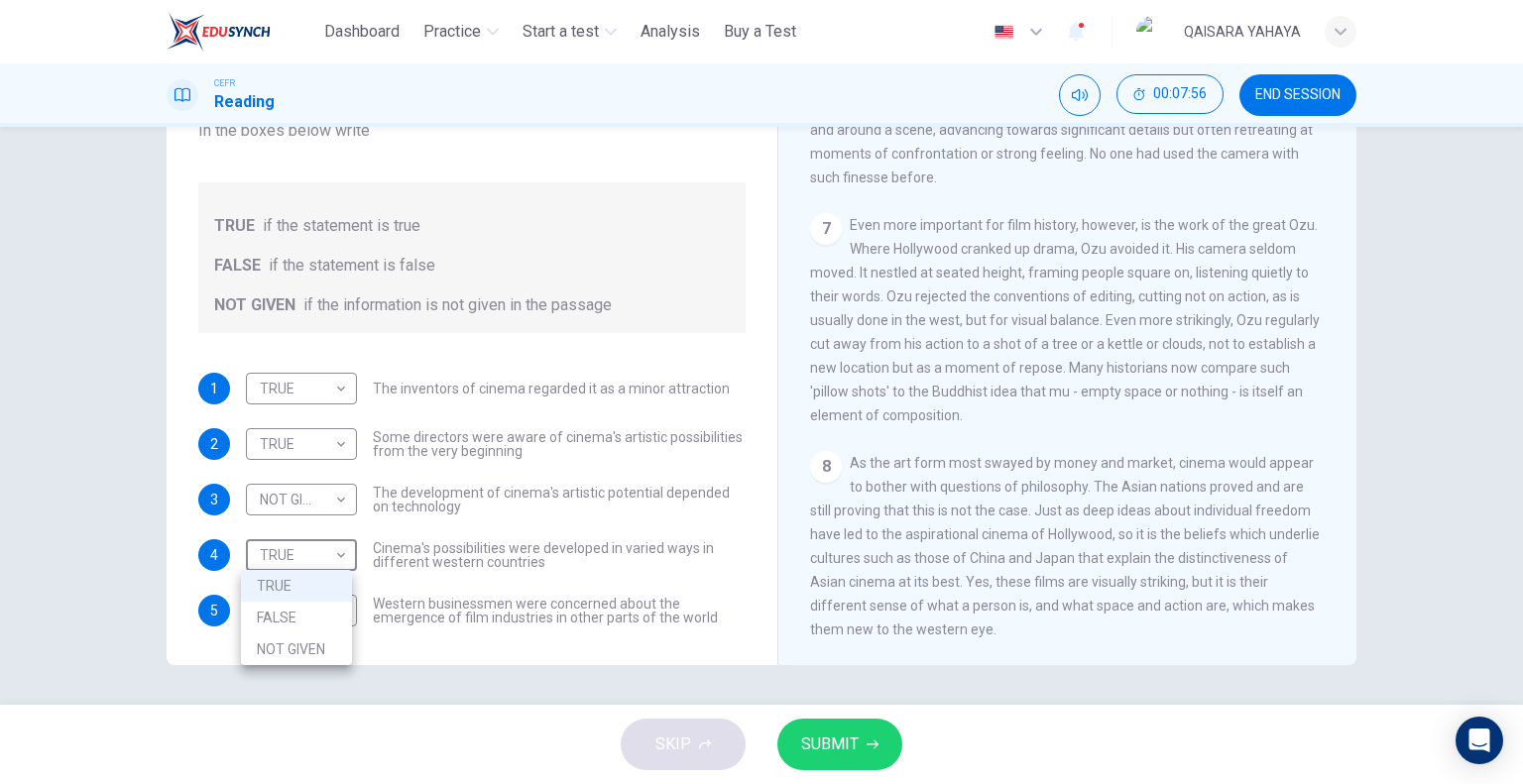 click on "FALSE" at bounding box center (296, 617) 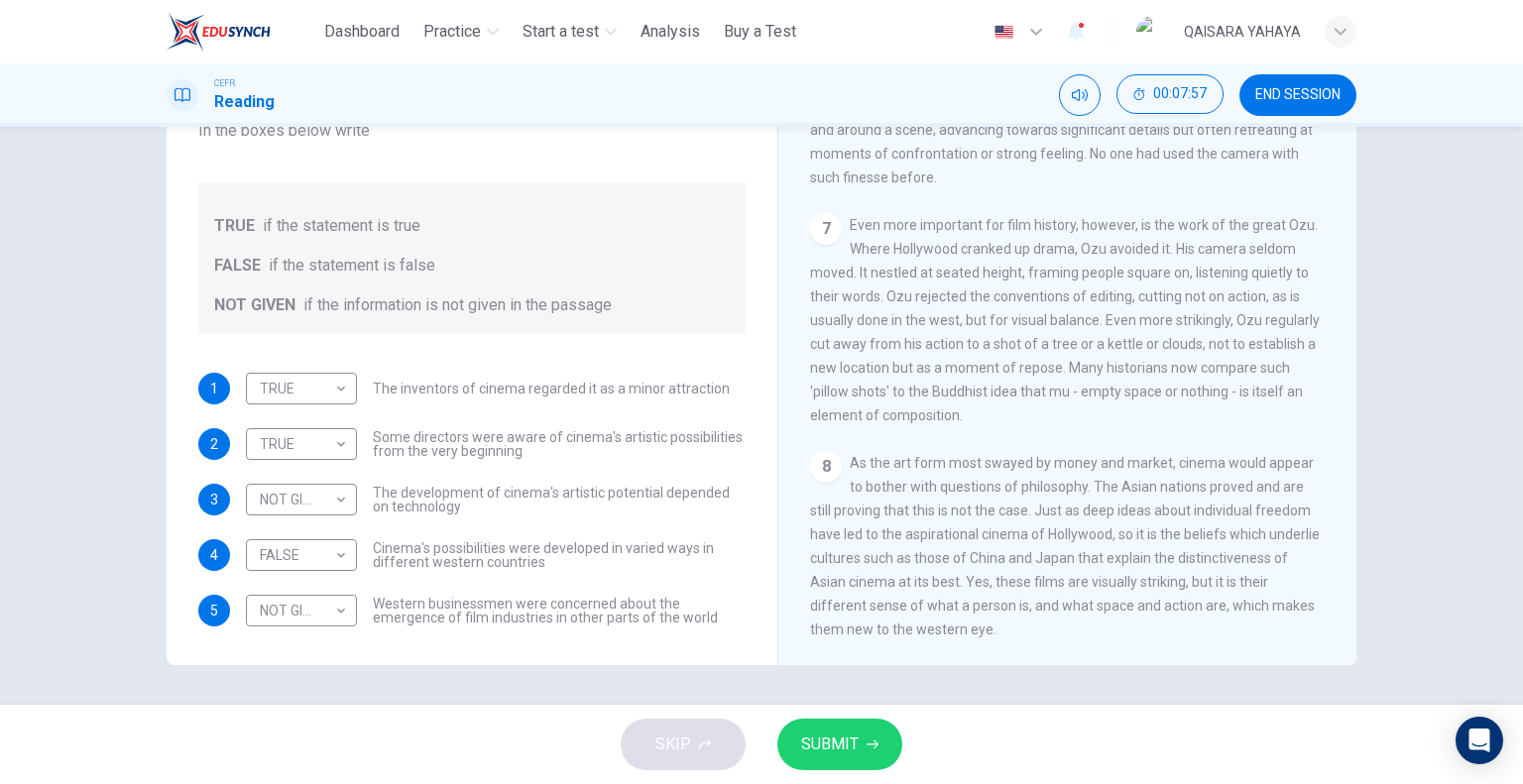 click at bounding box center (873, 744) 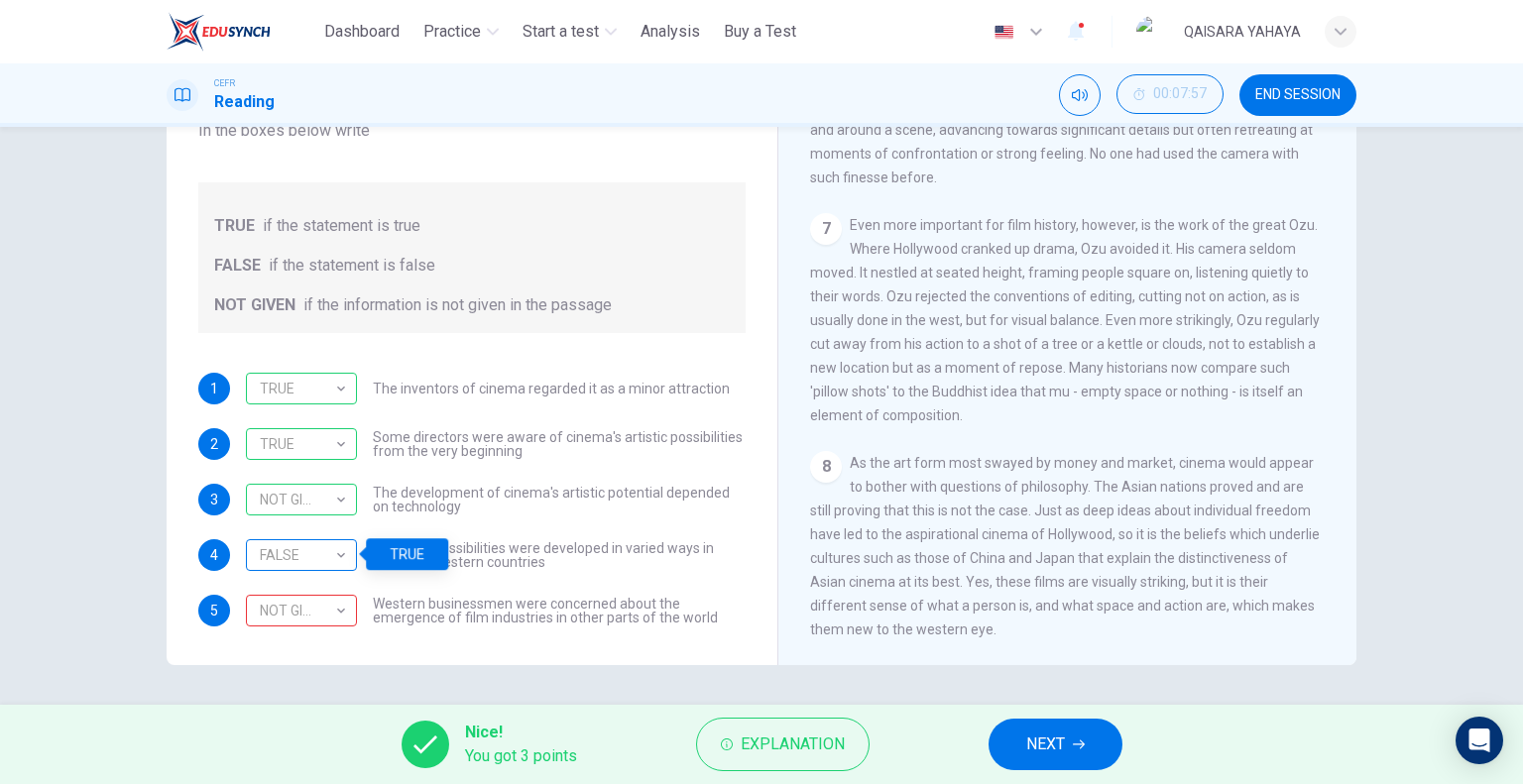 click on "FALSE" at bounding box center [297, 555] 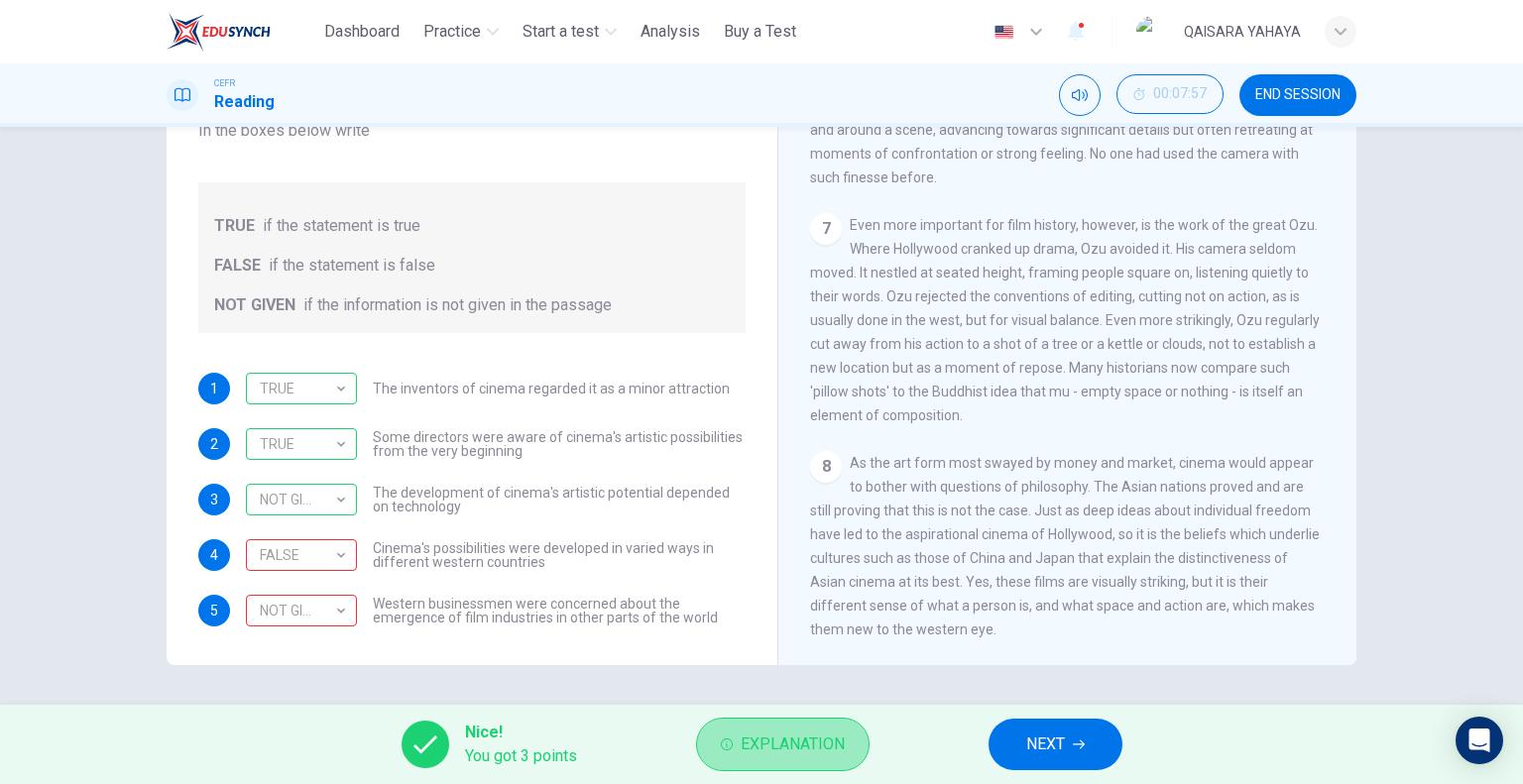 click on "Explanation" at bounding box center [792, 744] 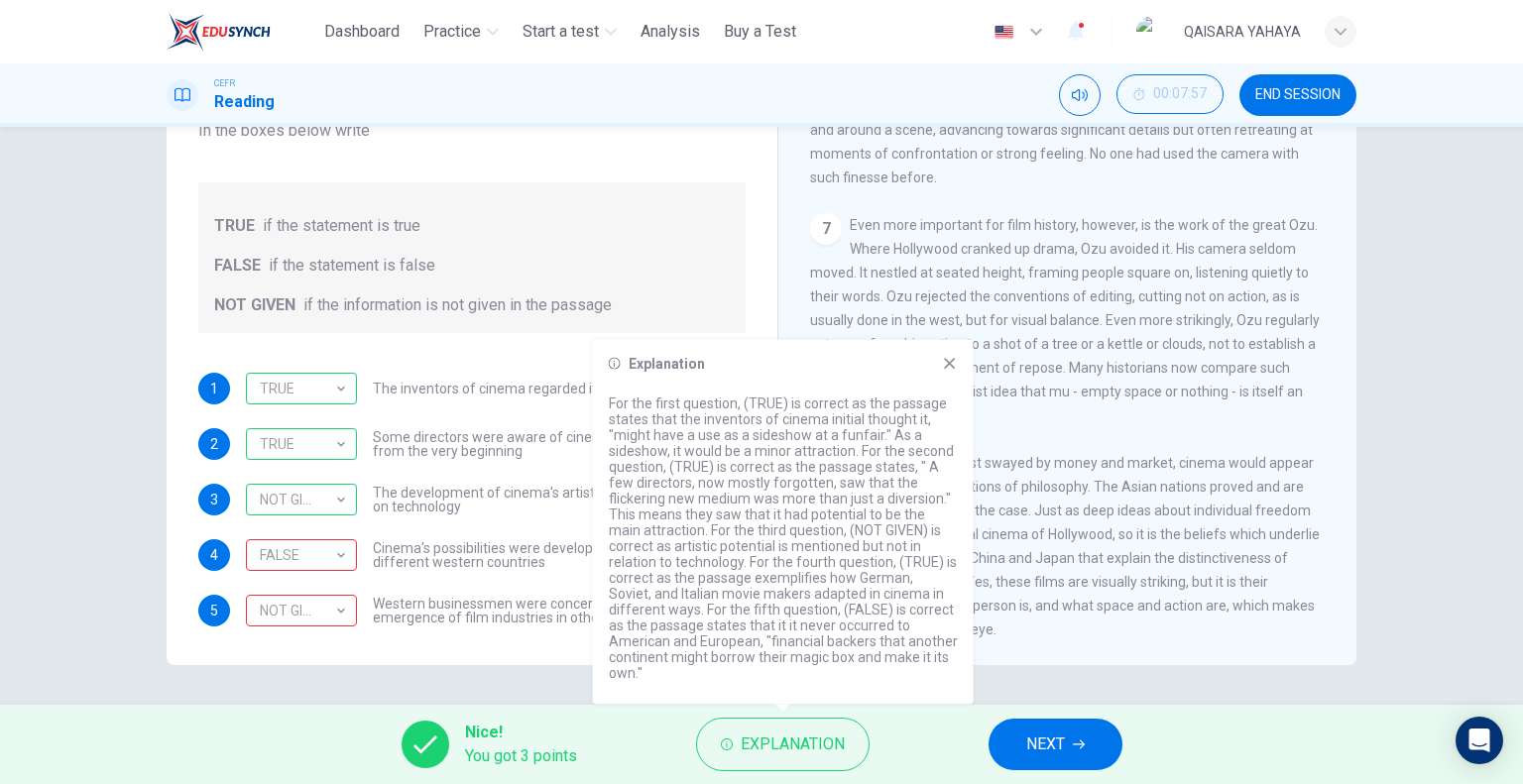 click at bounding box center [949, 363] 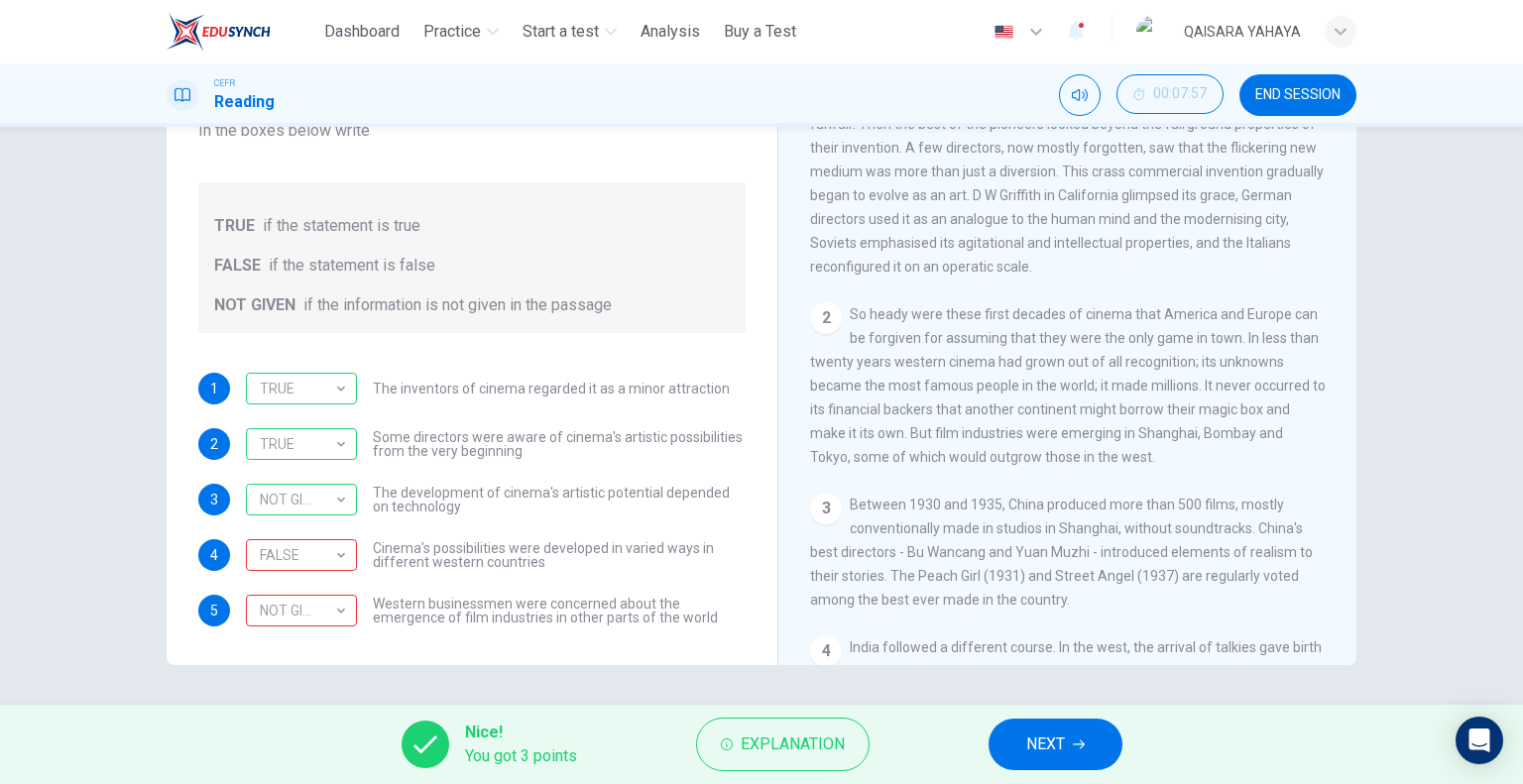 scroll, scrollTop: 289, scrollLeft: 0, axis: vertical 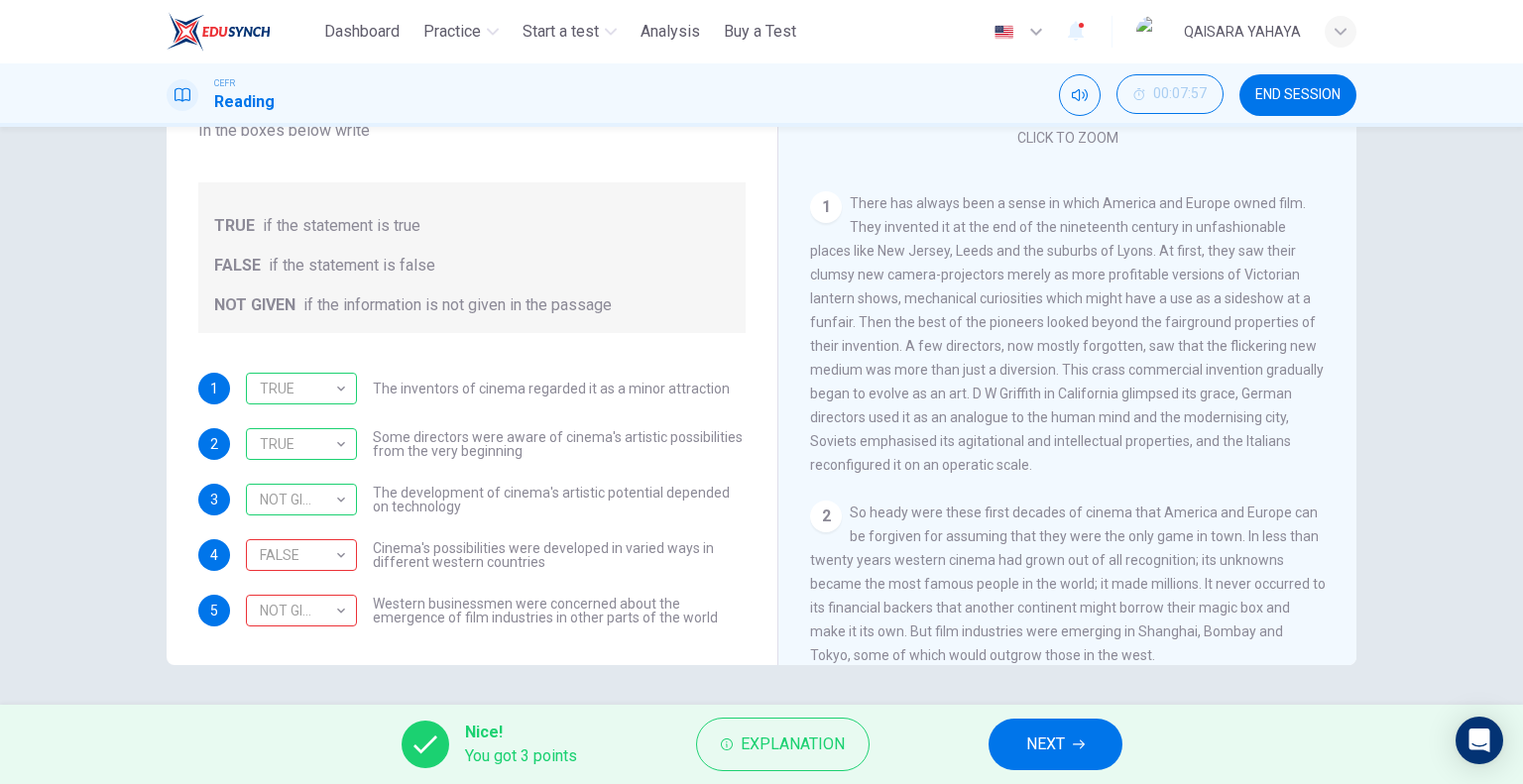 click on "2 So heady were these first decades of cinema that America and Europe can be forgiven for assuming that they were the only game in town. In less than twenty years western cinema had grown out of all recognition; its unknowns became the most famous people in the world; it made millions. It never occurred to its financial backers that another continent might borrow their magic box and make it its own. But film industries were emerging in Shanghai, Bombay and Tokyo, some of which would outgrow those in the west." at bounding box center (1068, 584) 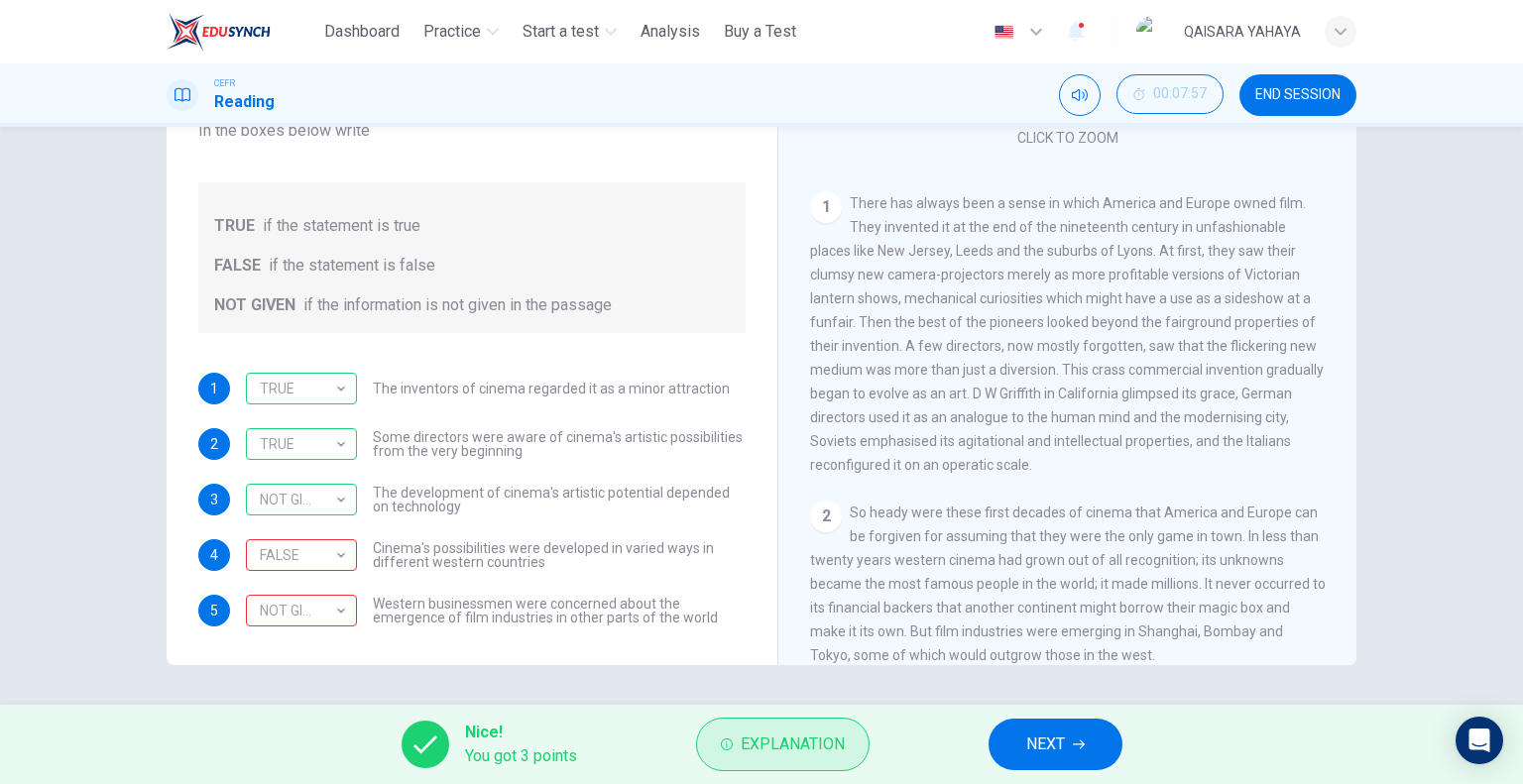 click on "Explanation" at bounding box center (782, 744) 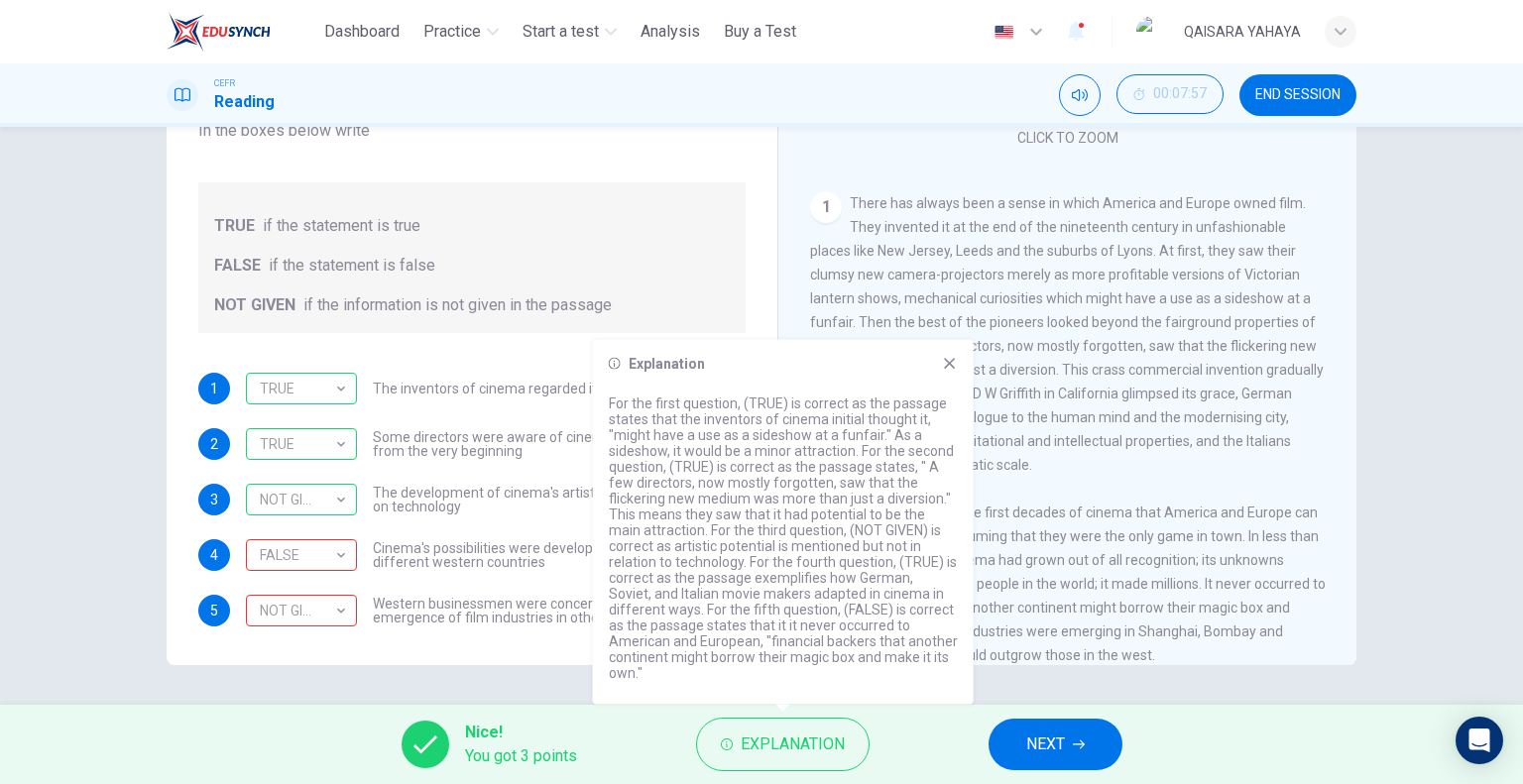 click at bounding box center (950, 364) 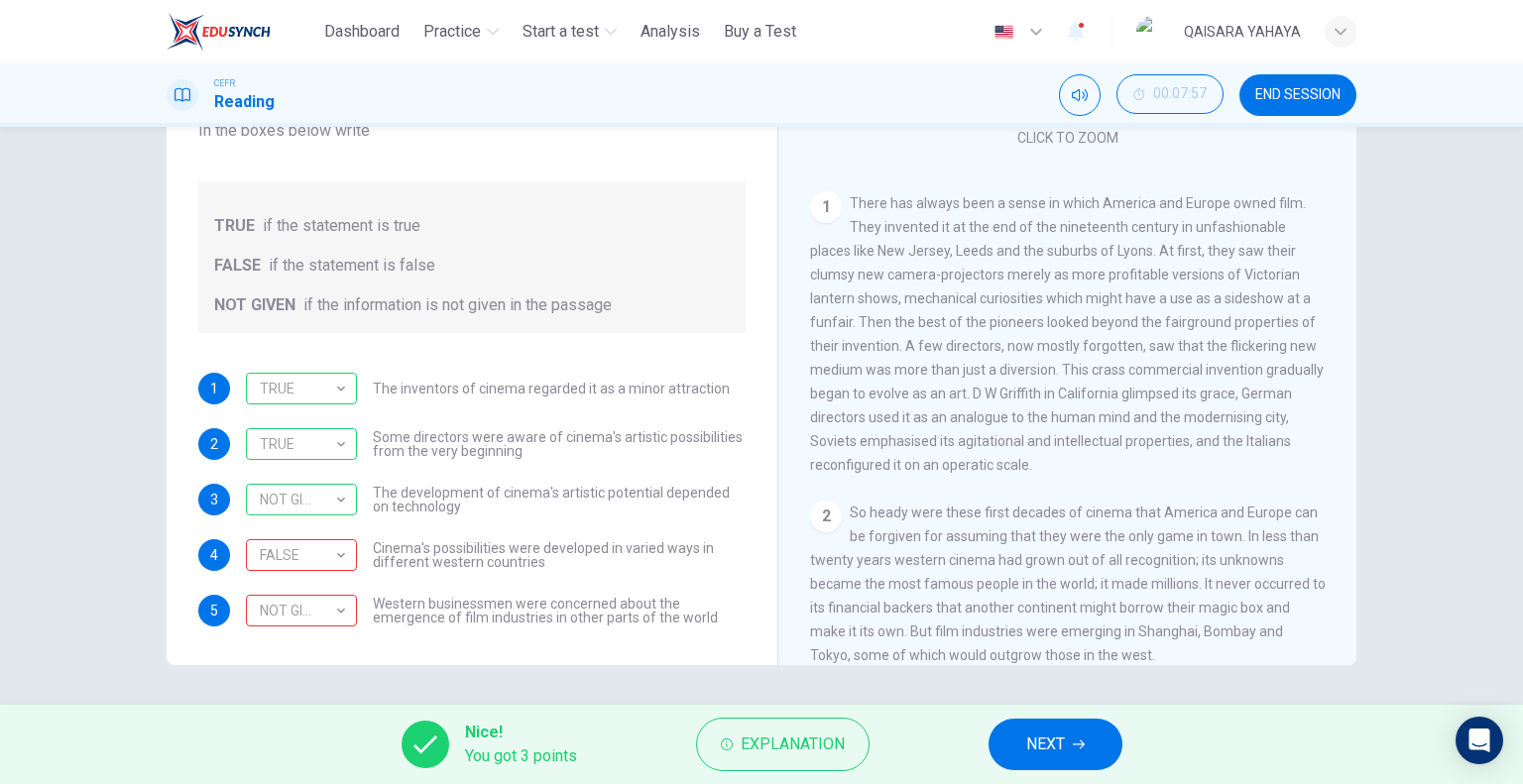 click on "NEXT" at bounding box center (1045, 744) 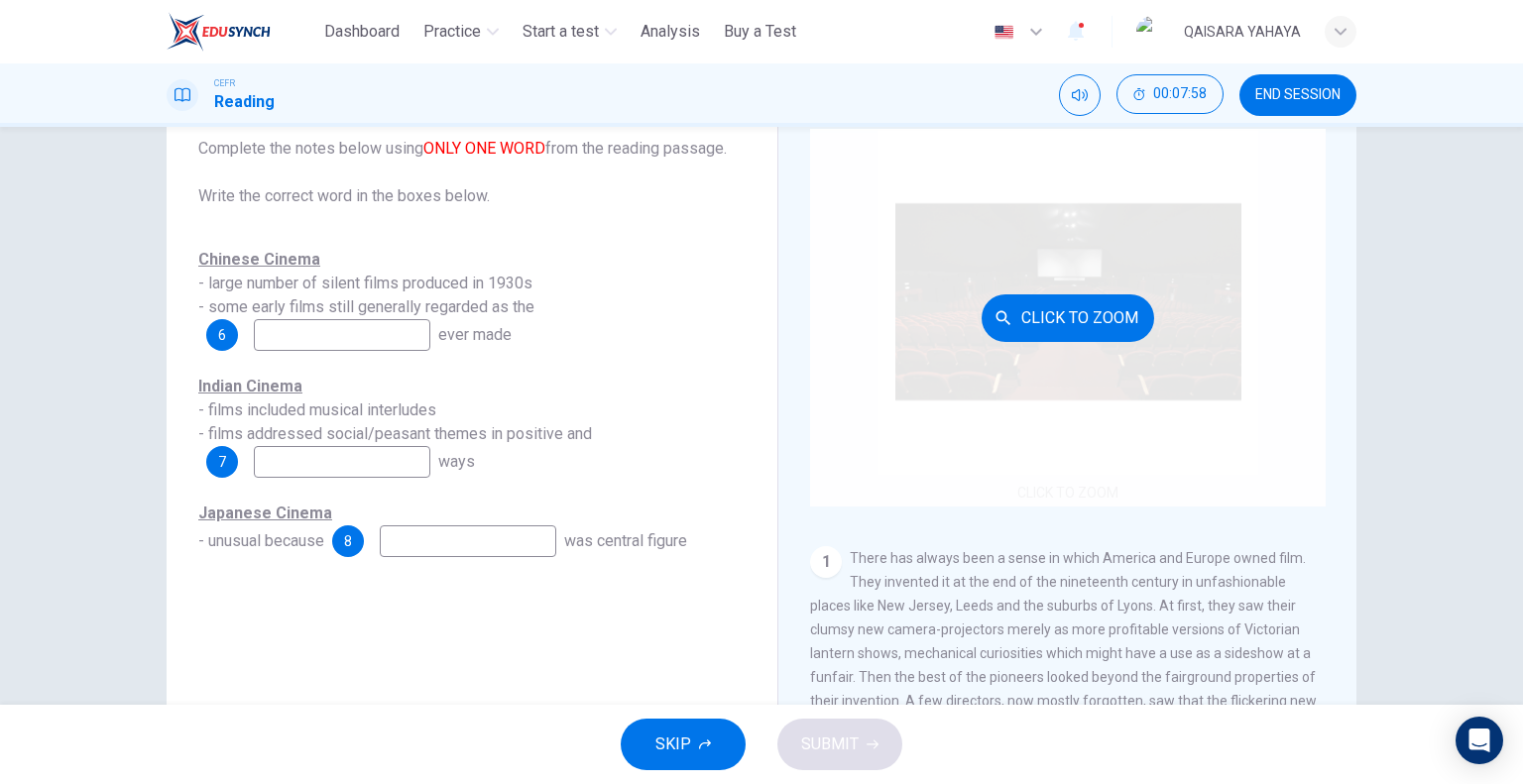 scroll, scrollTop: 91, scrollLeft: 0, axis: vertical 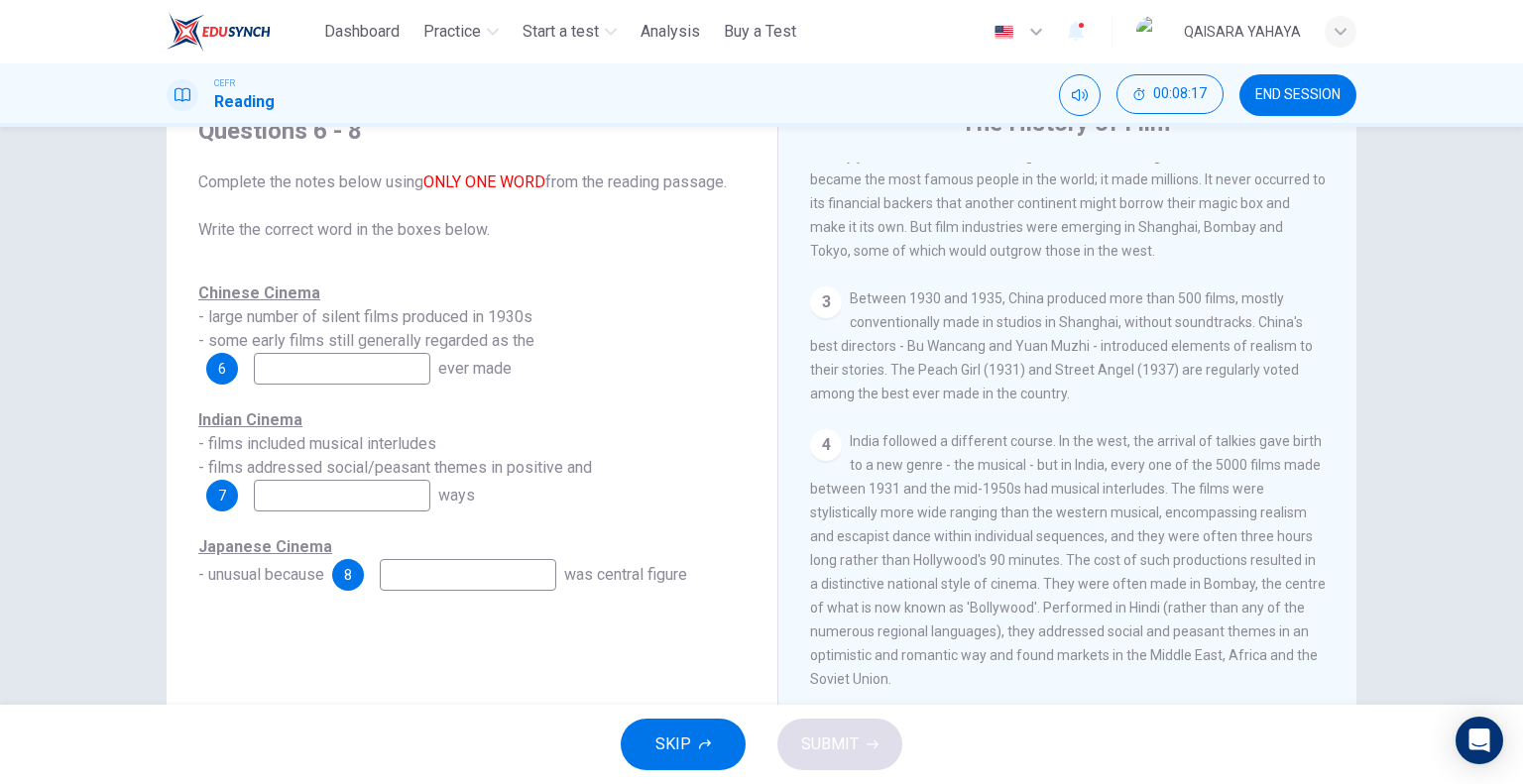 click at bounding box center [342, 369] 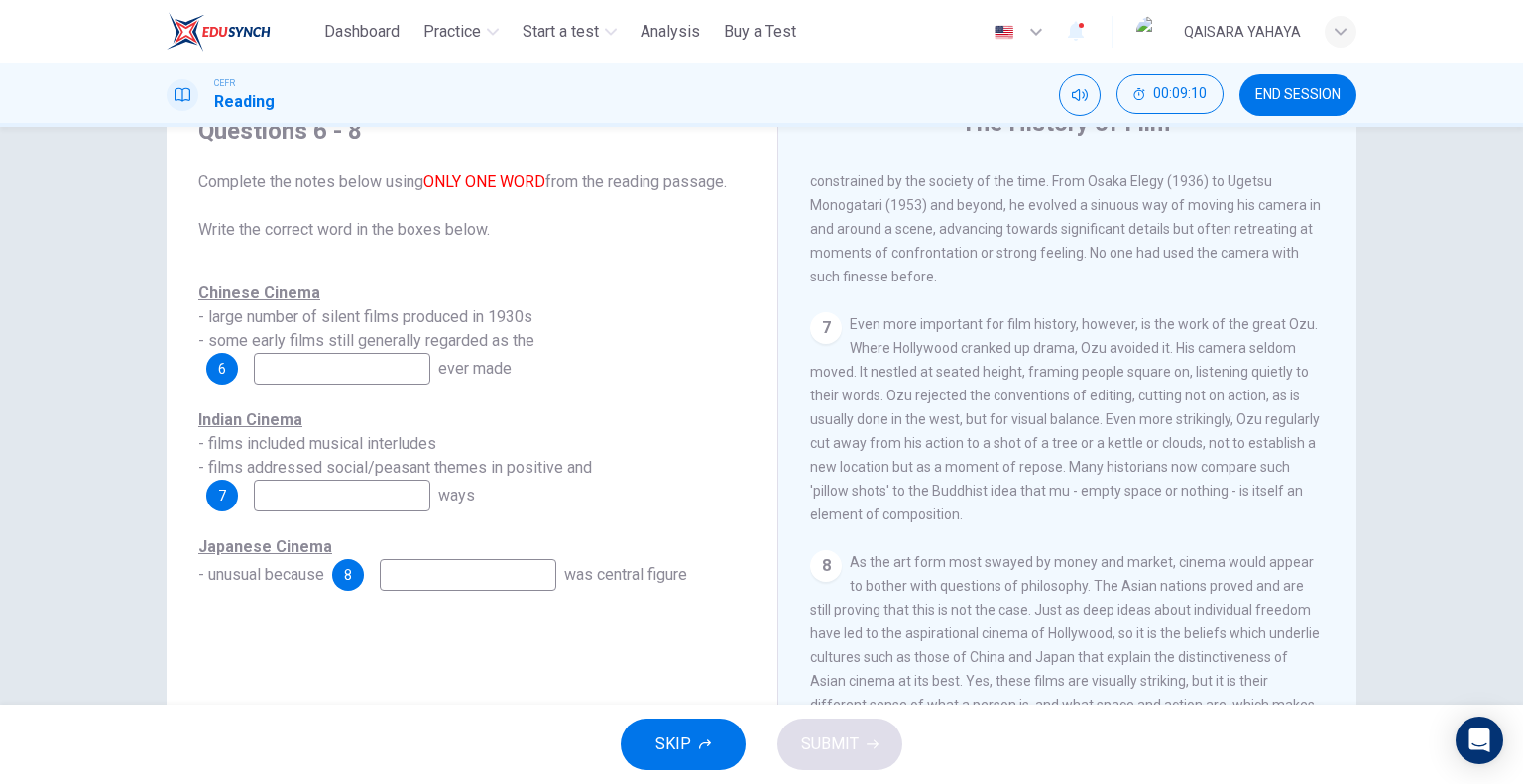 scroll, scrollTop: 1677, scrollLeft: 0, axis: vertical 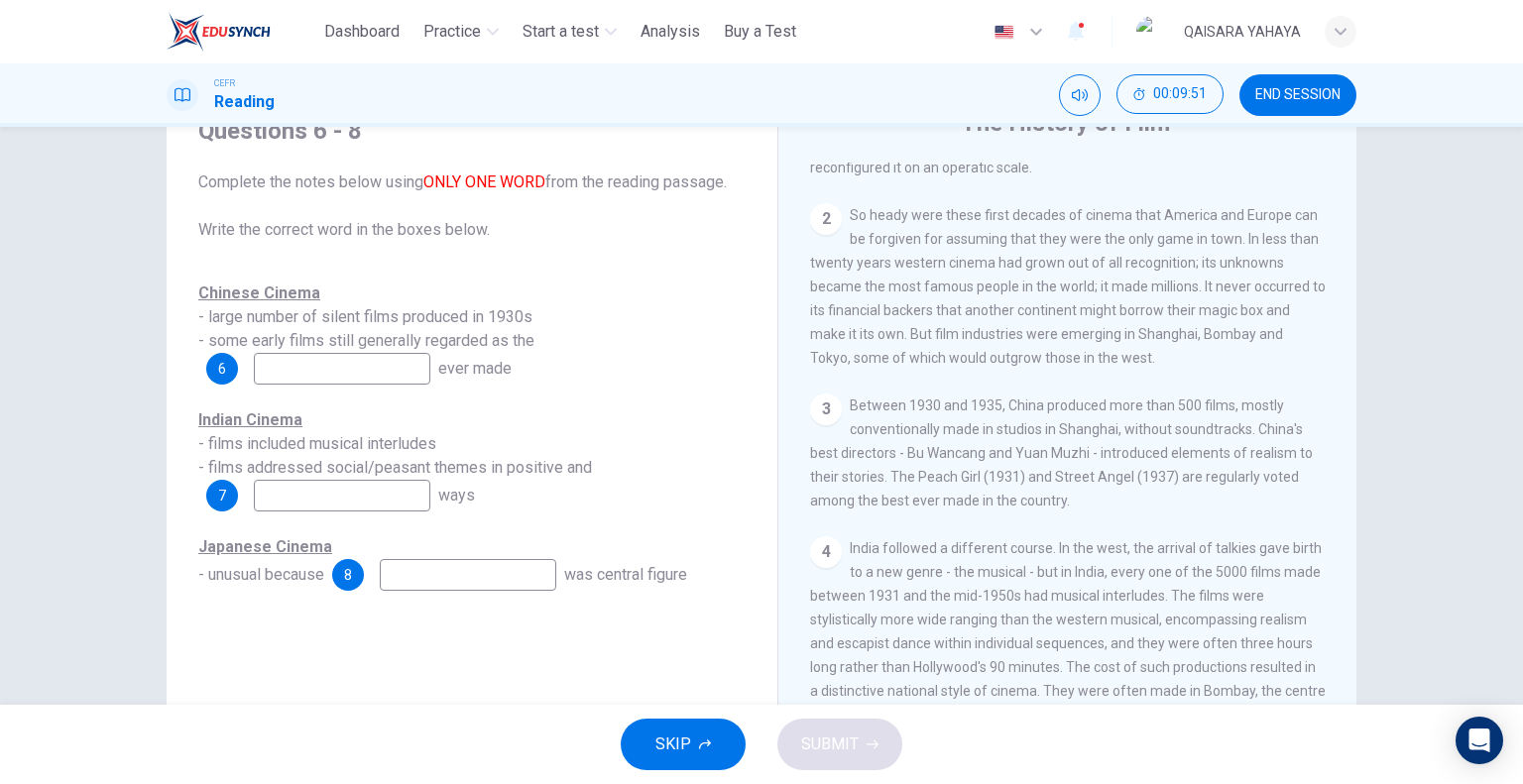 click at bounding box center [342, 369] 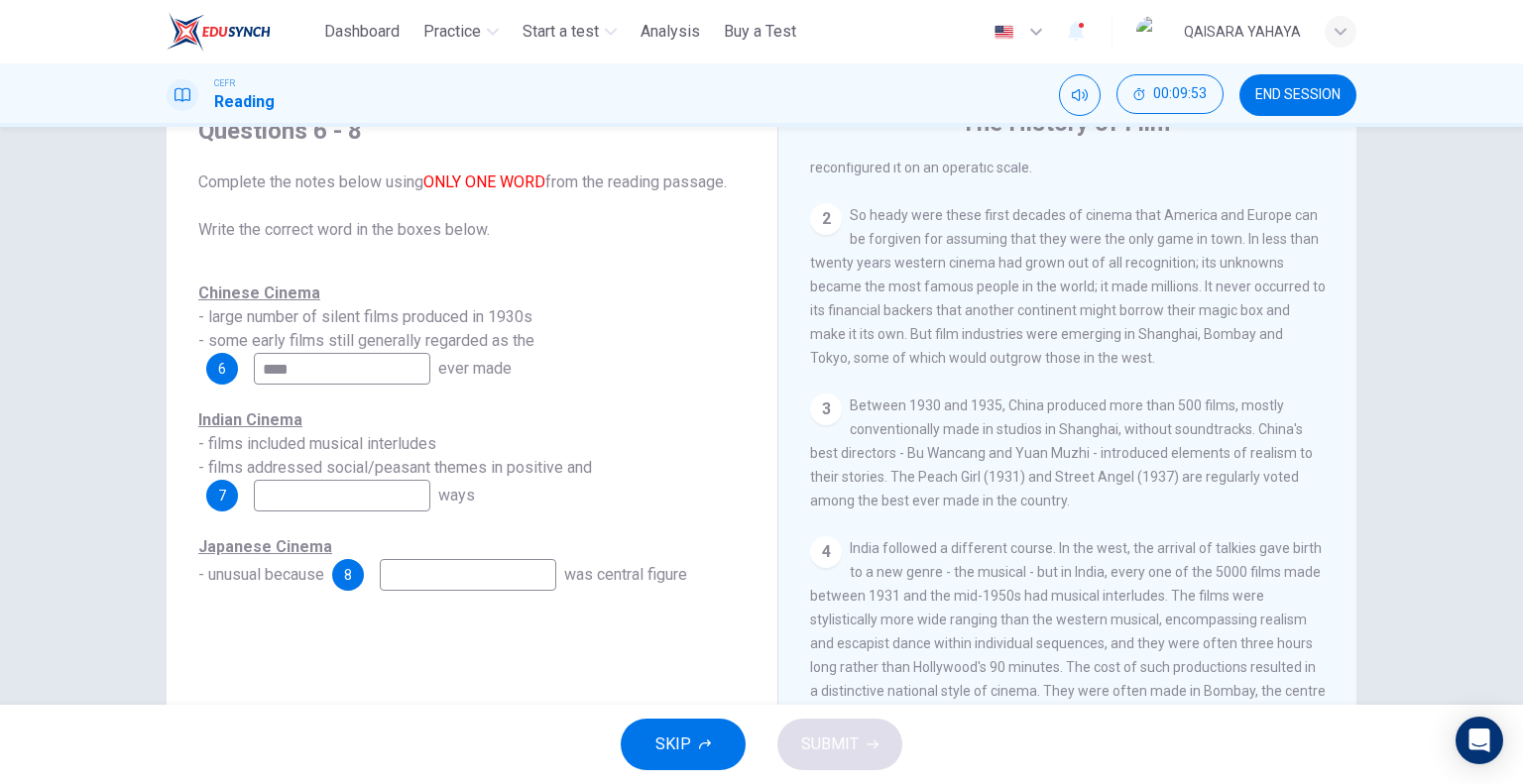 type on "****" 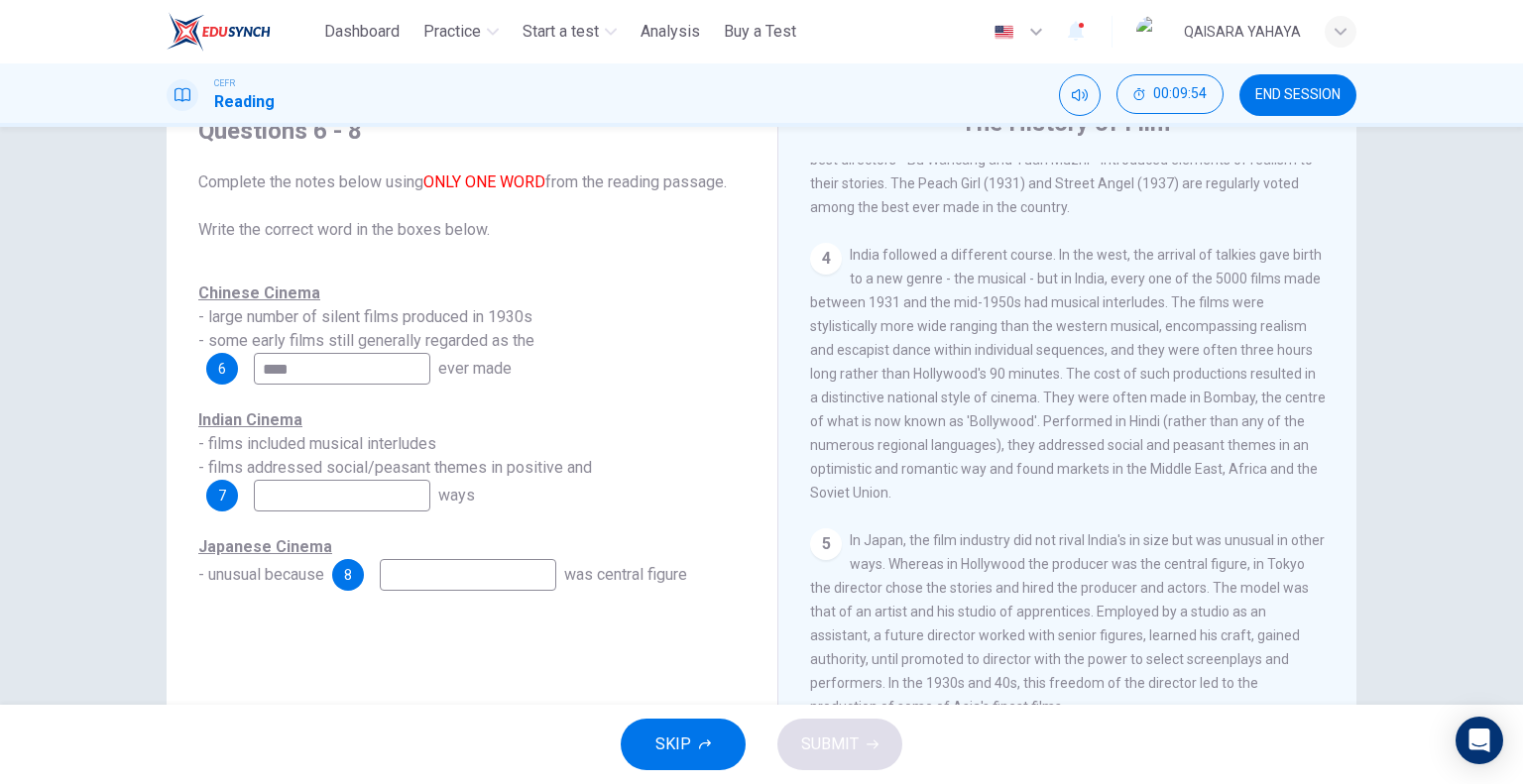 scroll, scrollTop: 983, scrollLeft: 0, axis: vertical 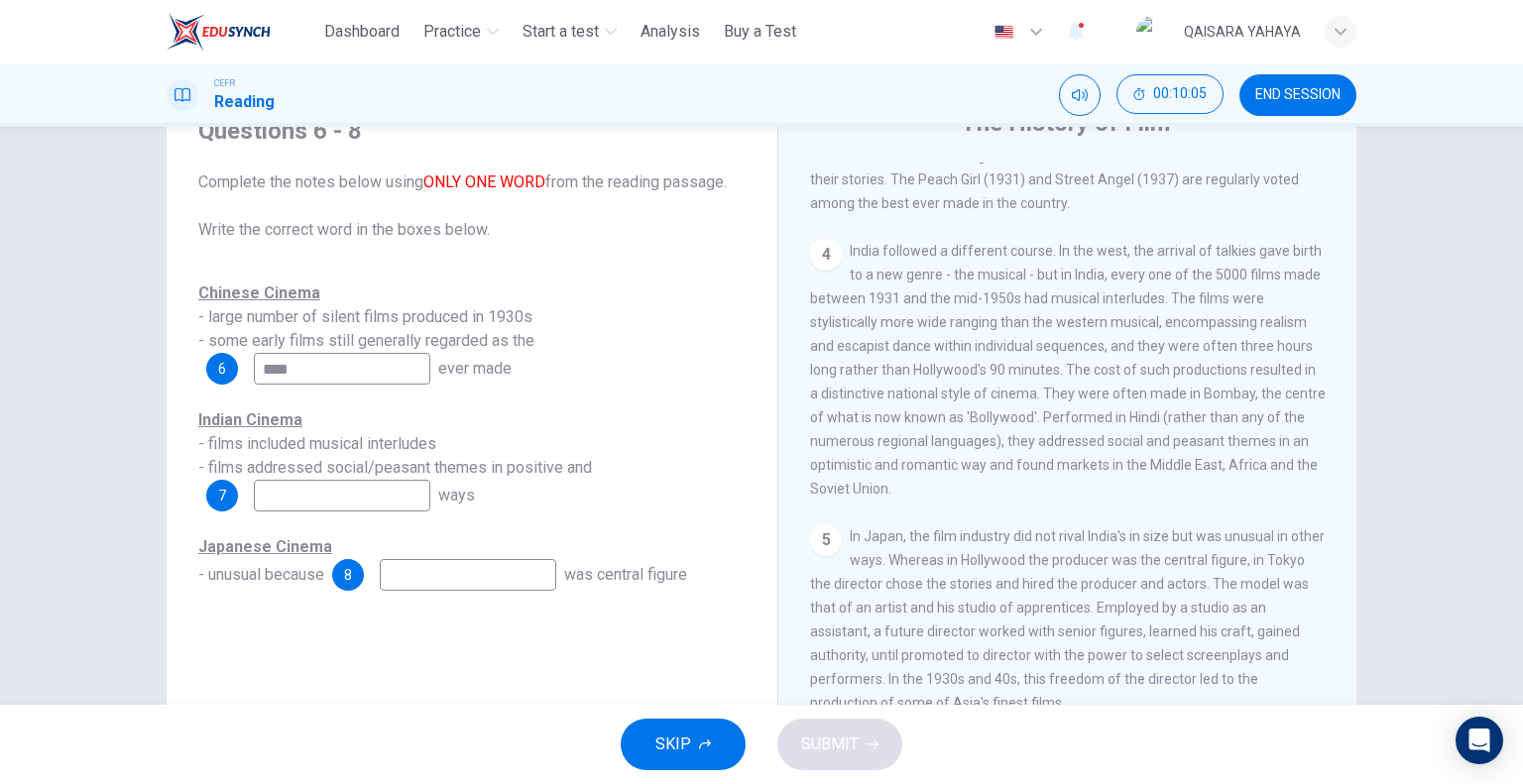 click at bounding box center (342, 369) 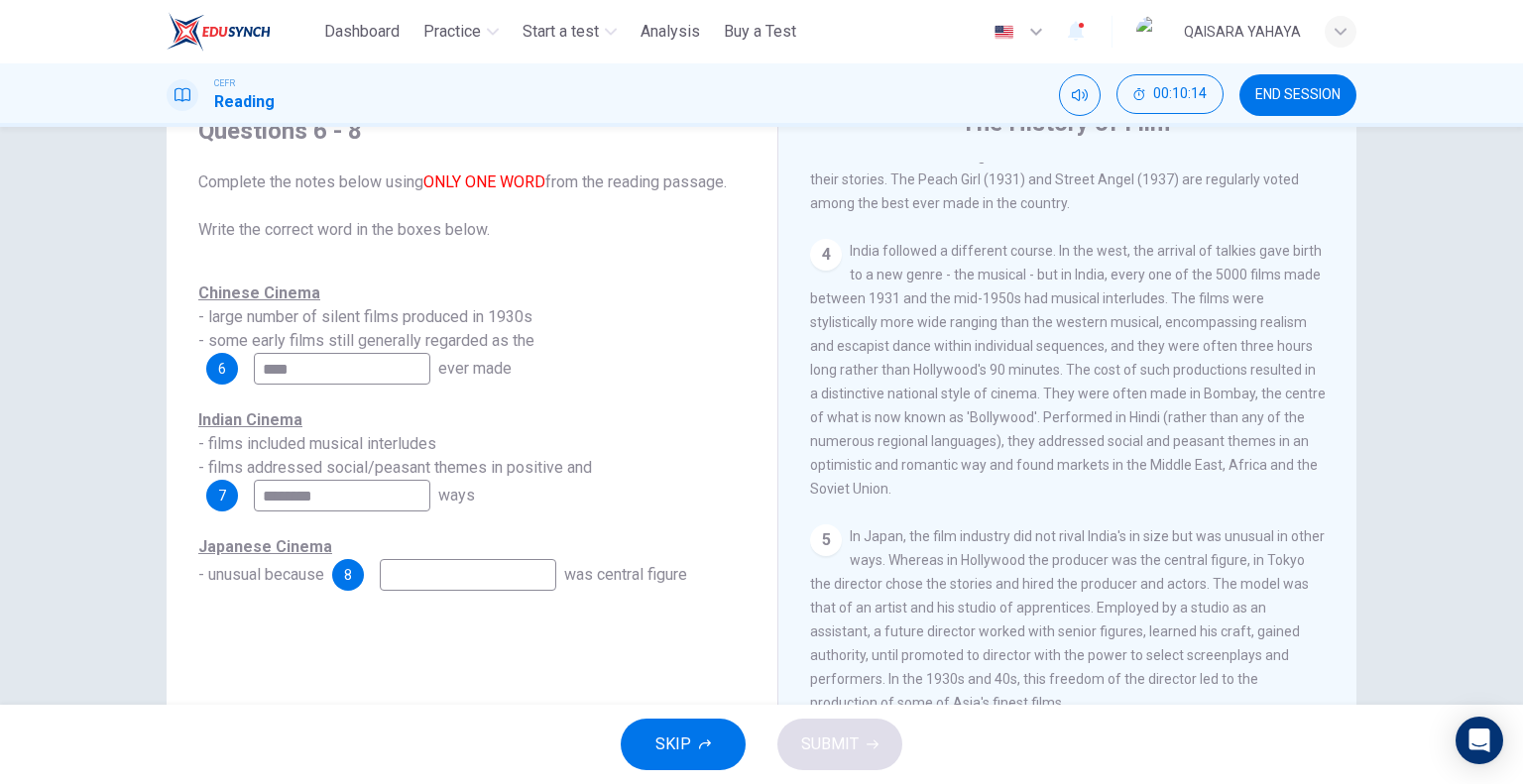 type on "********" 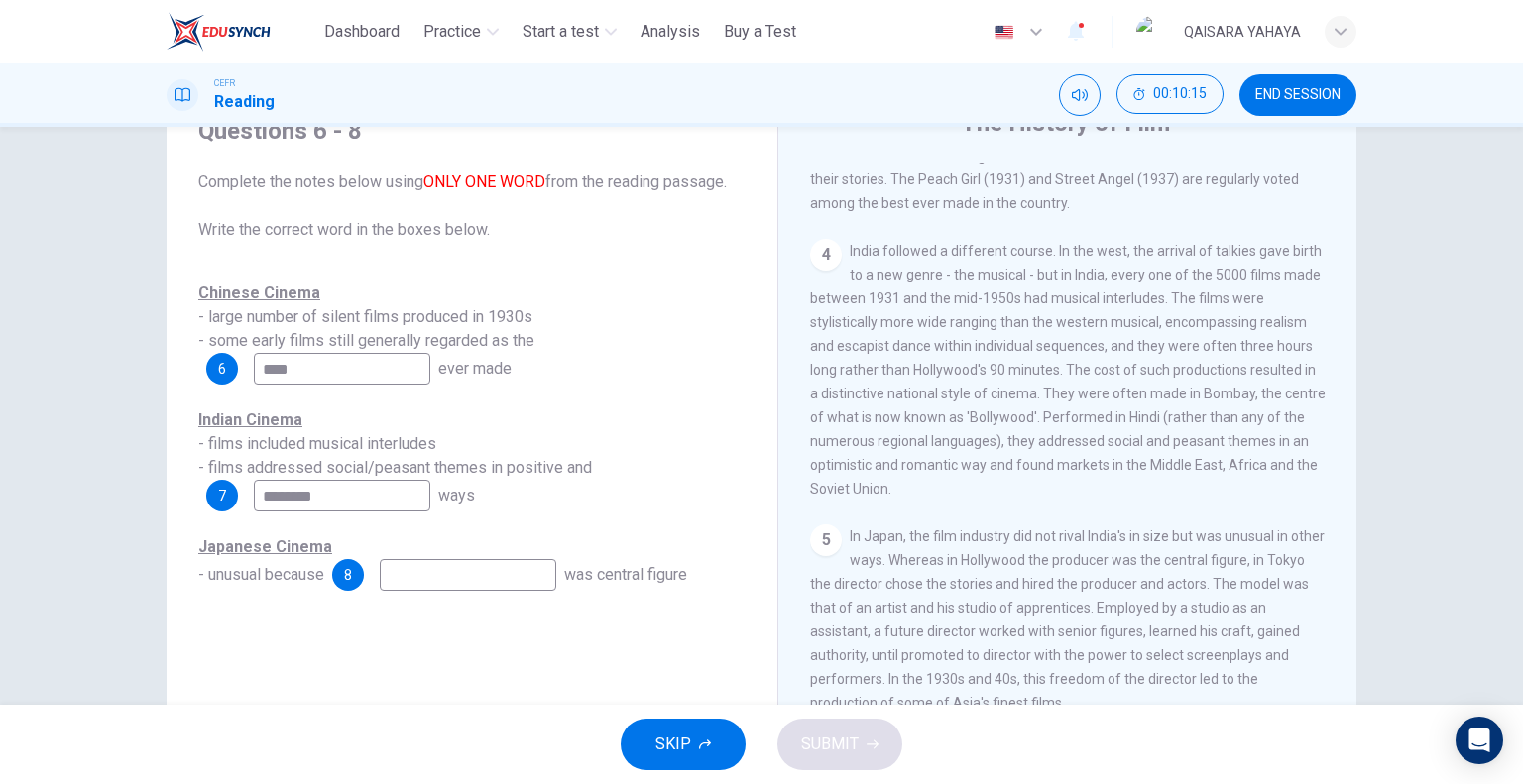click at bounding box center [342, 369] 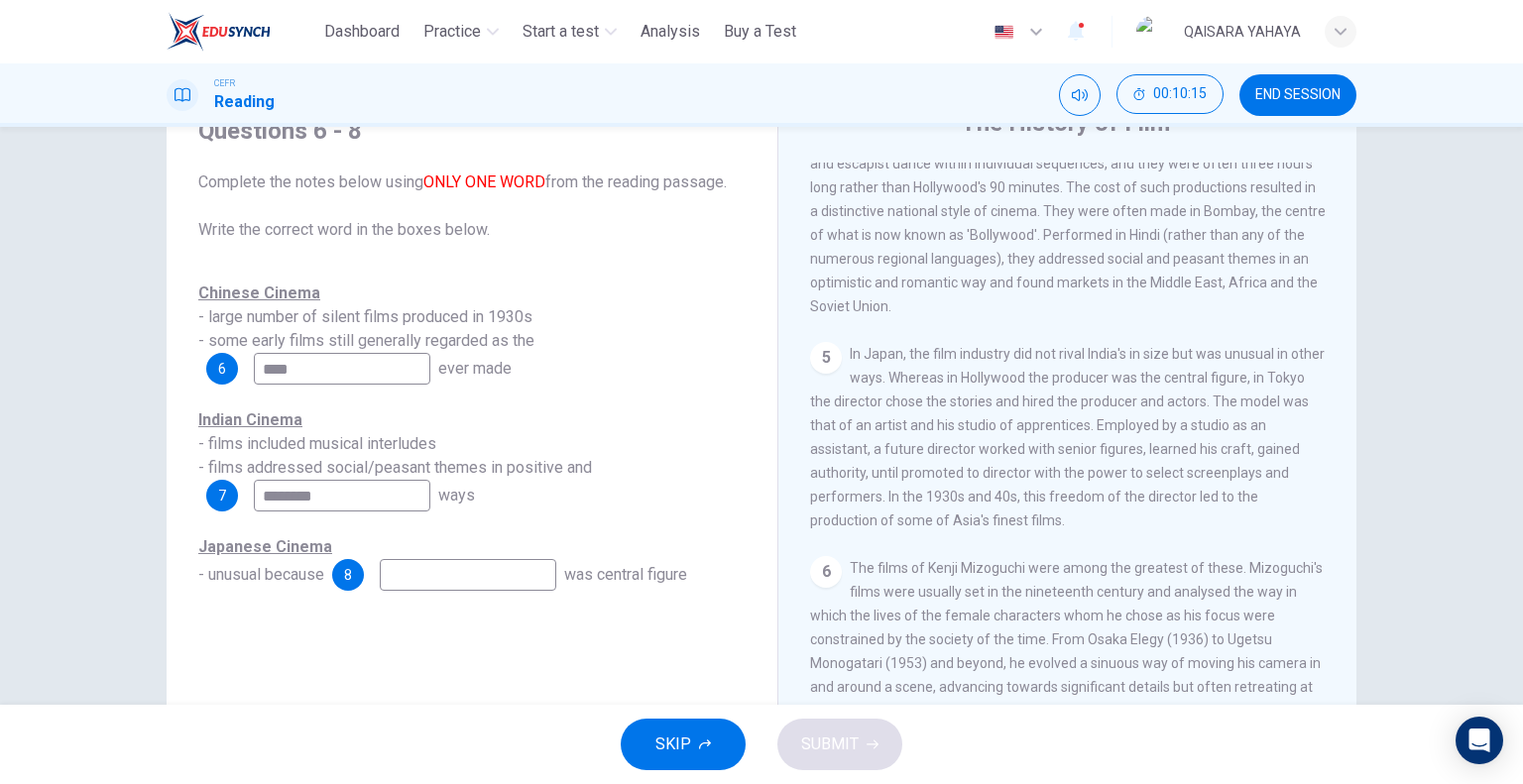 scroll, scrollTop: 1281, scrollLeft: 0, axis: vertical 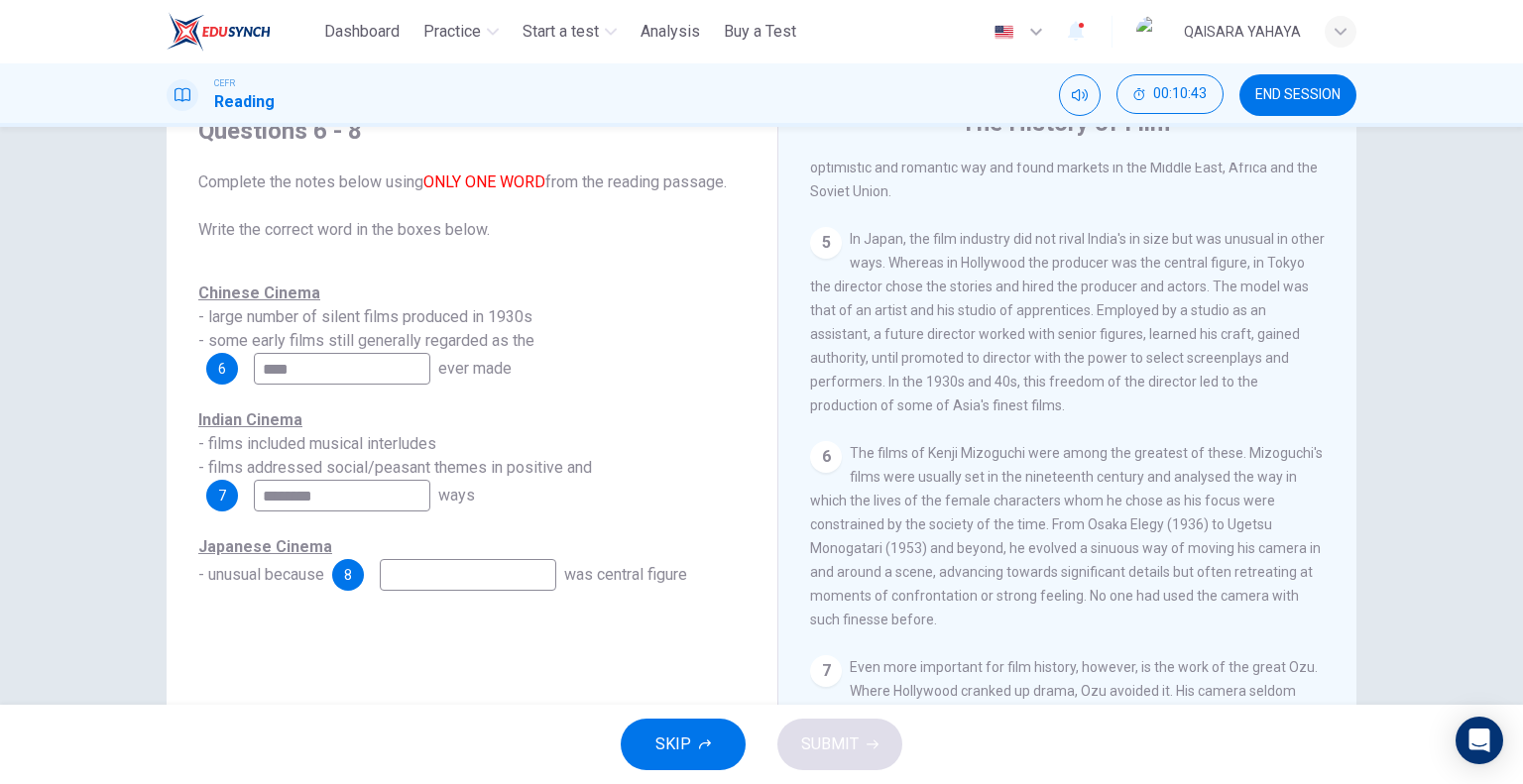 click at bounding box center [342, 369] 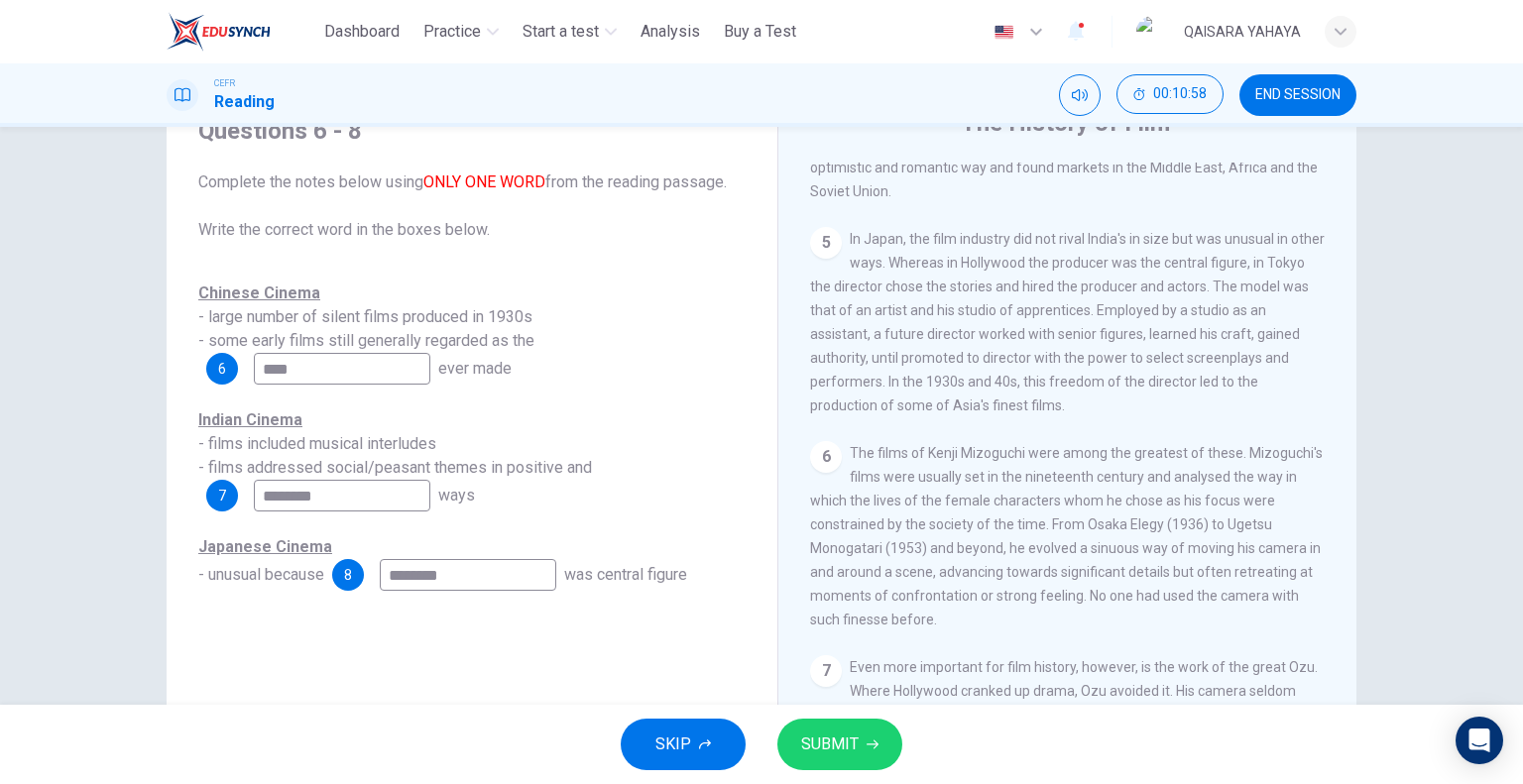 click on "Indian Cinema
- films included musical interludes
- films addressed social/peasant themes in positive and  7 ********  ways" at bounding box center (472, 460) 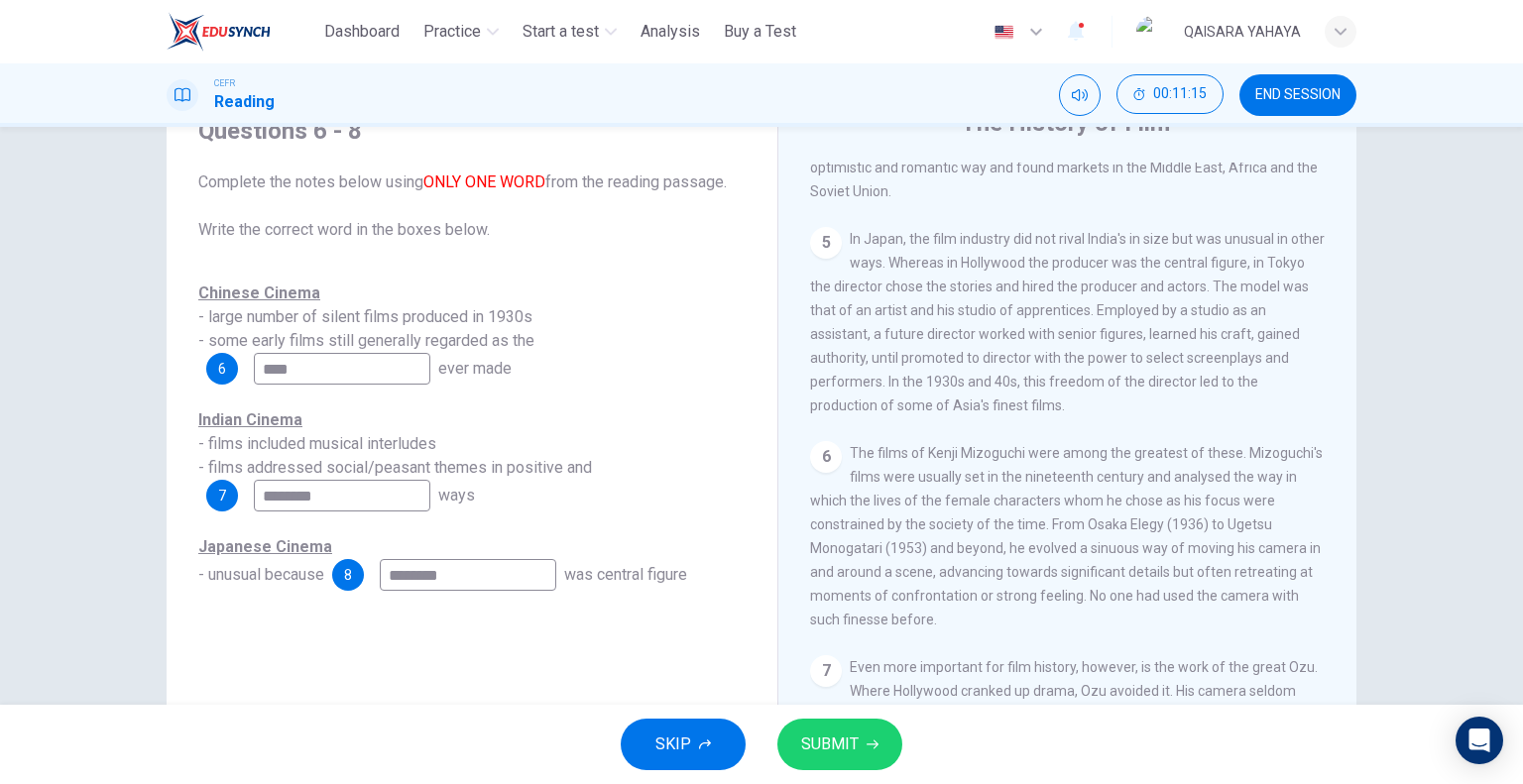 click on "********" at bounding box center (342, 369) 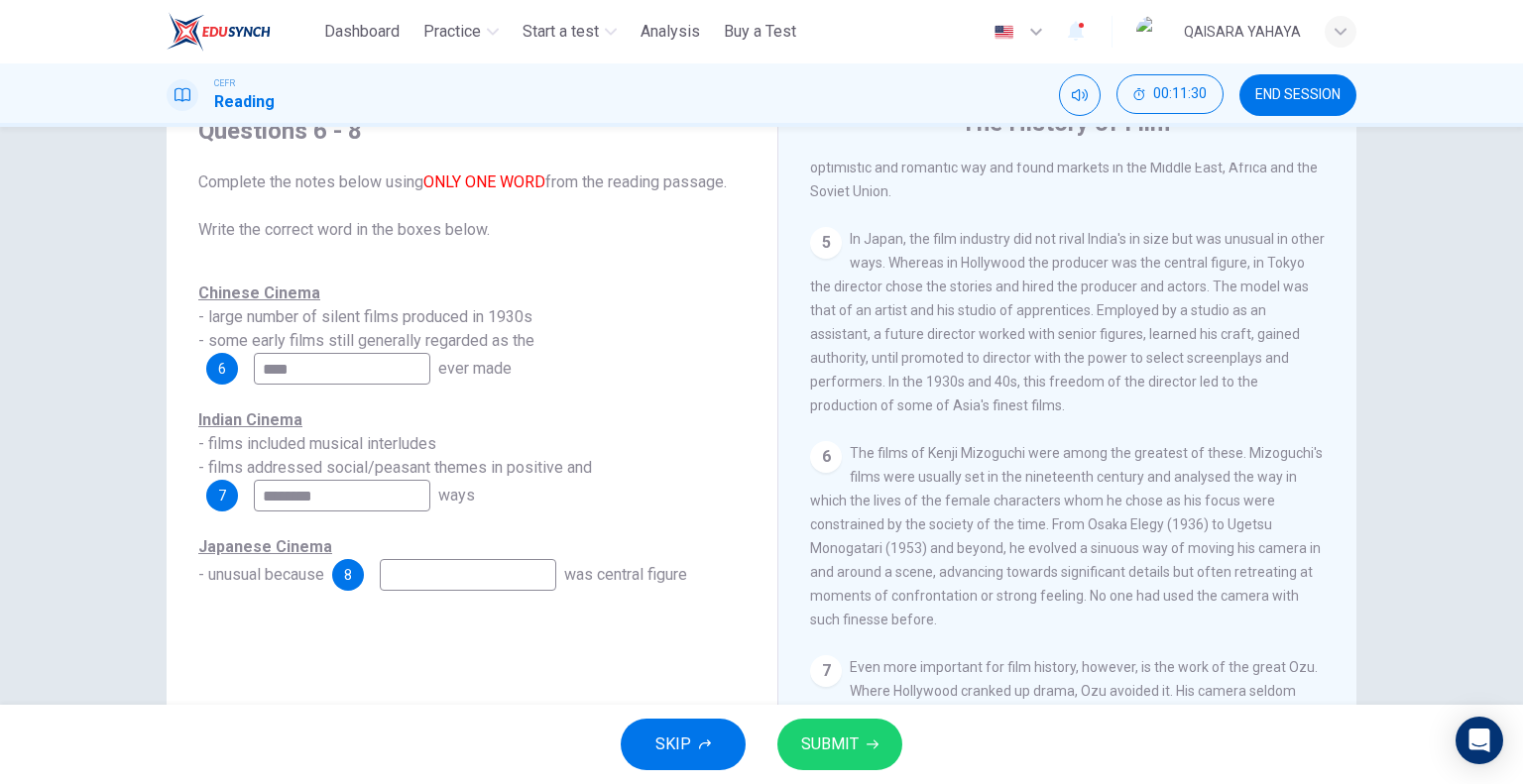 click at bounding box center (342, 369) 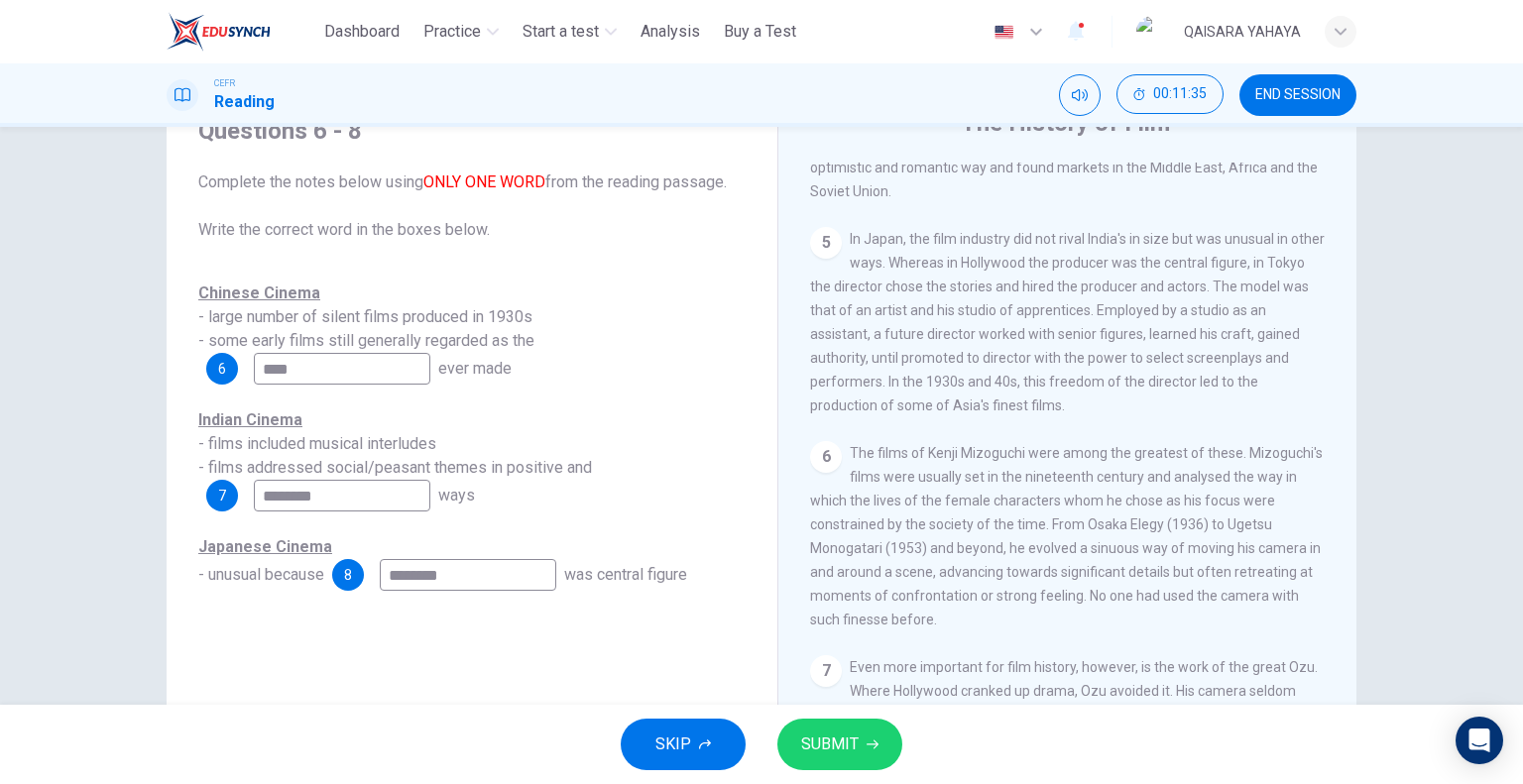 type on "********" 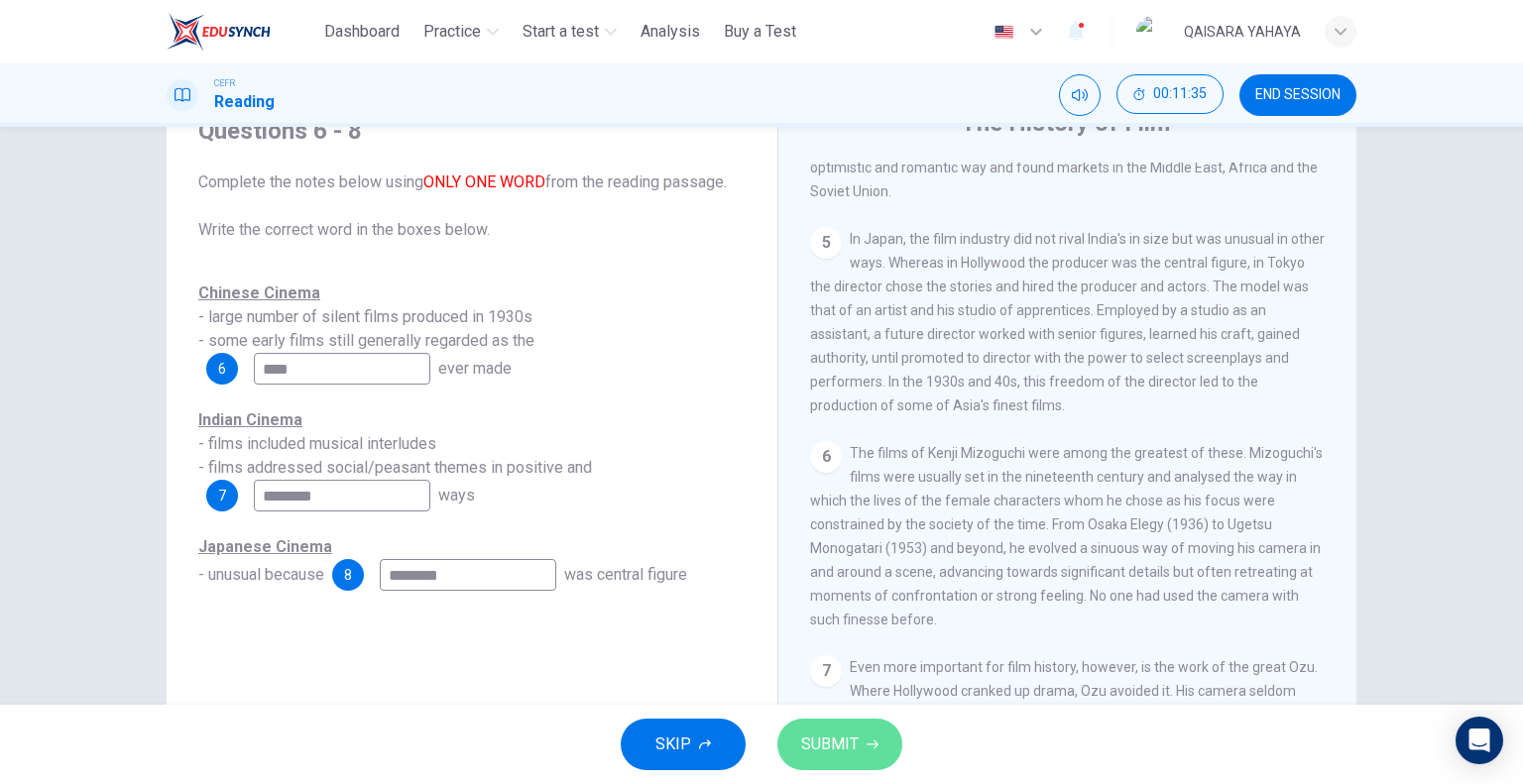 click on "SUBMIT" at bounding box center [840, 744] 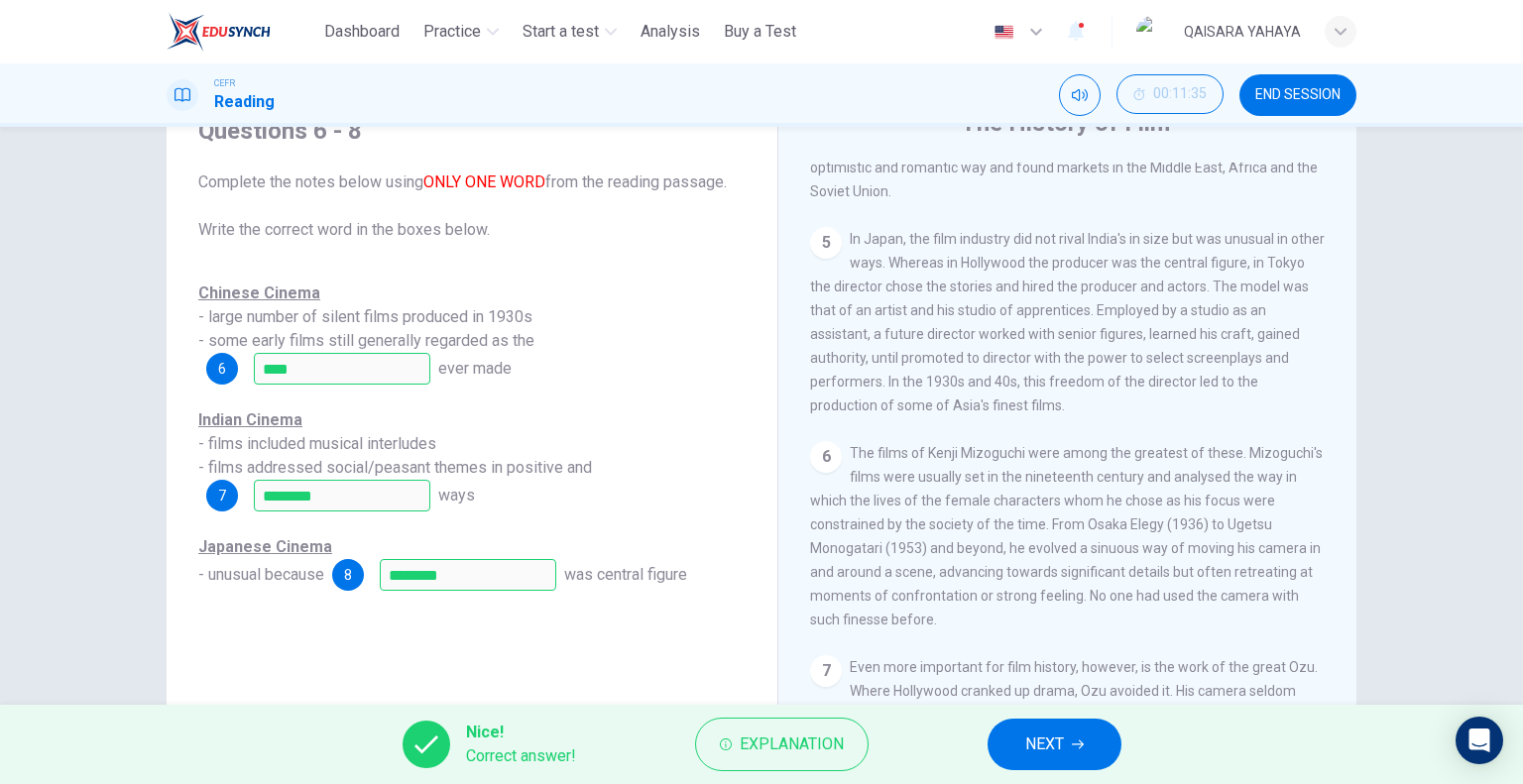 click on "NEXT" at bounding box center (1054, 744) 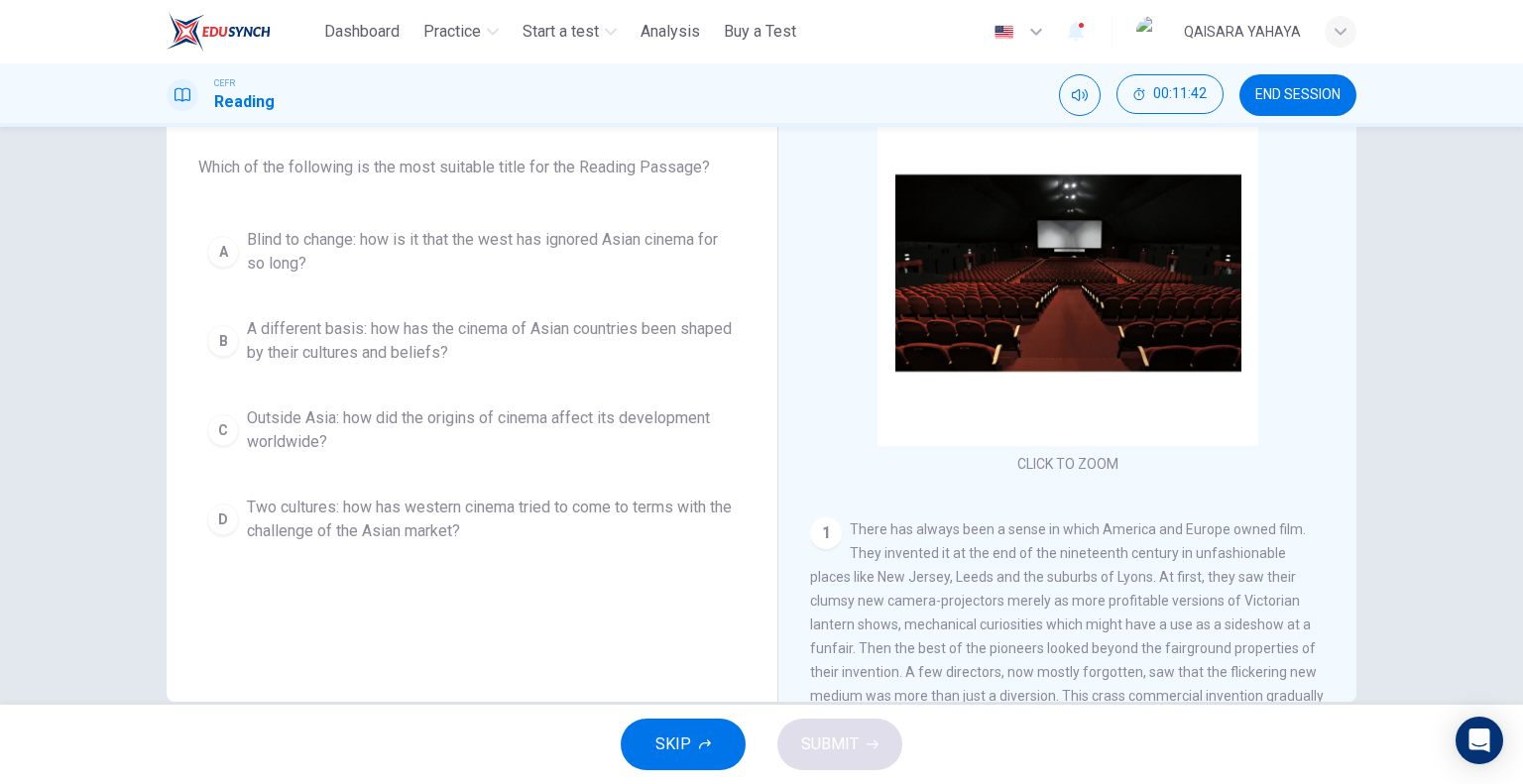 scroll, scrollTop: 91, scrollLeft: 0, axis: vertical 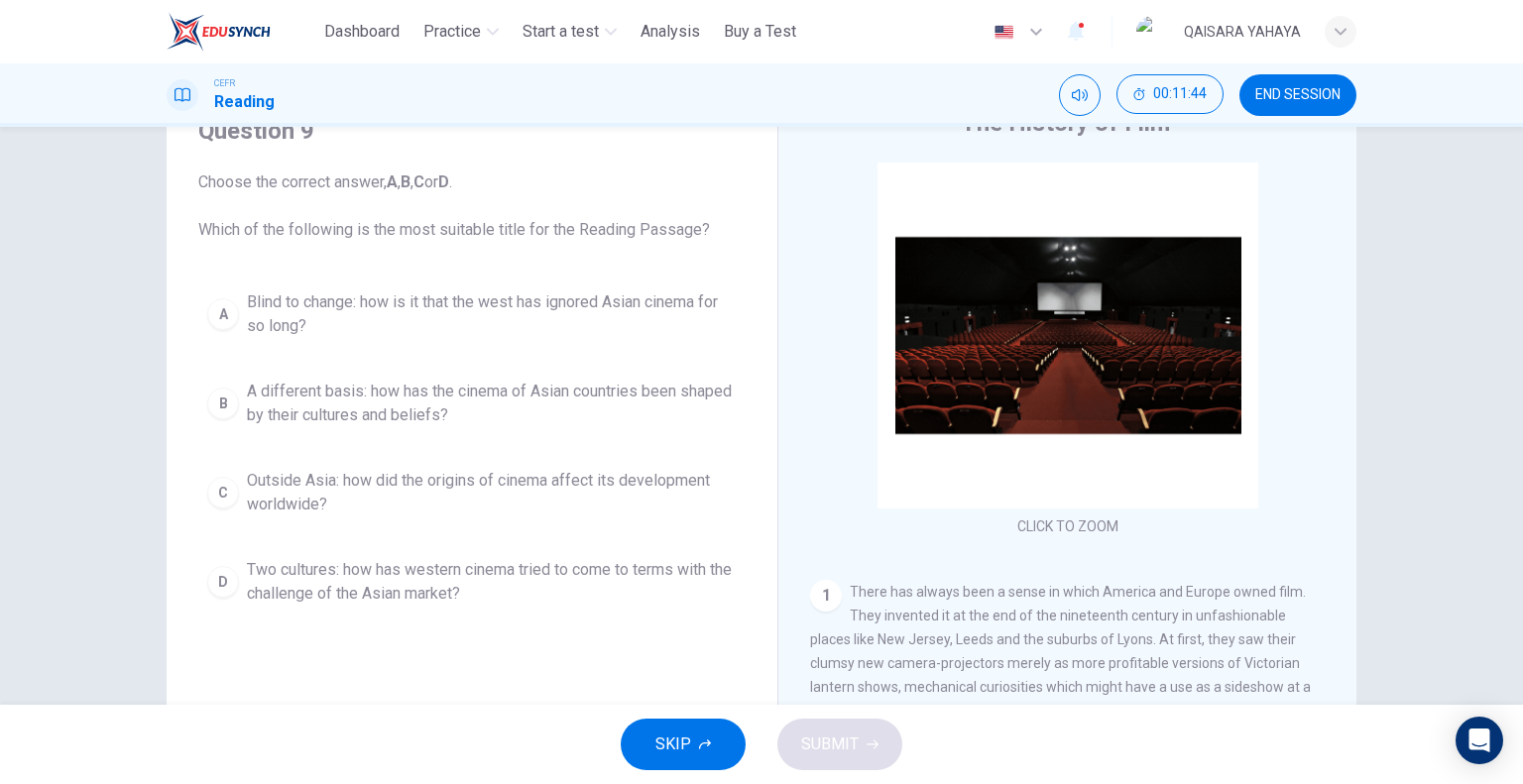 click on "Blind to change: how is it that the west has ignored Asian cinema for so long?" at bounding box center (492, 314) 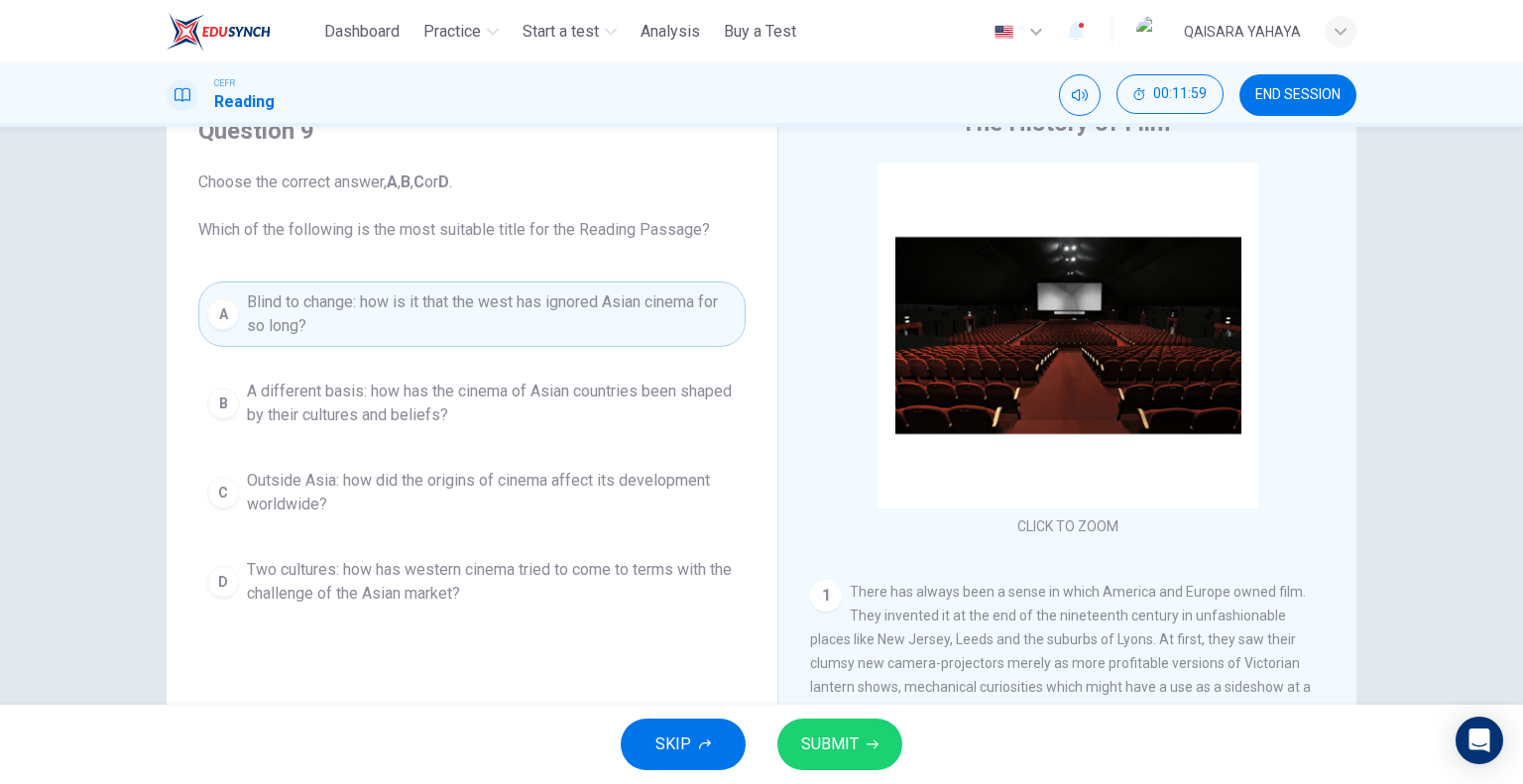 click on "A different basis: how has the cinema of Asian countries been shaped by their cultures and beliefs?" at bounding box center (492, 403) 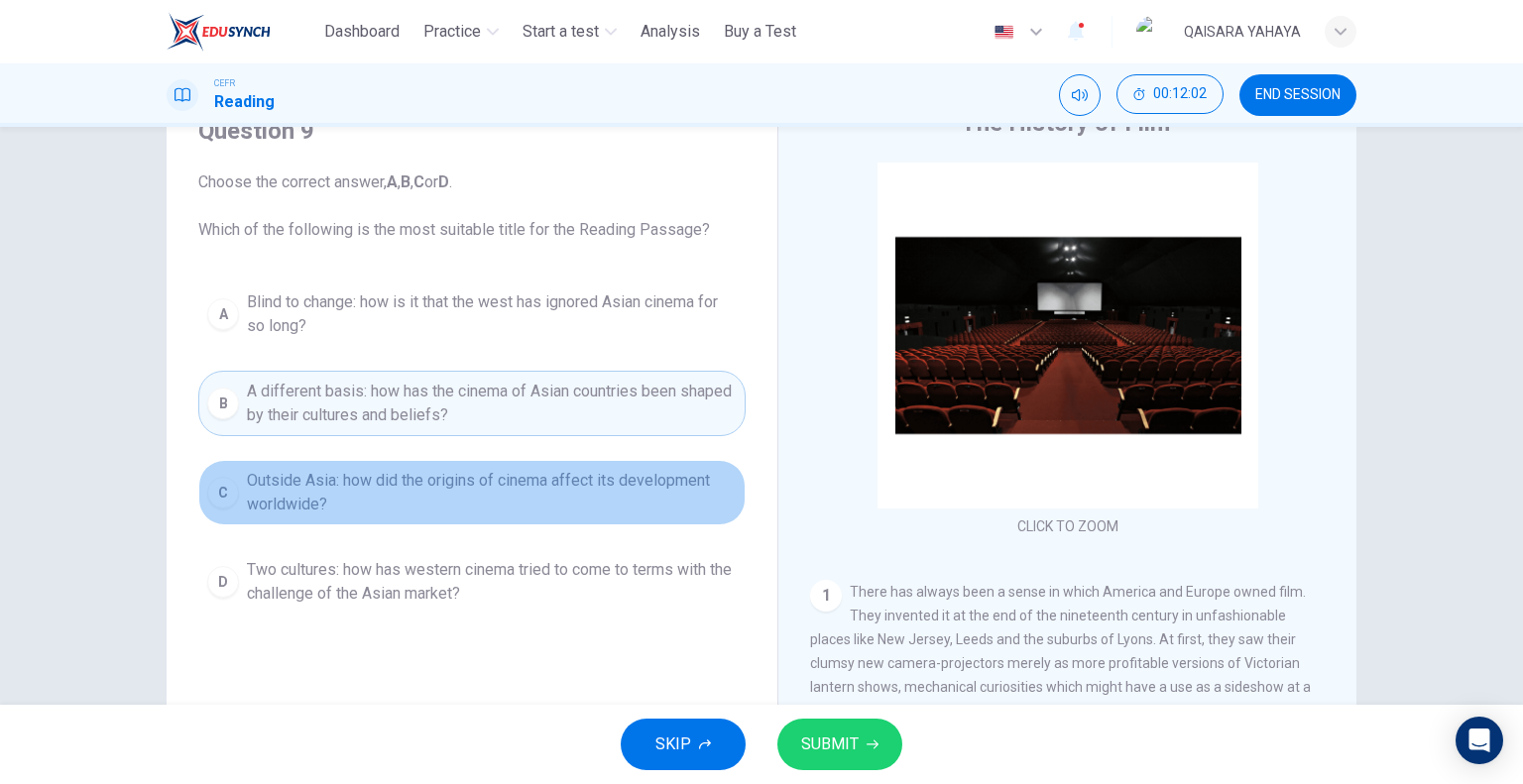 click on "Outside Asia: how did the origins of cinema affect its development worldwide?" at bounding box center [492, 314] 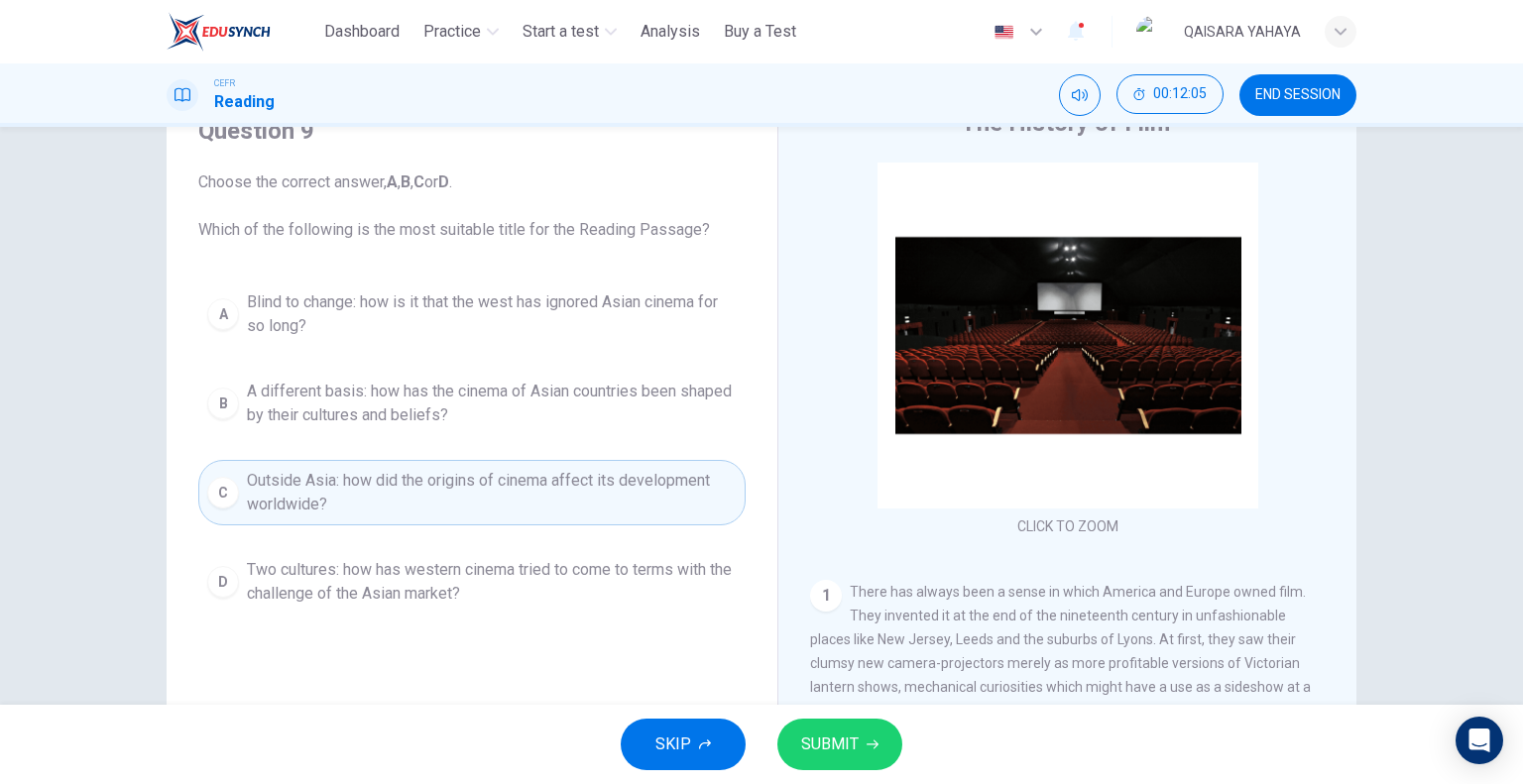 click on "Two cultures: how has western cinema tried to come to terms with the challenge of the Asian market?" at bounding box center (492, 314) 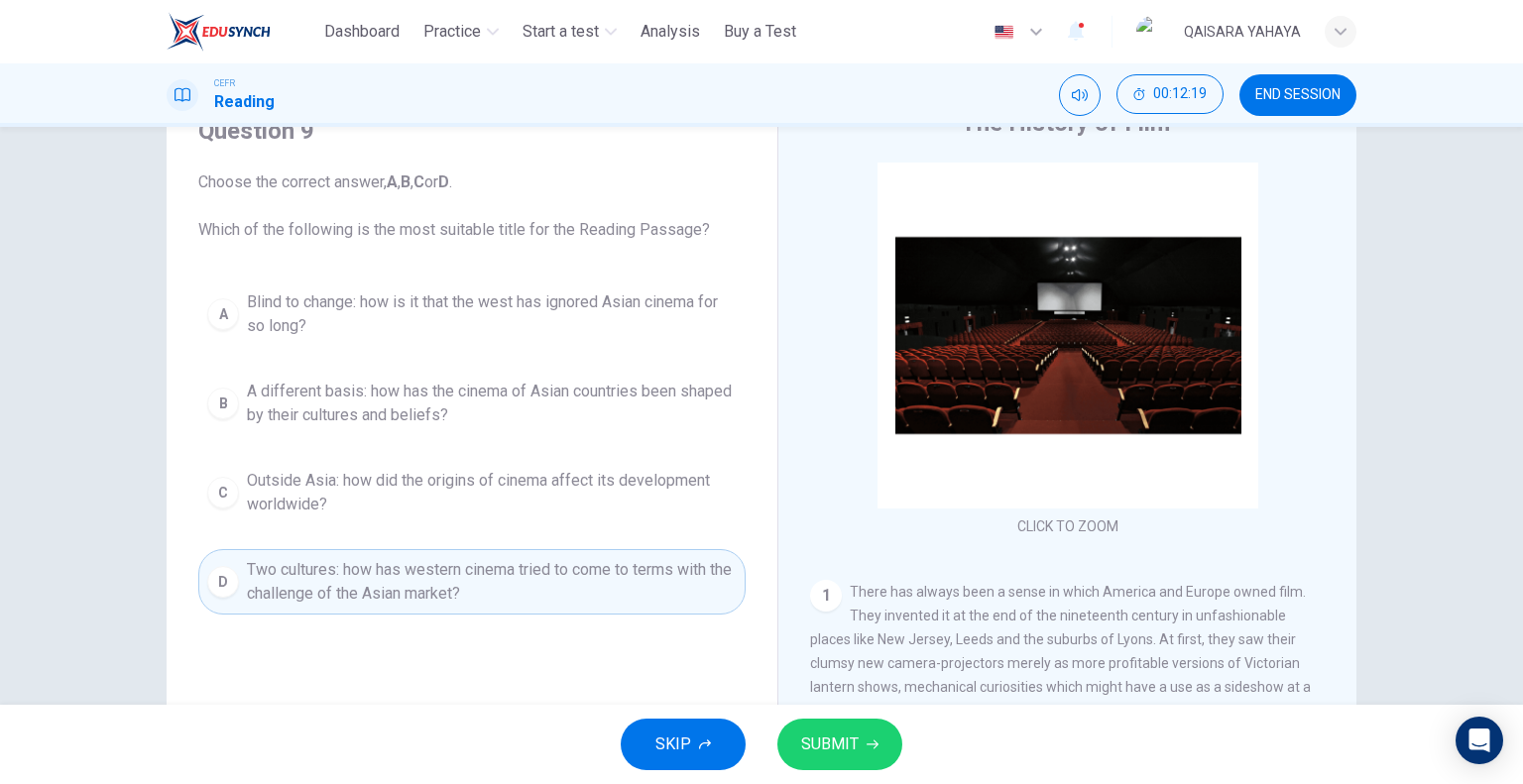 click on "Blind to change: how is it that the west has ignored Asian cinema for so long?" at bounding box center (492, 314) 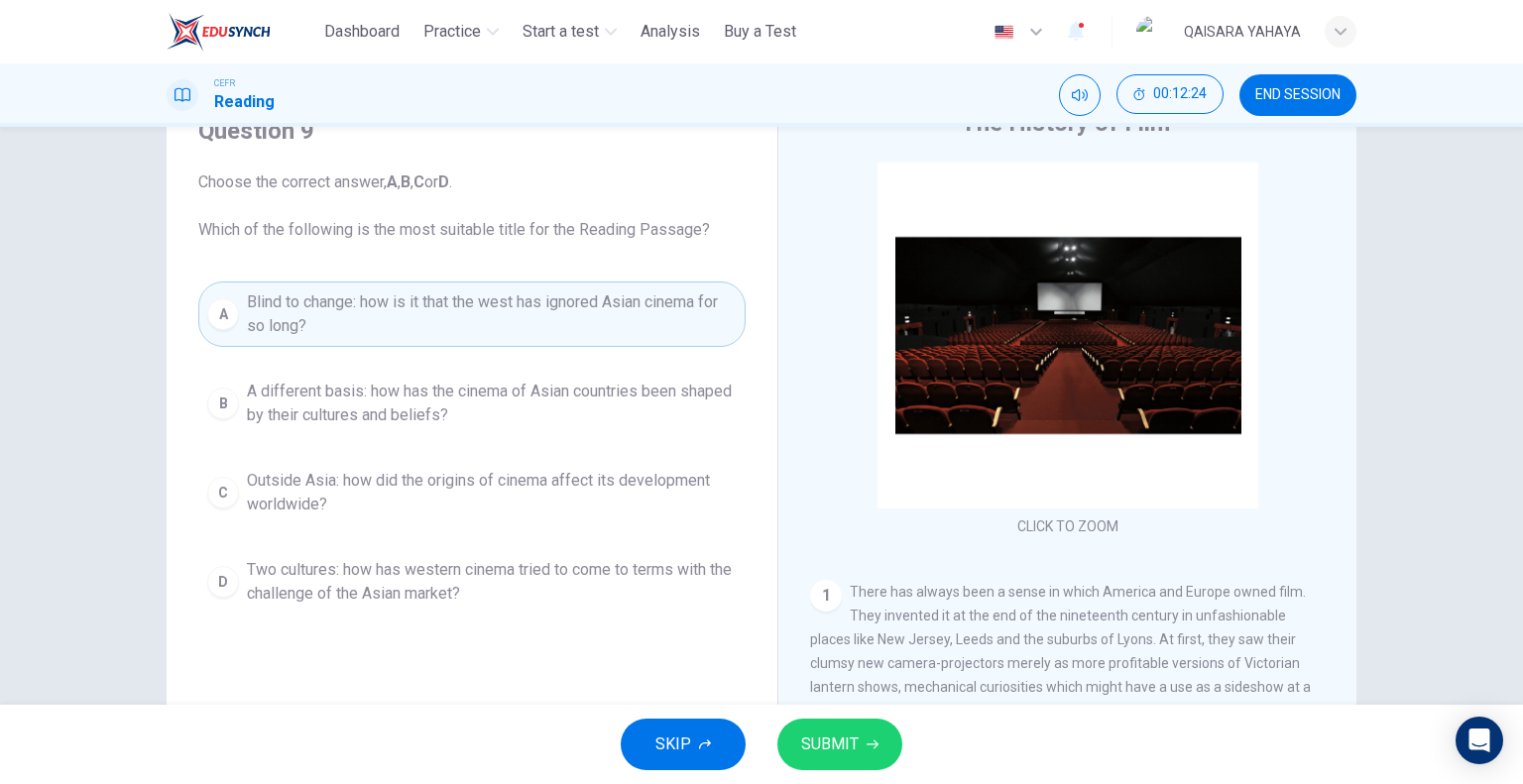 click on "Two cultures: how has western cinema tried to come to terms with the challenge of the Asian market?" at bounding box center (492, 403) 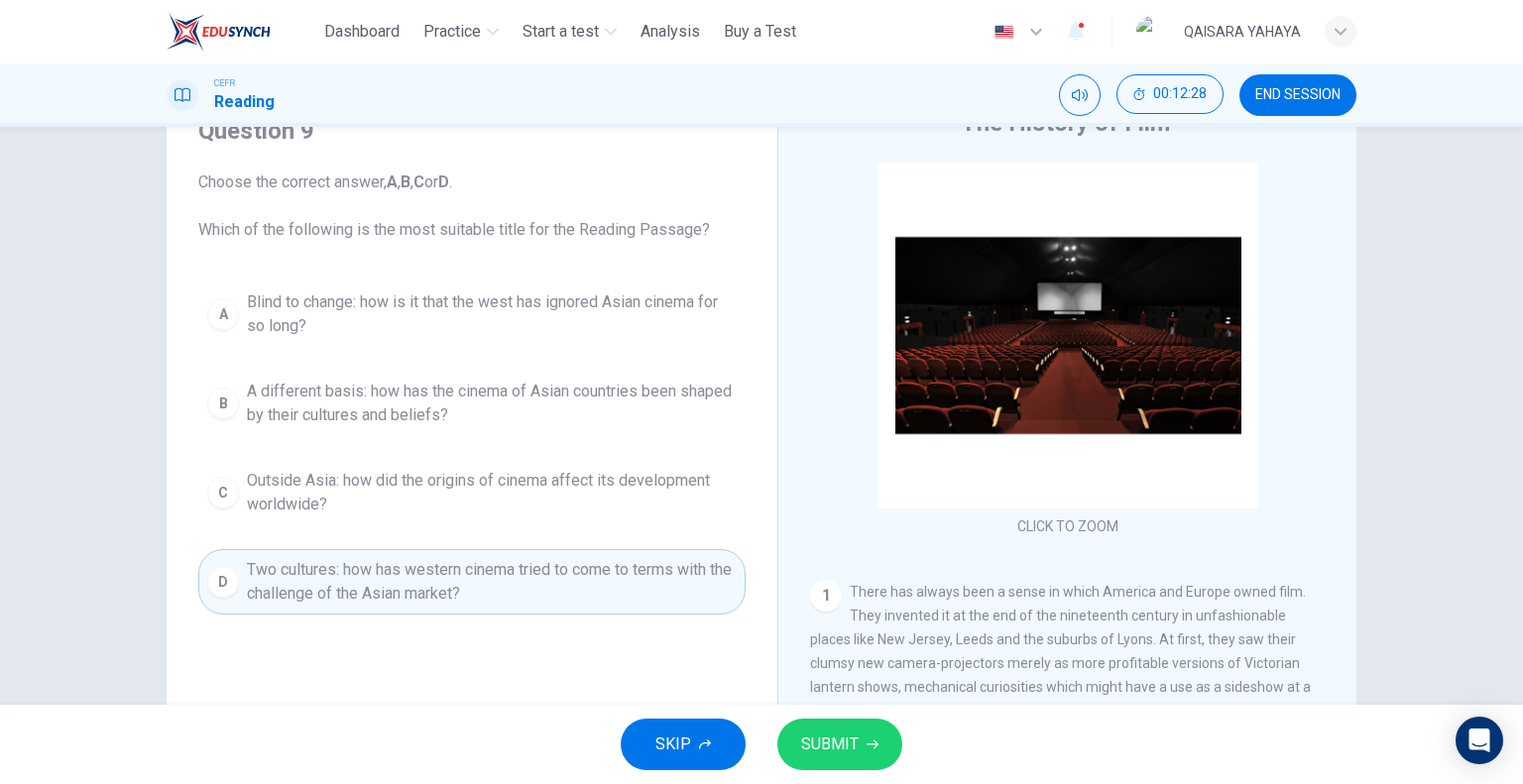 click on "A different basis: how has the cinema of Asian countries been shaped by their cultures and beliefs?" at bounding box center (492, 314) 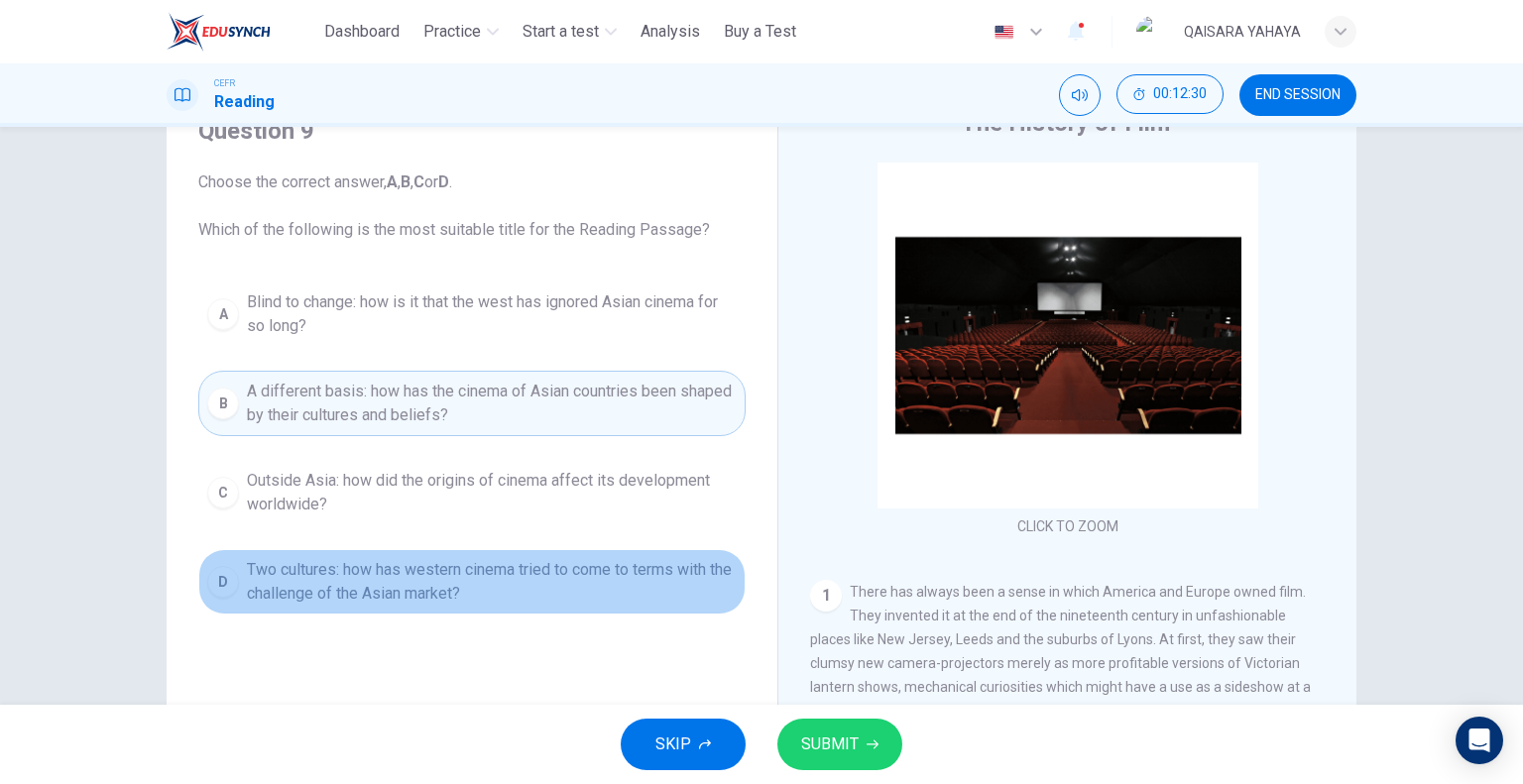 click on "Two cultures: how has western cinema tried to come to terms with the challenge of the Asian market?" at bounding box center [492, 314] 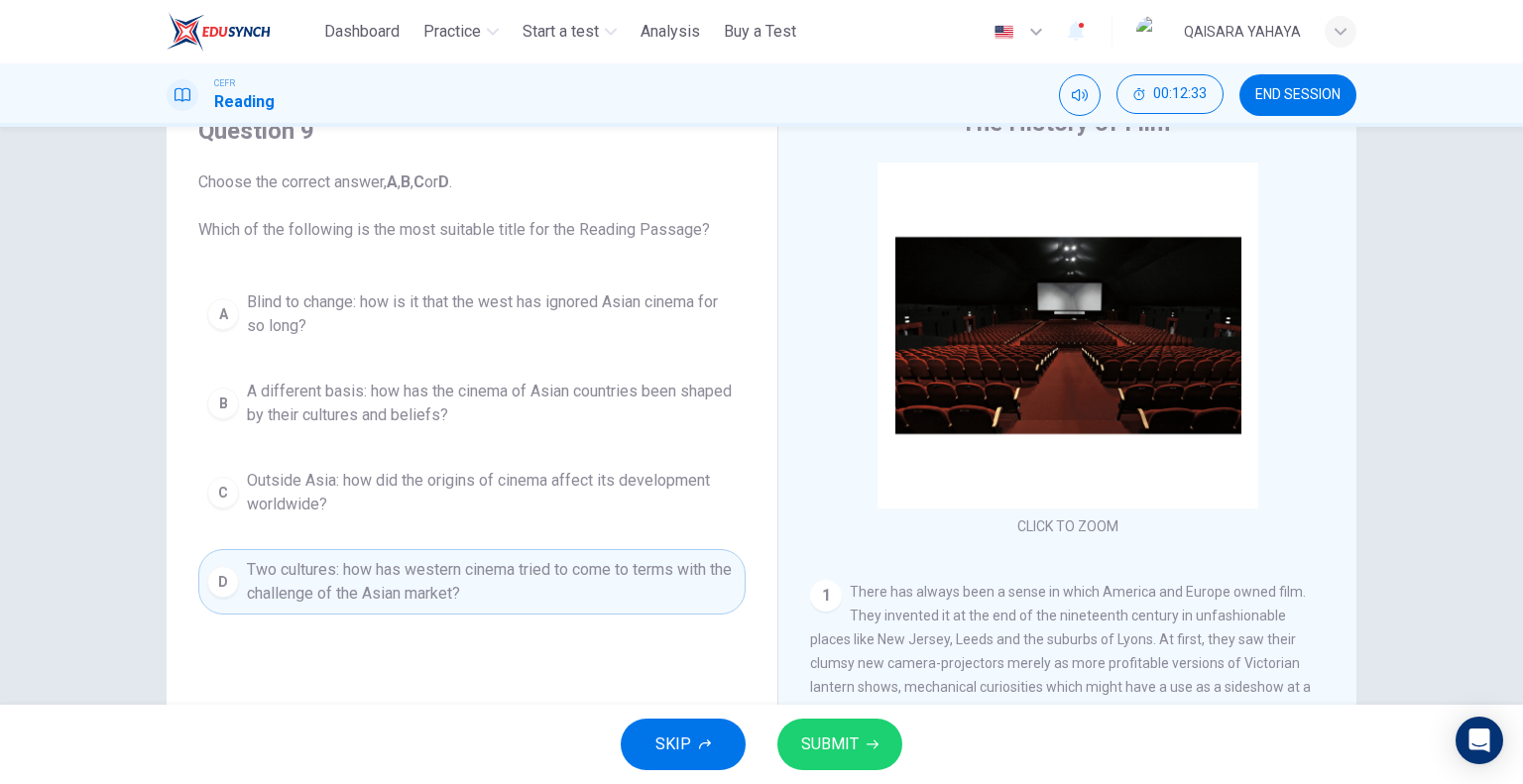 click on "SUBMIT" at bounding box center (830, 744) 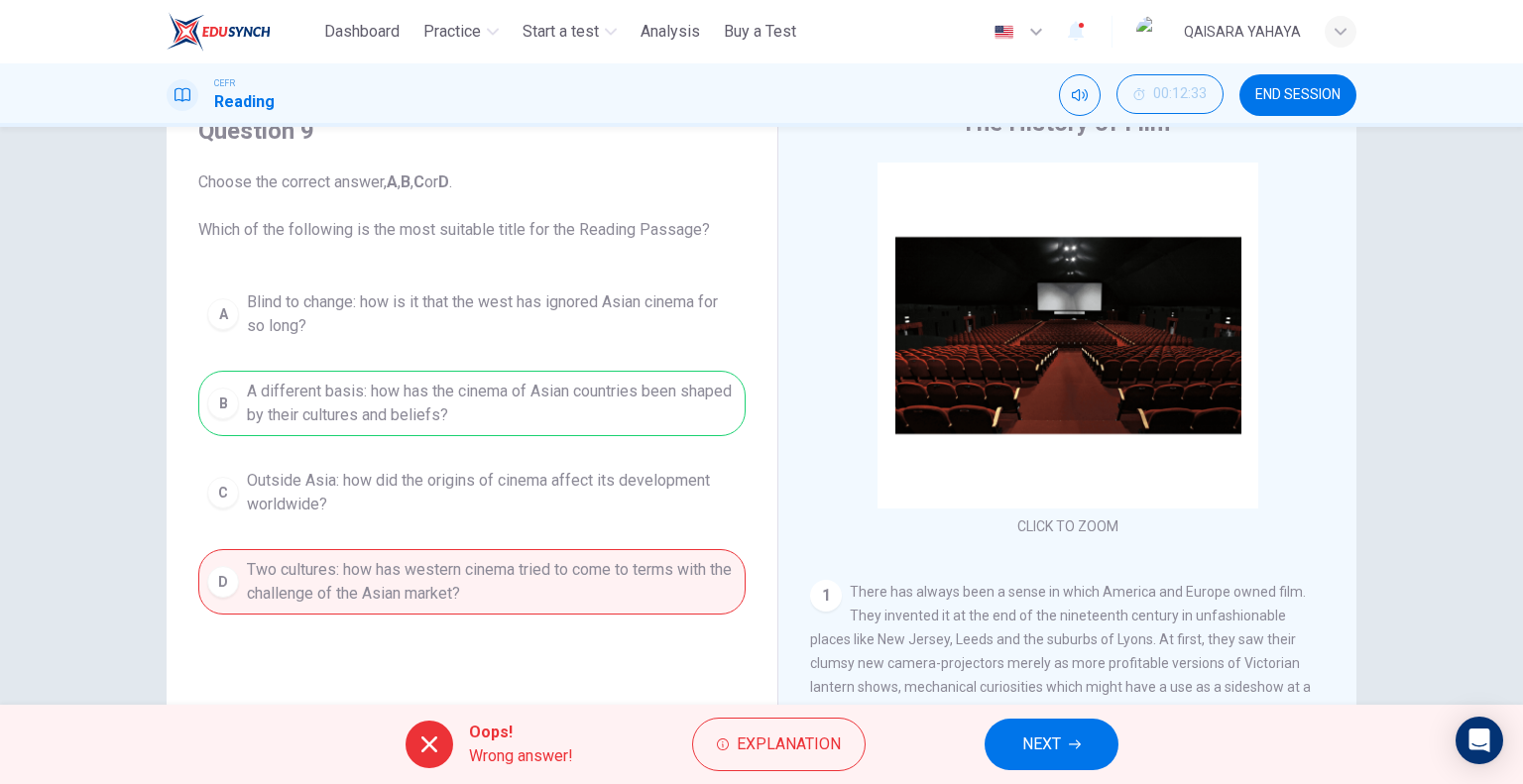 click on "A Blind to change: how is it that the west has ignored Asian cinema for so long? B A different basis: how has the cinema of Asian countries been shaped by their cultures and beliefs? C Outside Asia: how did the origins of cinema affect its development worldwide? D Two cultures: how has western cinema tried to come to terms with the challenge of the Asian market?" at bounding box center (472, 448) 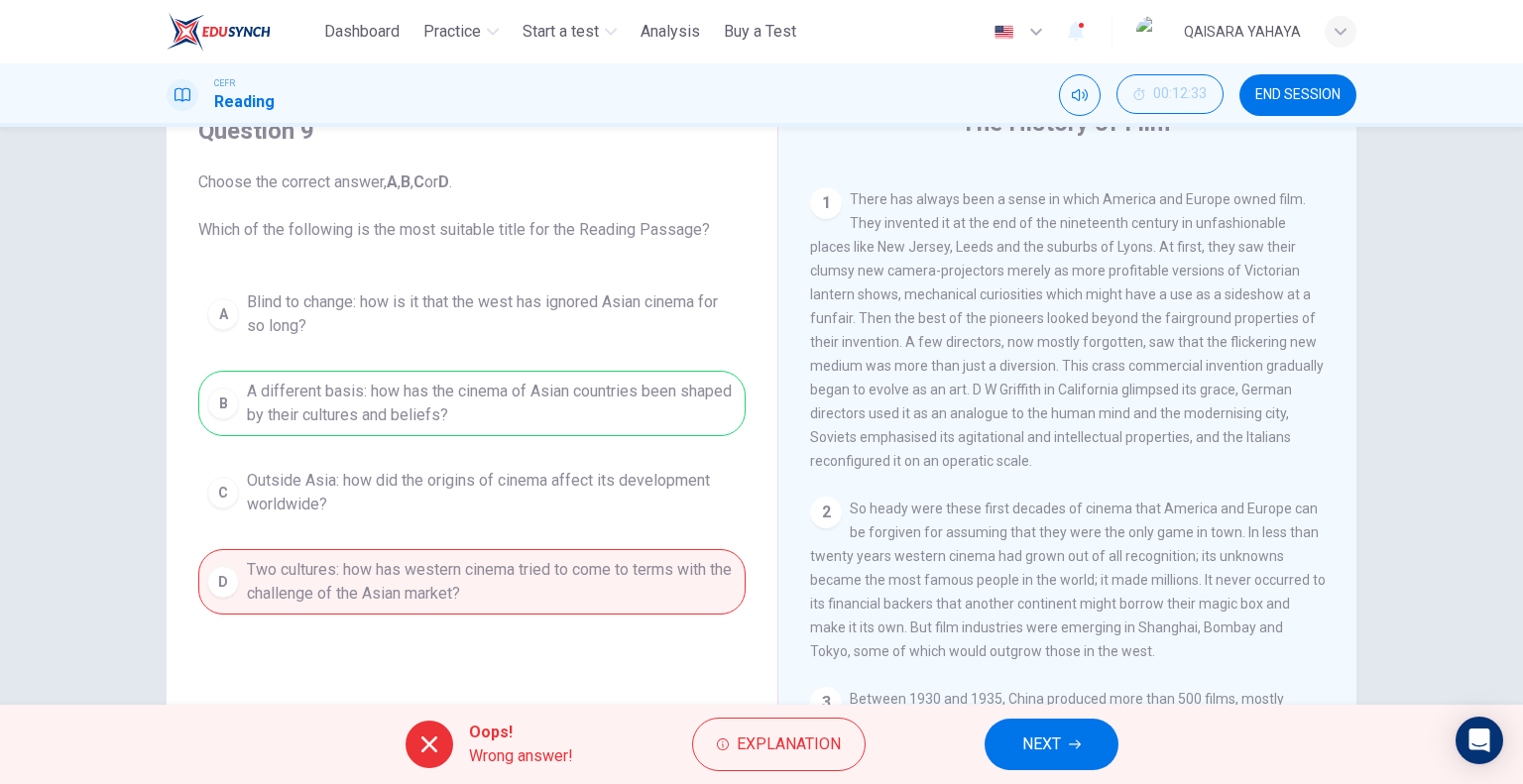 scroll, scrollTop: 396, scrollLeft: 0, axis: vertical 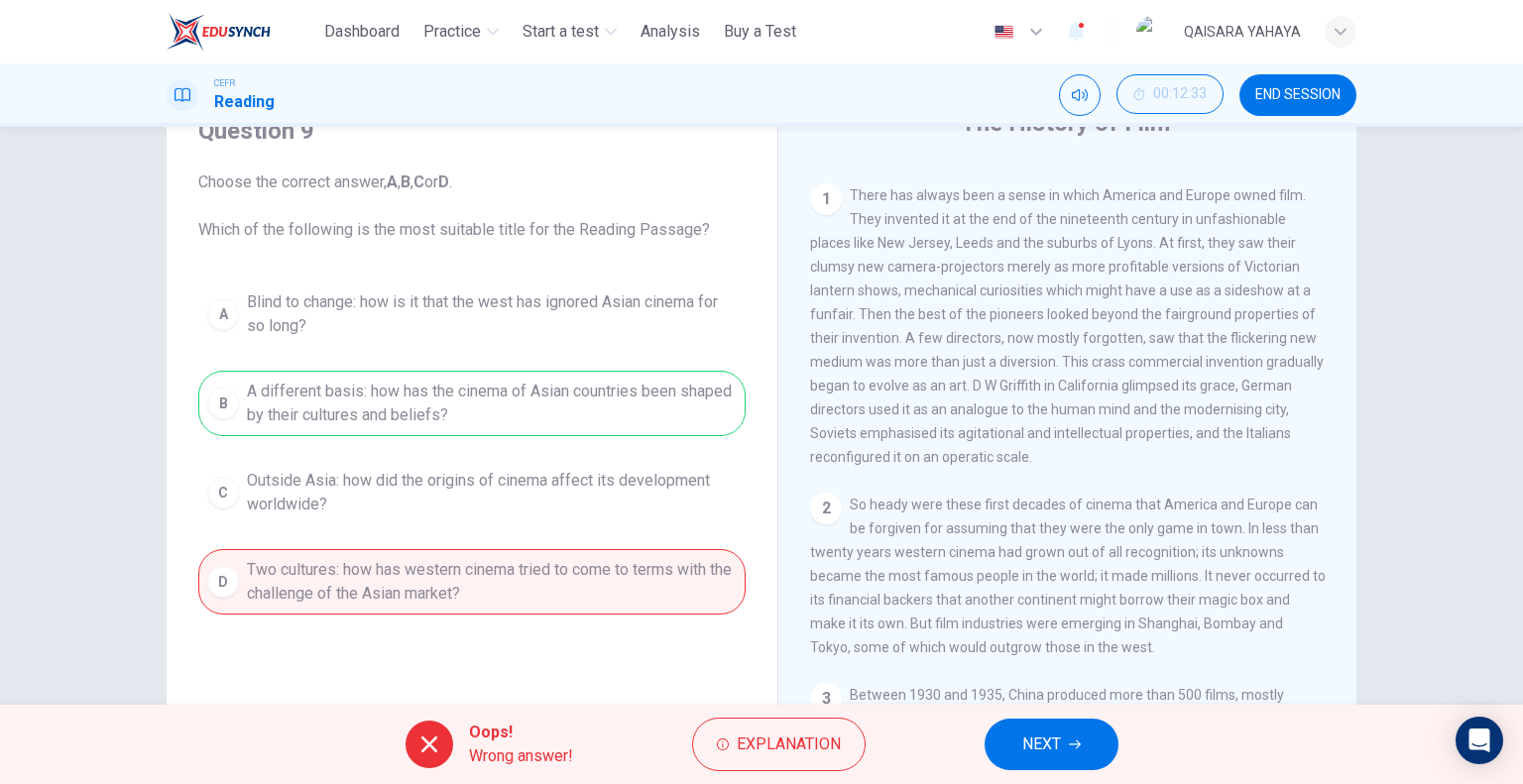 click on "NEXT" at bounding box center [1051, 744] 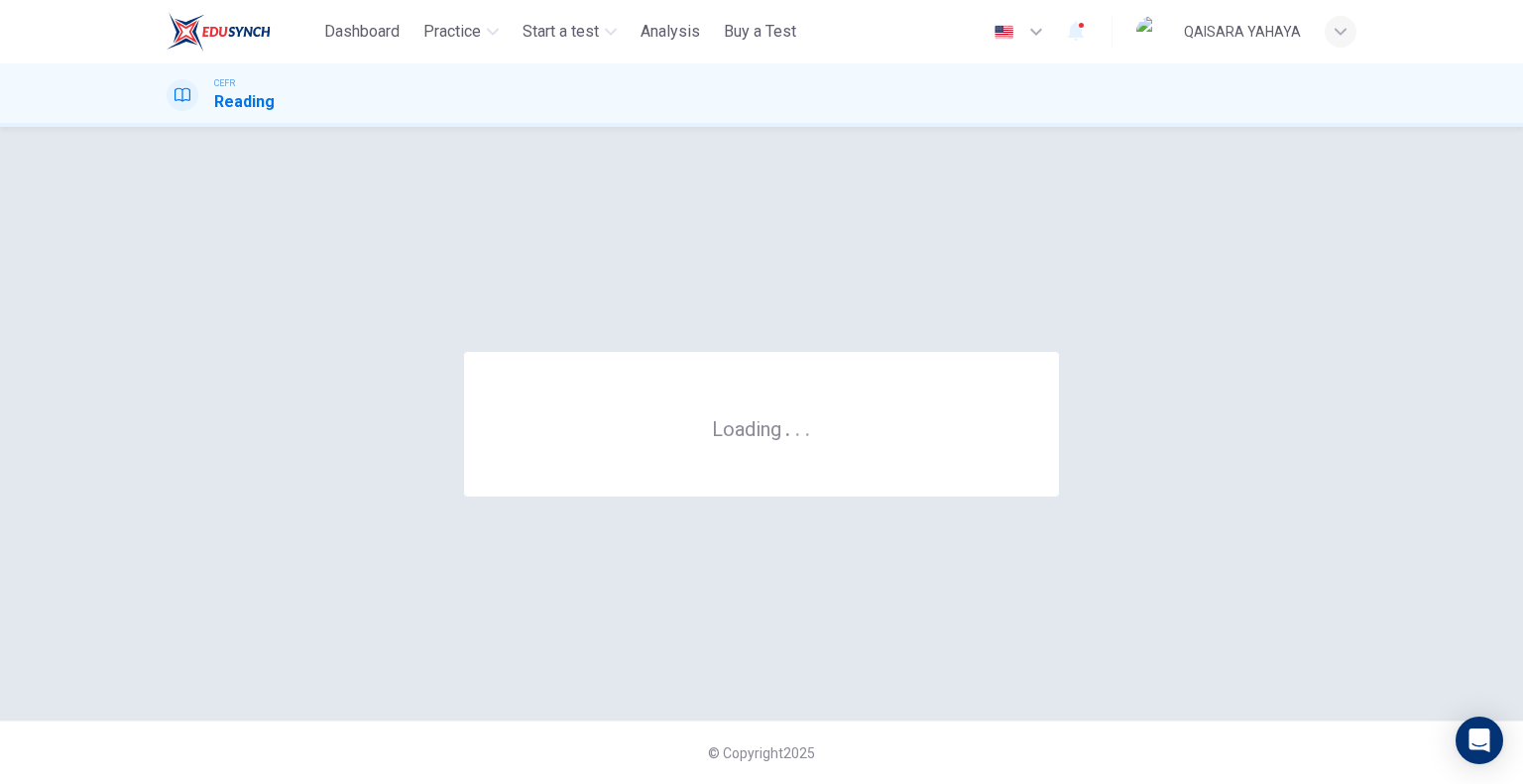 scroll, scrollTop: 0, scrollLeft: 0, axis: both 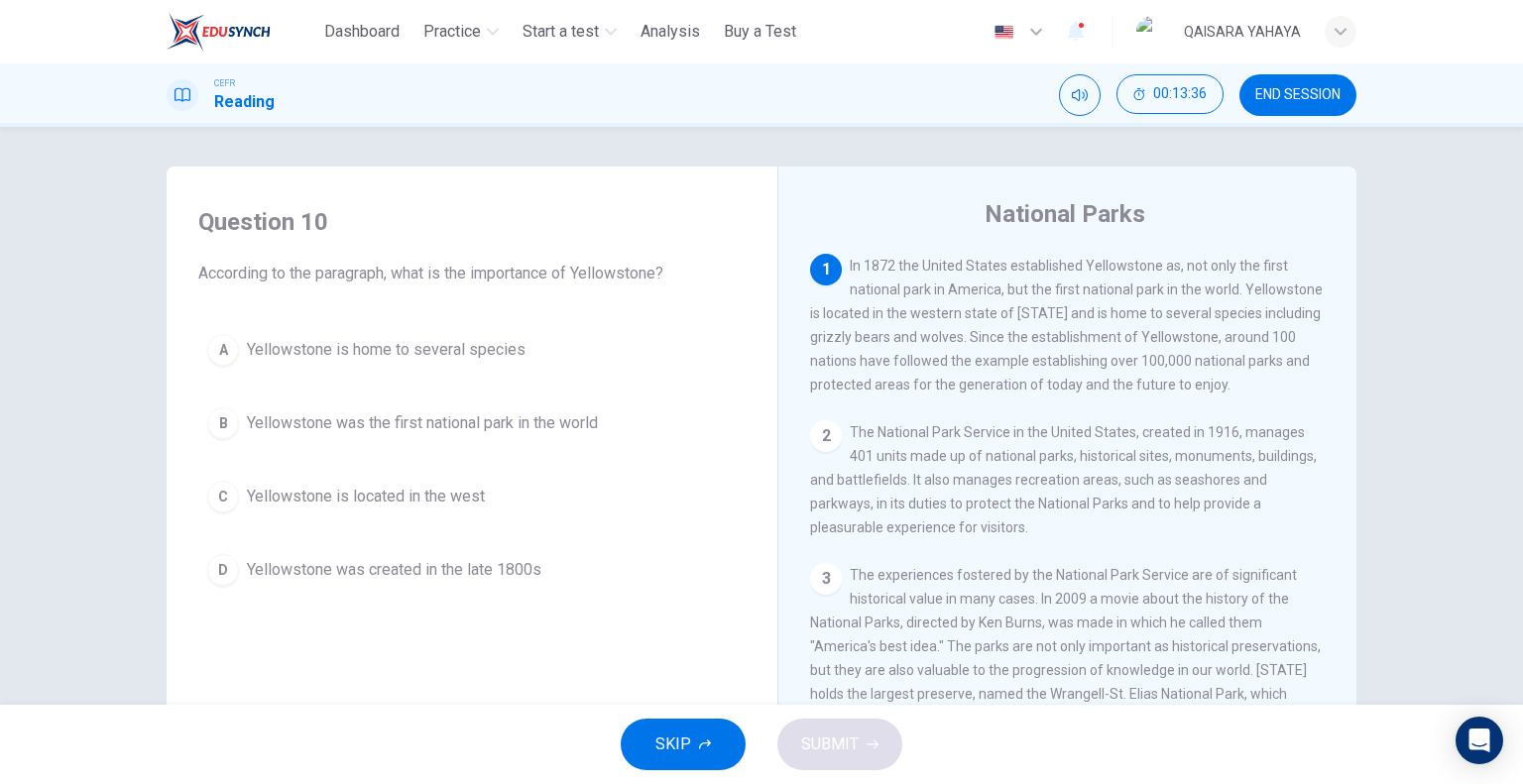 click on "Yellowstone was the first national park in the world" at bounding box center (386, 350) 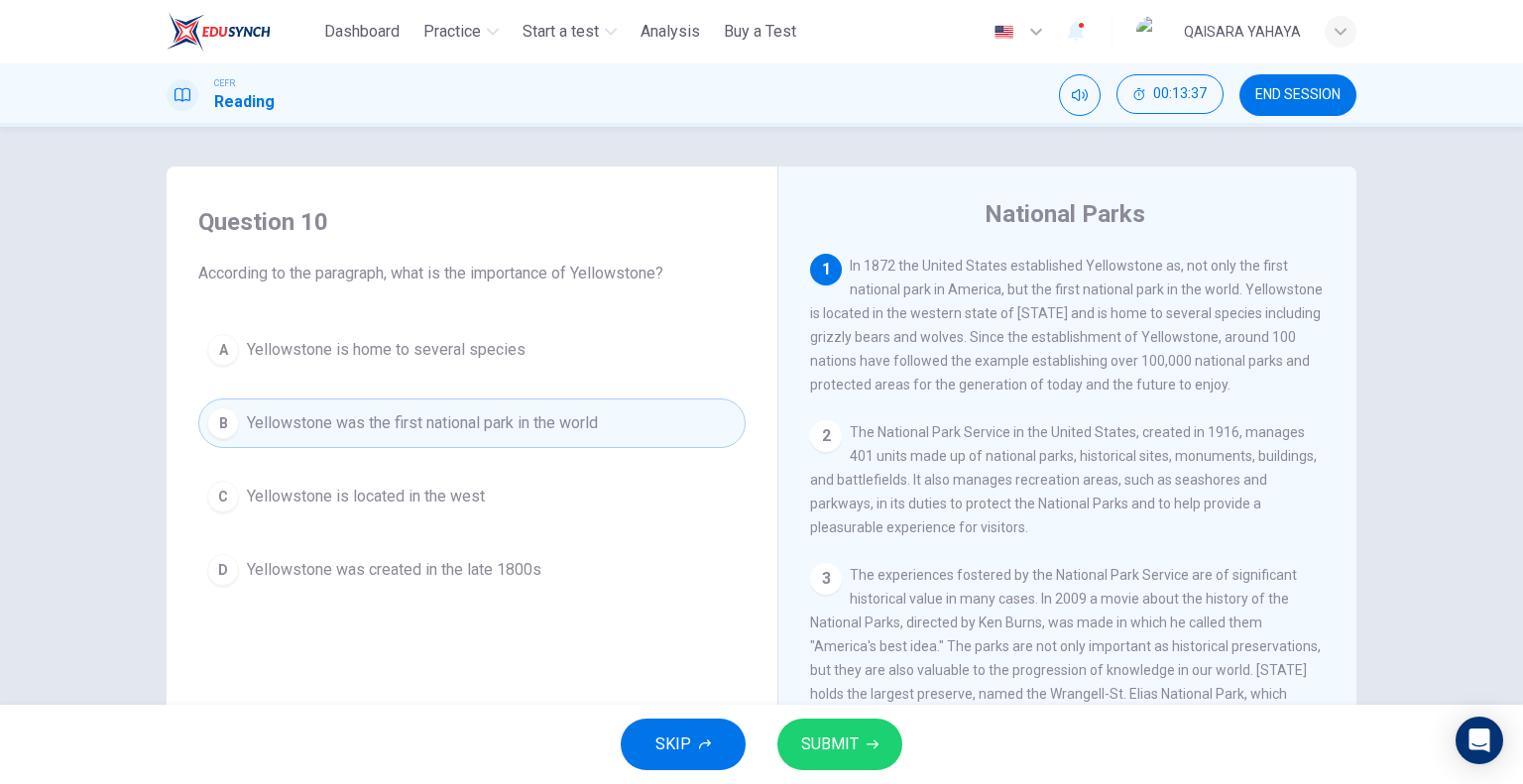 click on "SUBMIT" at bounding box center (840, 744) 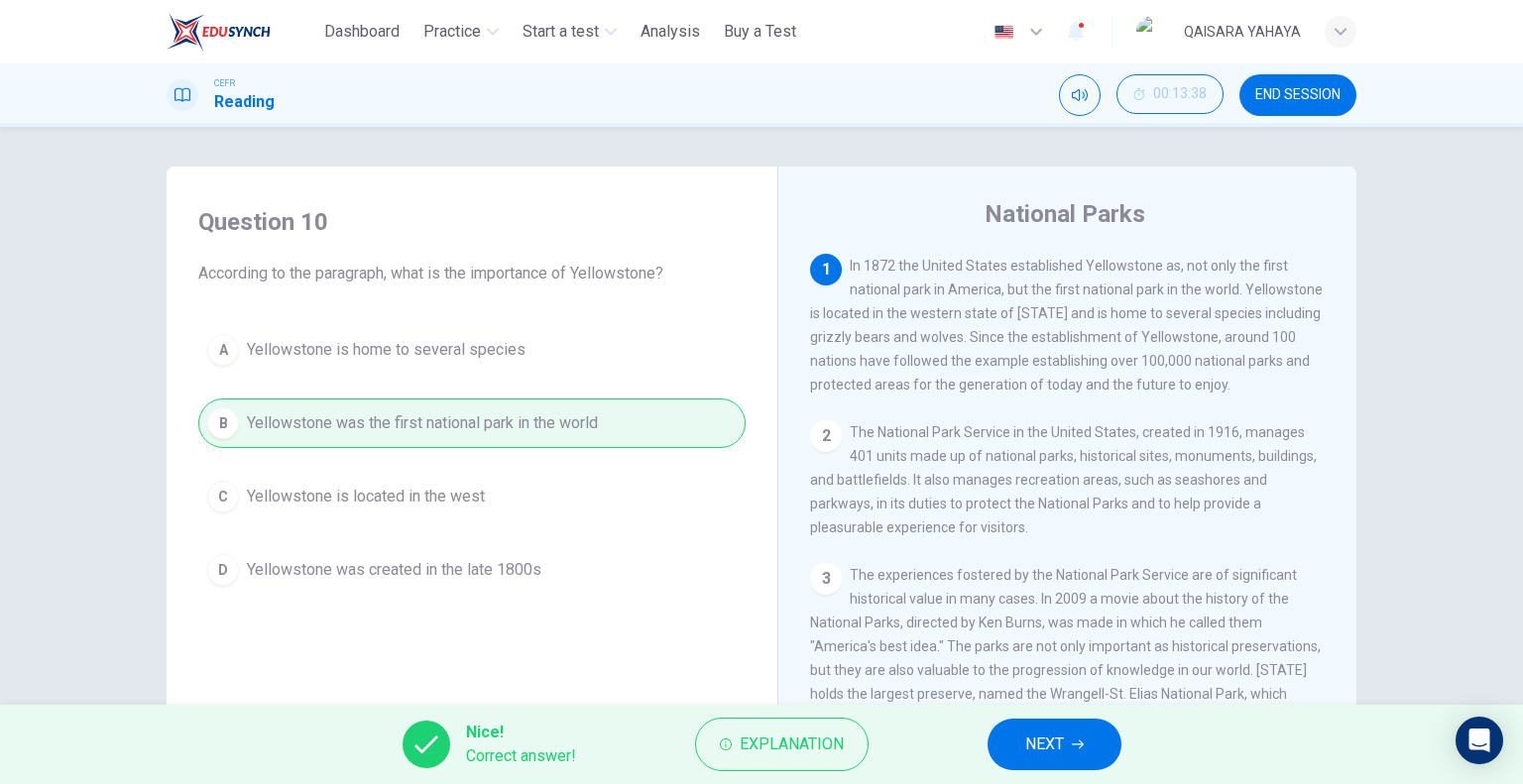 click on "NEXT" at bounding box center (1054, 744) 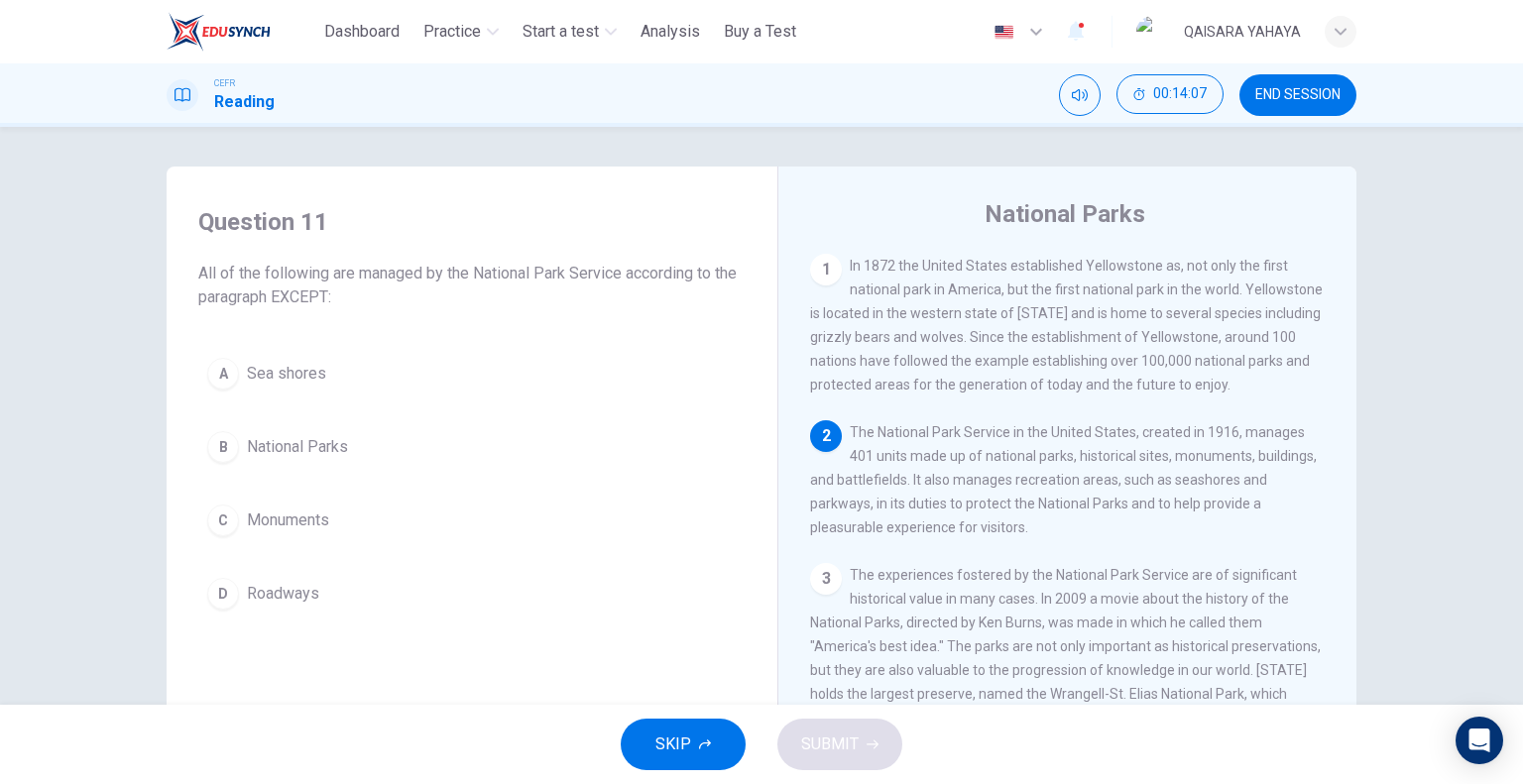 click on "B National Parks" at bounding box center (472, 447) 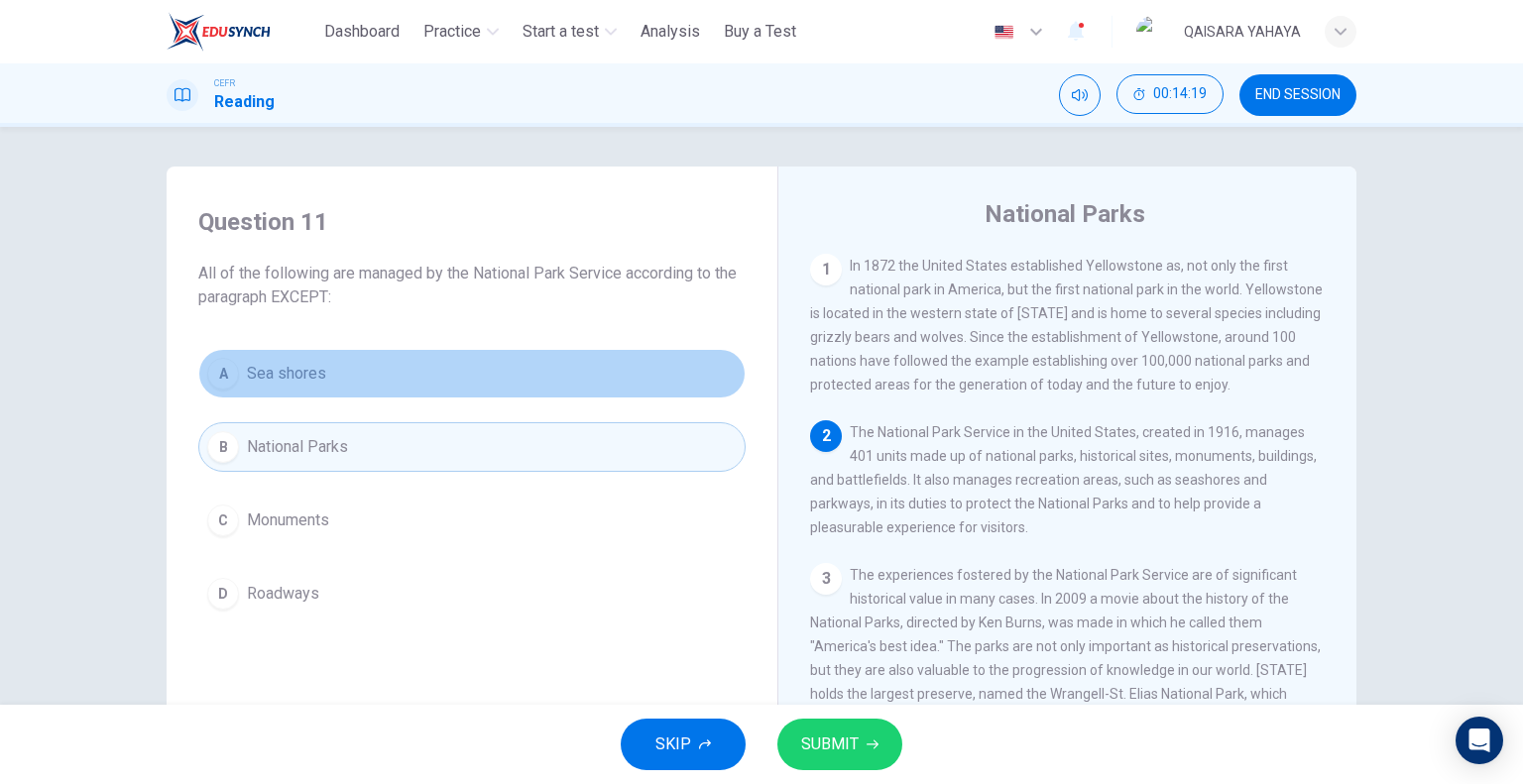 click on "A Sea shores" at bounding box center (472, 374) 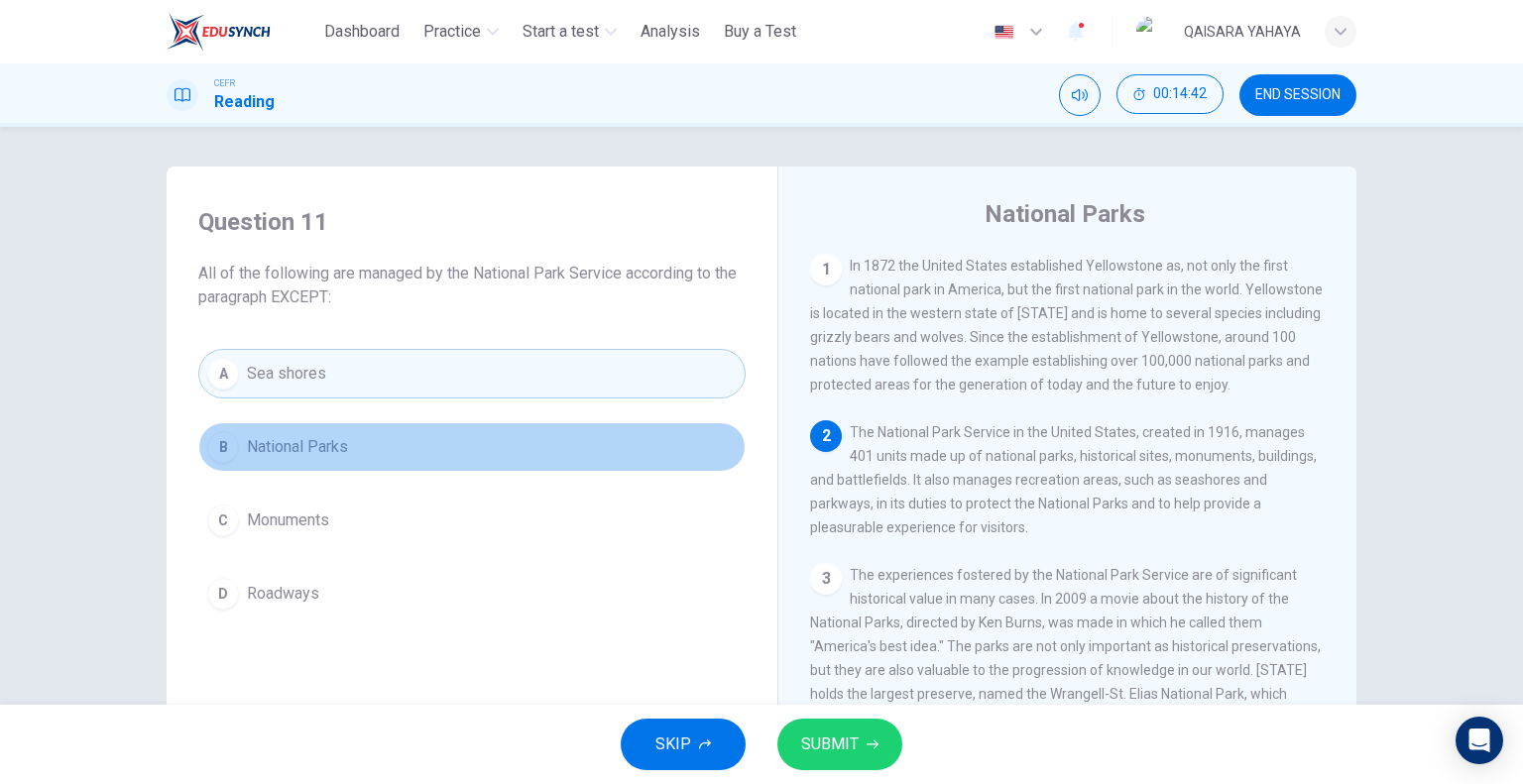 click on "B National Parks" at bounding box center [472, 447] 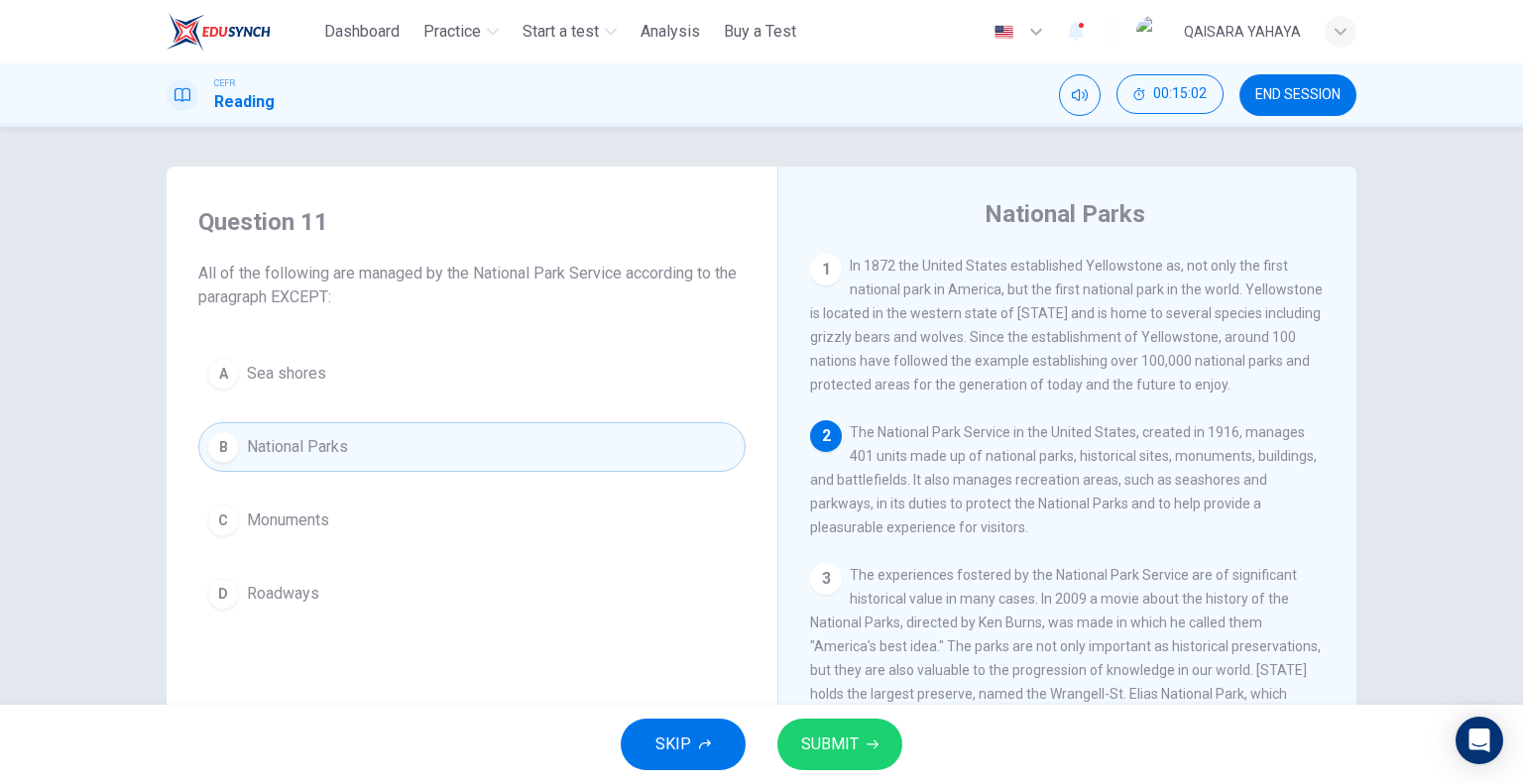 click on "Monuments" at bounding box center [287, 374] 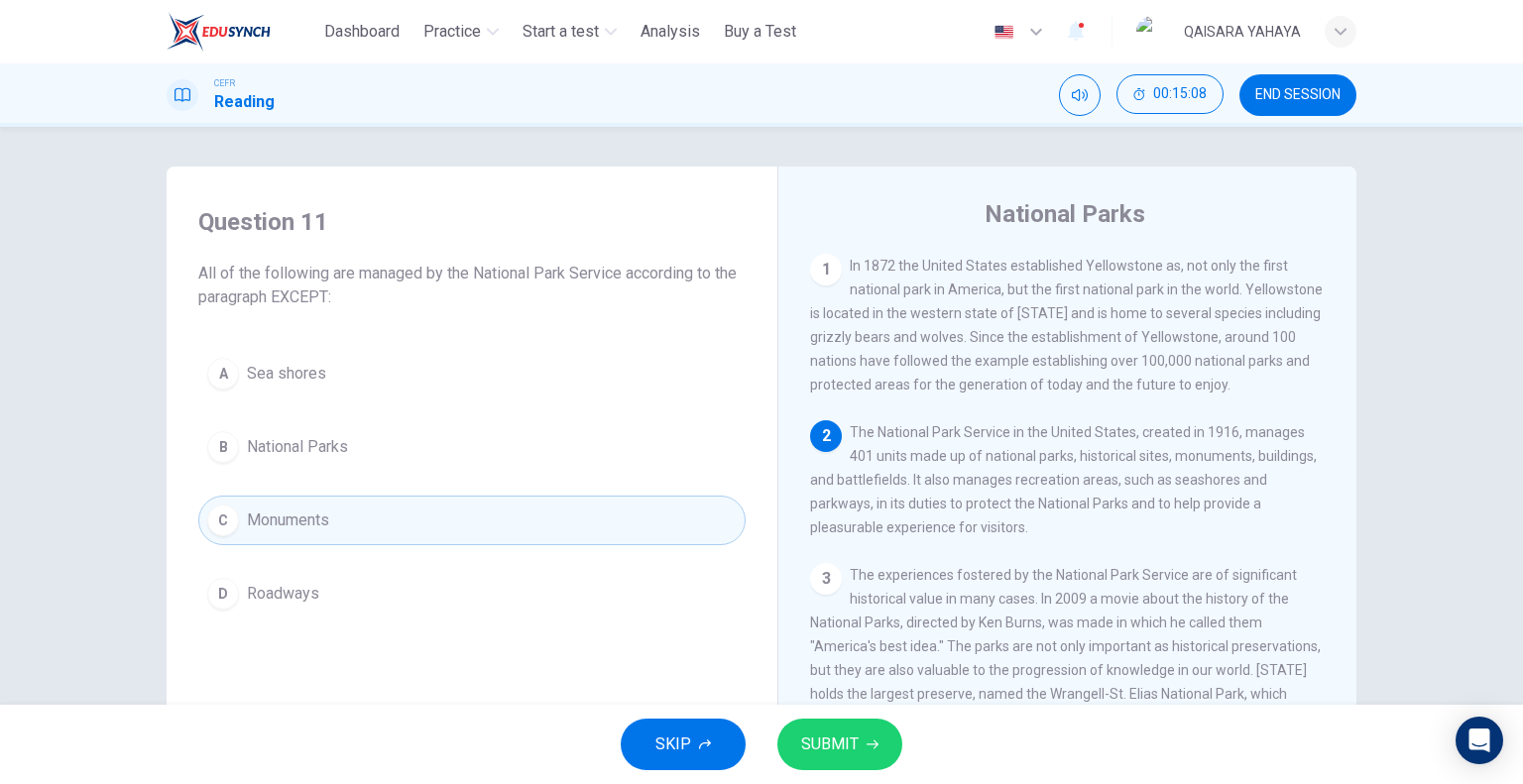 click on "Sea shores" at bounding box center (287, 374) 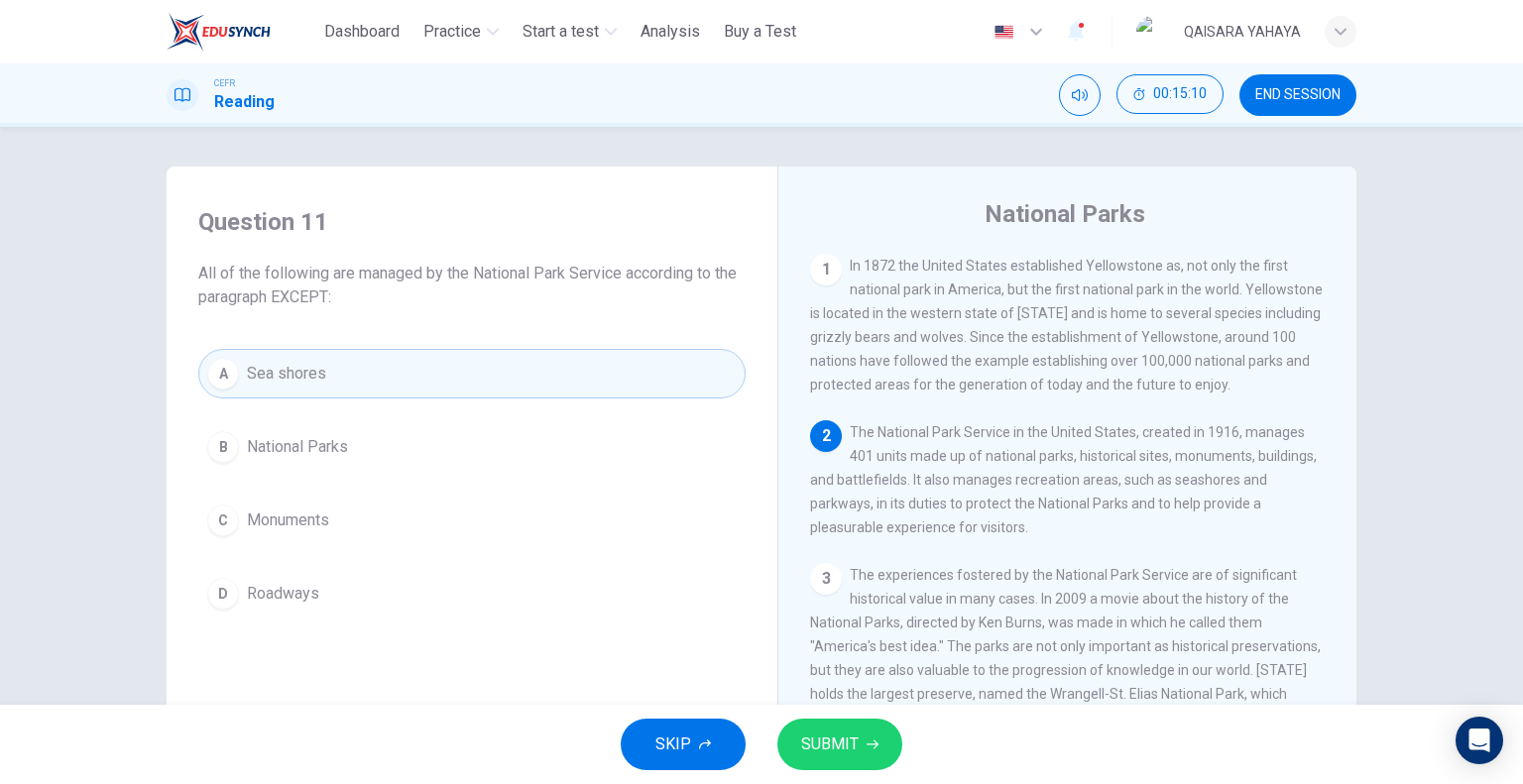 click on "D Roadways" at bounding box center [472, 594] 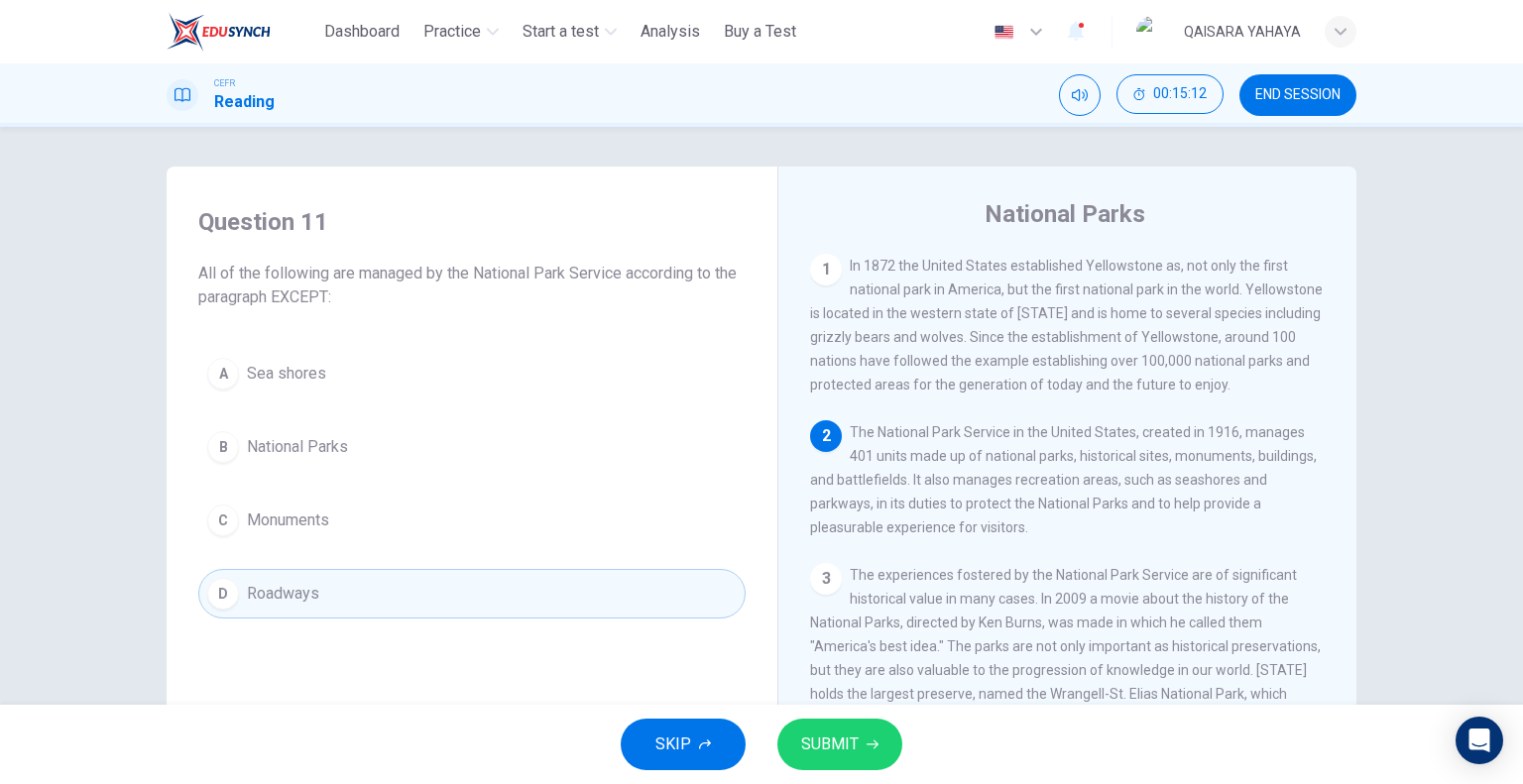 click on "SKIP SUBMIT" at bounding box center [762, 744] 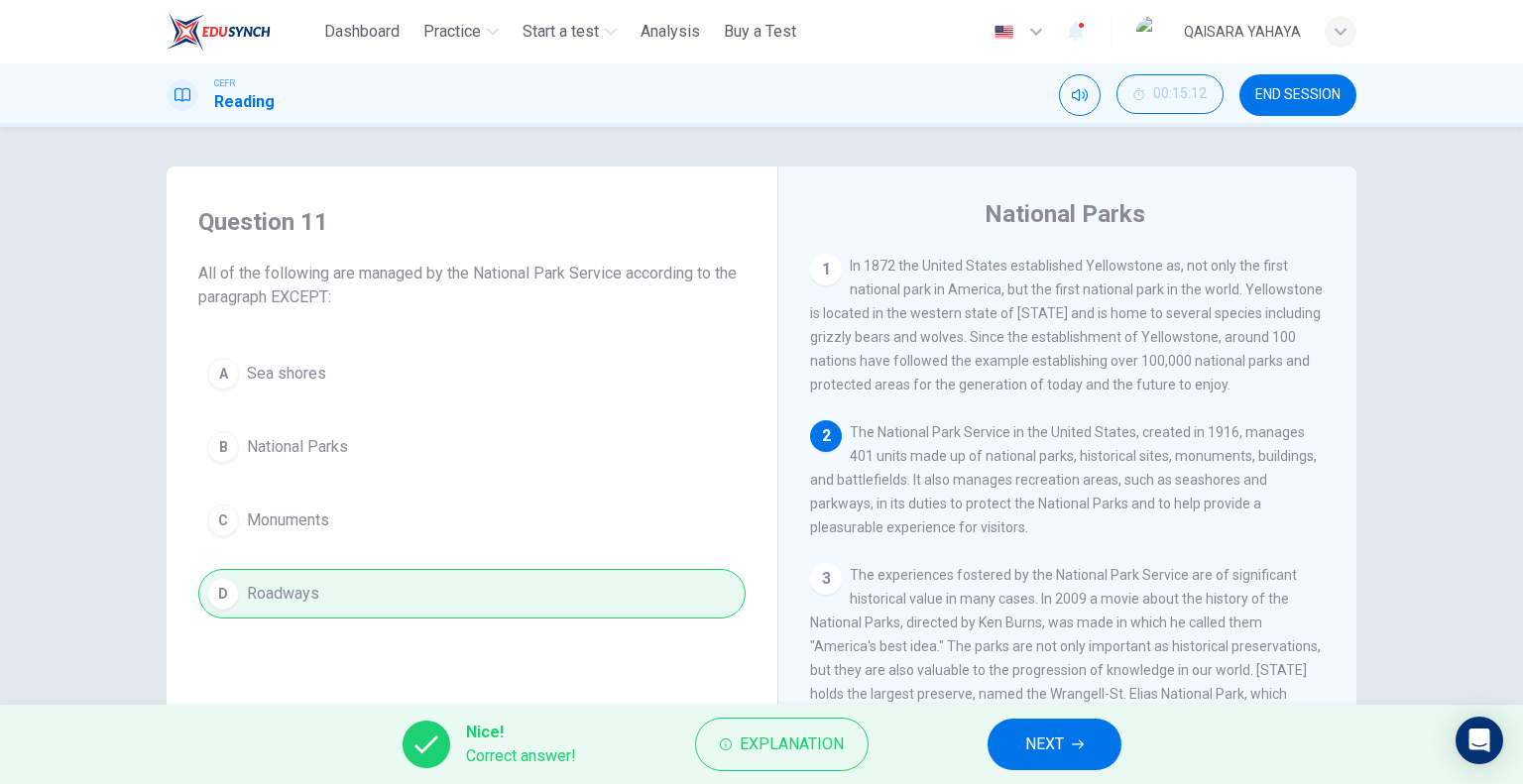click on "NEXT" at bounding box center [1054, 744] 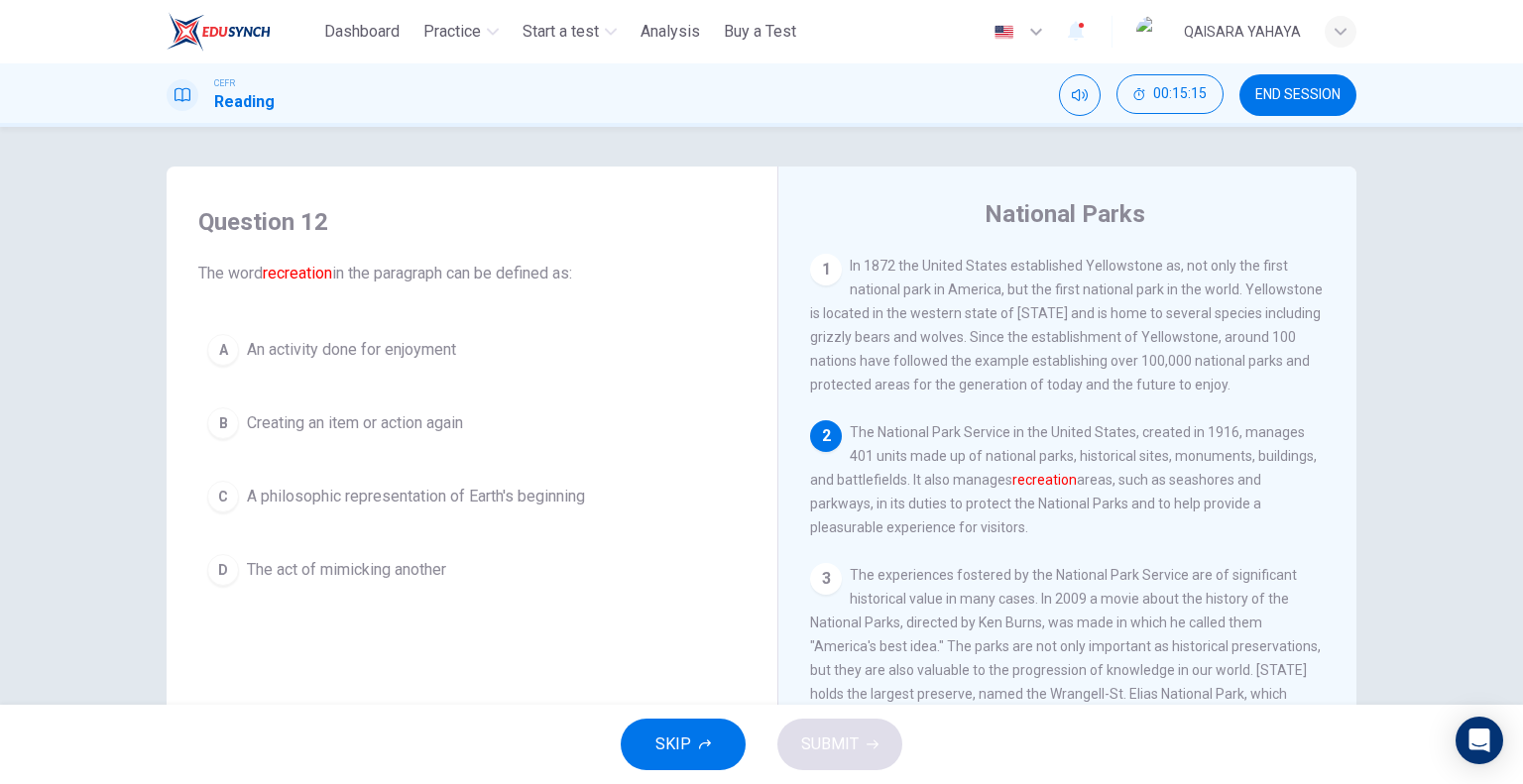 click on "An activity done for enjoyment" at bounding box center (351, 350) 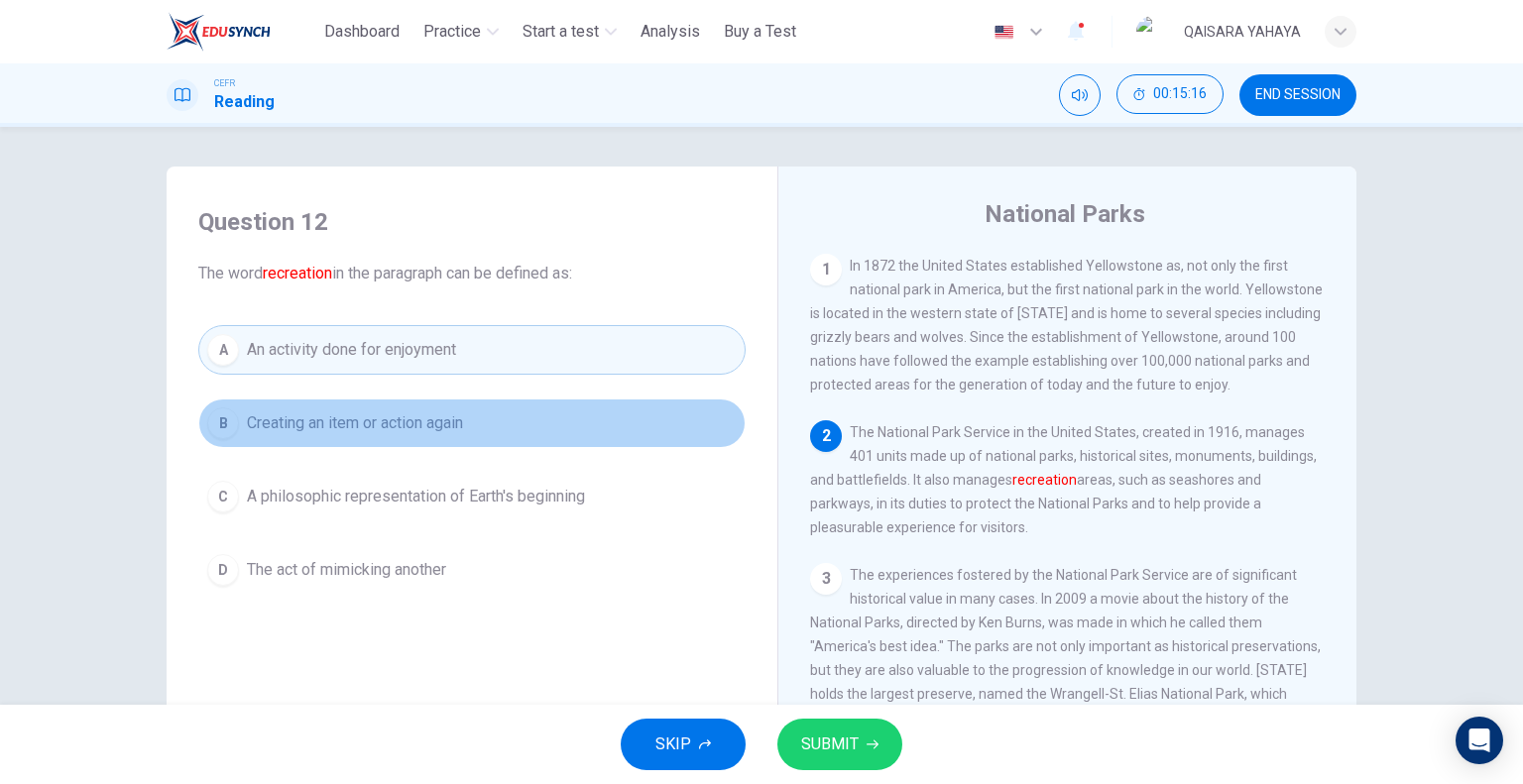 click on "Creating an item or action again" at bounding box center (355, 423) 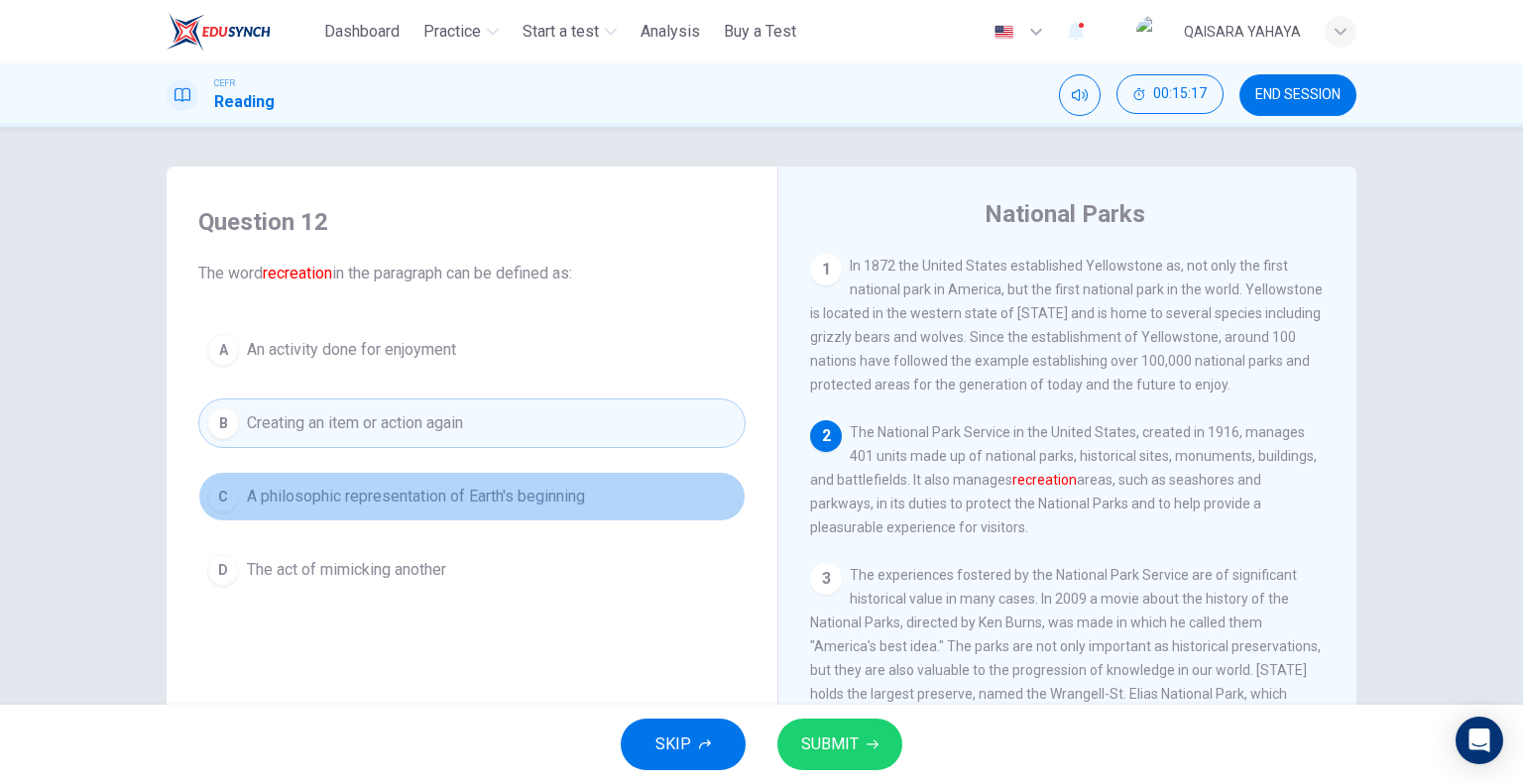 click on "A philosophic representation of Earth's beginning" at bounding box center (351, 350) 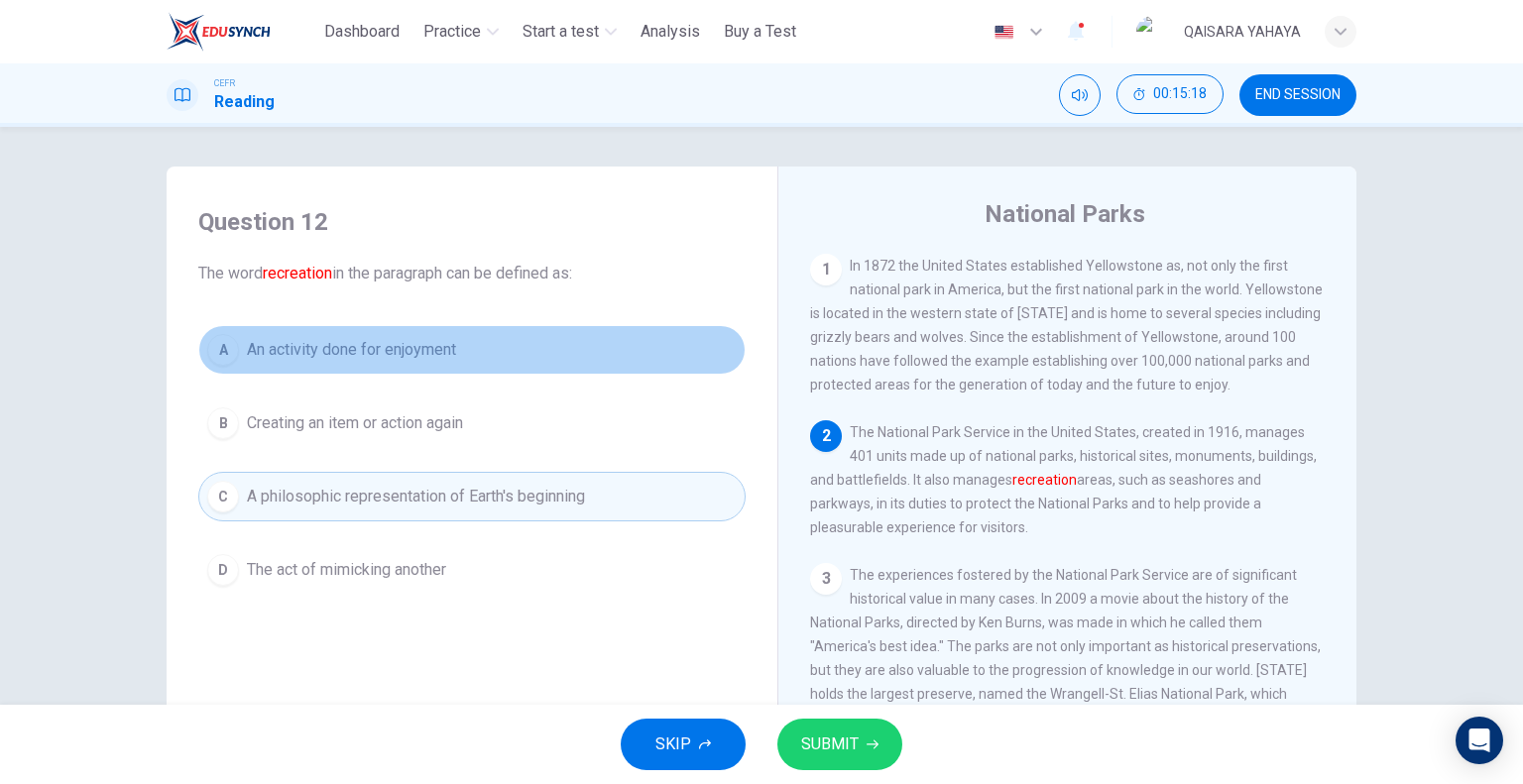 click on "An activity done for enjoyment" at bounding box center (351, 350) 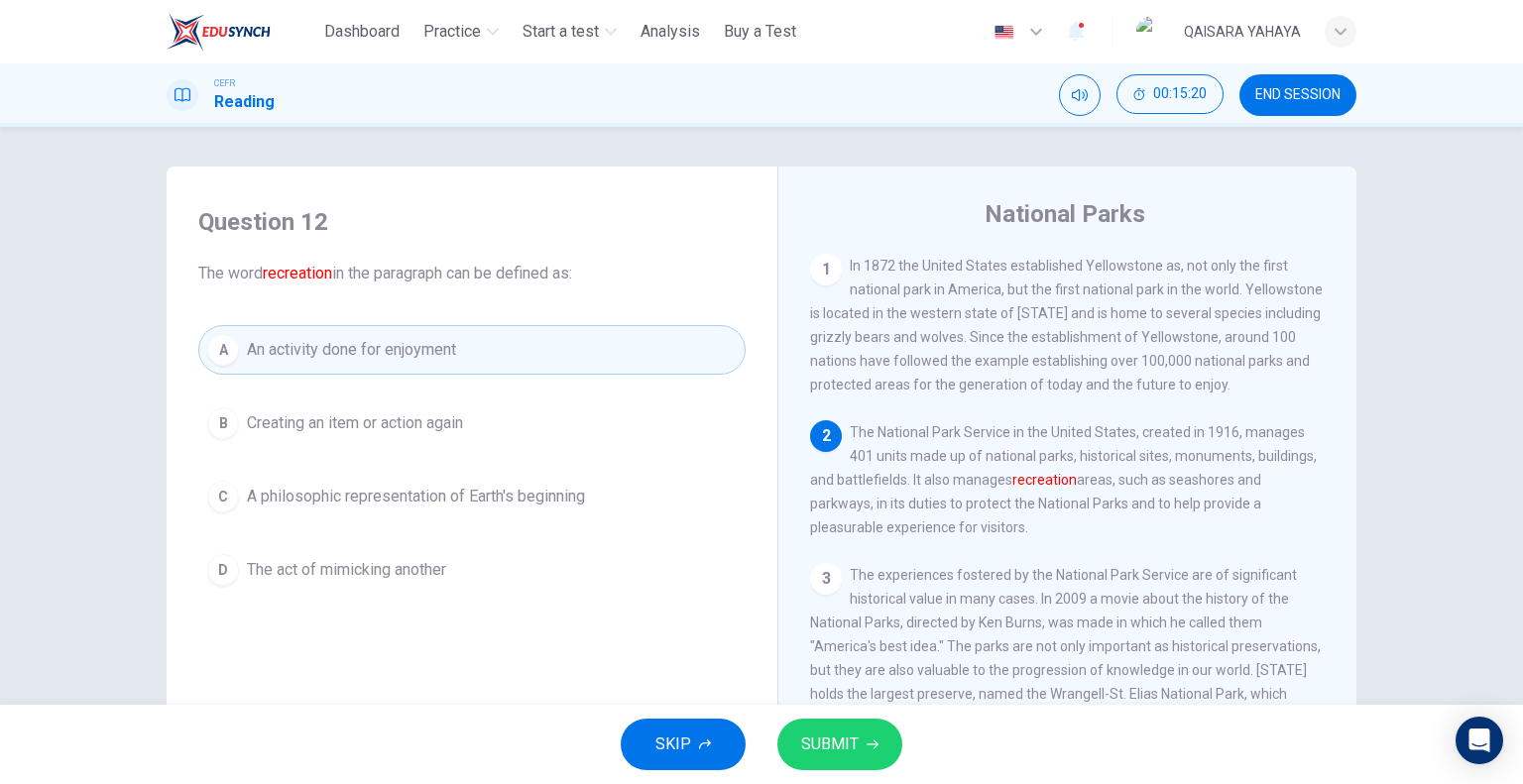 click on "Creating an item or action again" at bounding box center [355, 423] 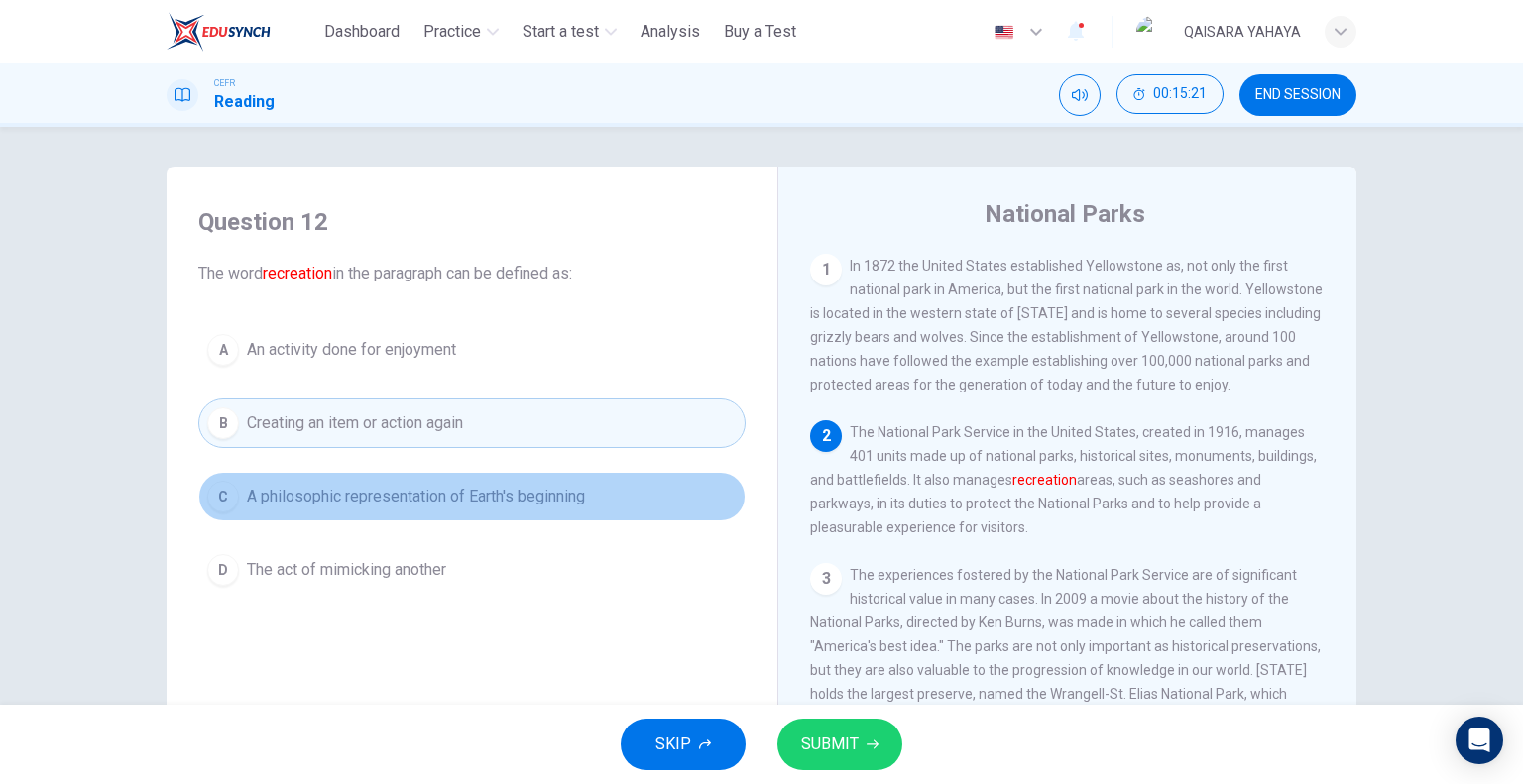 click on "A philosophic representation of Earth's beginning" at bounding box center (351, 350) 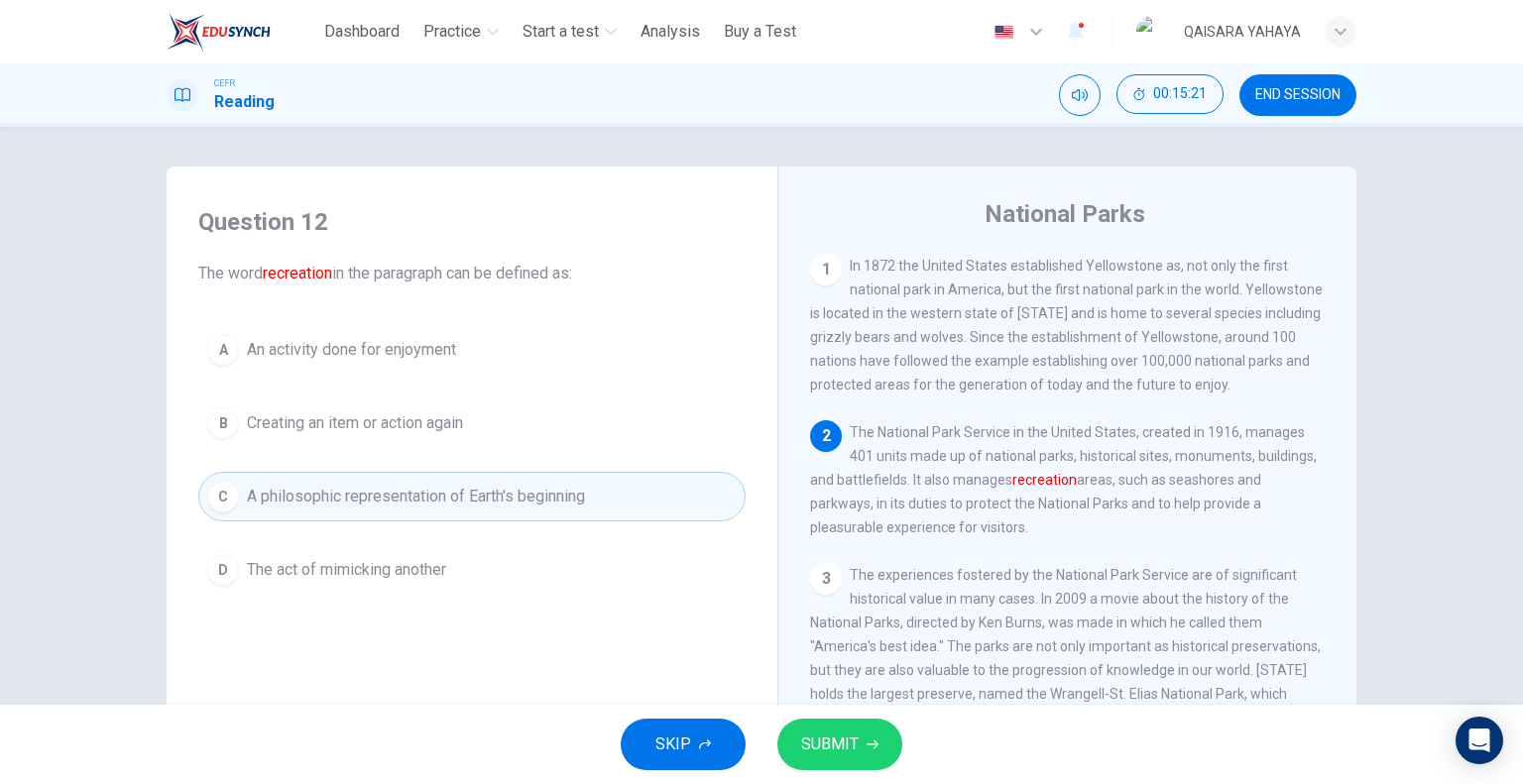 click on "D The act of mimicking another" at bounding box center [472, 570] 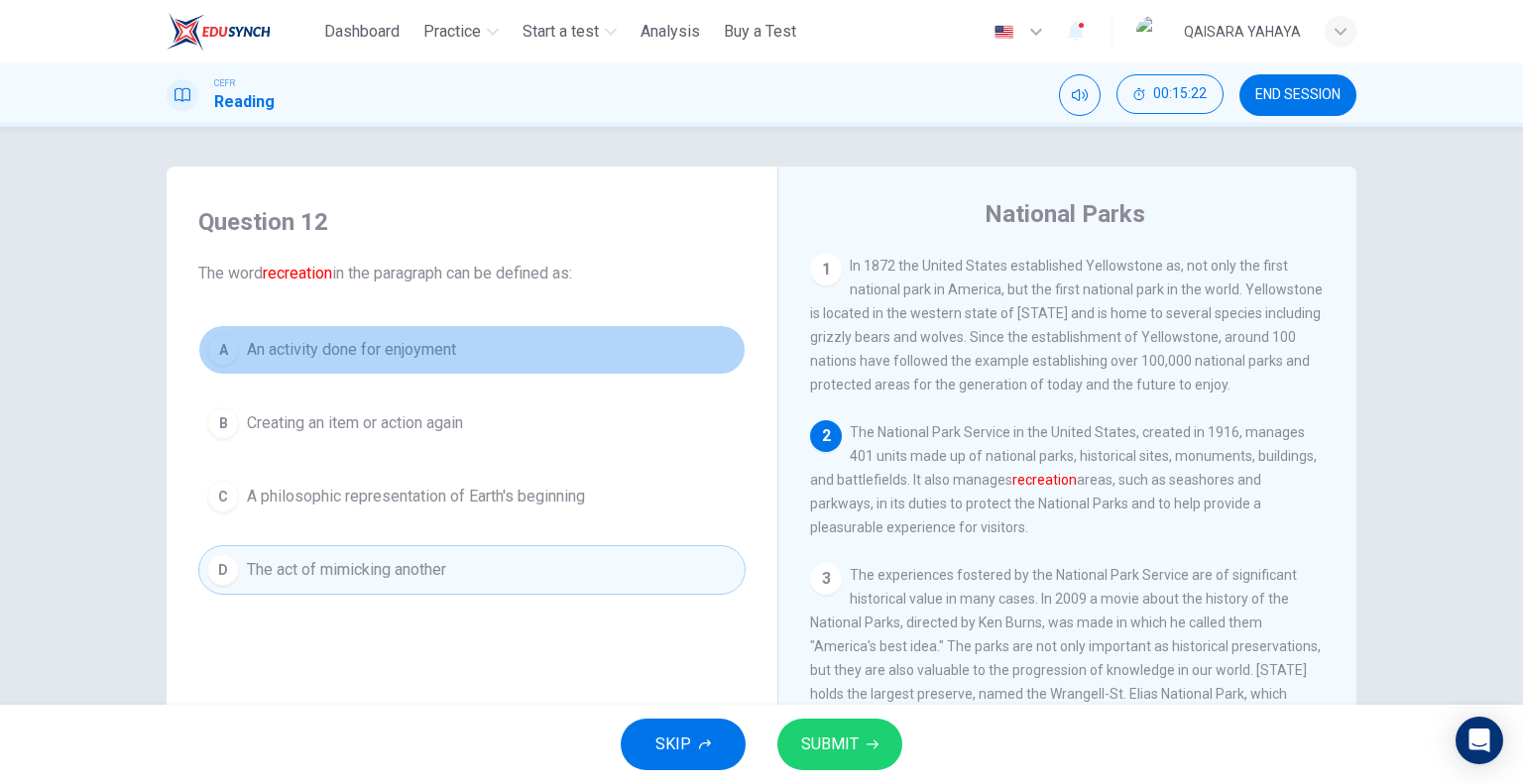 click on "An activity done for enjoyment" at bounding box center (351, 350) 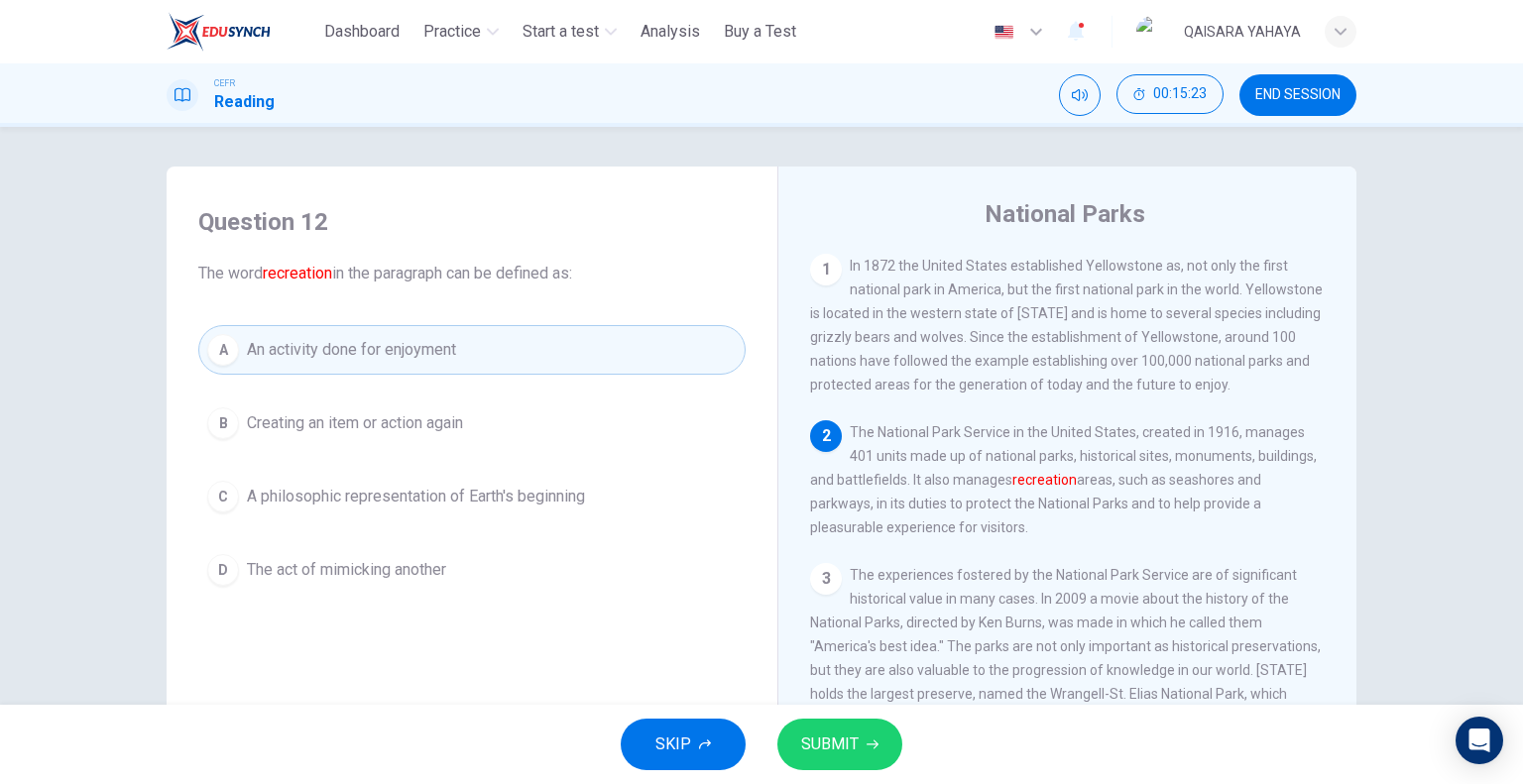 click on "SUBMIT" at bounding box center [840, 744] 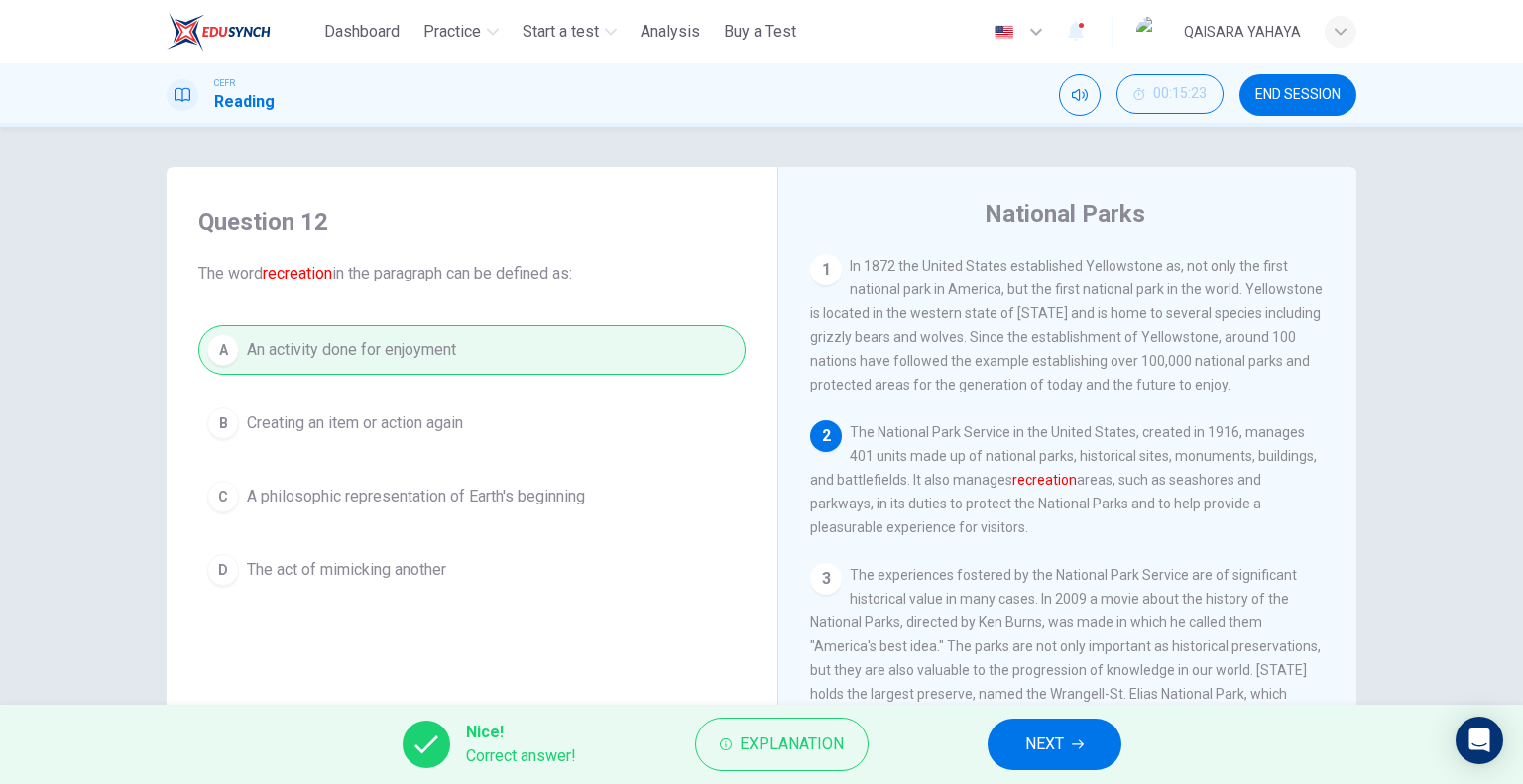 click on "NEXT" at bounding box center (1044, 744) 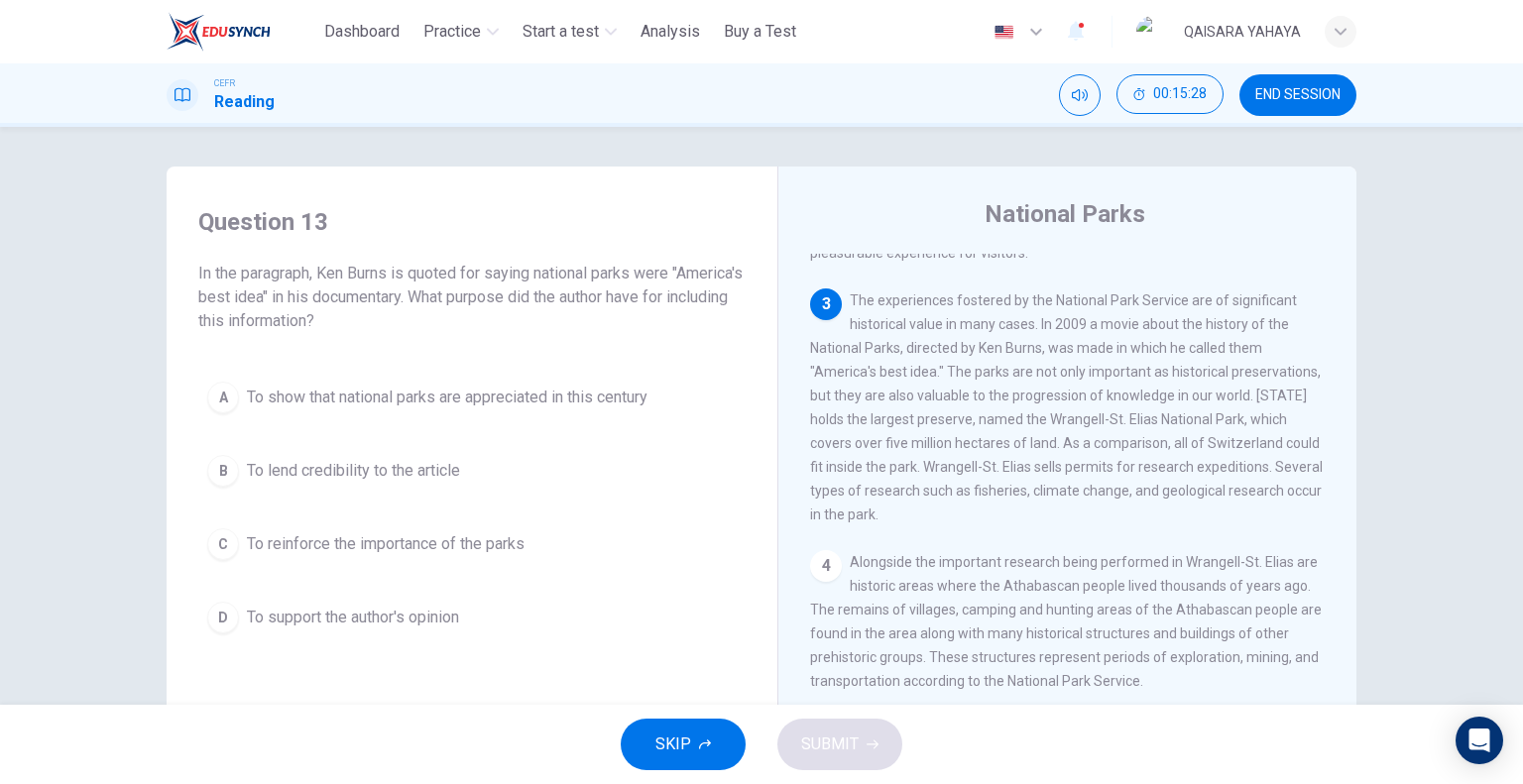 scroll, scrollTop: 297, scrollLeft: 0, axis: vertical 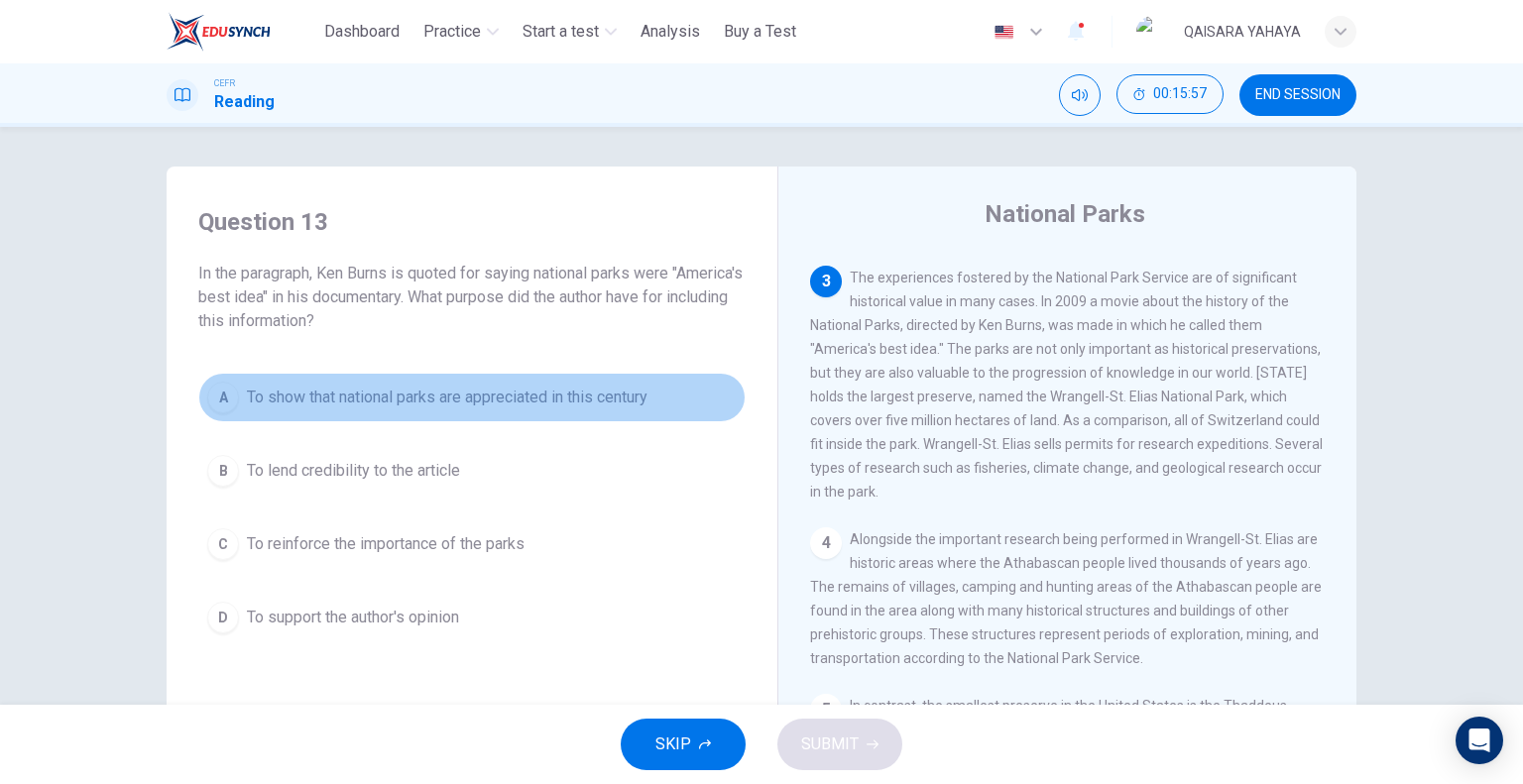 click on "A To show that national parks are appreciated in this century" at bounding box center (472, 397) 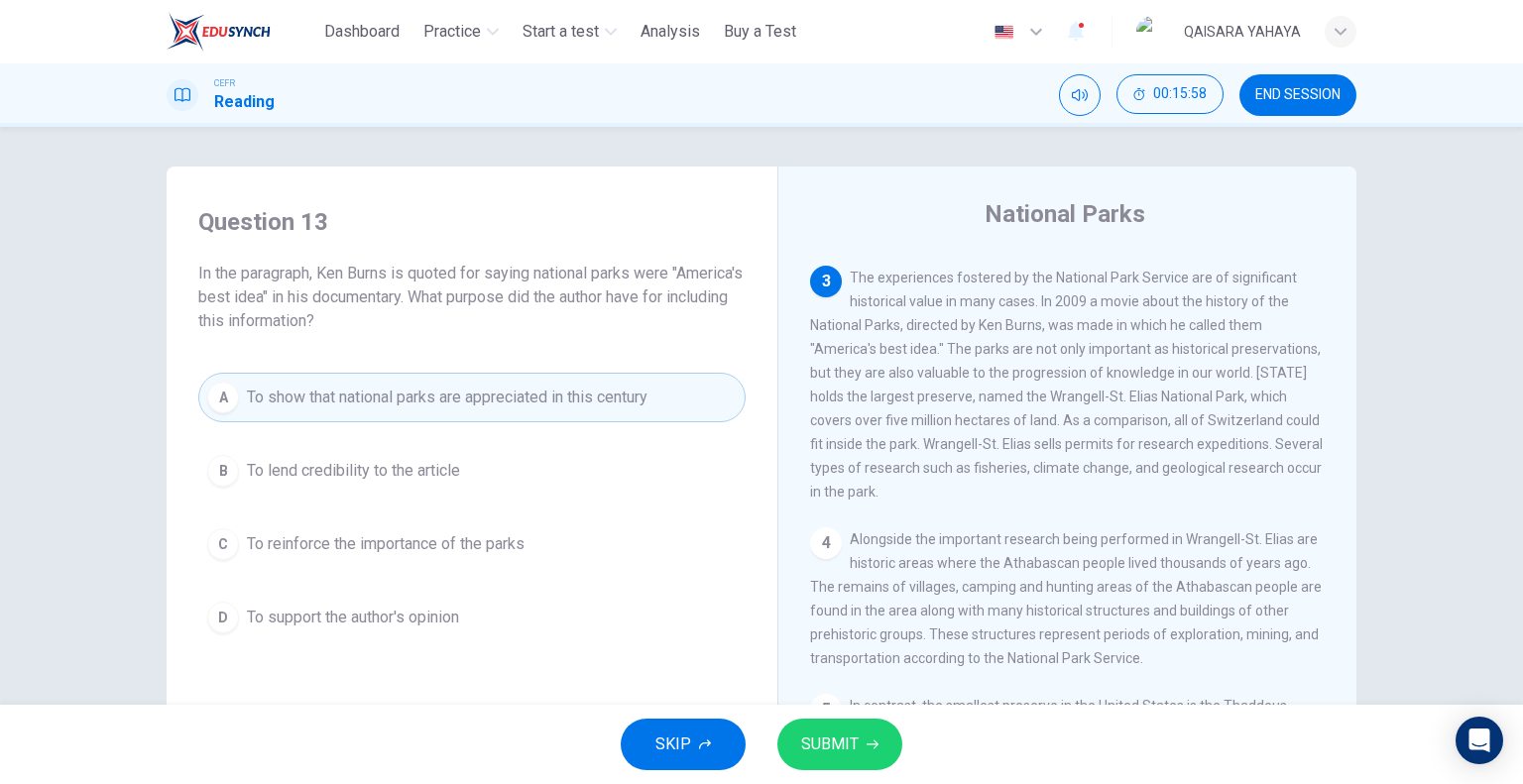 click on "To lend credibility to the article" at bounding box center (353, 471) 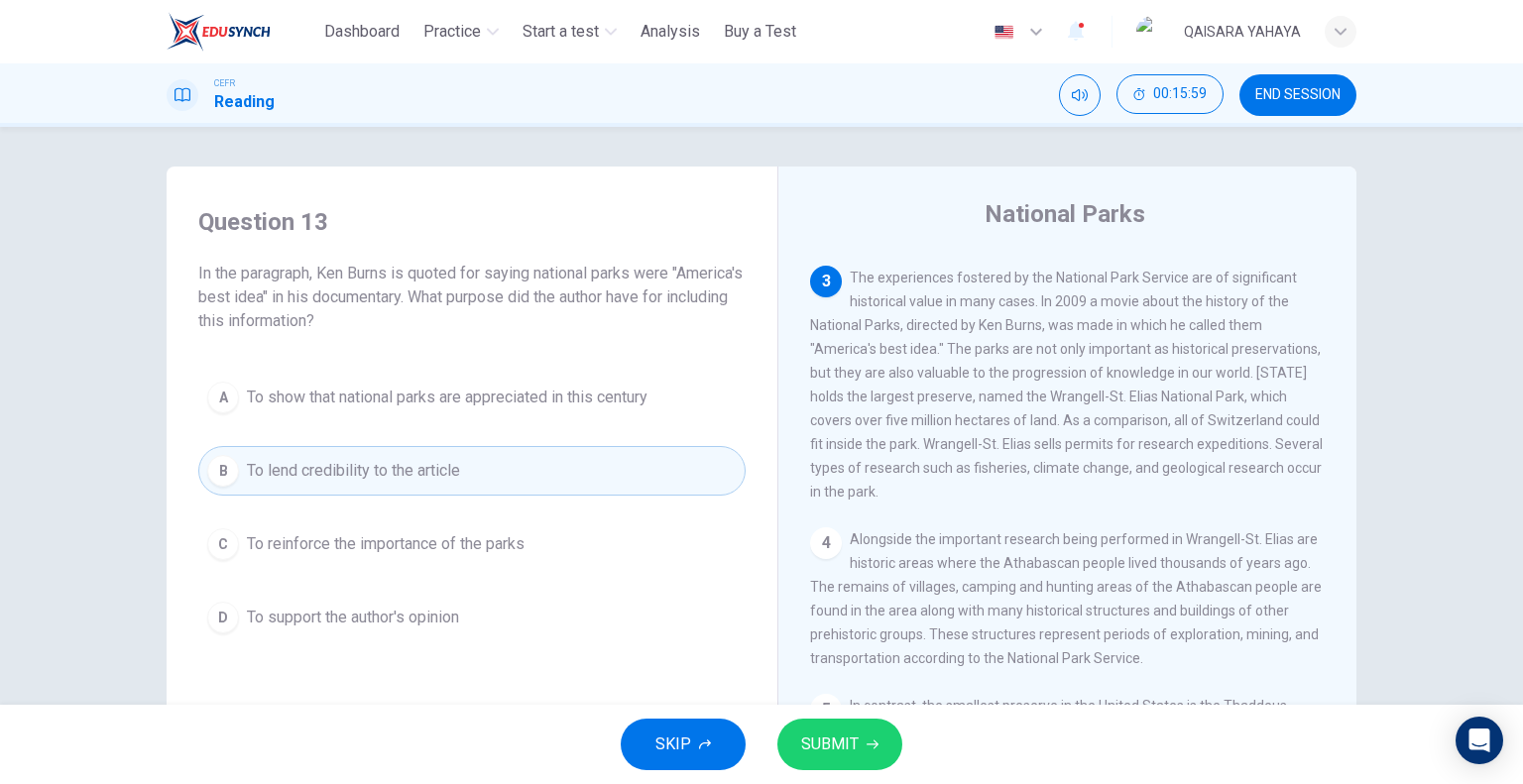 click on "To reinforce the importance of the parks" at bounding box center (447, 397) 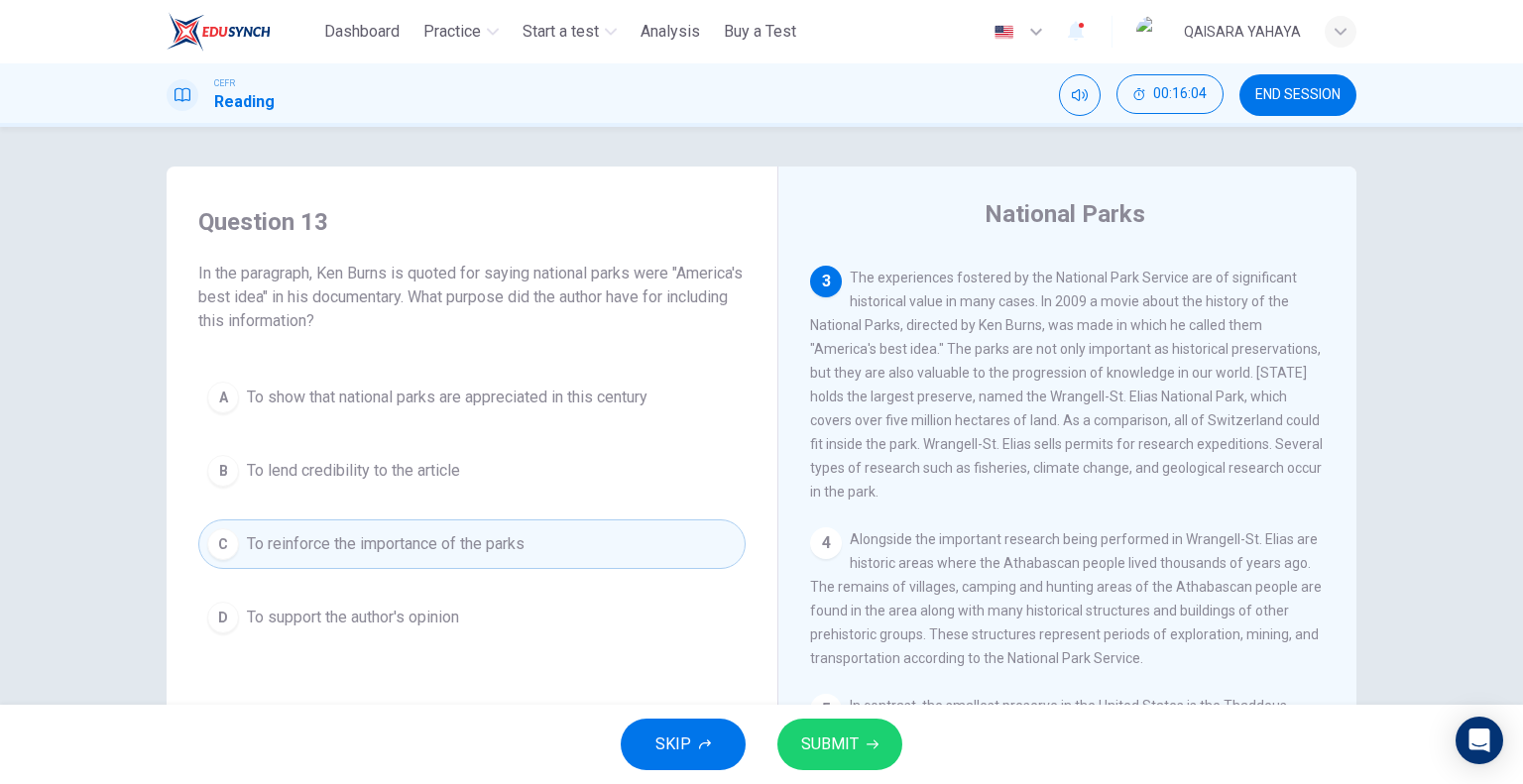 click on "D To support the author's opinion" at bounding box center [472, 617] 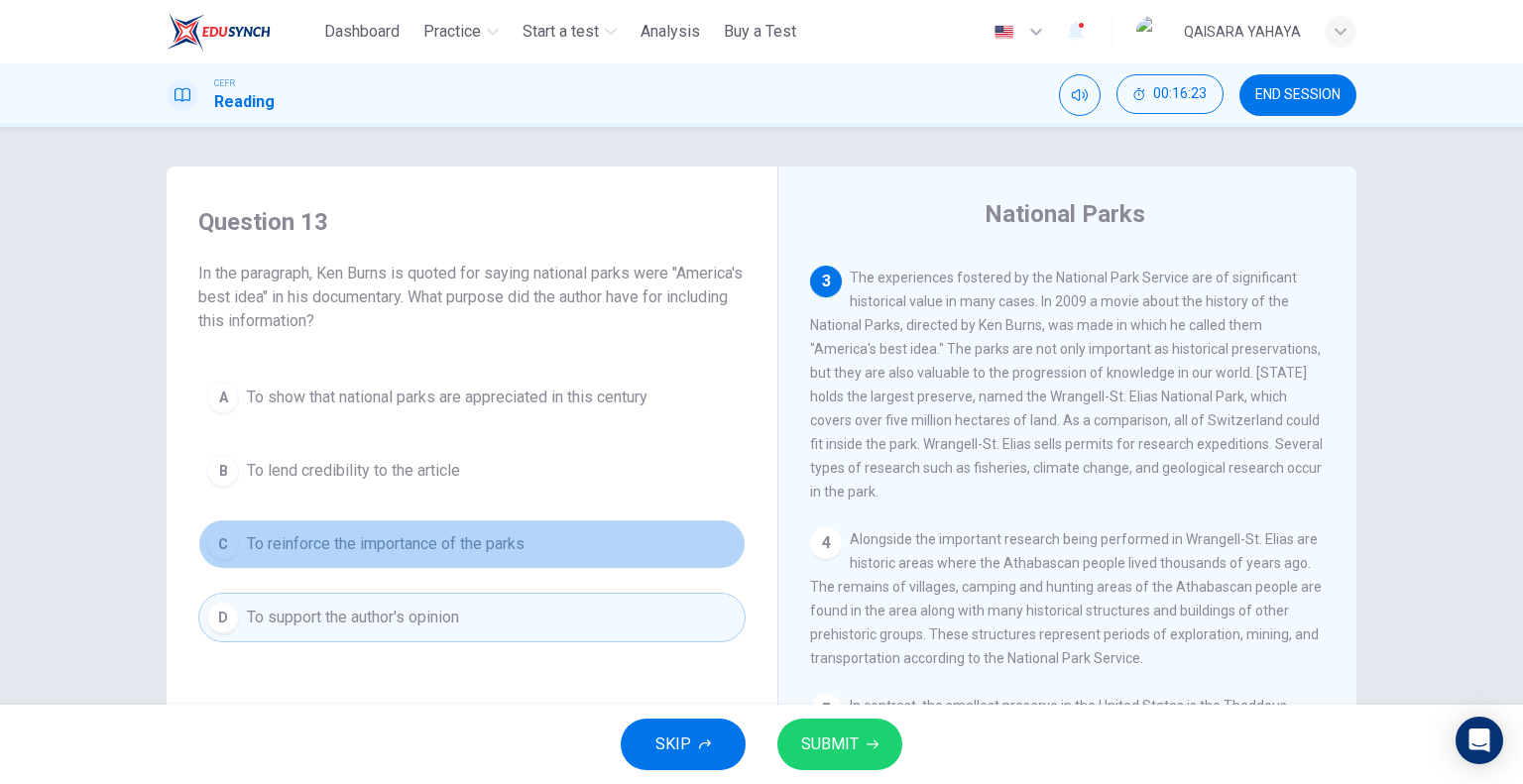 click on "To reinforce the importance of the parks" at bounding box center [447, 397] 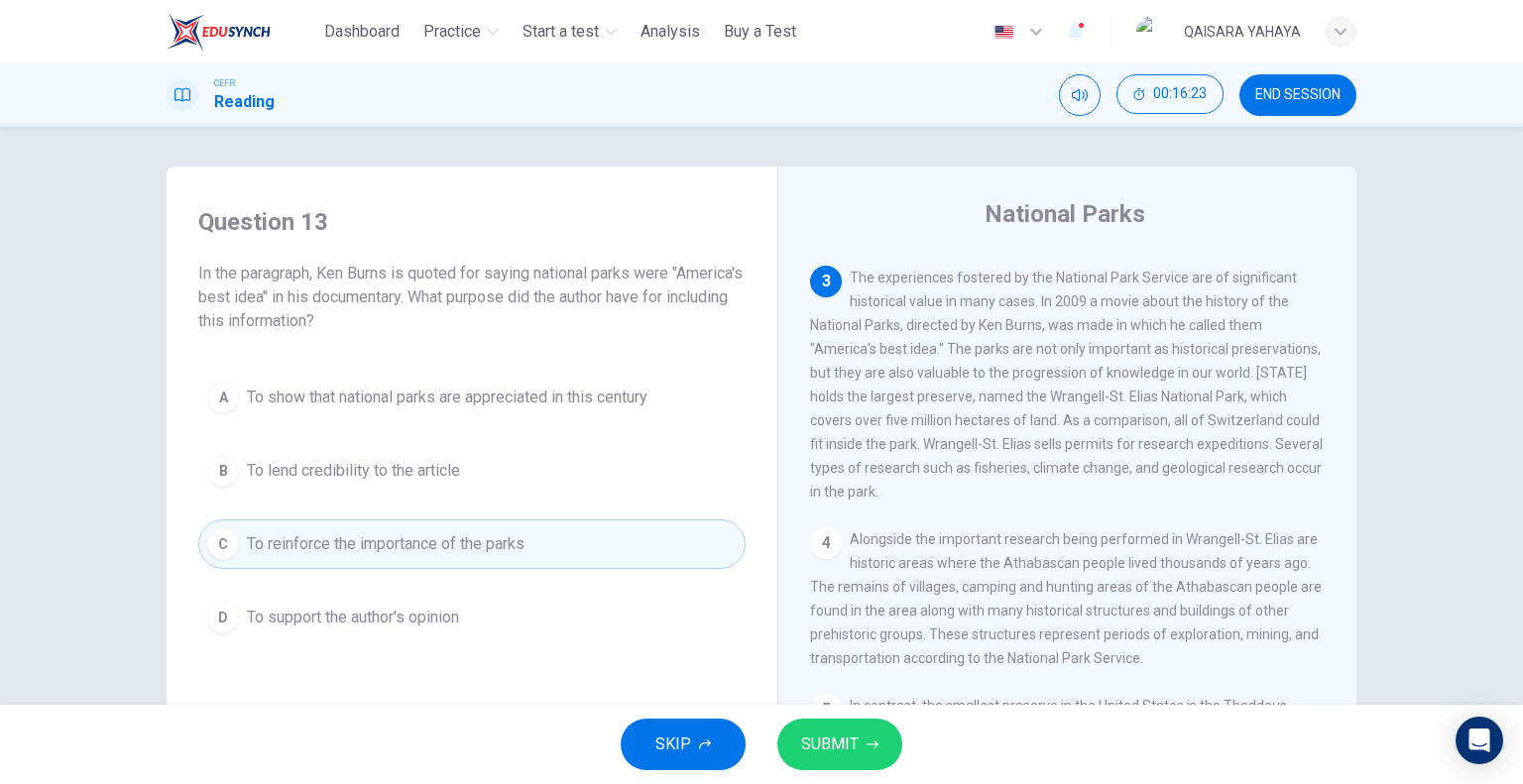 click on "SKIP SUBMIT" at bounding box center [762, 744] 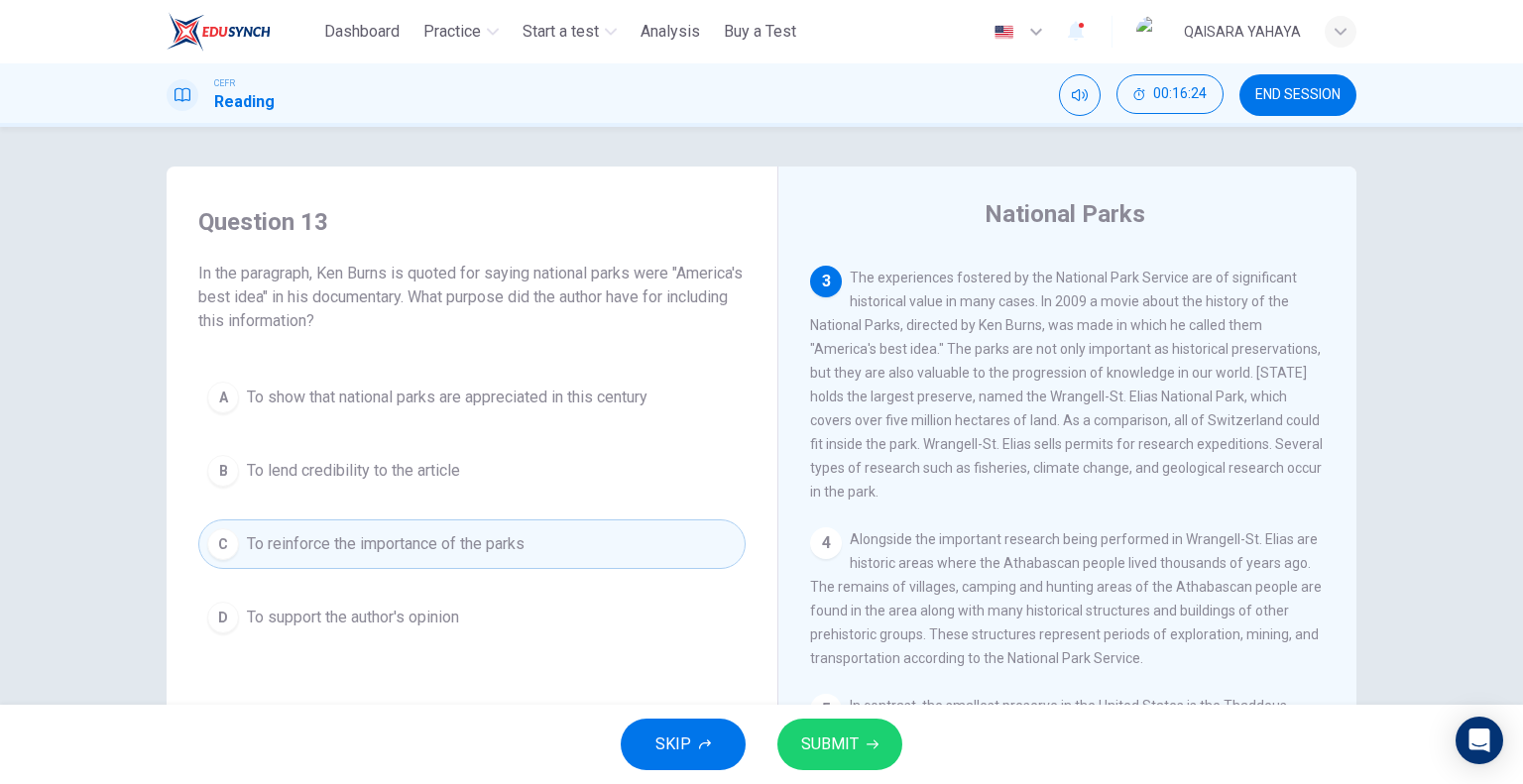 click on "SUBMIT" at bounding box center (840, 744) 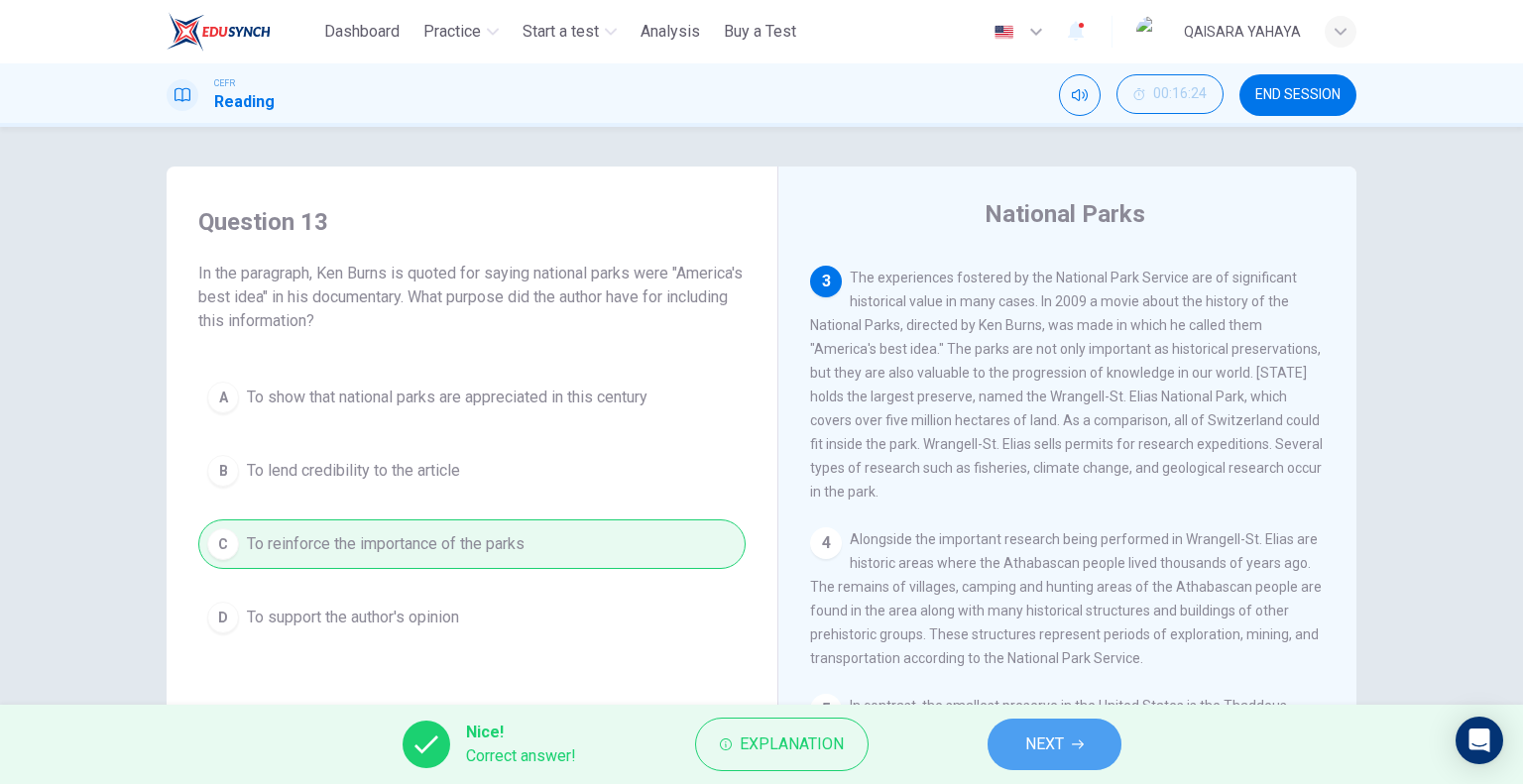 click on "NEXT" at bounding box center (1054, 744) 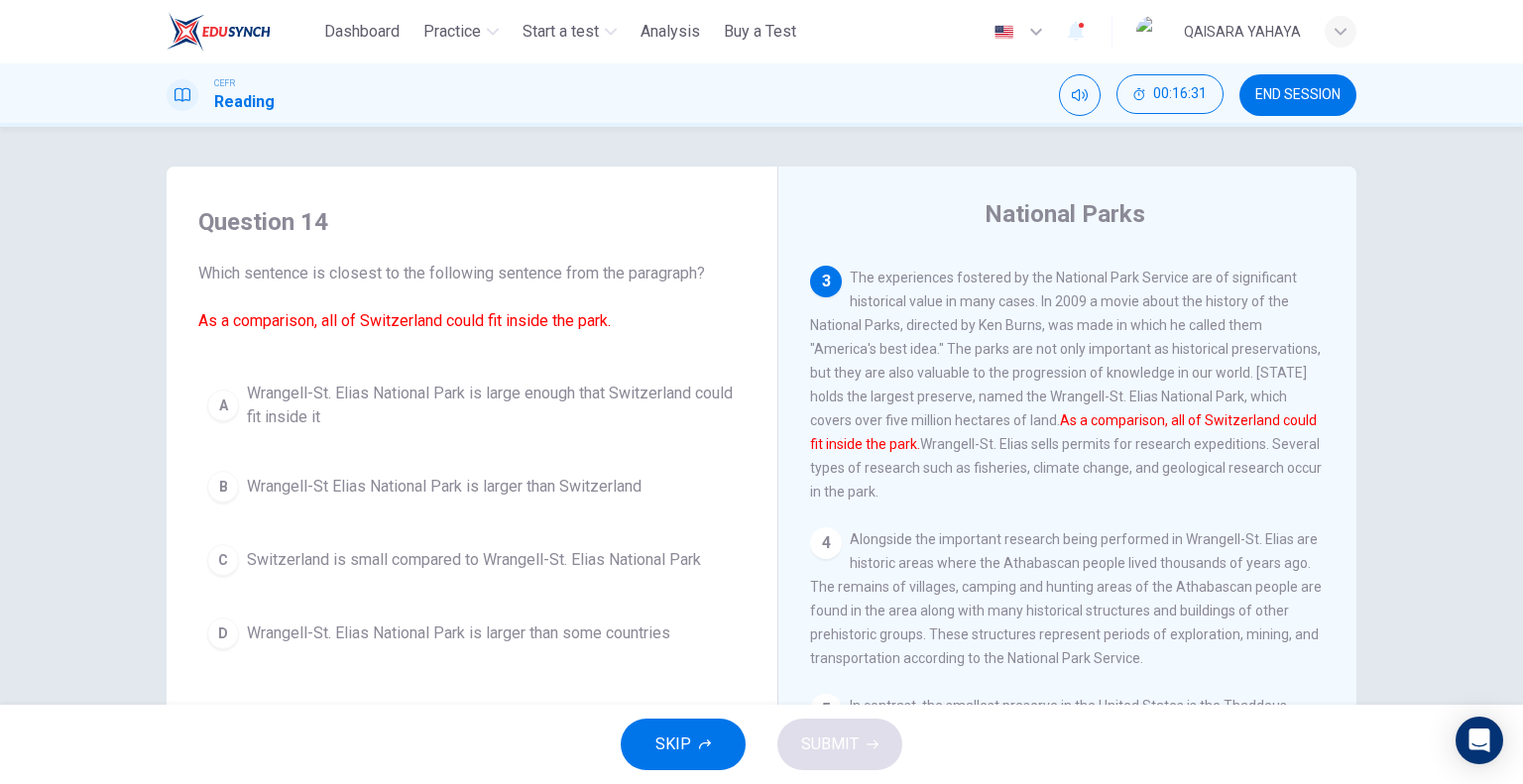 click on "Wrangell-St. Elias National Park is large enough that Switzerland could fit inside it" at bounding box center (492, 405) 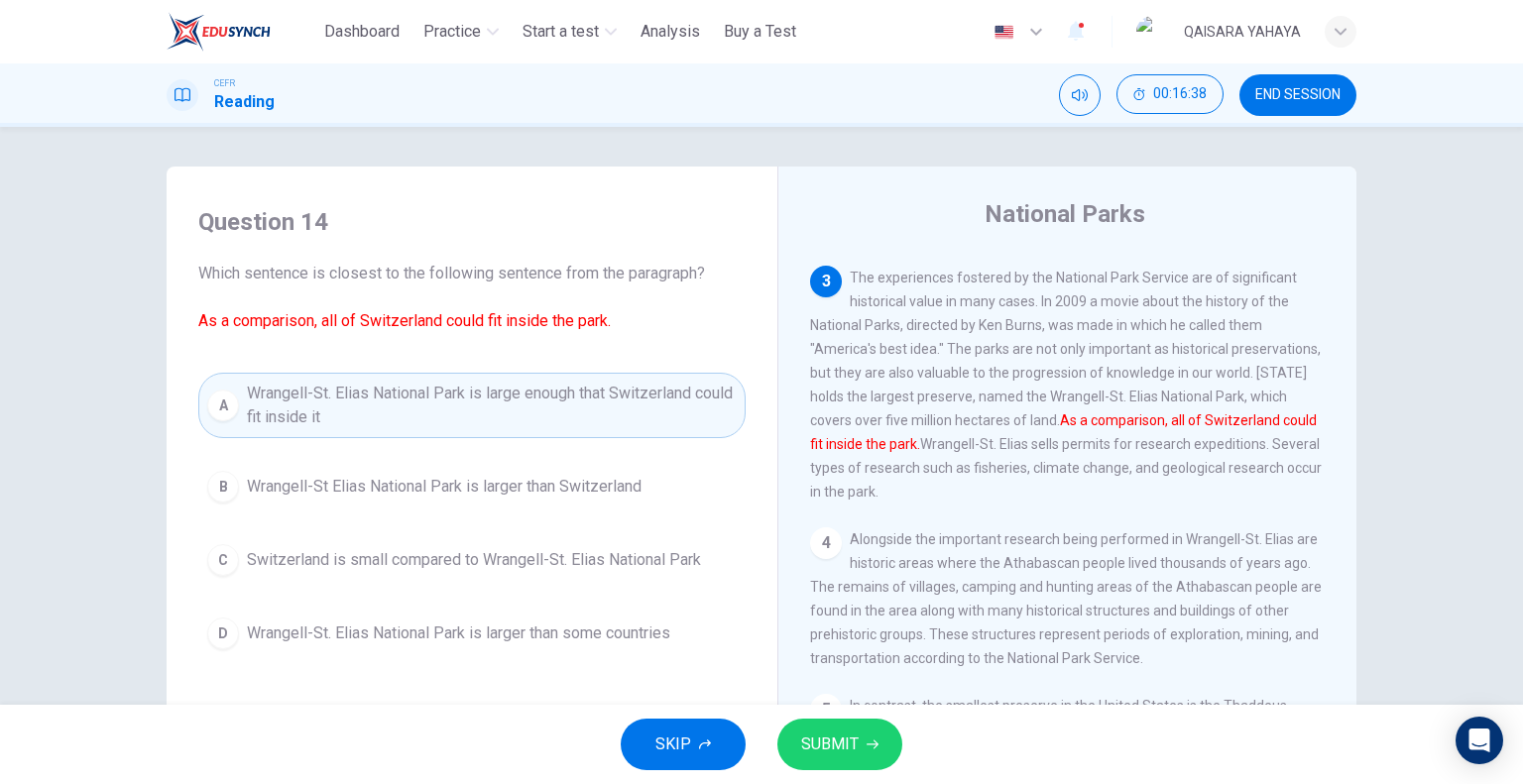 click on "Wrangell-St Elias National Park is larger than Switzerland" at bounding box center [444, 487] 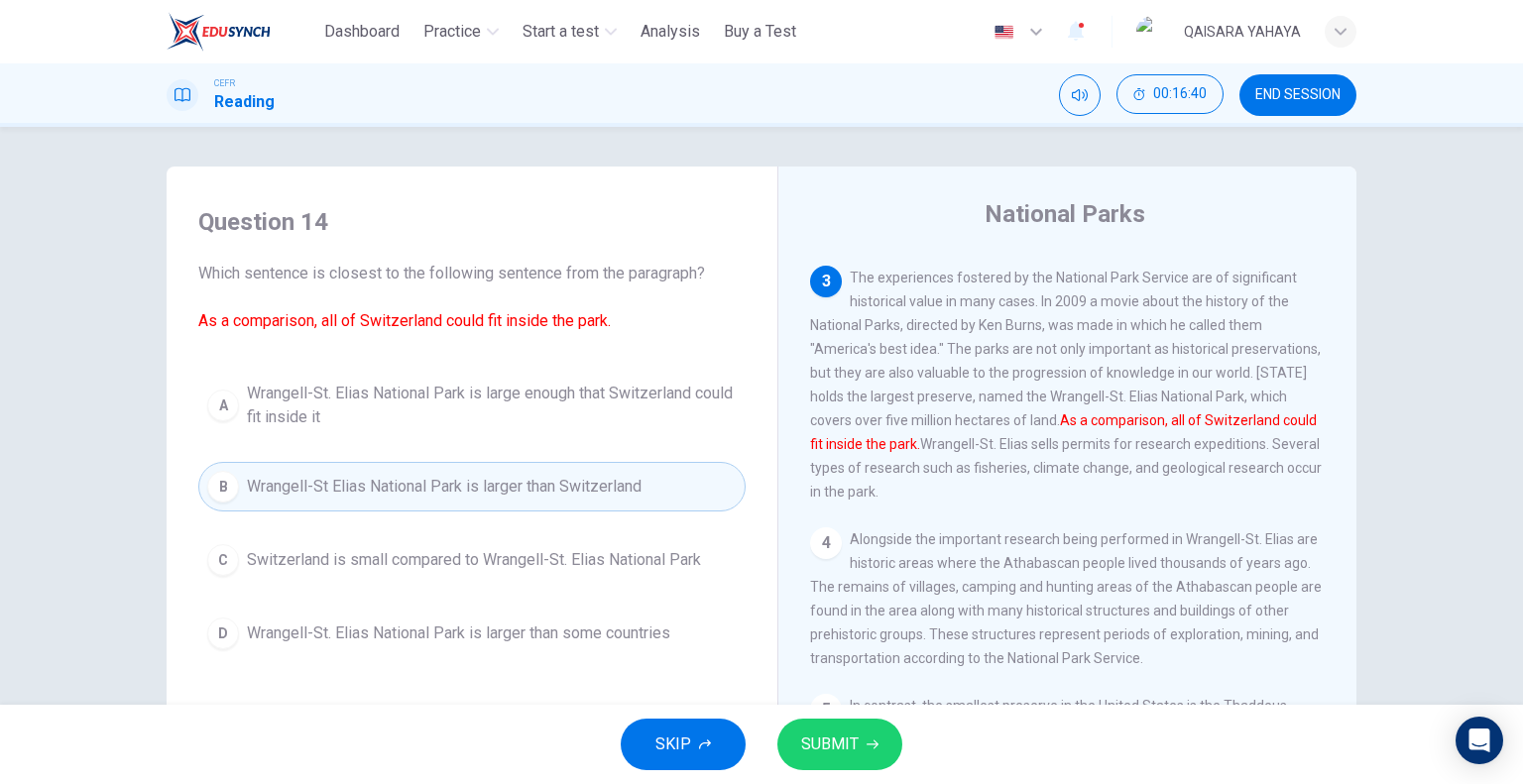 click on "C Switzerland is small compared to Wrangell-St. Elias National Park" at bounding box center (472, 560) 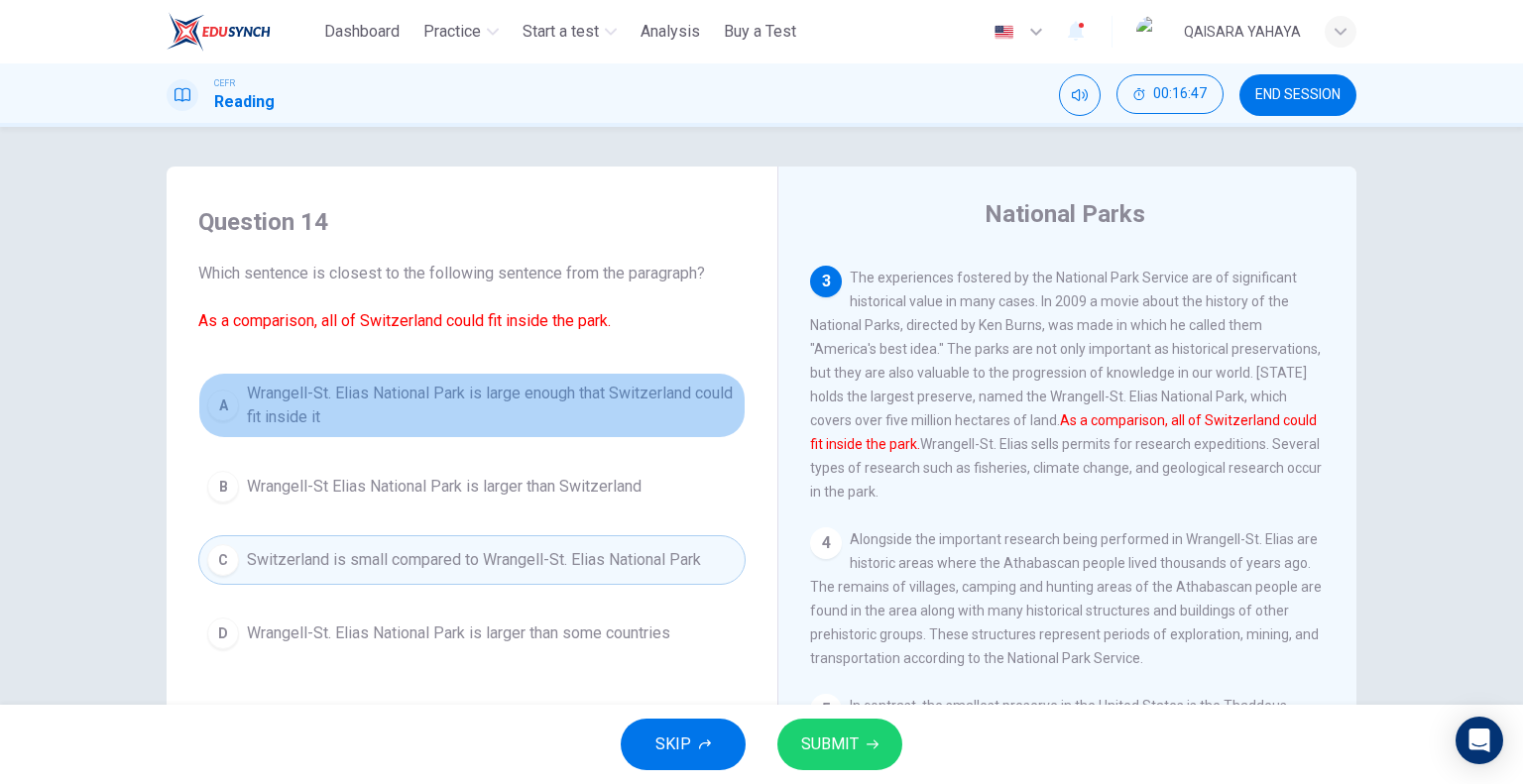 click on "Wrangell-St. Elias National Park is large enough that Switzerland could fit inside it" at bounding box center (492, 405) 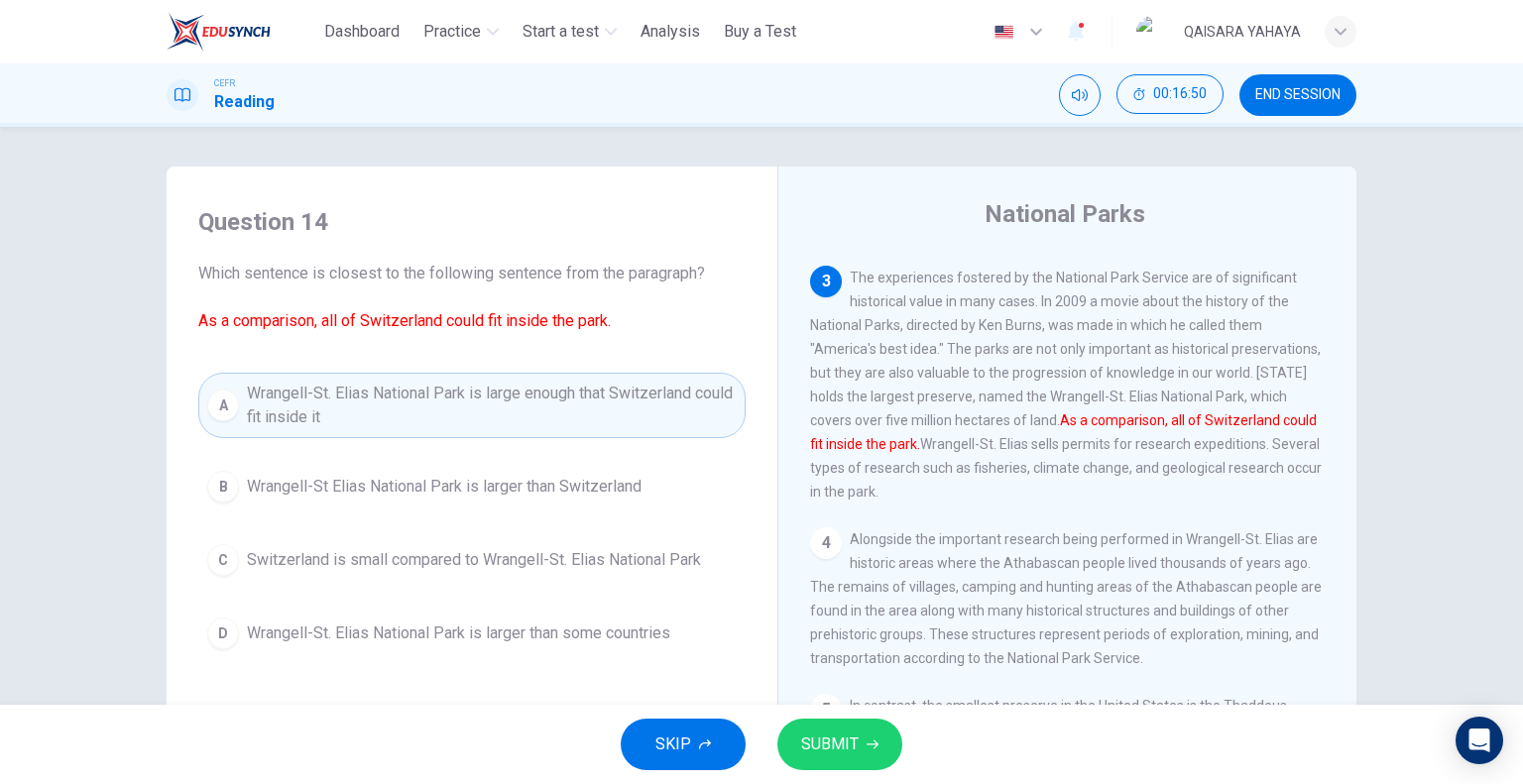 click on "Wrangell-St Elias National Park is larger than Switzerland" at bounding box center [444, 487] 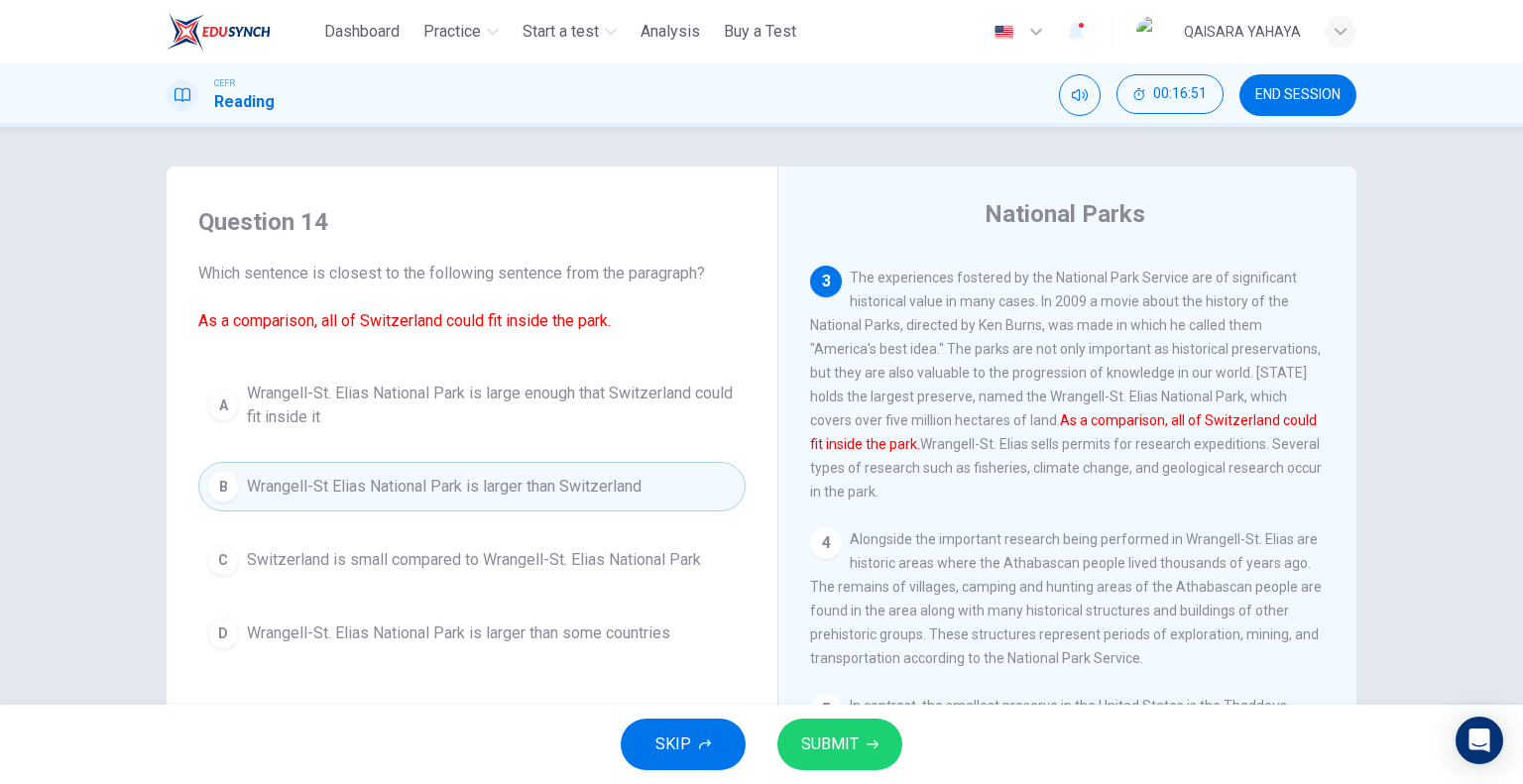 click on "C Switzerland is small compared to Wrangell-St. Elias National Park" at bounding box center [472, 560] 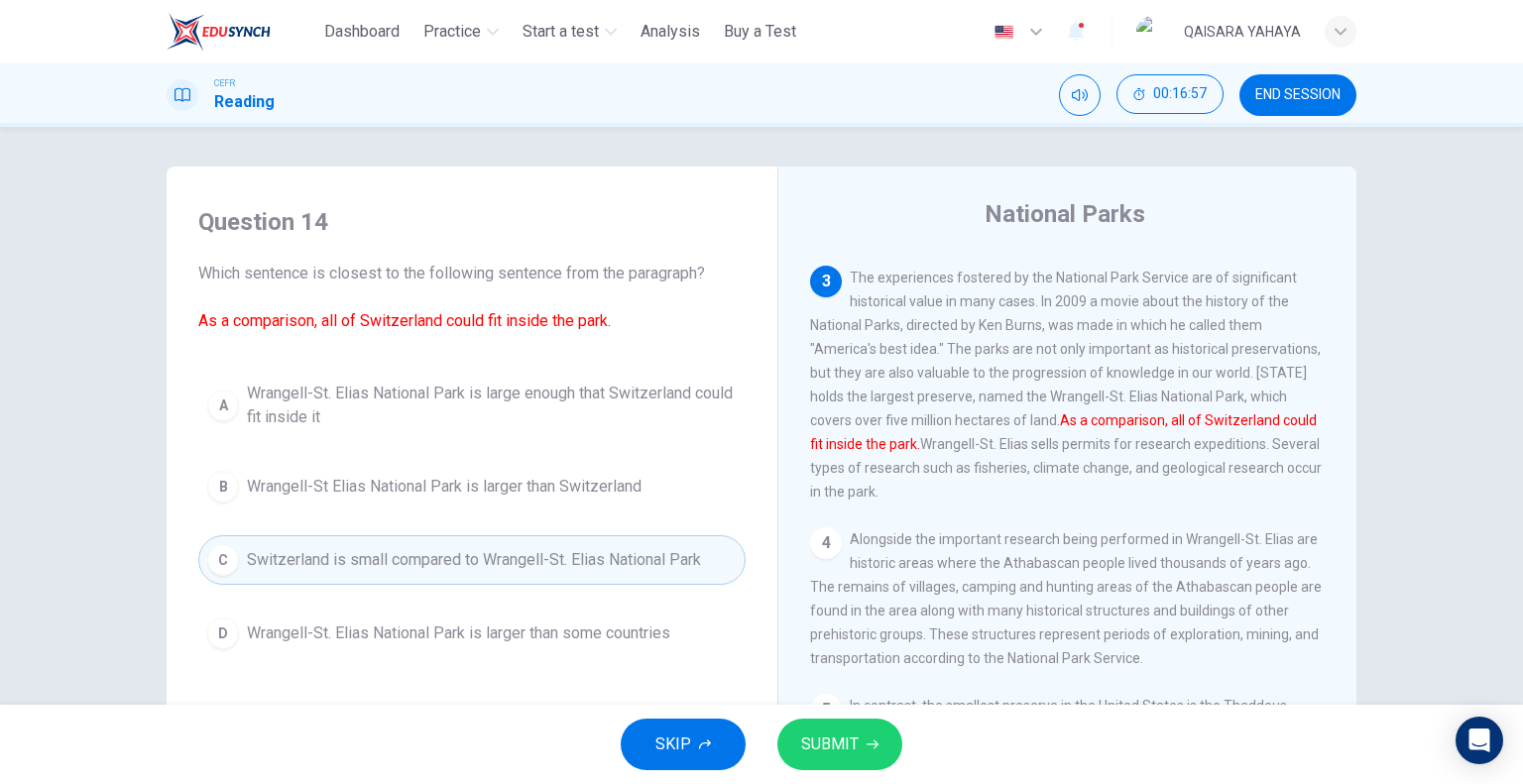 click on "Wrangell-St. Elias National Park is larger than some countries" at bounding box center (492, 405) 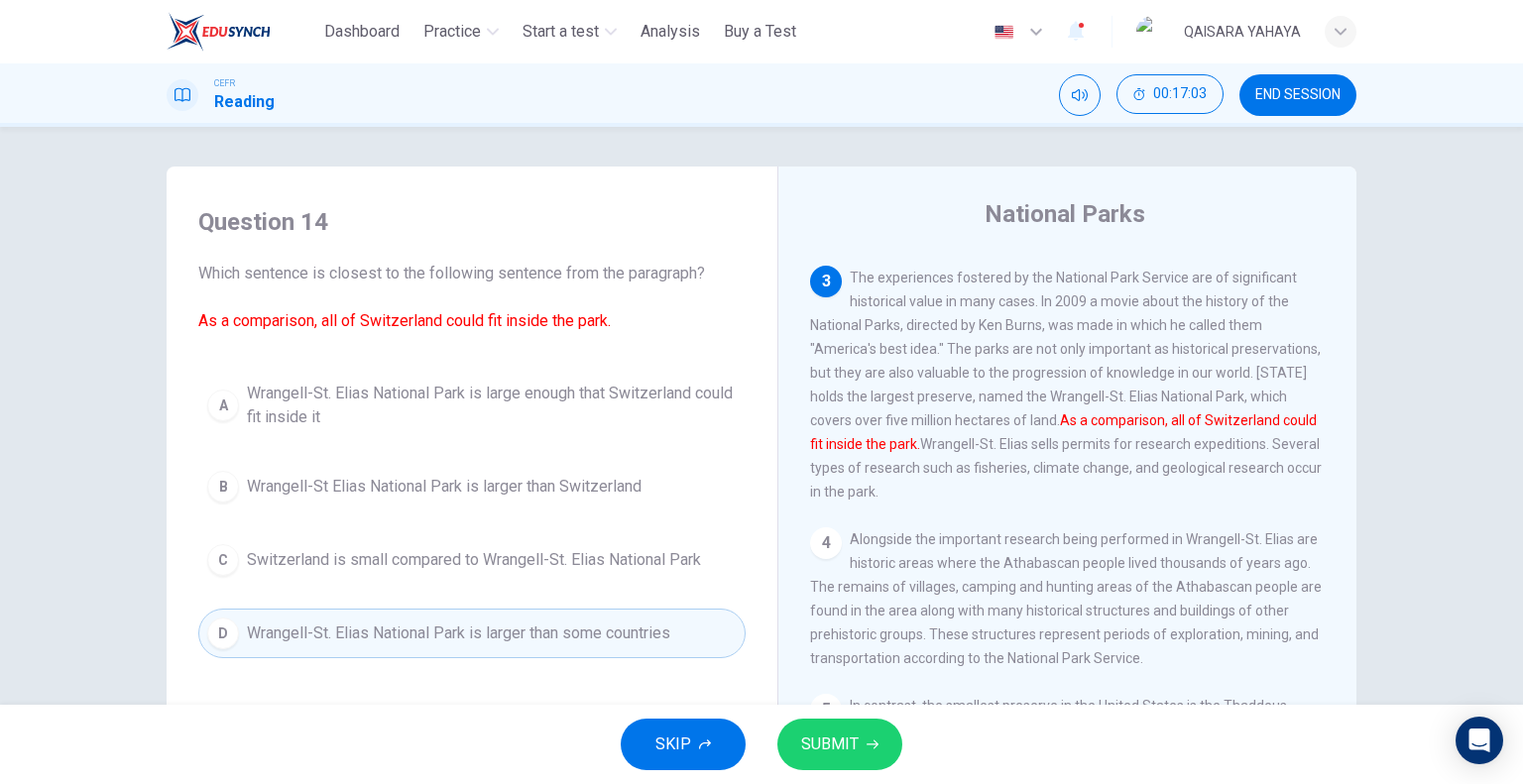 click on "Switzerland is small compared to Wrangell-St. Elias National Park" at bounding box center [492, 405] 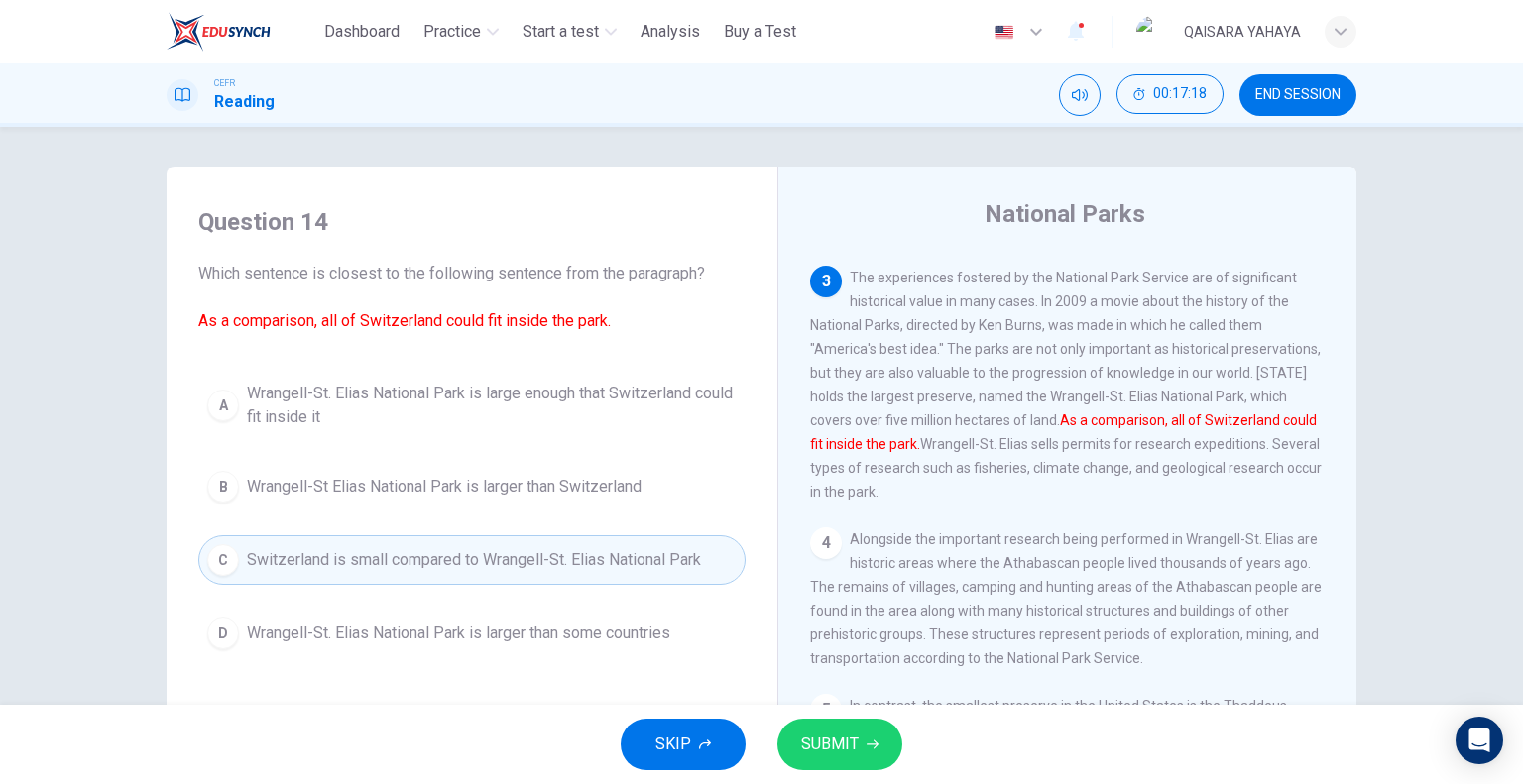 click on "Wrangell-St Elias National Park is larger than Switzerland" at bounding box center [492, 405] 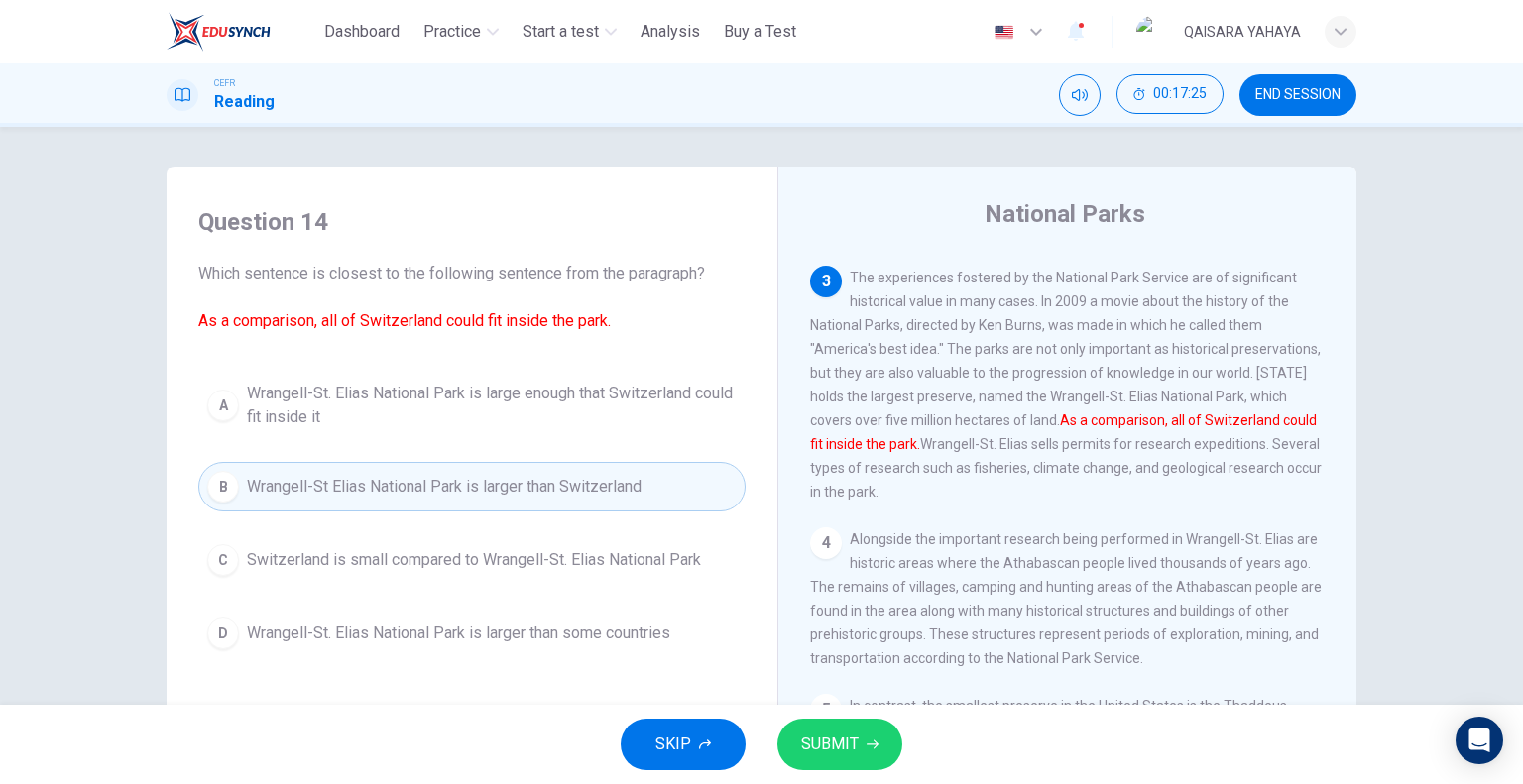 click on "Wrangell-St. Elias National Park is large enough that Switzerland could fit inside it" at bounding box center (492, 405) 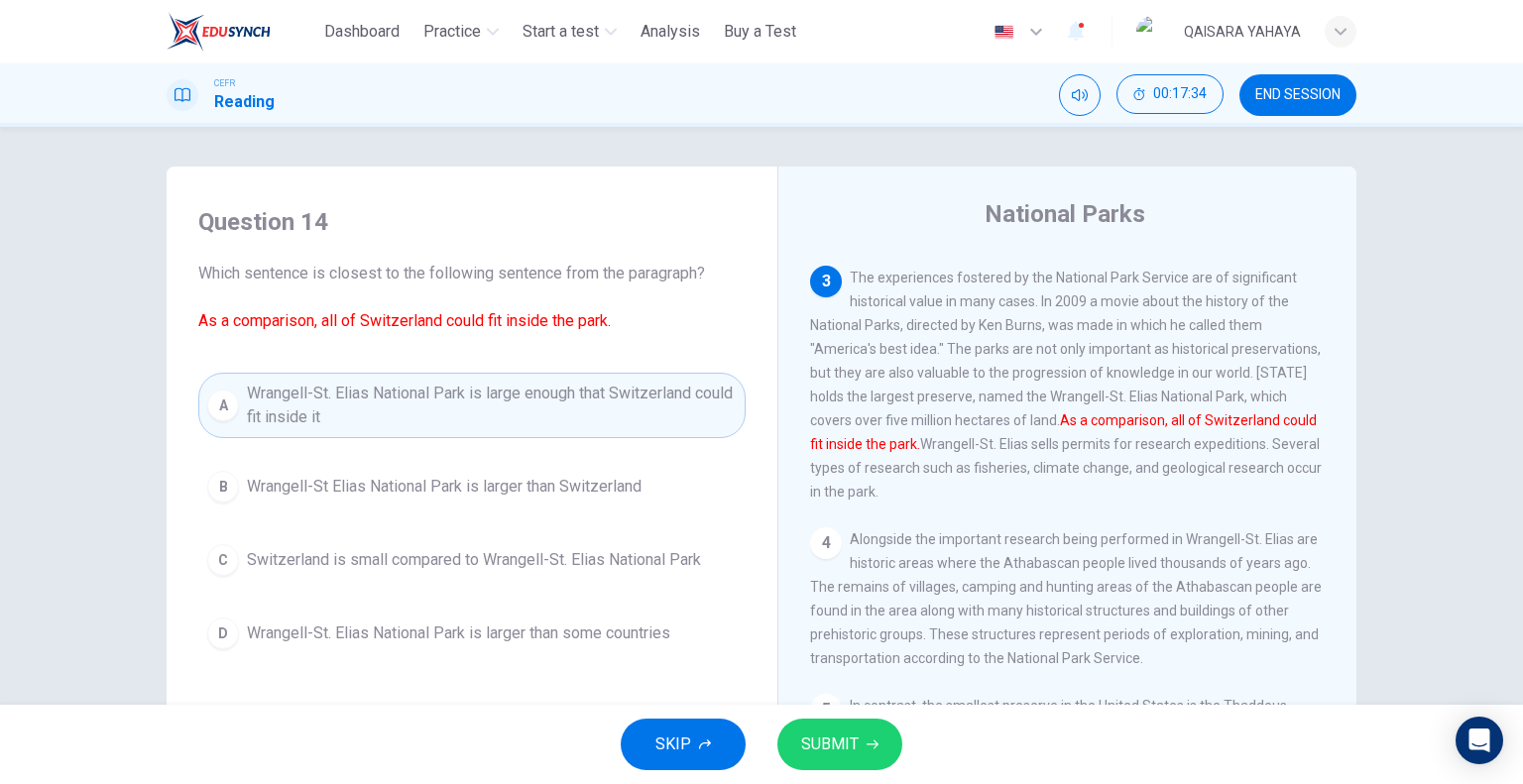 click on "SUBMIT" at bounding box center (830, 744) 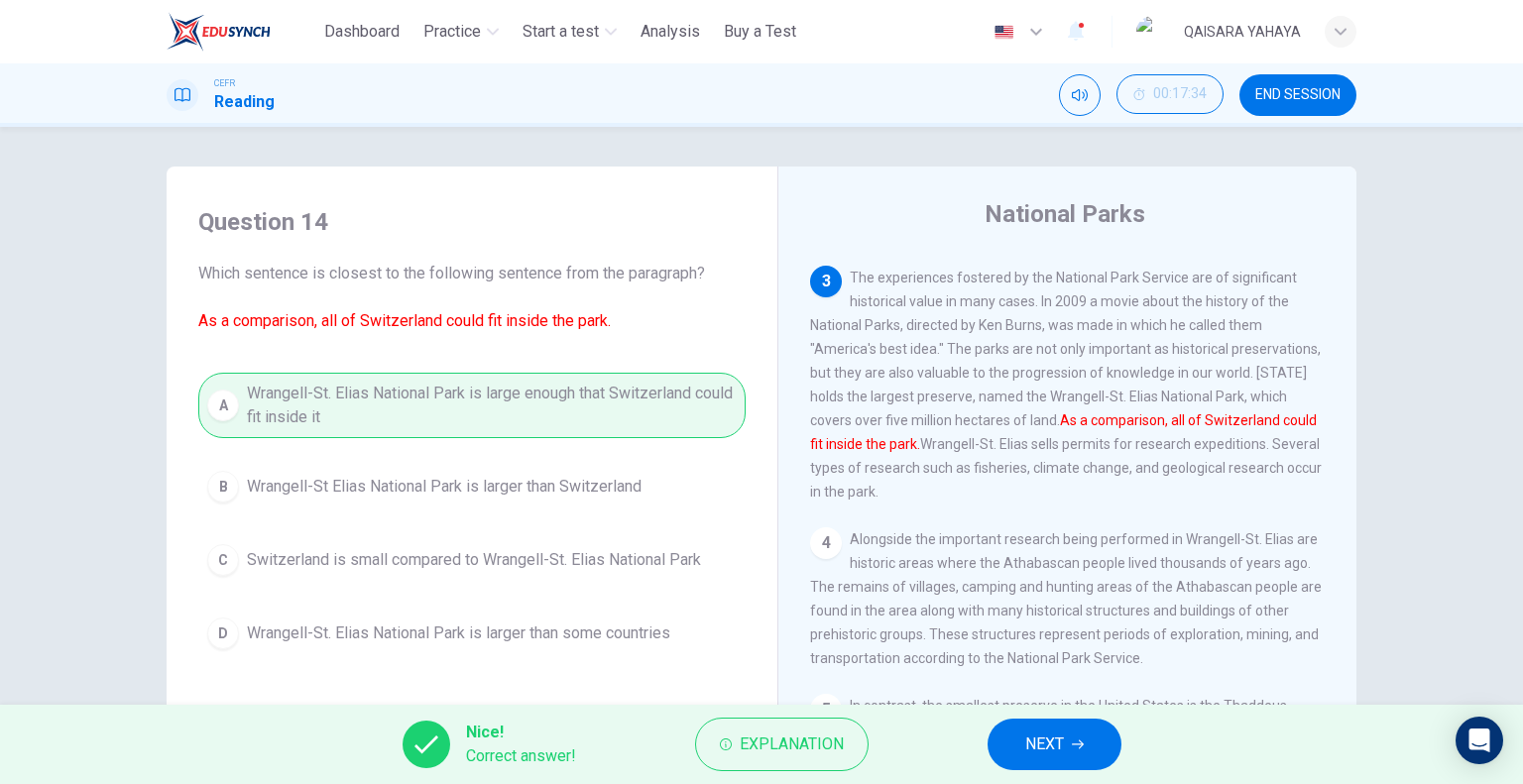 click on "NEXT" at bounding box center (1054, 744) 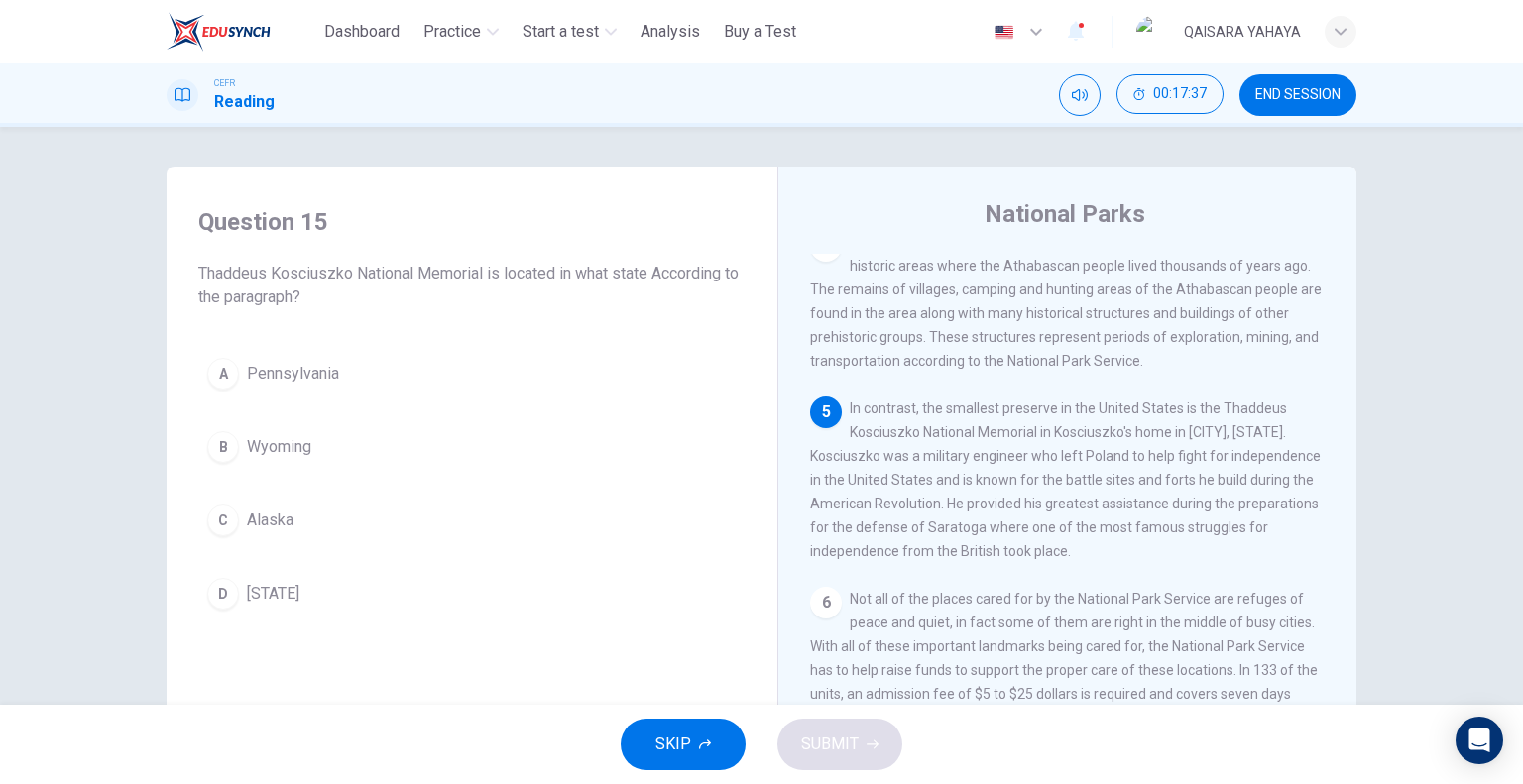 scroll, scrollTop: 694, scrollLeft: 0, axis: vertical 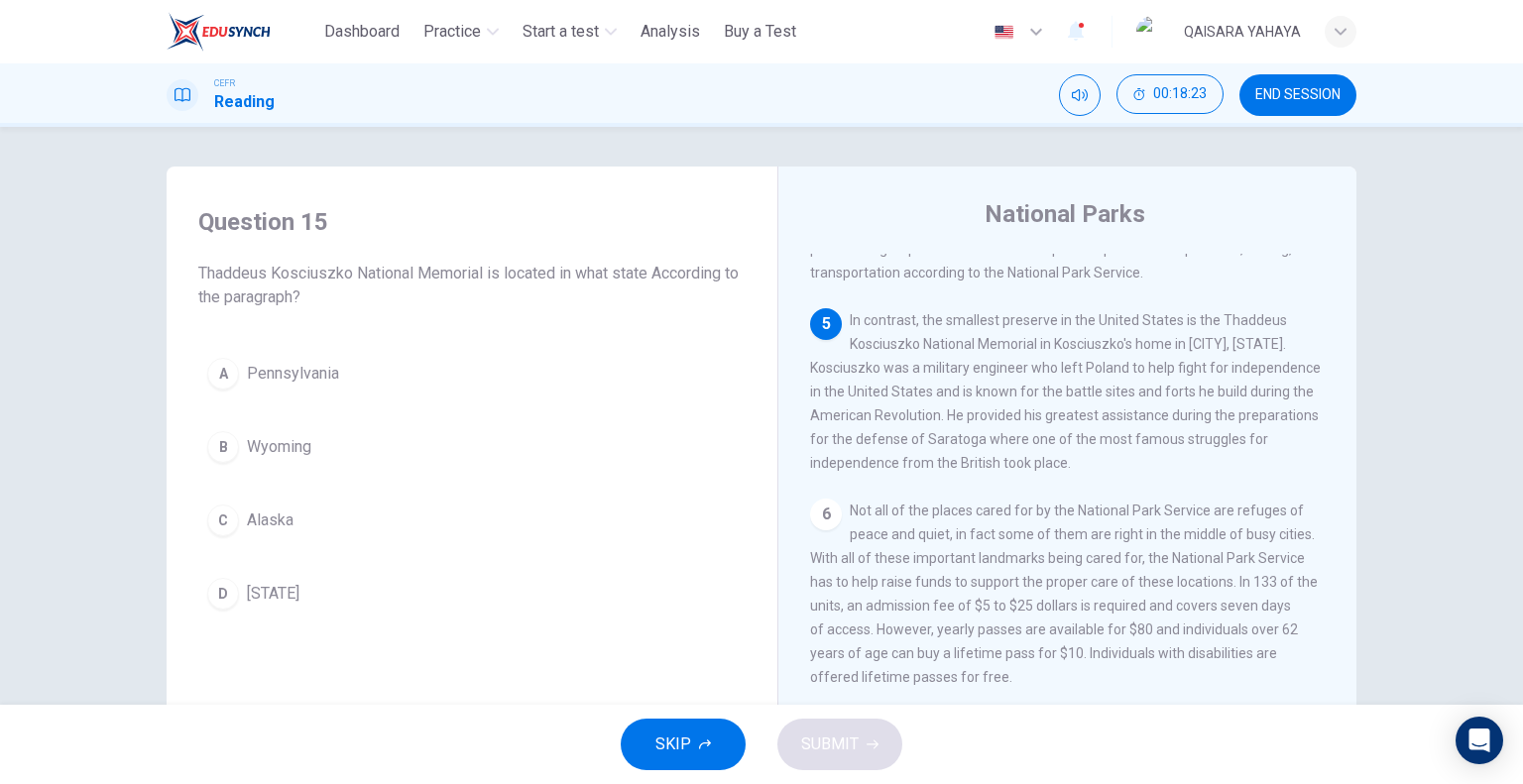 click on "A [STATE]" at bounding box center [472, 374] 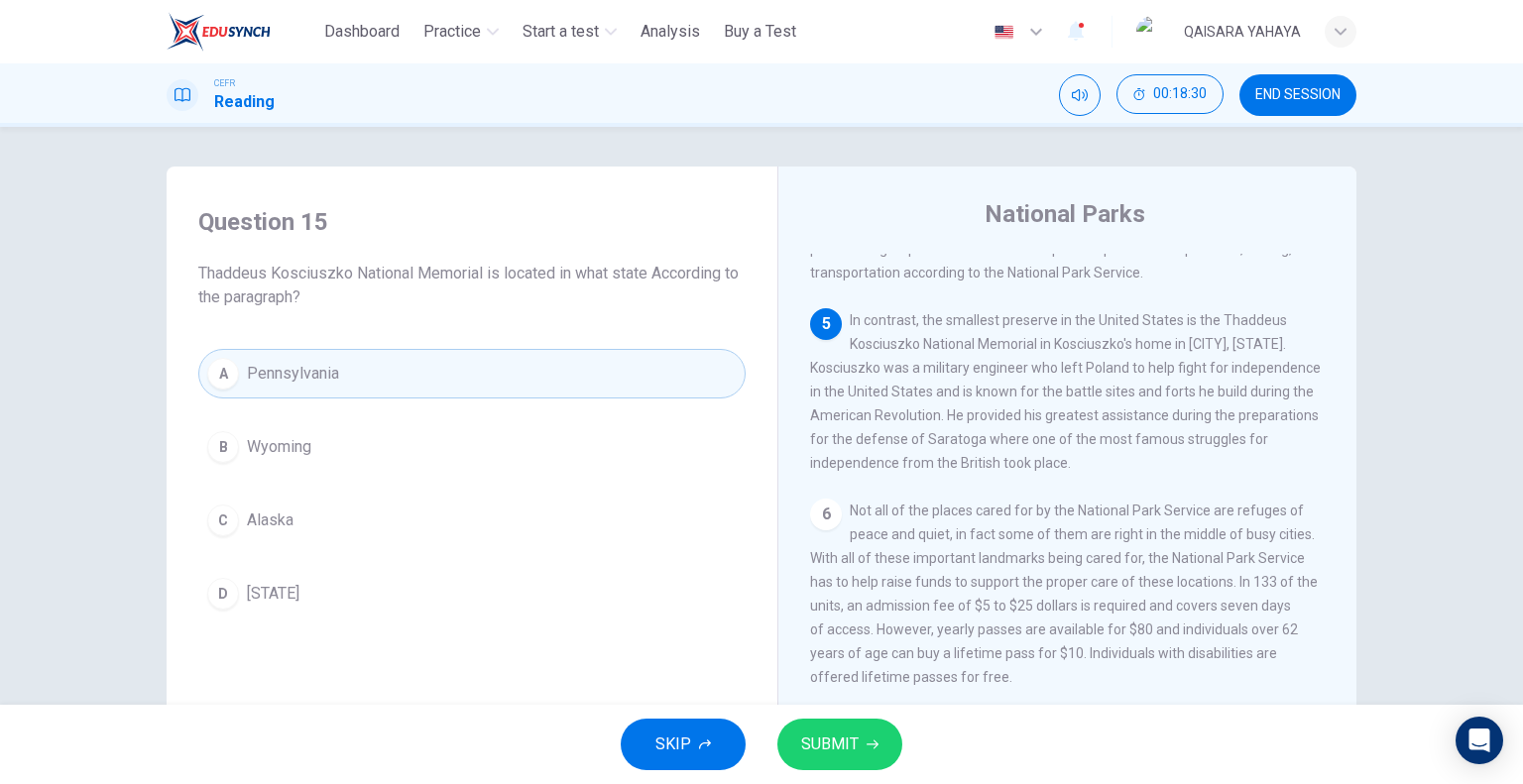 click on "SUBMIT" at bounding box center (830, 744) 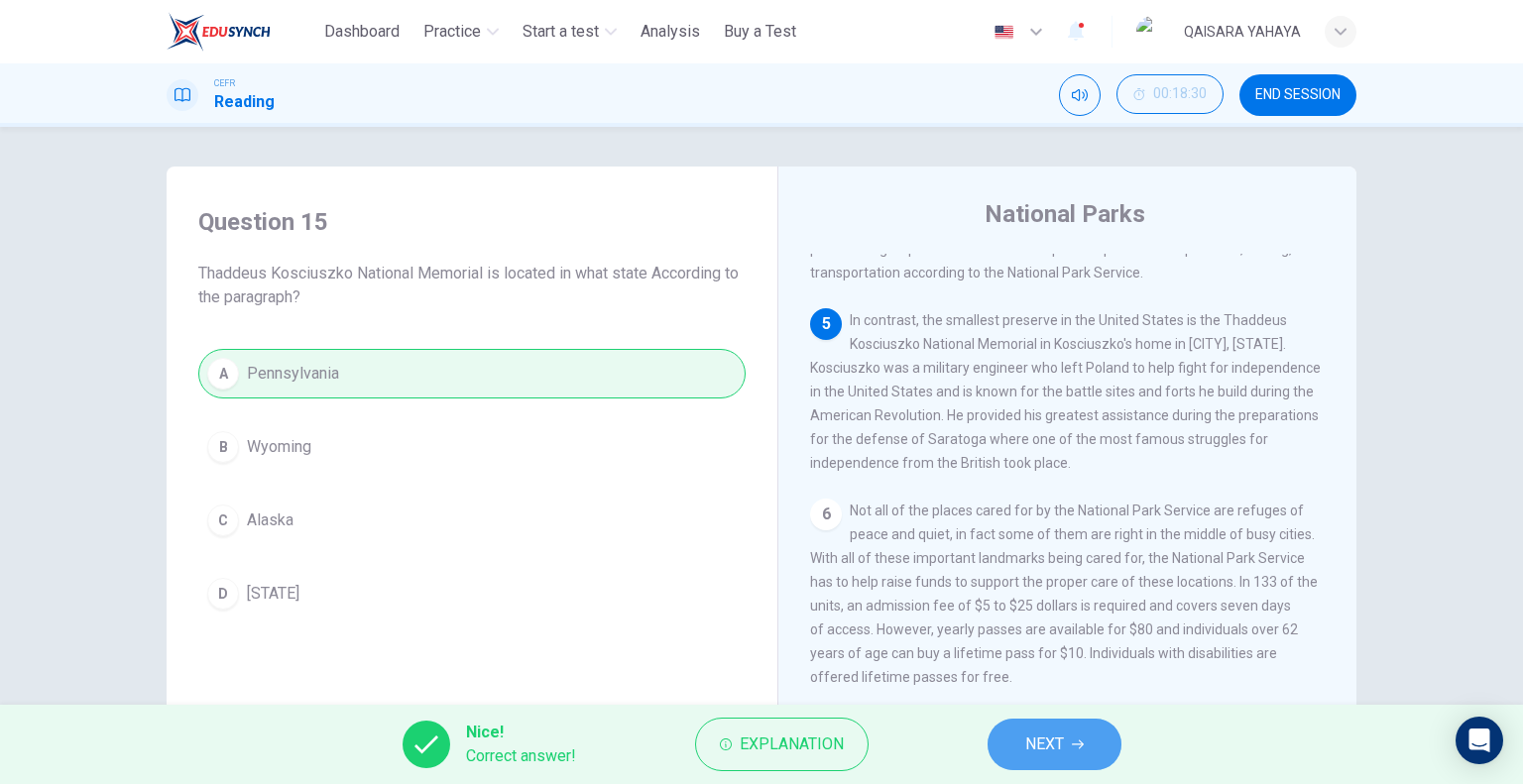 click at bounding box center (1078, 744) 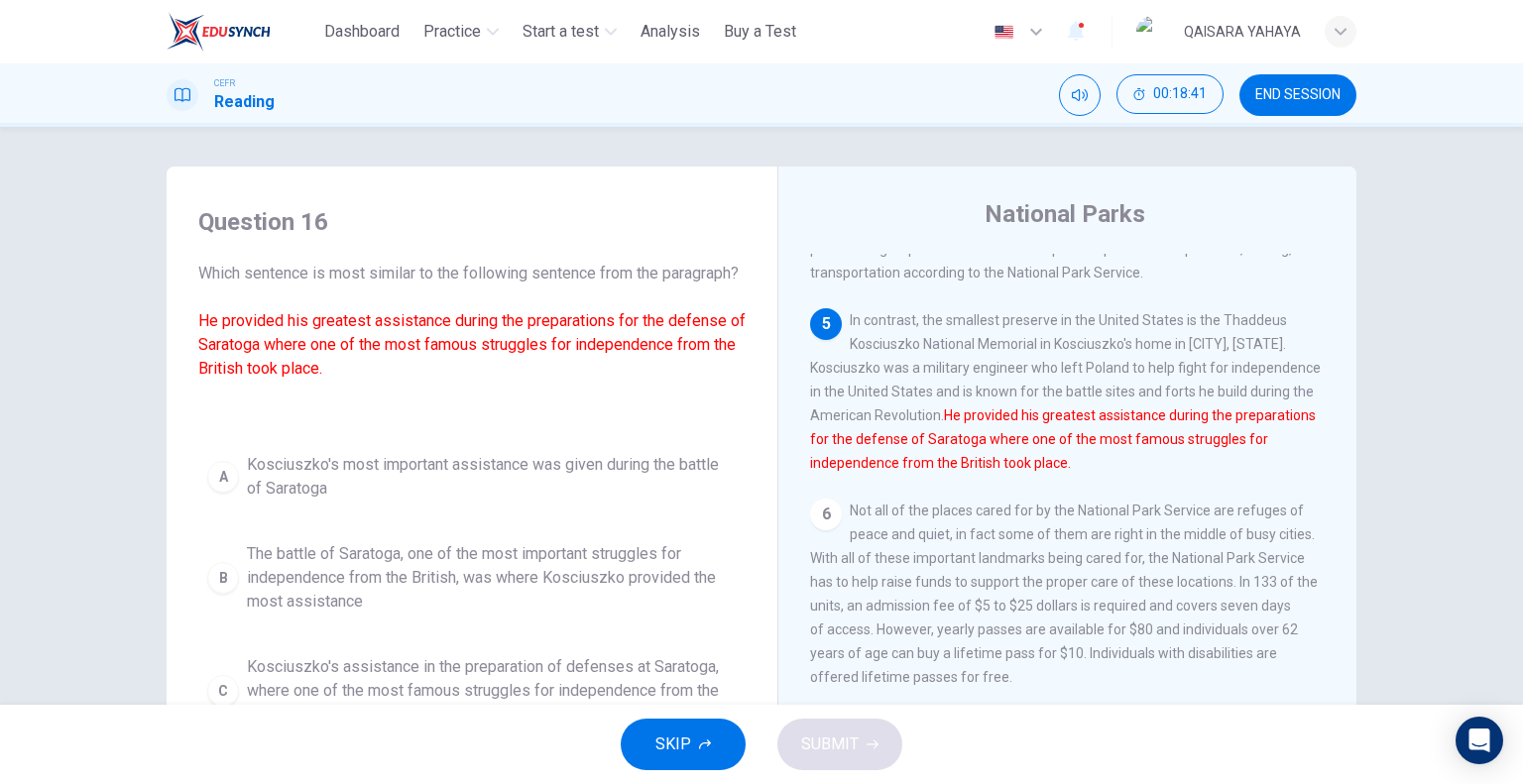 scroll, scrollTop: 15, scrollLeft: 0, axis: vertical 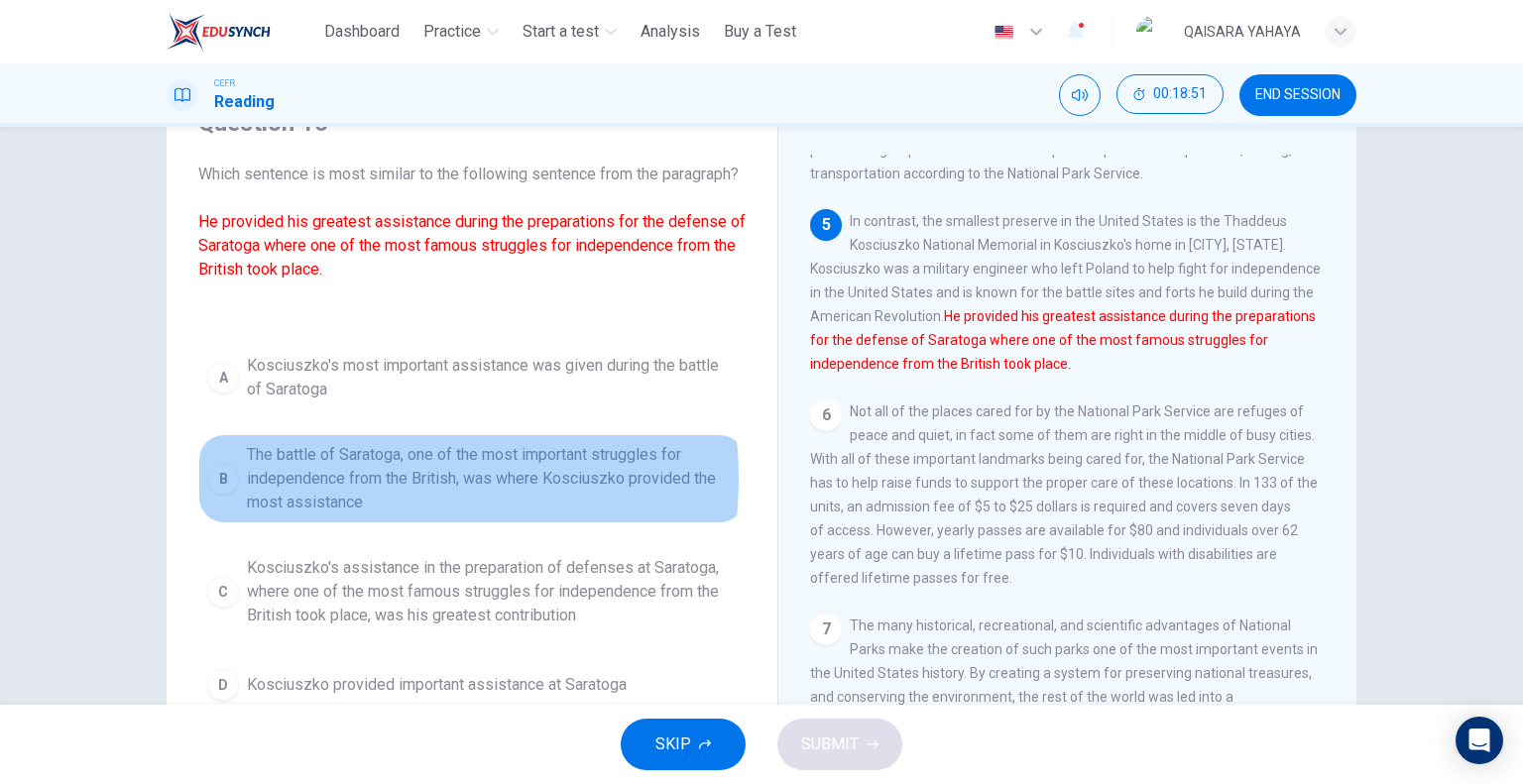 click on "The battle of Saratoga, one of the most important struggles for independence from the British, was where Kosciuszko provided the most assistance" at bounding box center [492, 378] 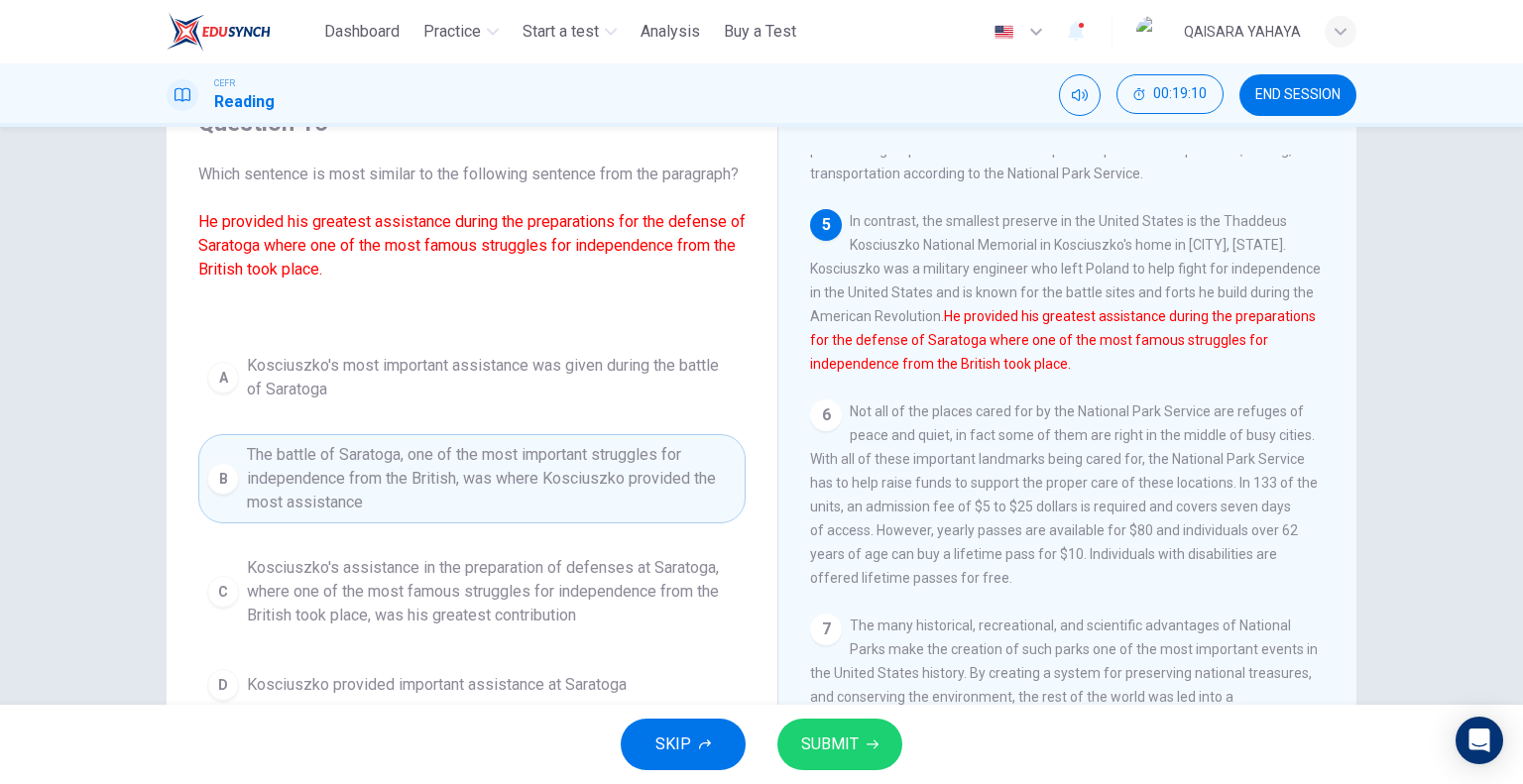 scroll, scrollTop: 190, scrollLeft: 0, axis: vertical 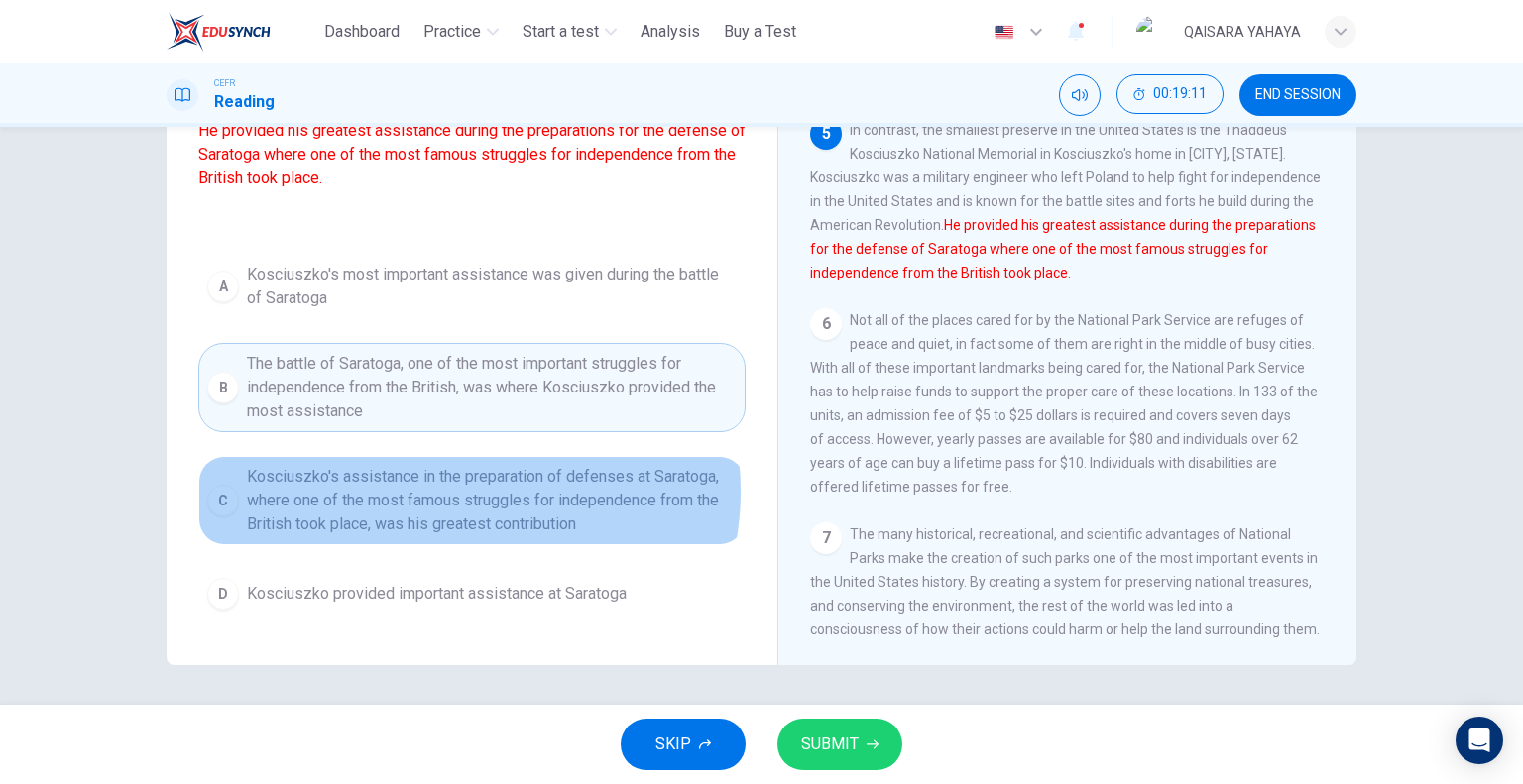click on "Kosciuszko's assistance in the preparation of defenses at Saratoga, where one of the most famous struggles for independence from the British took place, was his greatest contribution" at bounding box center (492, 286) 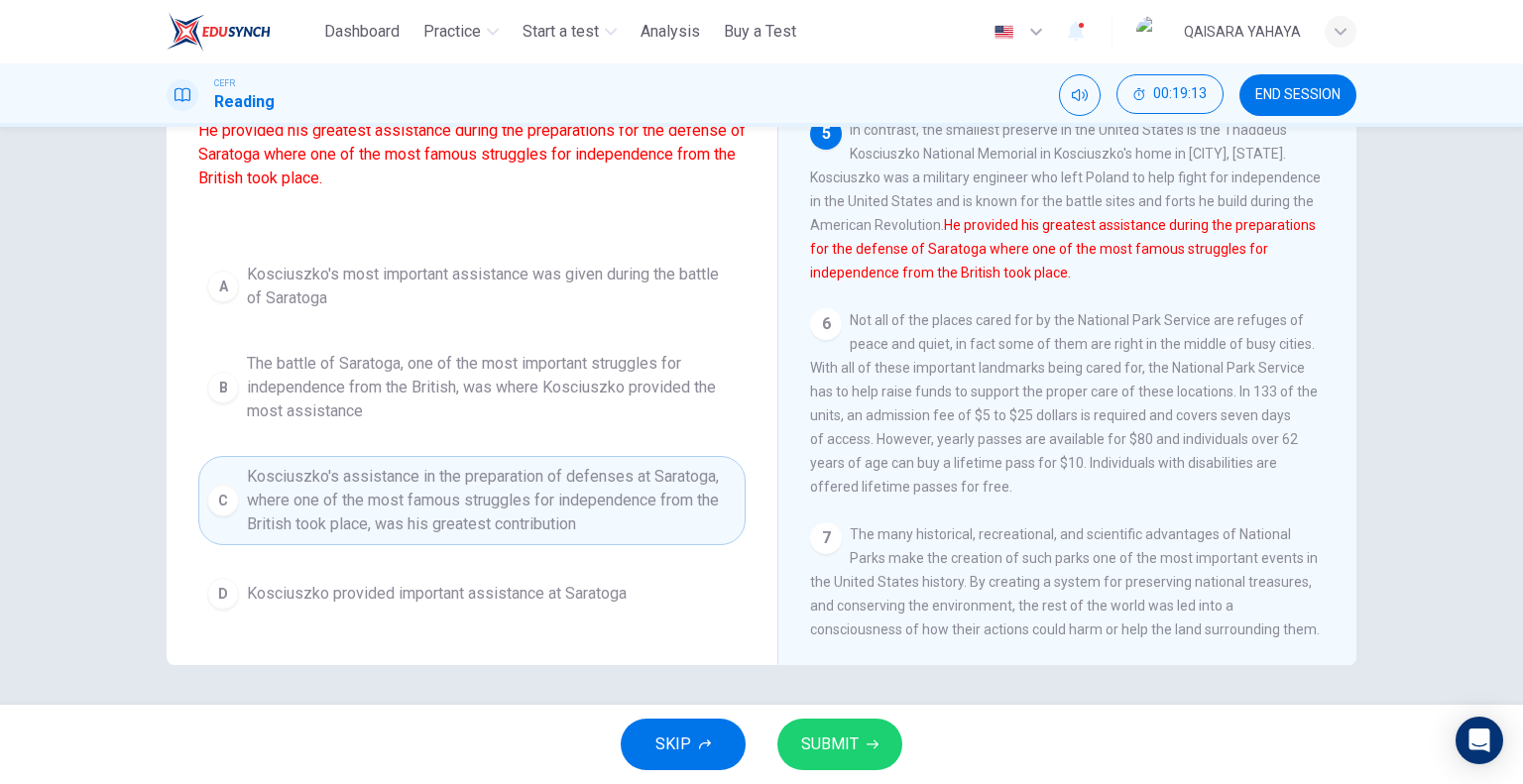 click on "Kosciuszko's most important assistance was given during the battle of Saratoga" at bounding box center [492, 286] 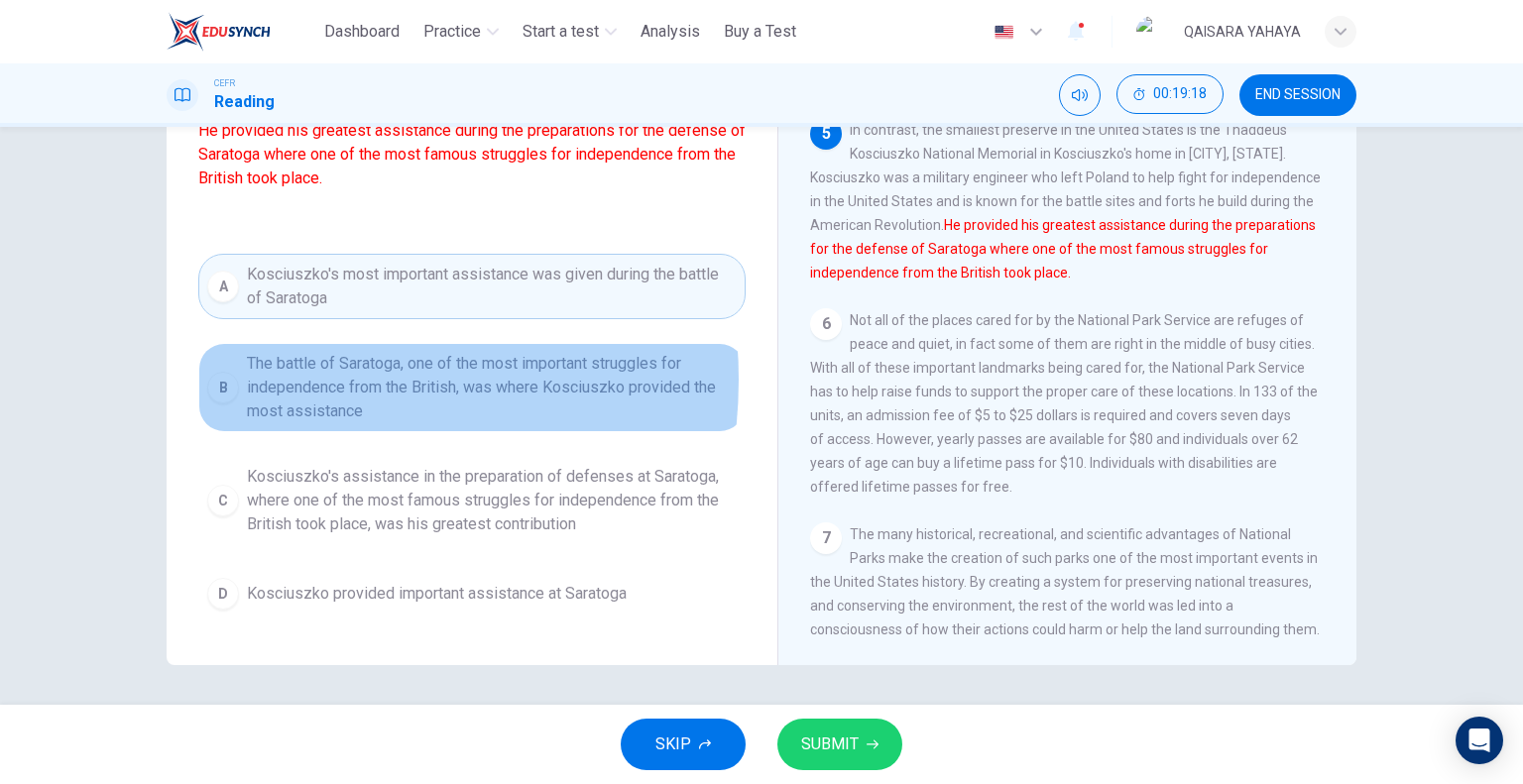 click on "The battle of Saratoga, one of the most important struggles for independence from the British, was where Kosciuszko provided the most assistance" at bounding box center [492, 388] 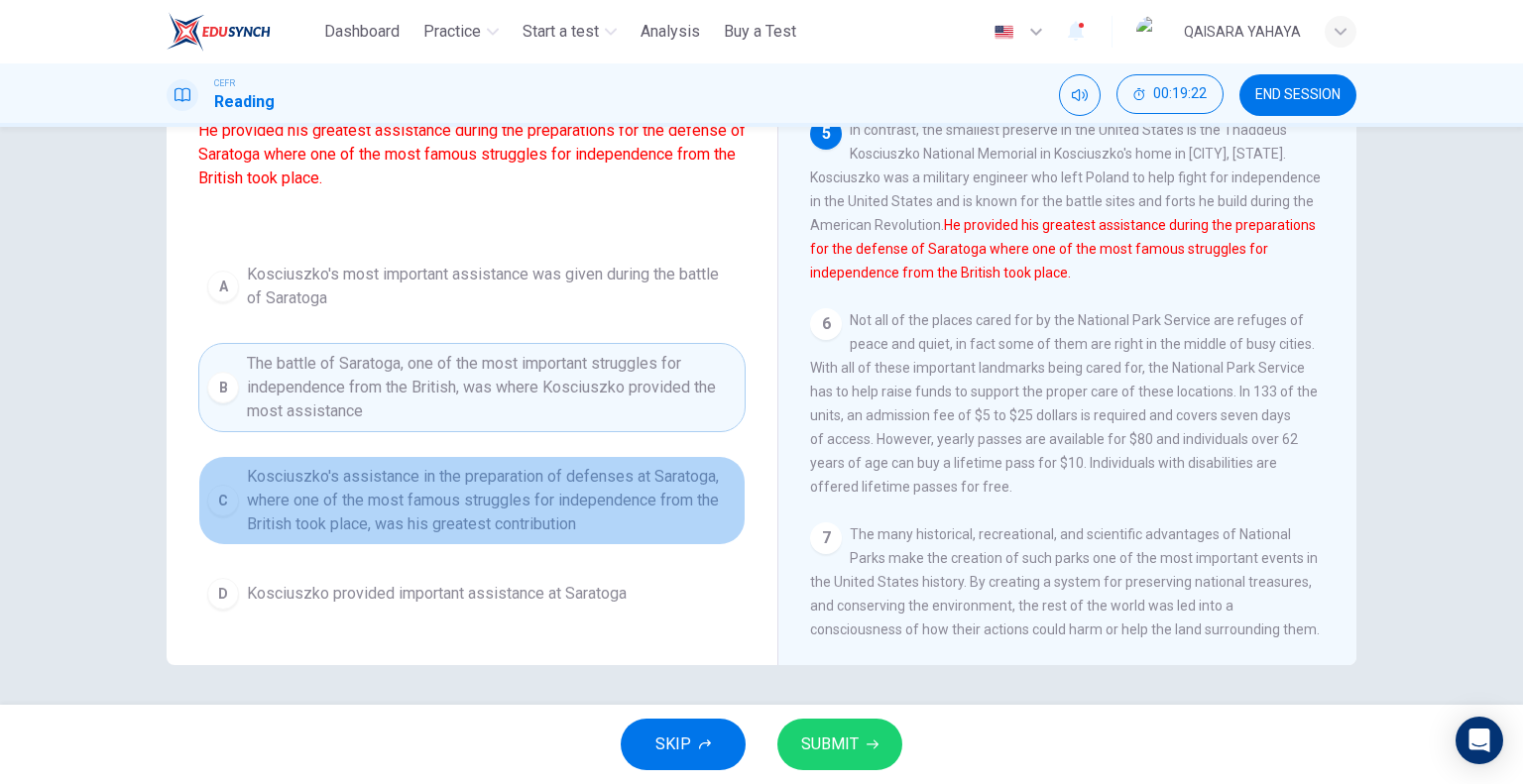 click on "Kosciuszko's assistance in the preparation of defenses at Saratoga, where one of the most famous struggles for independence from the British took place, was his greatest contribution" at bounding box center (492, 286) 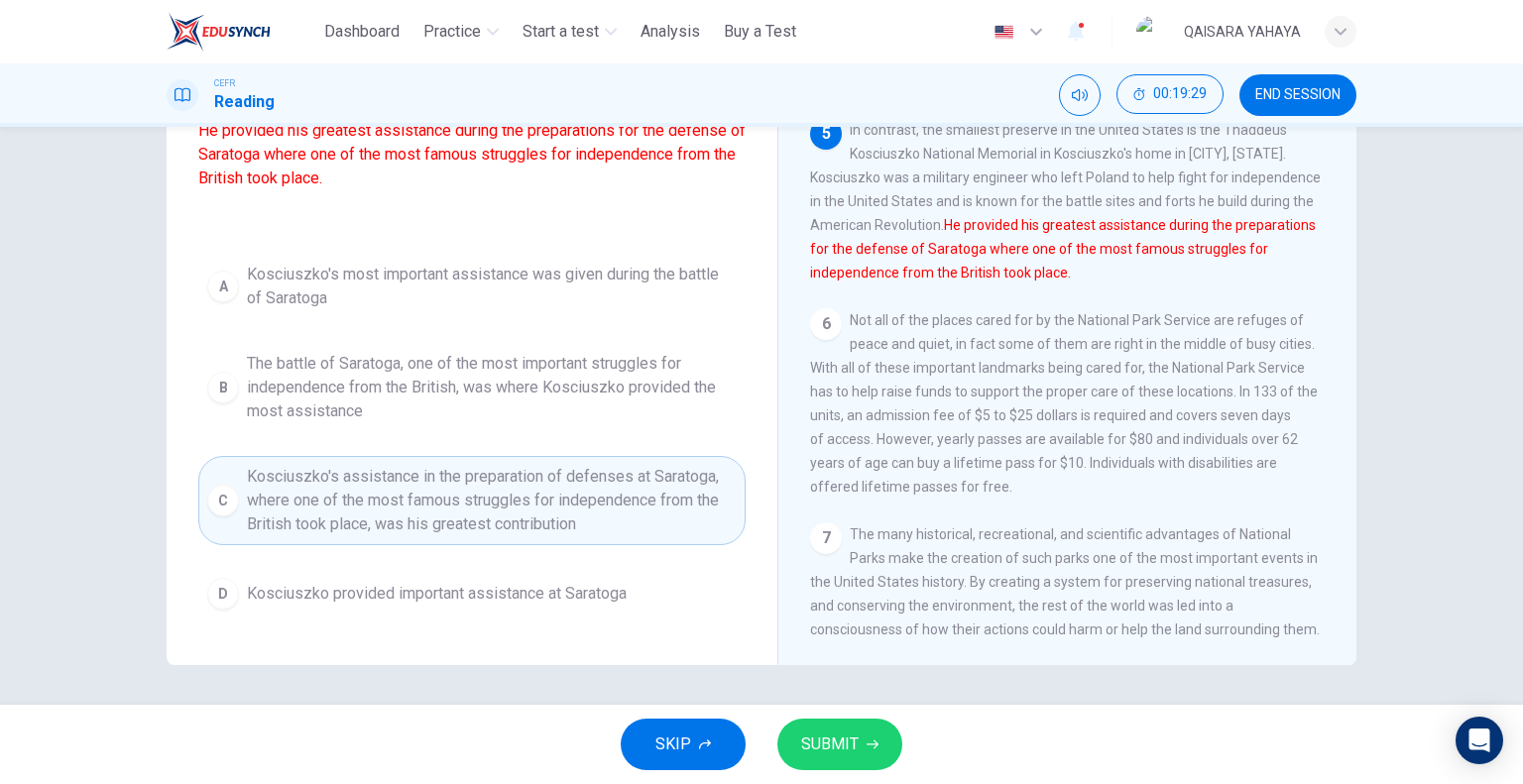 click on "SUBMIT" at bounding box center (840, 744) 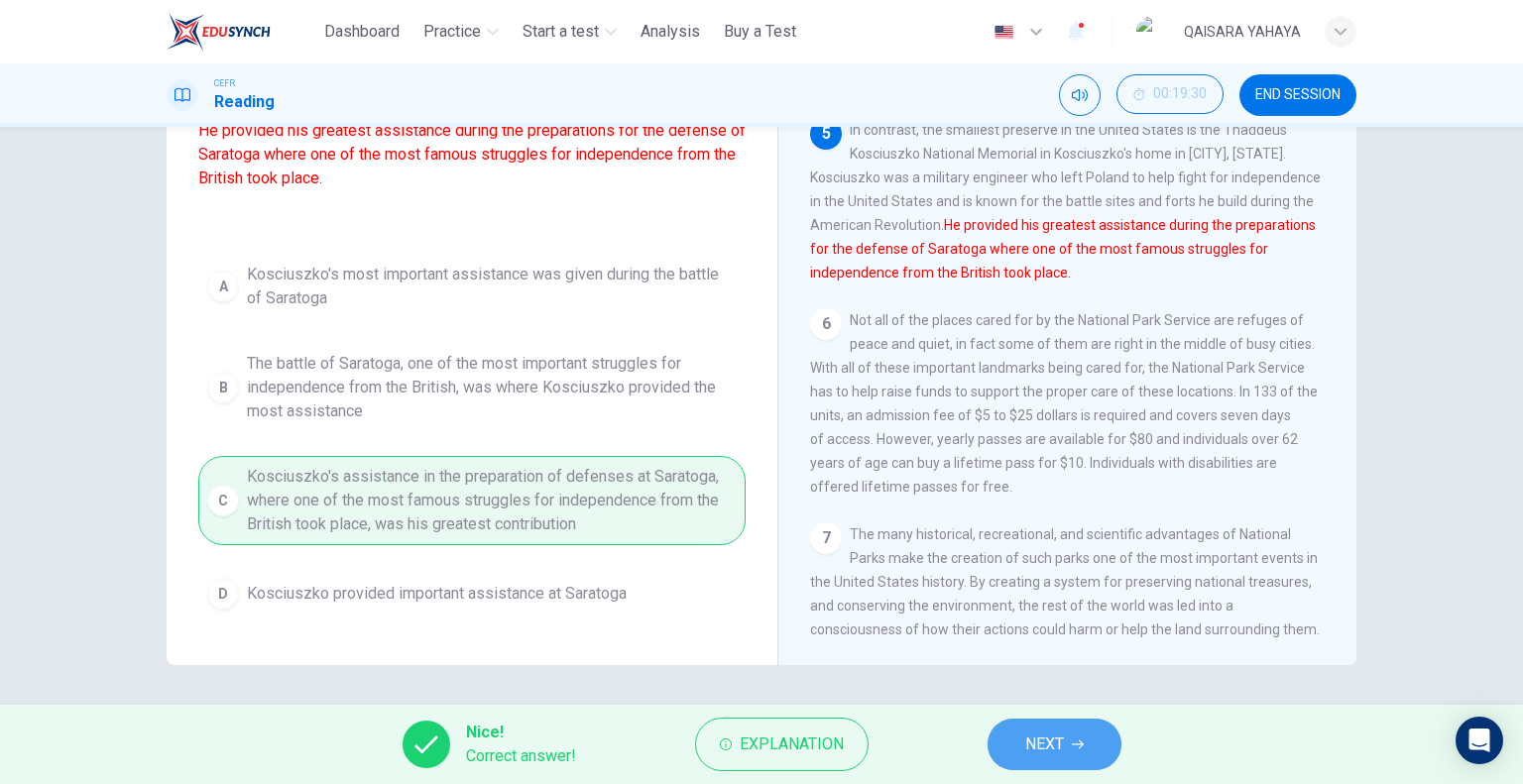 drag, startPoint x: 1087, startPoint y: 755, endPoint x: 1085, endPoint y: 739, distance: 16.124515 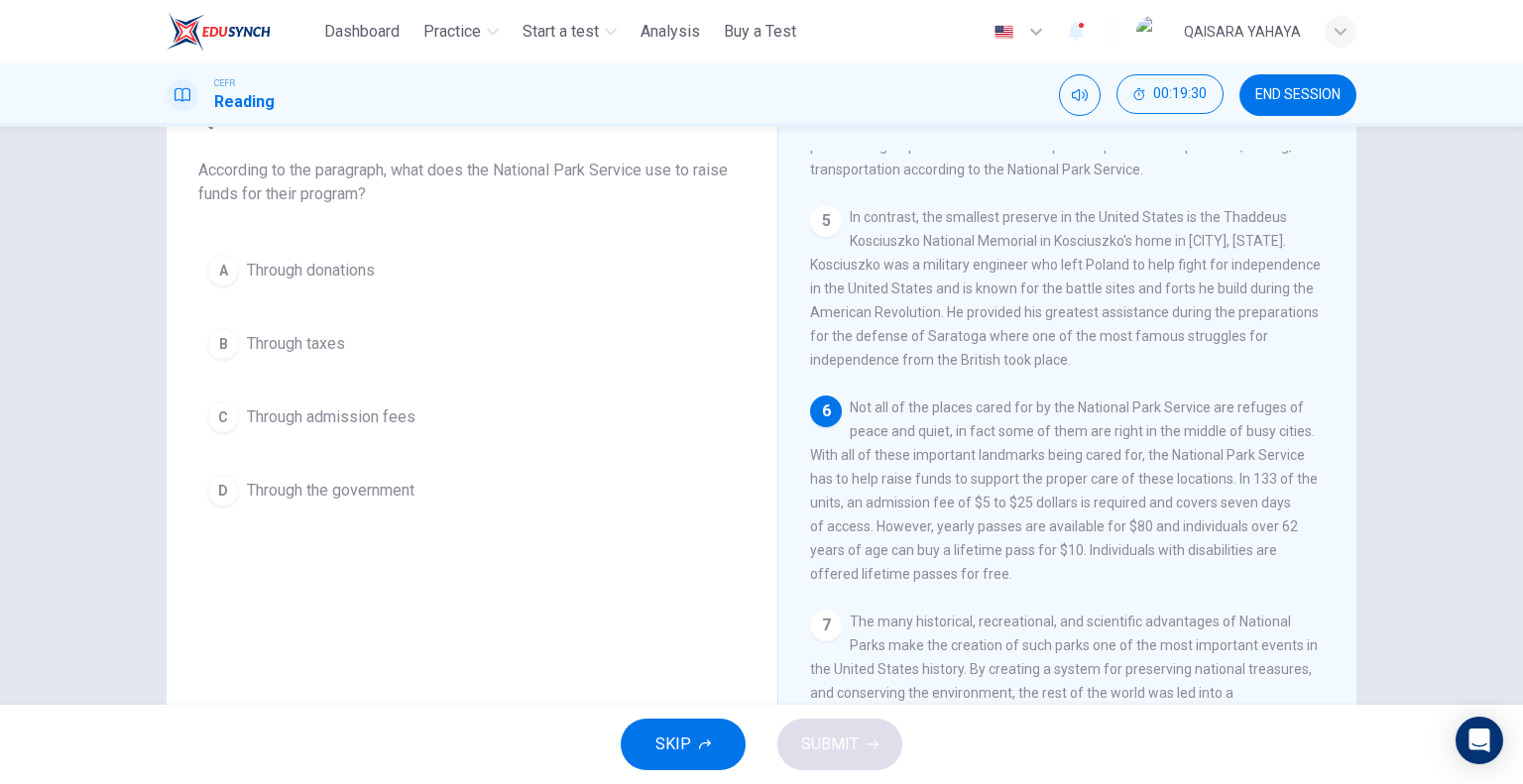 scroll, scrollTop: 0, scrollLeft: 0, axis: both 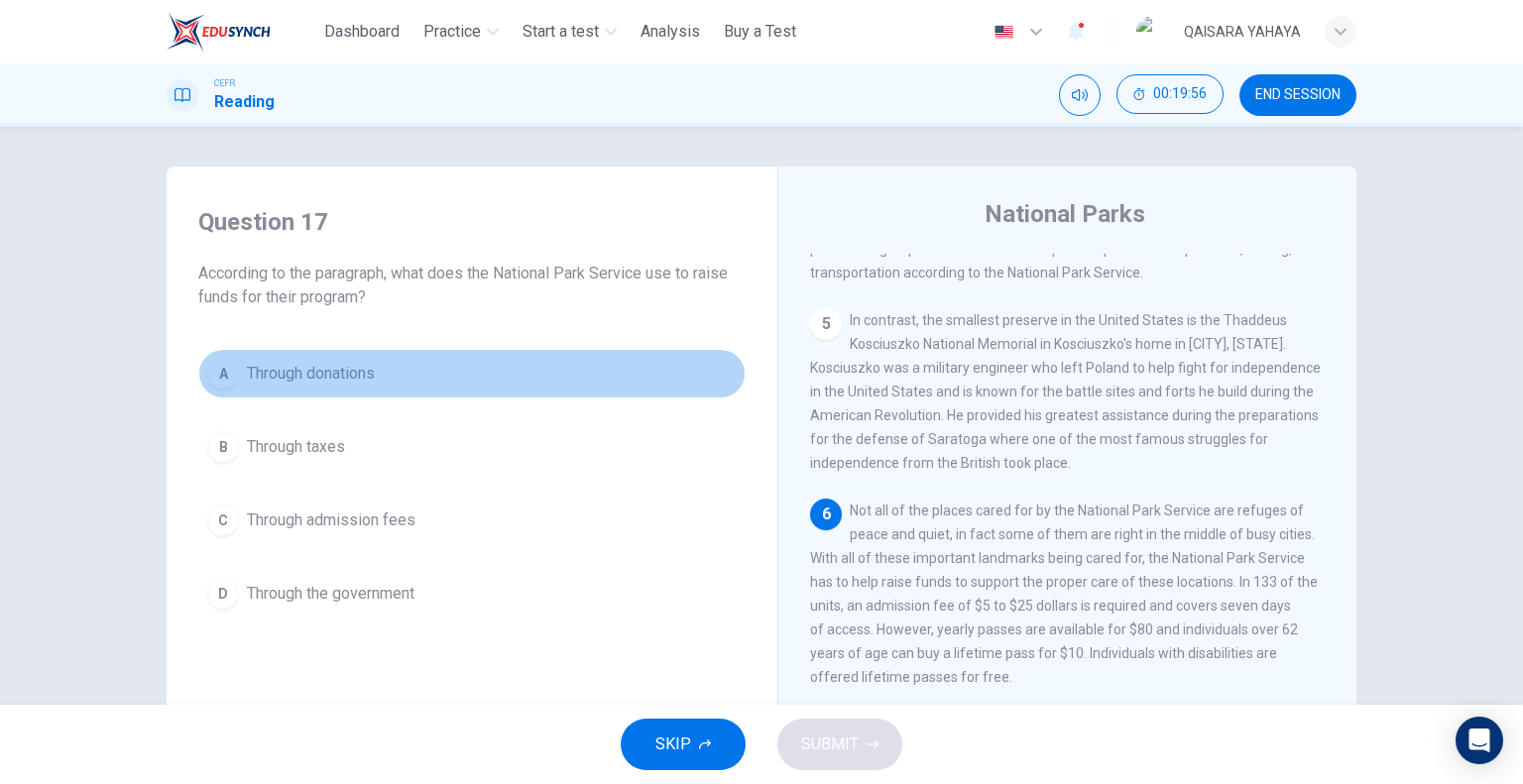 click on "A Through donations" at bounding box center [472, 374] 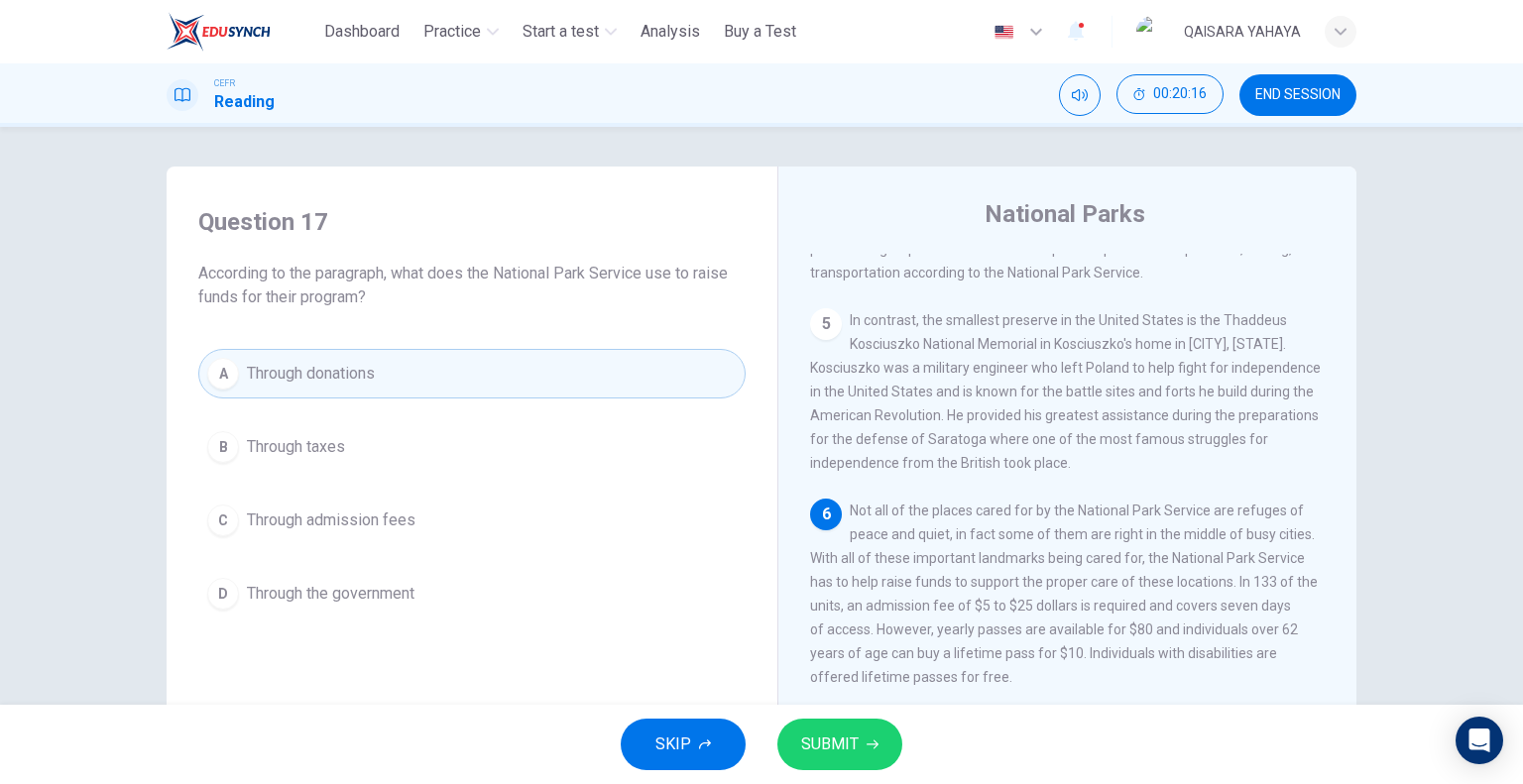 click on "Through admission fees" at bounding box center [295, 447] 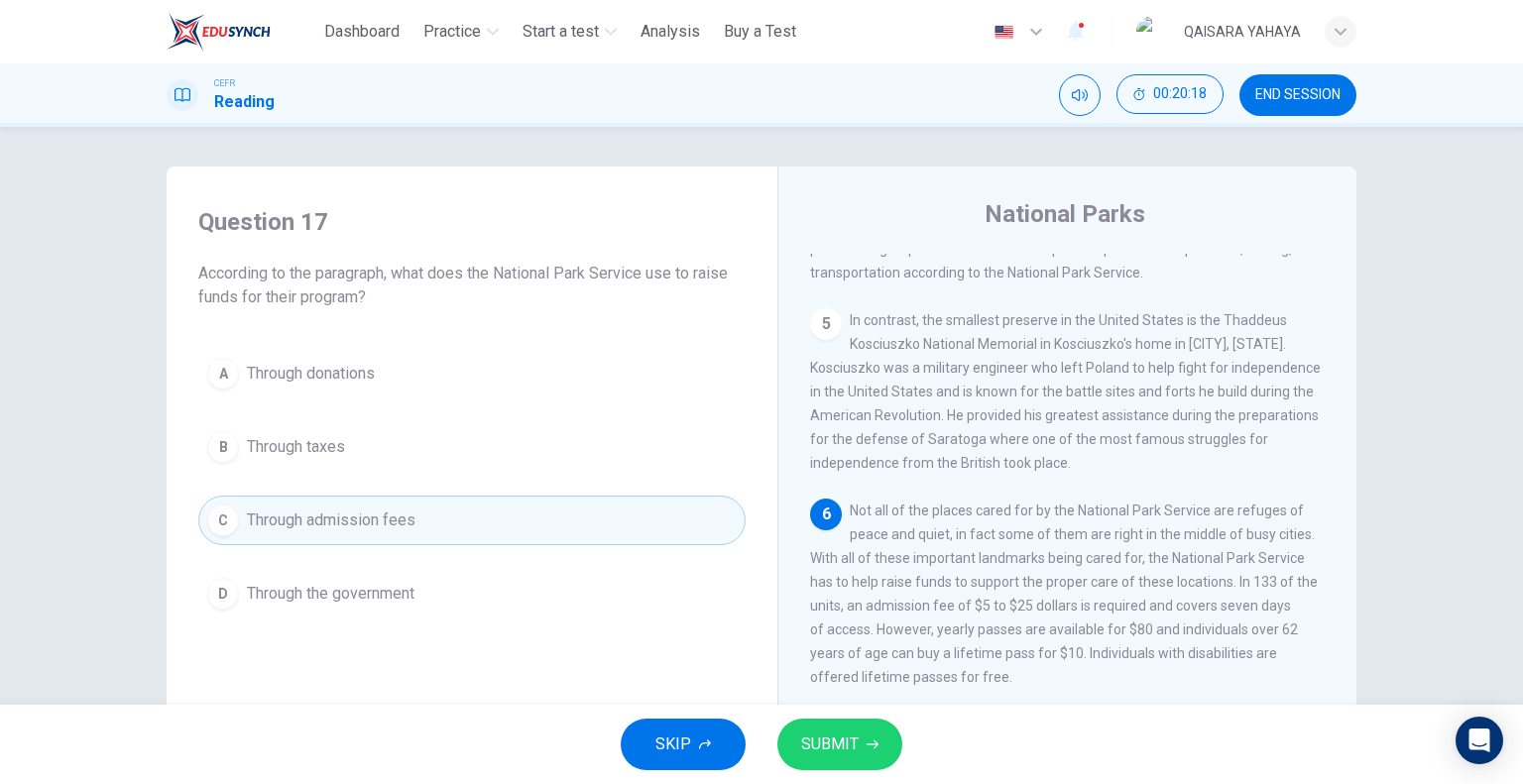 click on "SUBMIT" at bounding box center (840, 744) 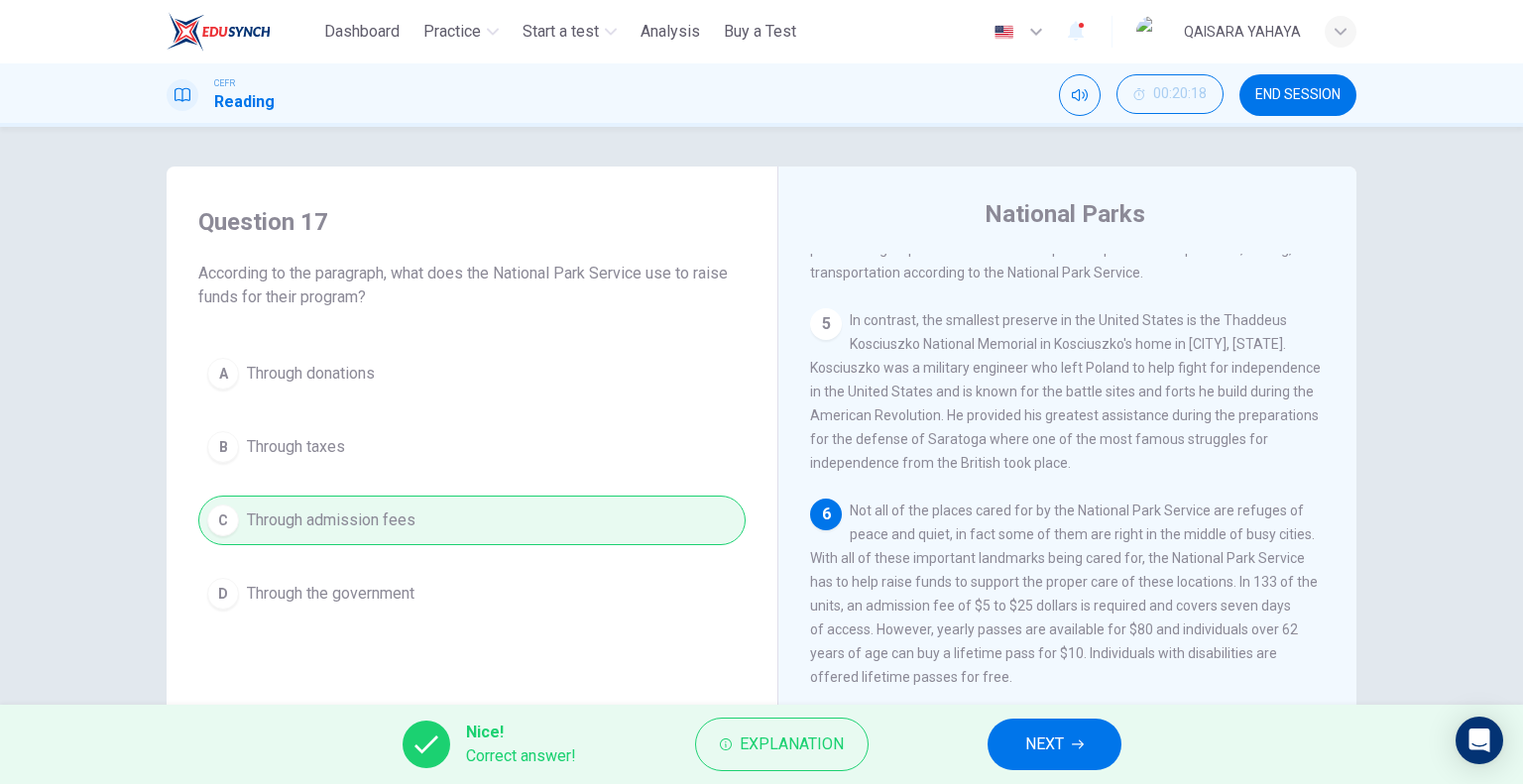 click on "NEXT" at bounding box center (1054, 744) 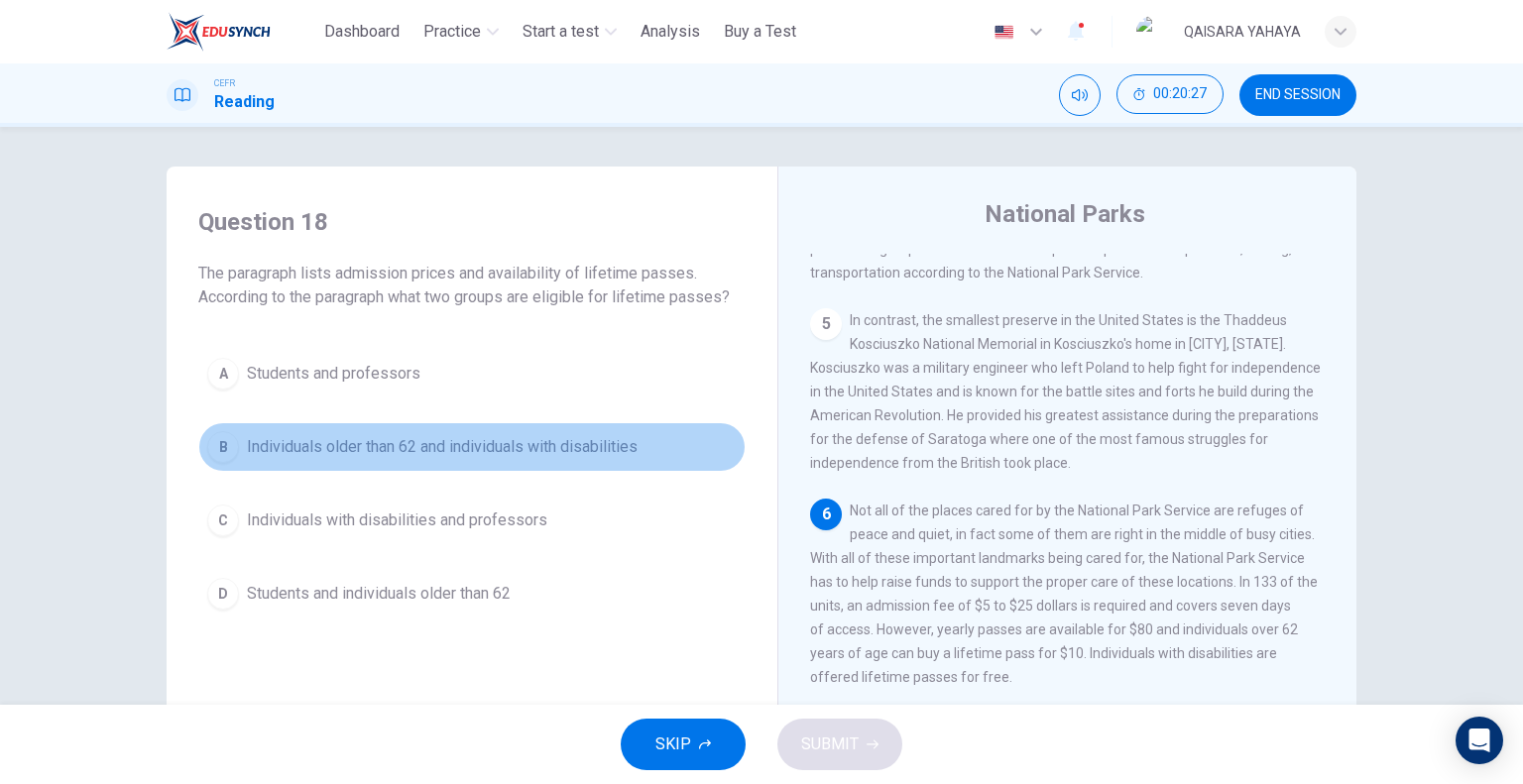 click on "Individuals older than 62 and individuals with disabilities" at bounding box center [333, 374] 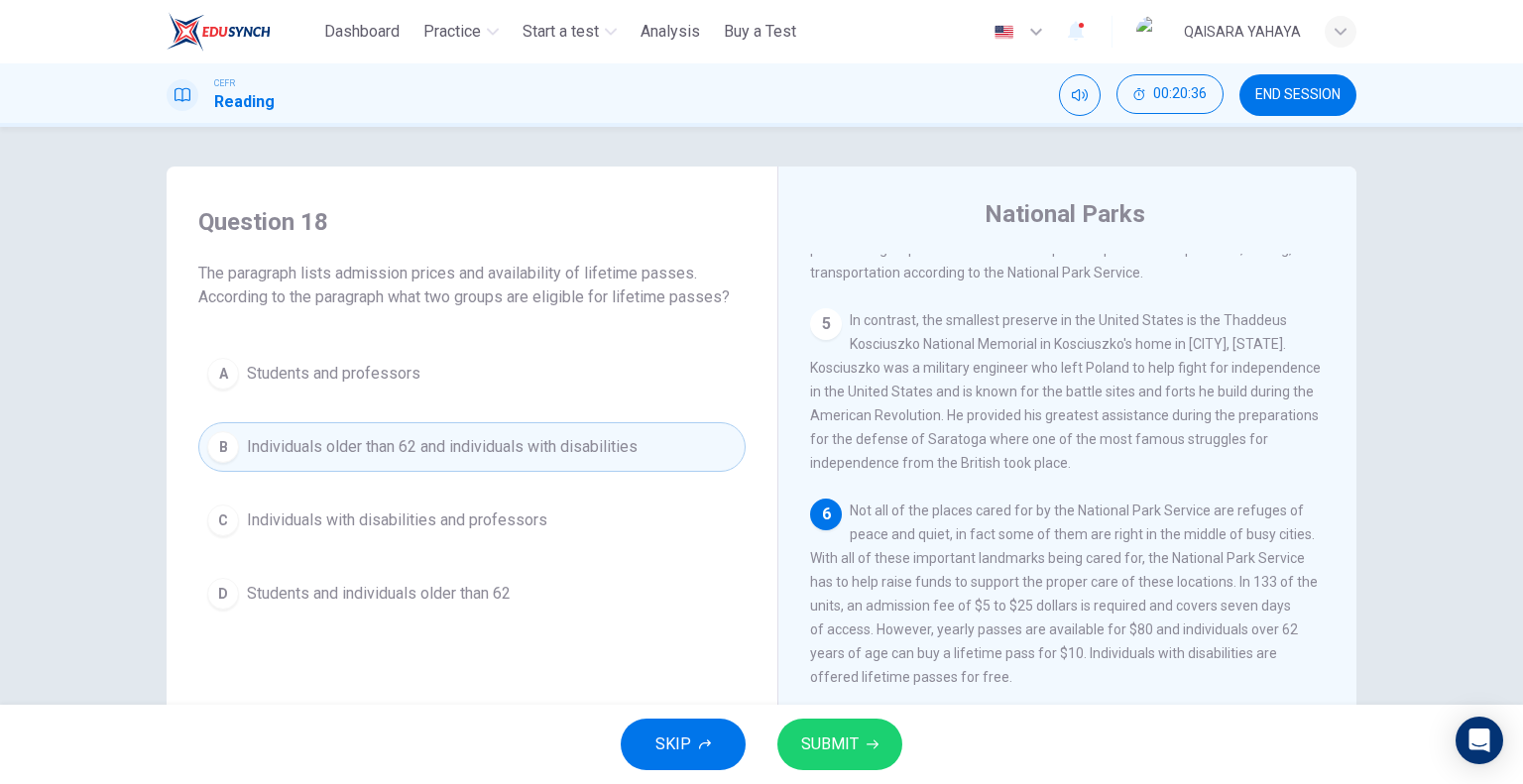 click on "SUBMIT" at bounding box center (840, 744) 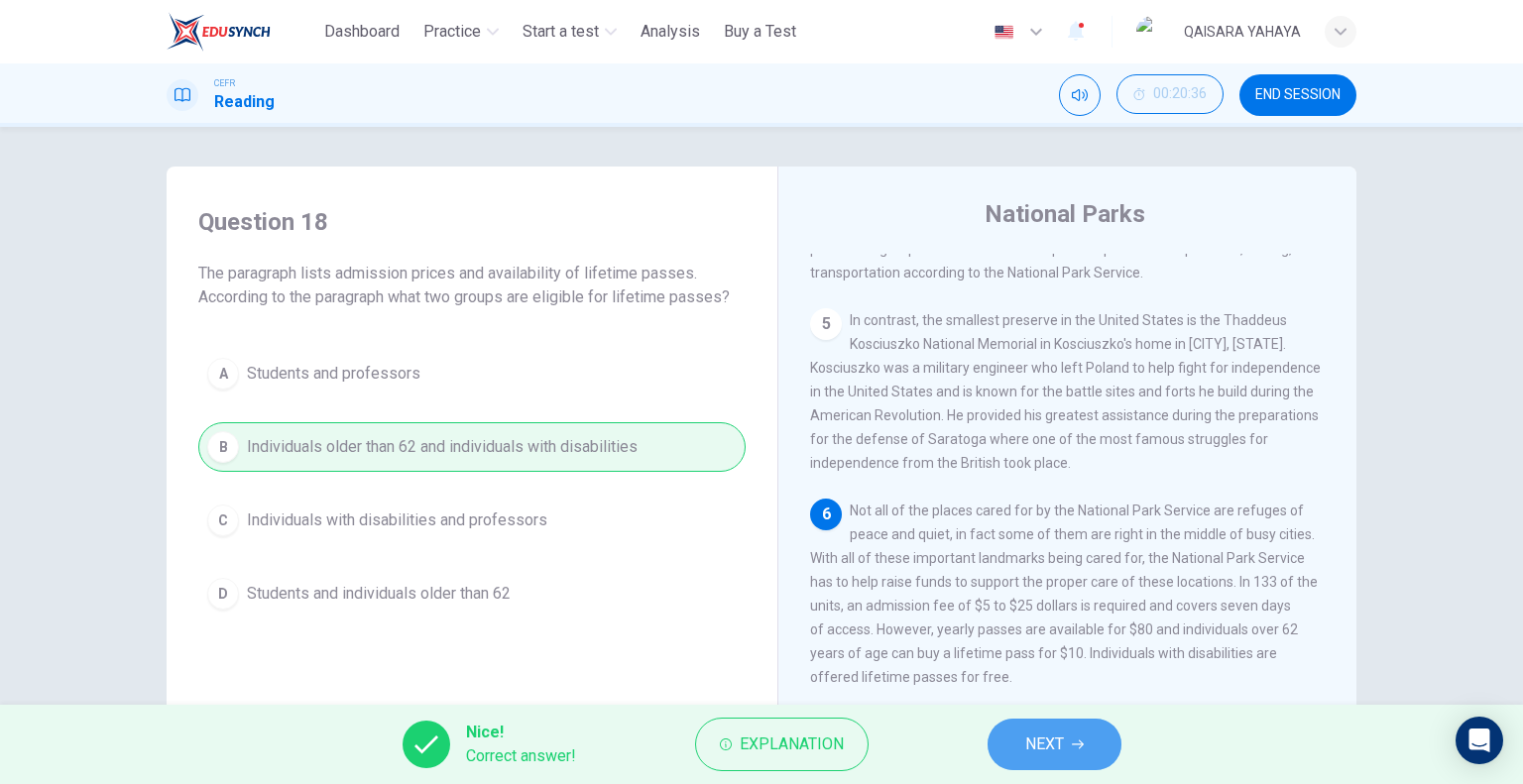 click on "NEXT" at bounding box center (1054, 744) 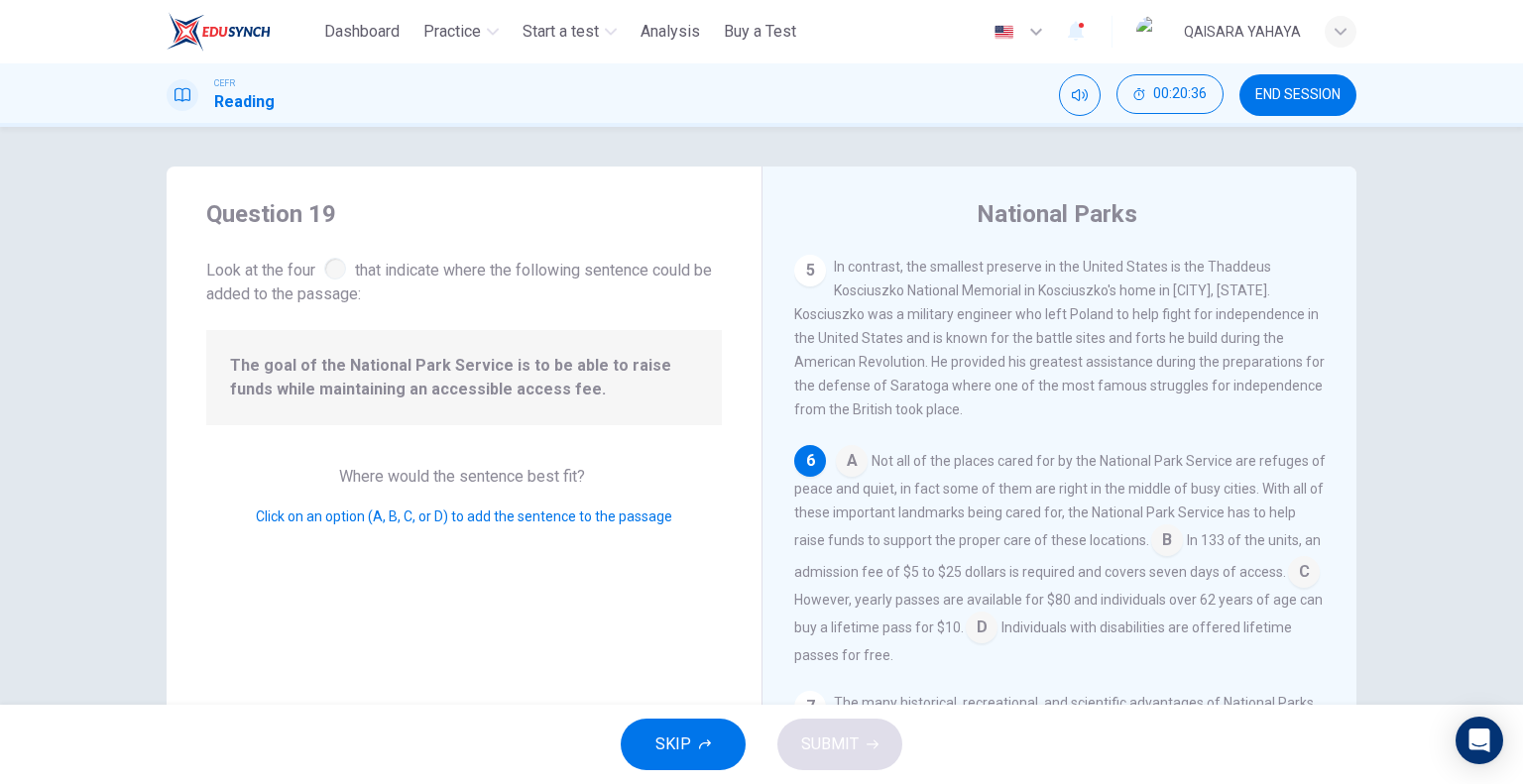 scroll, scrollTop: 777, scrollLeft: 0, axis: vertical 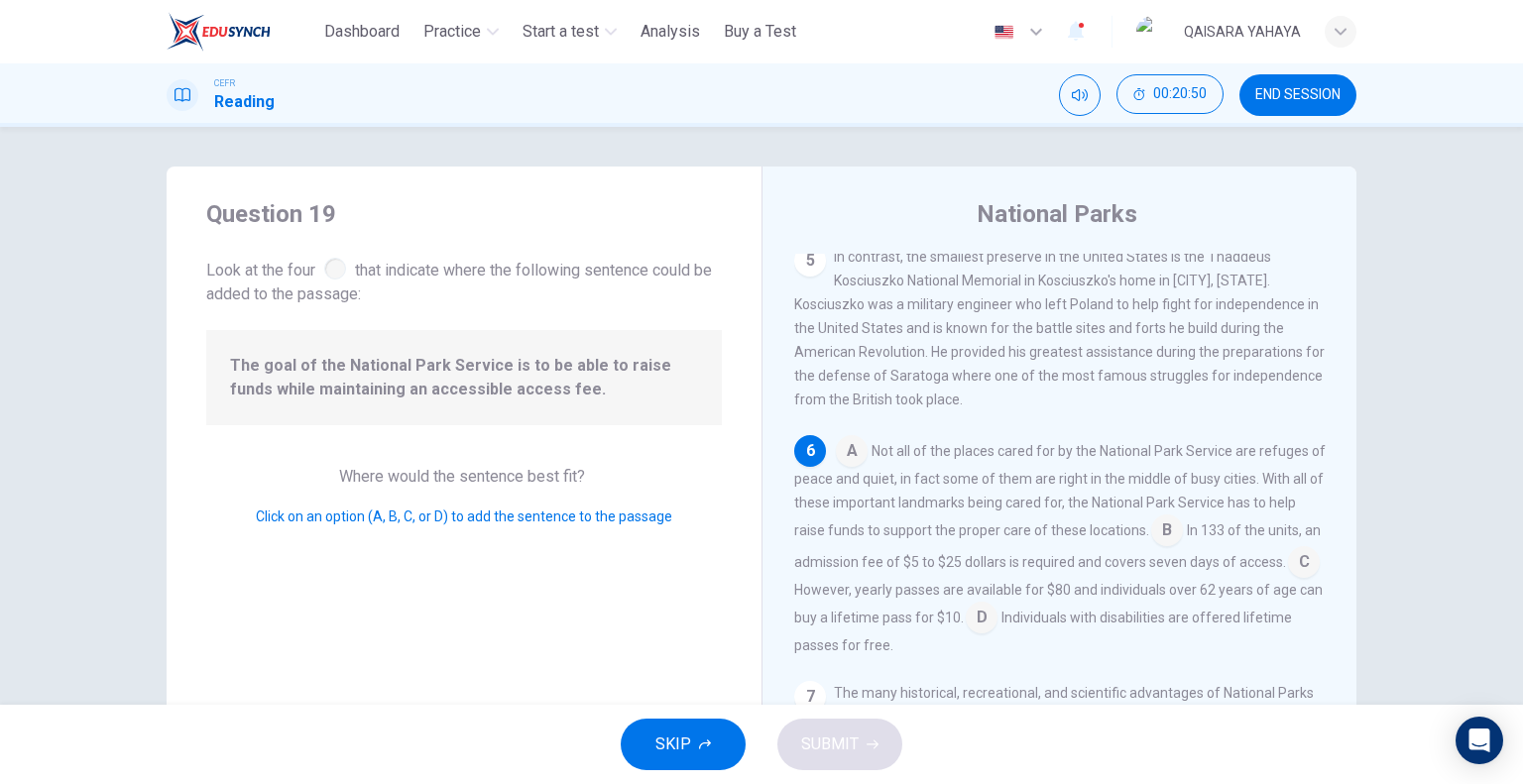 click at bounding box center [852, 453] 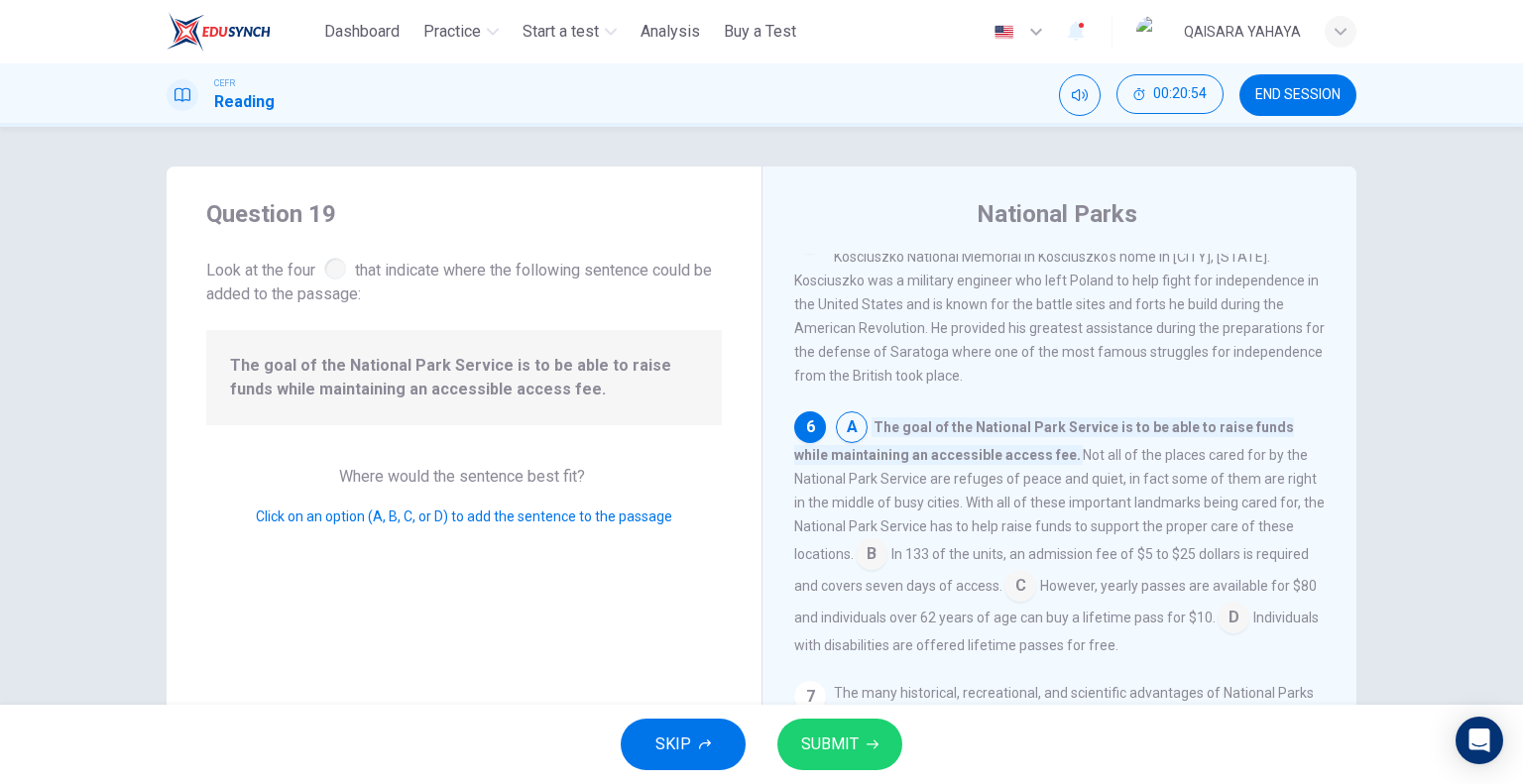 scroll, scrollTop: 801, scrollLeft: 0, axis: vertical 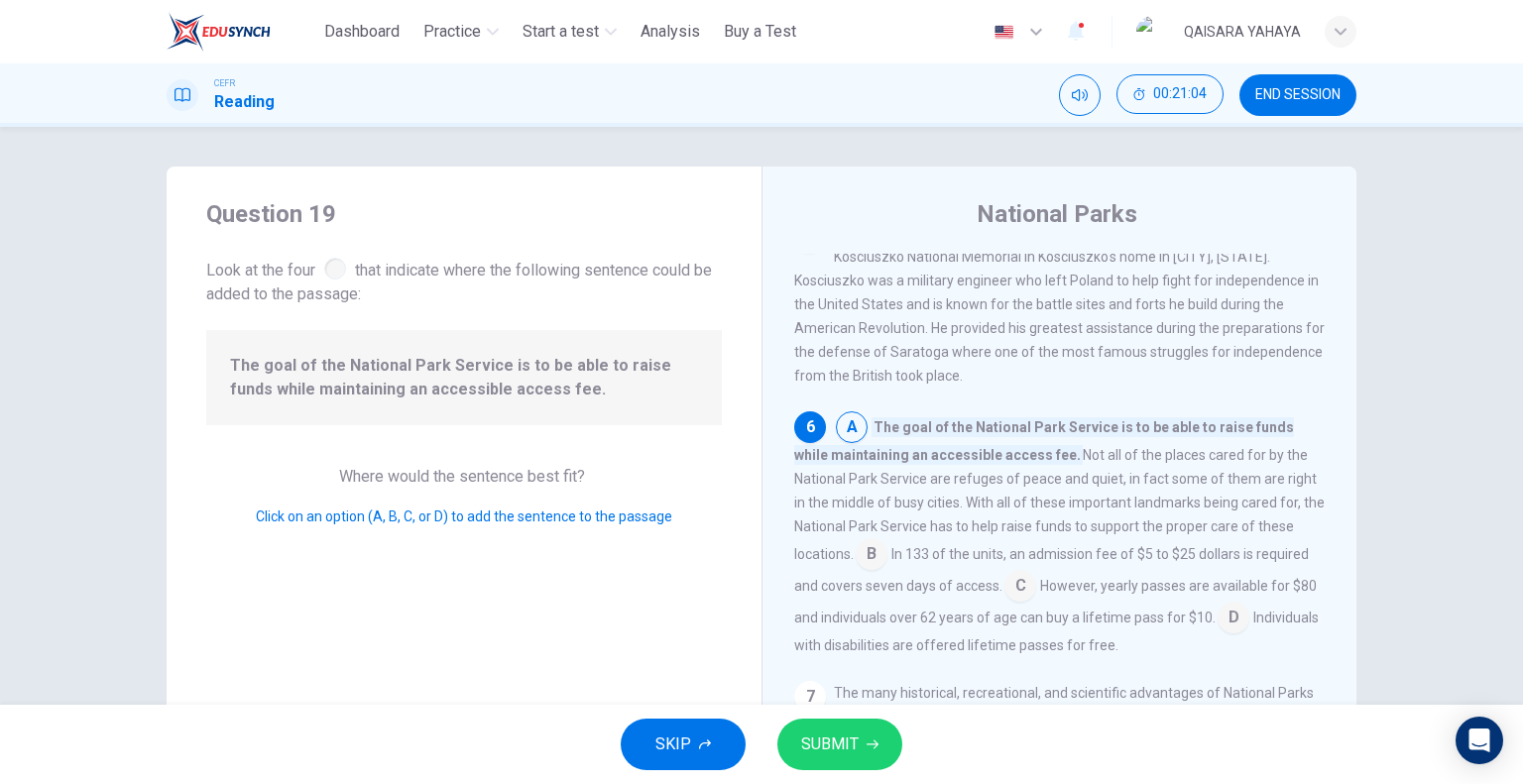 click at bounding box center (852, 429) 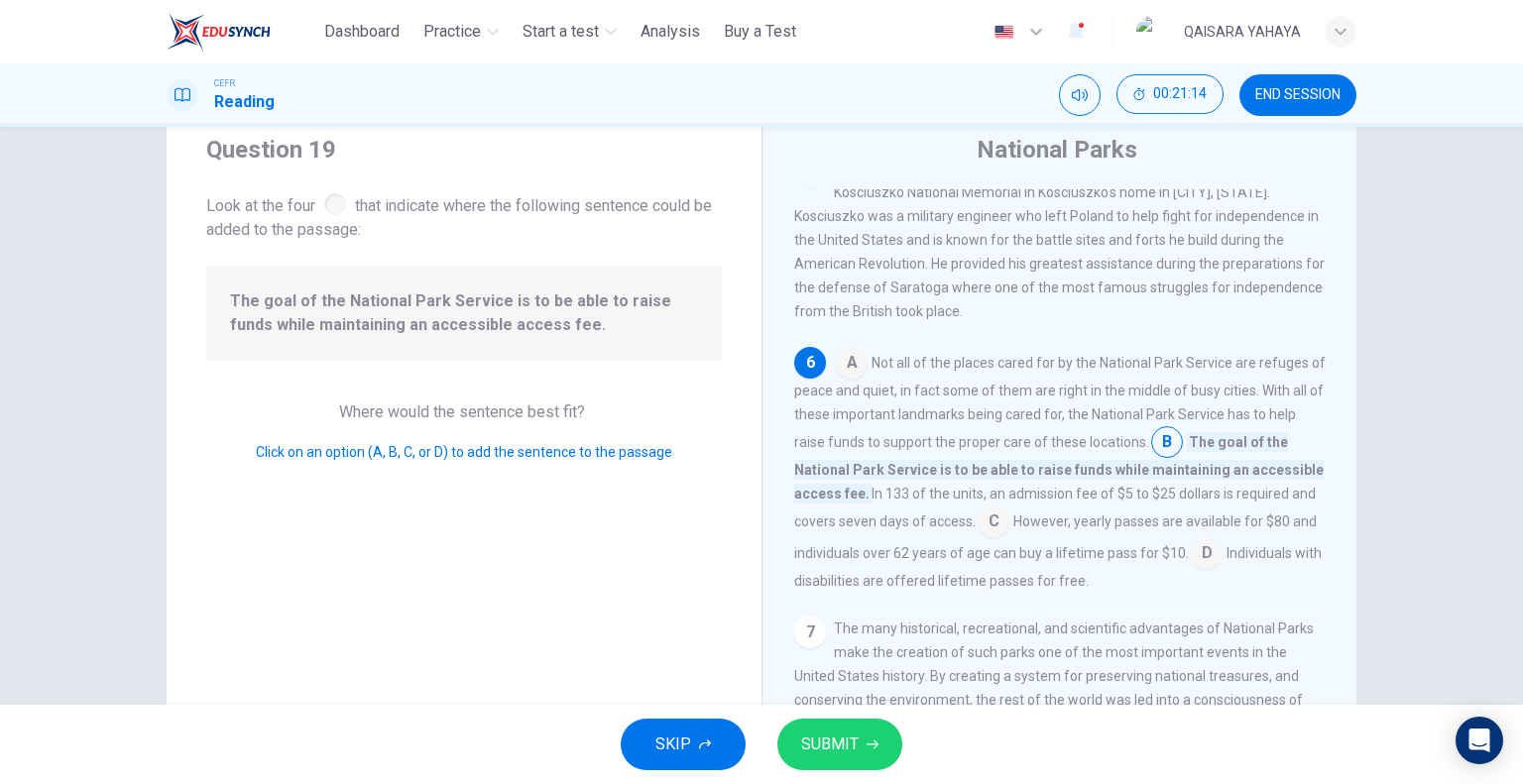 scroll, scrollTop: 99, scrollLeft: 0, axis: vertical 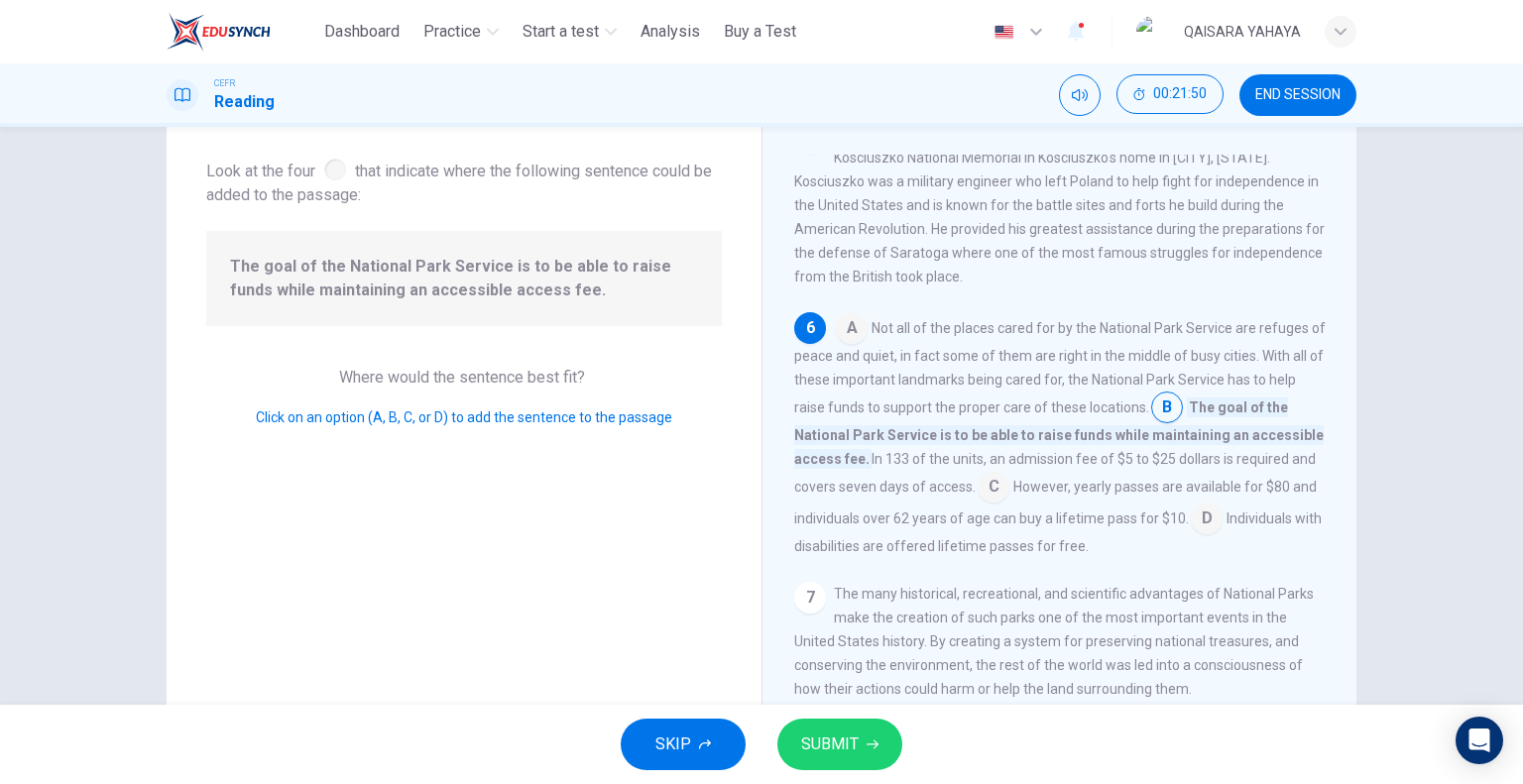 click on "SUBMIT" at bounding box center (830, 744) 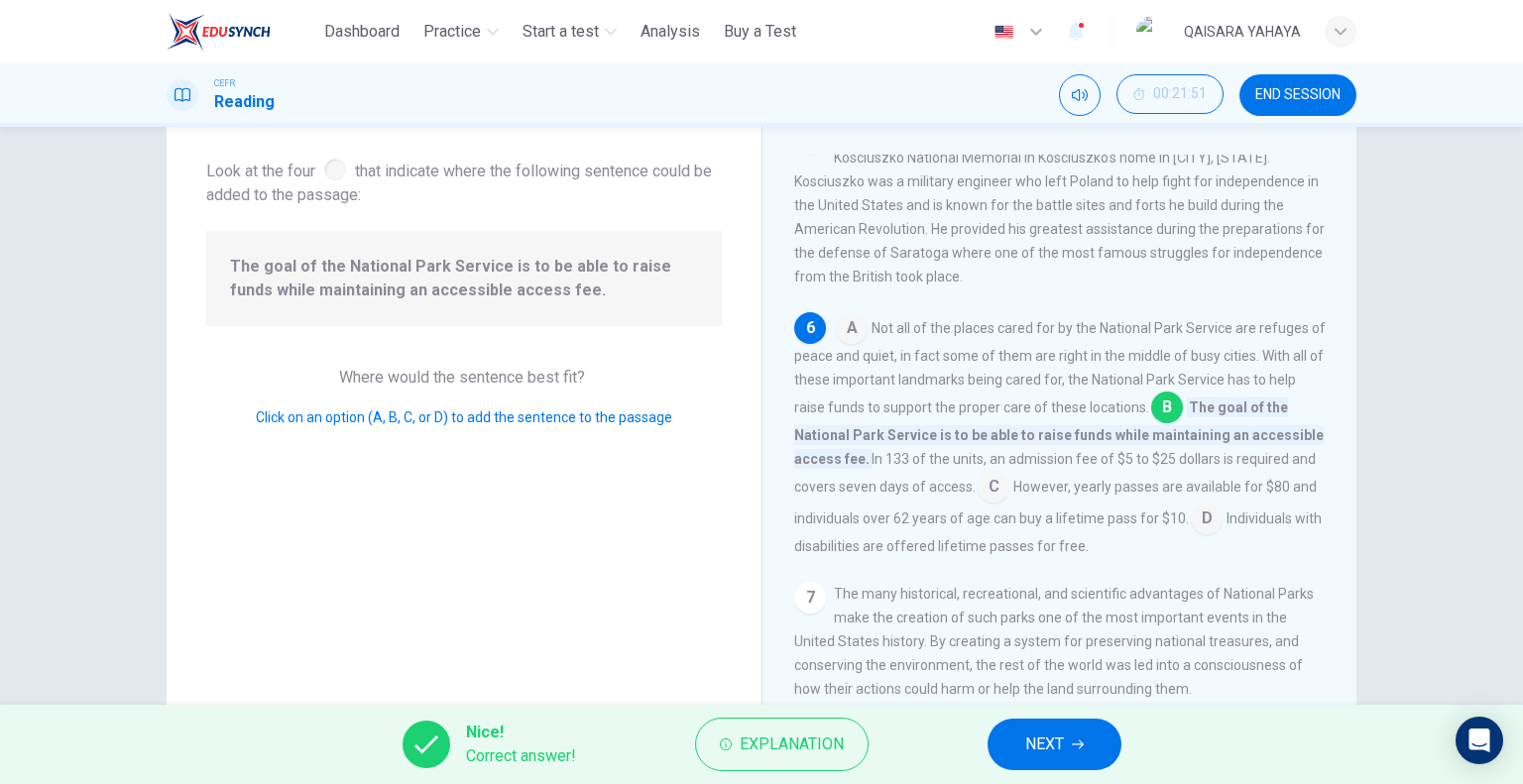 click on "NEXT" at bounding box center (1044, 744) 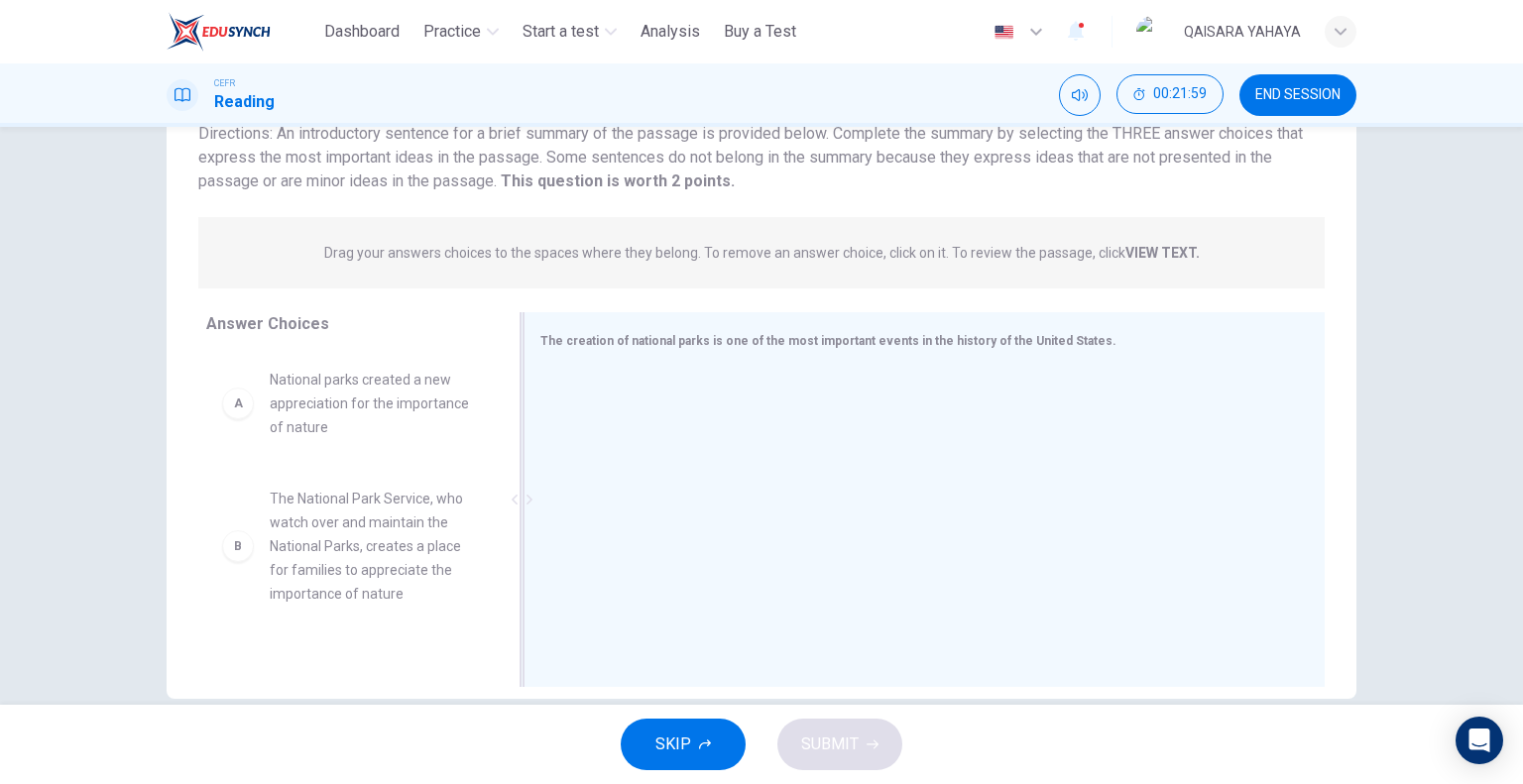 scroll, scrollTop: 190, scrollLeft: 0, axis: vertical 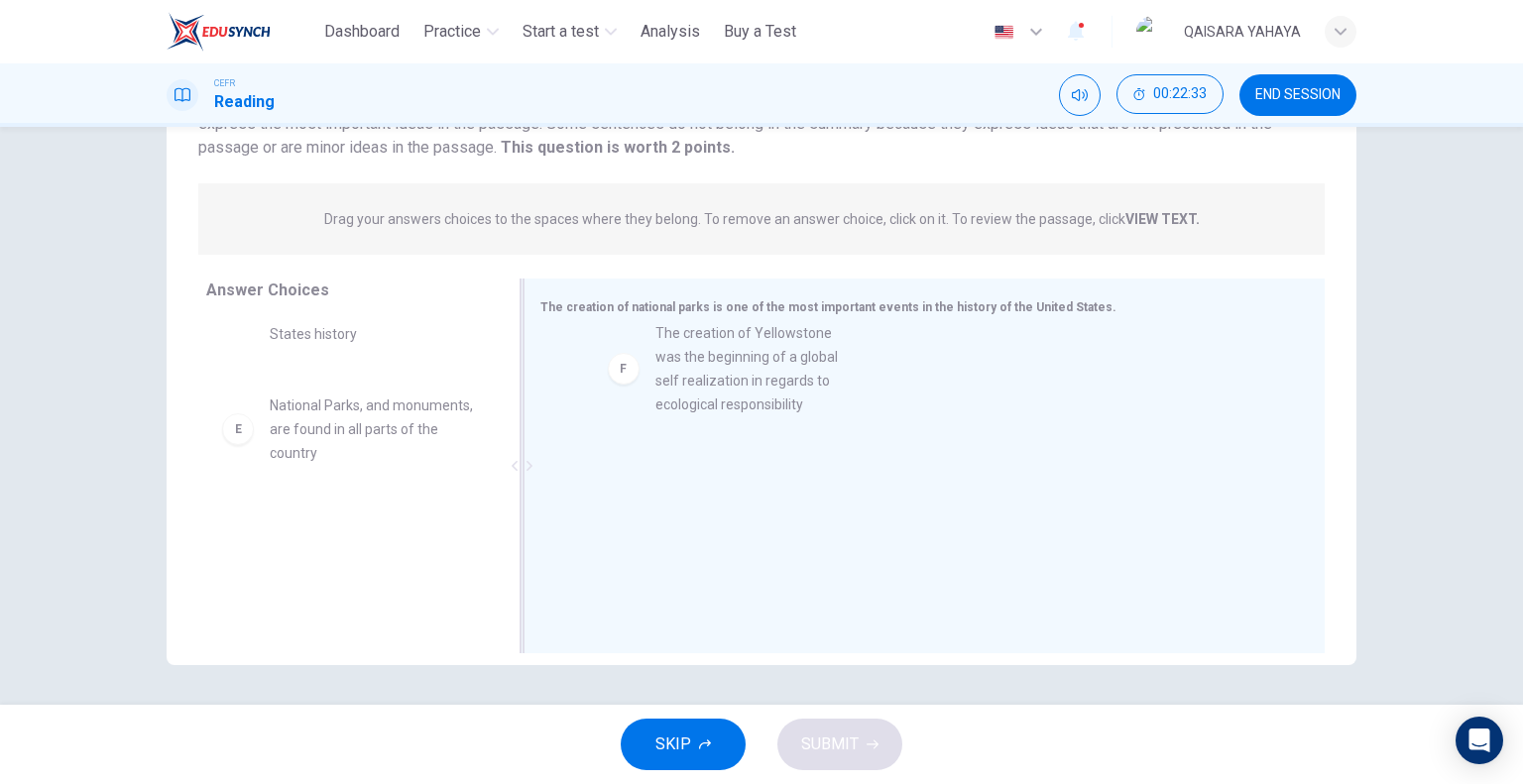 drag, startPoint x: 321, startPoint y: 574, endPoint x: 730, endPoint y: 369, distance: 457.4997 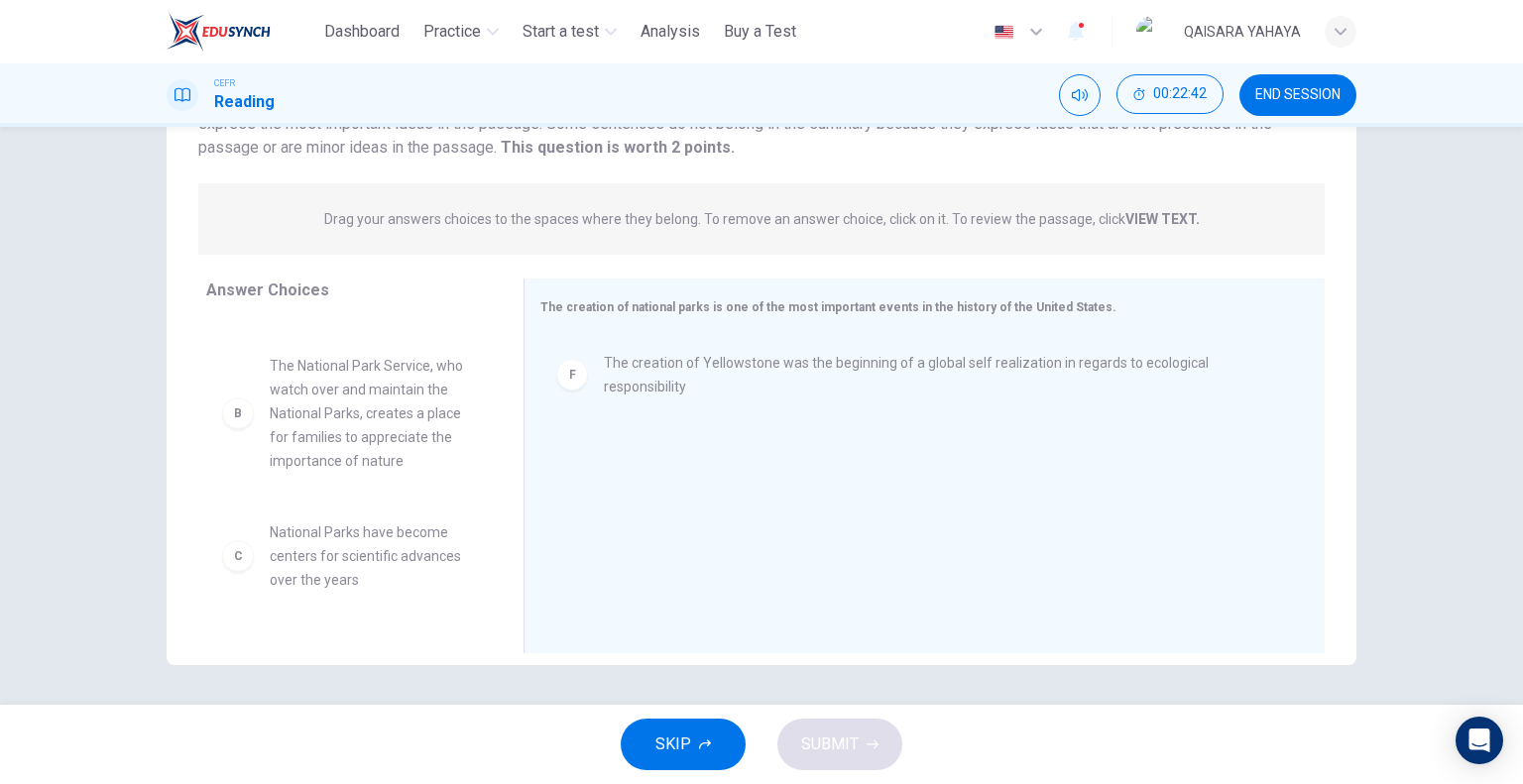 scroll, scrollTop: 198, scrollLeft: 0, axis: vertical 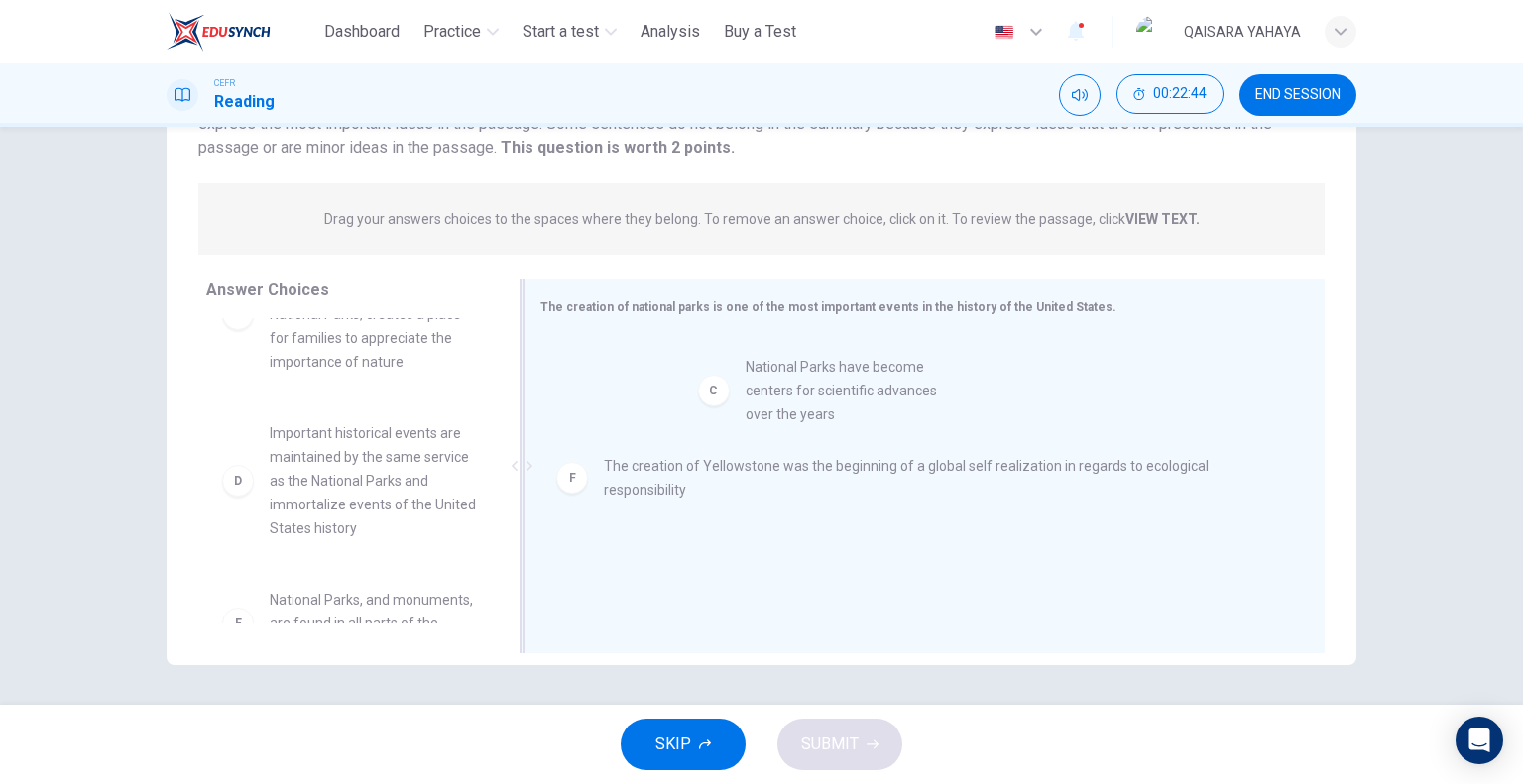 drag, startPoint x: 338, startPoint y: 466, endPoint x: 829, endPoint y: 396, distance: 495.965 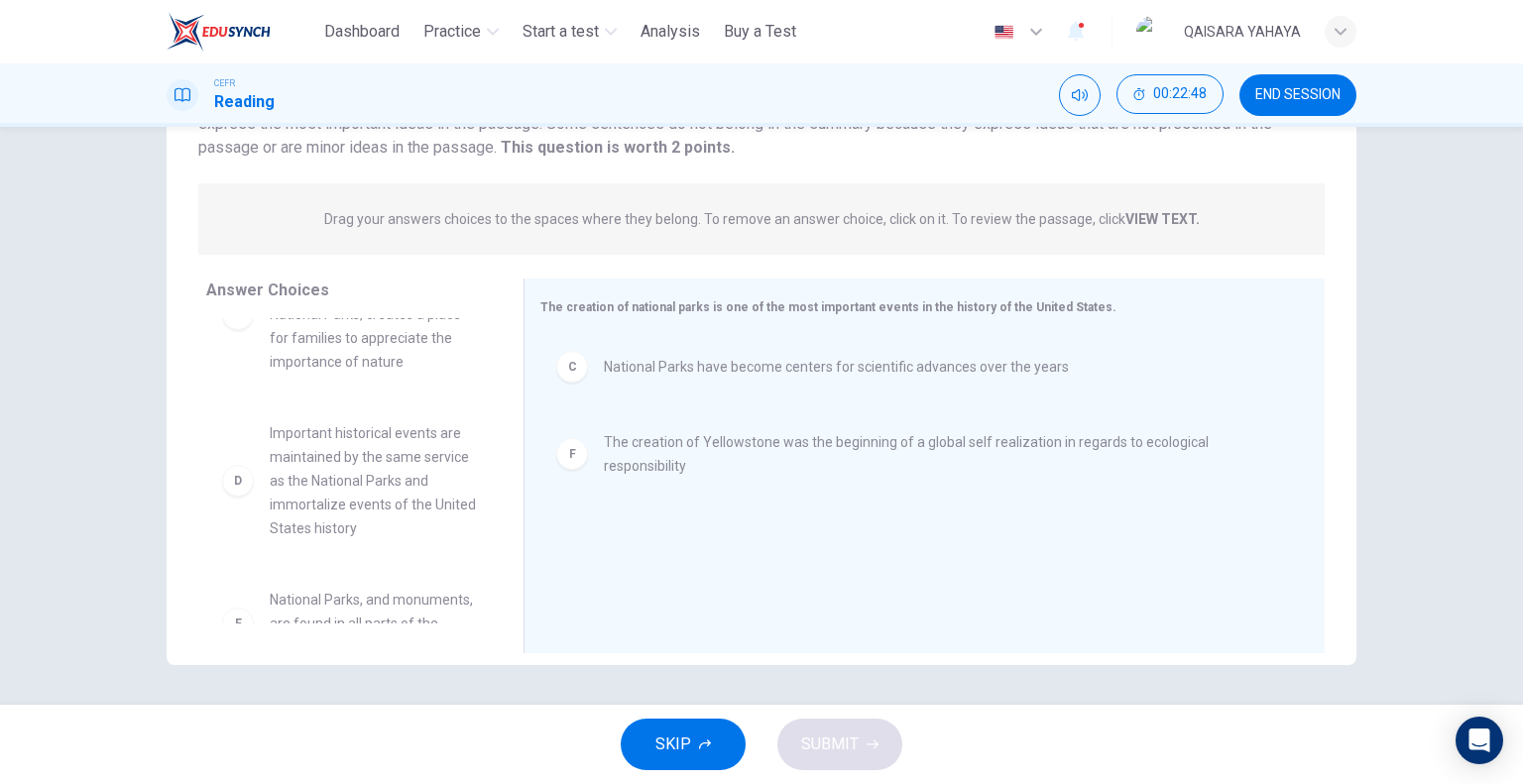 scroll, scrollTop: 250, scrollLeft: 0, axis: vertical 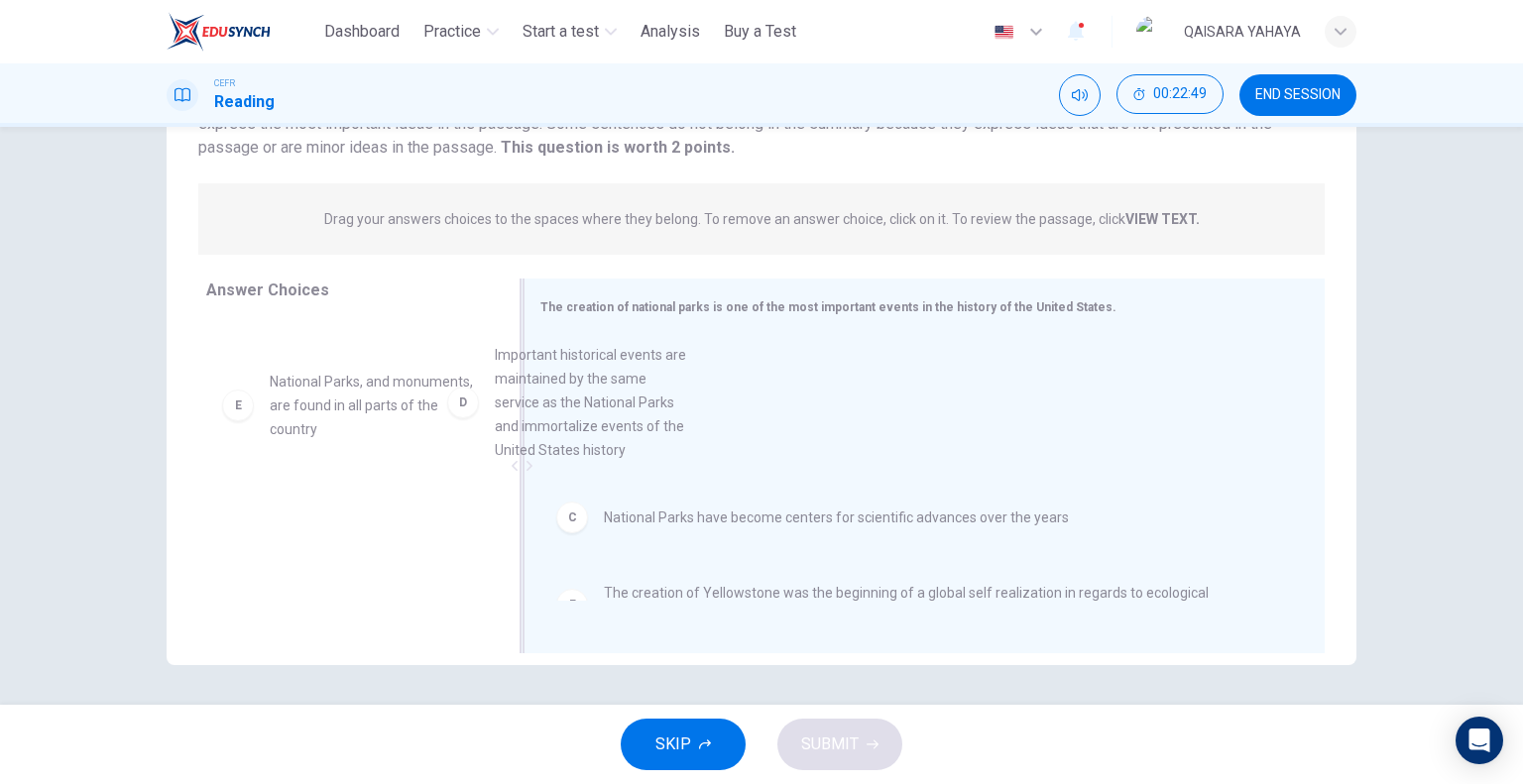 drag, startPoint x: 365, startPoint y: 469, endPoint x: 710, endPoint y: 435, distance: 346.67131 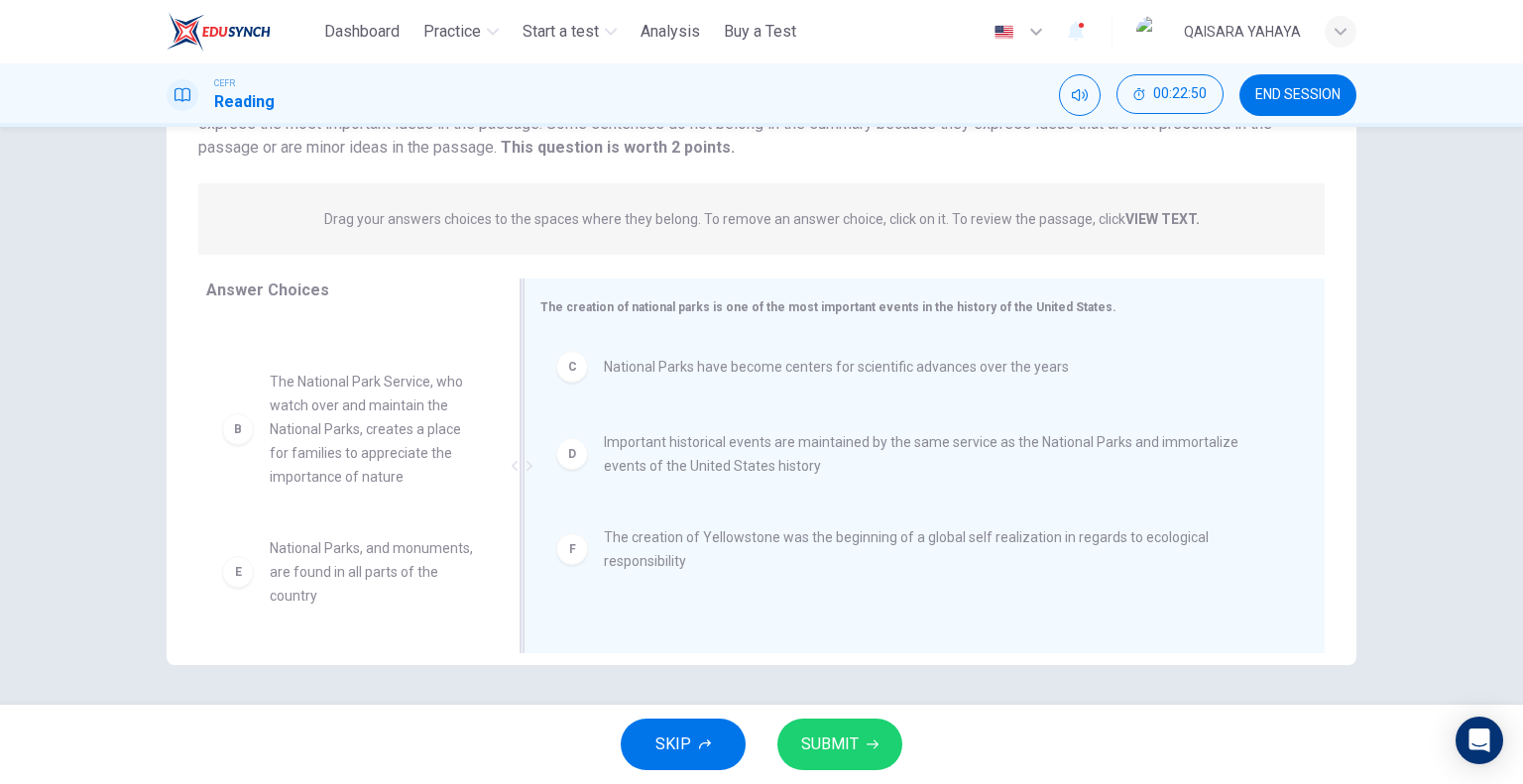 scroll, scrollTop: 83, scrollLeft: 0, axis: vertical 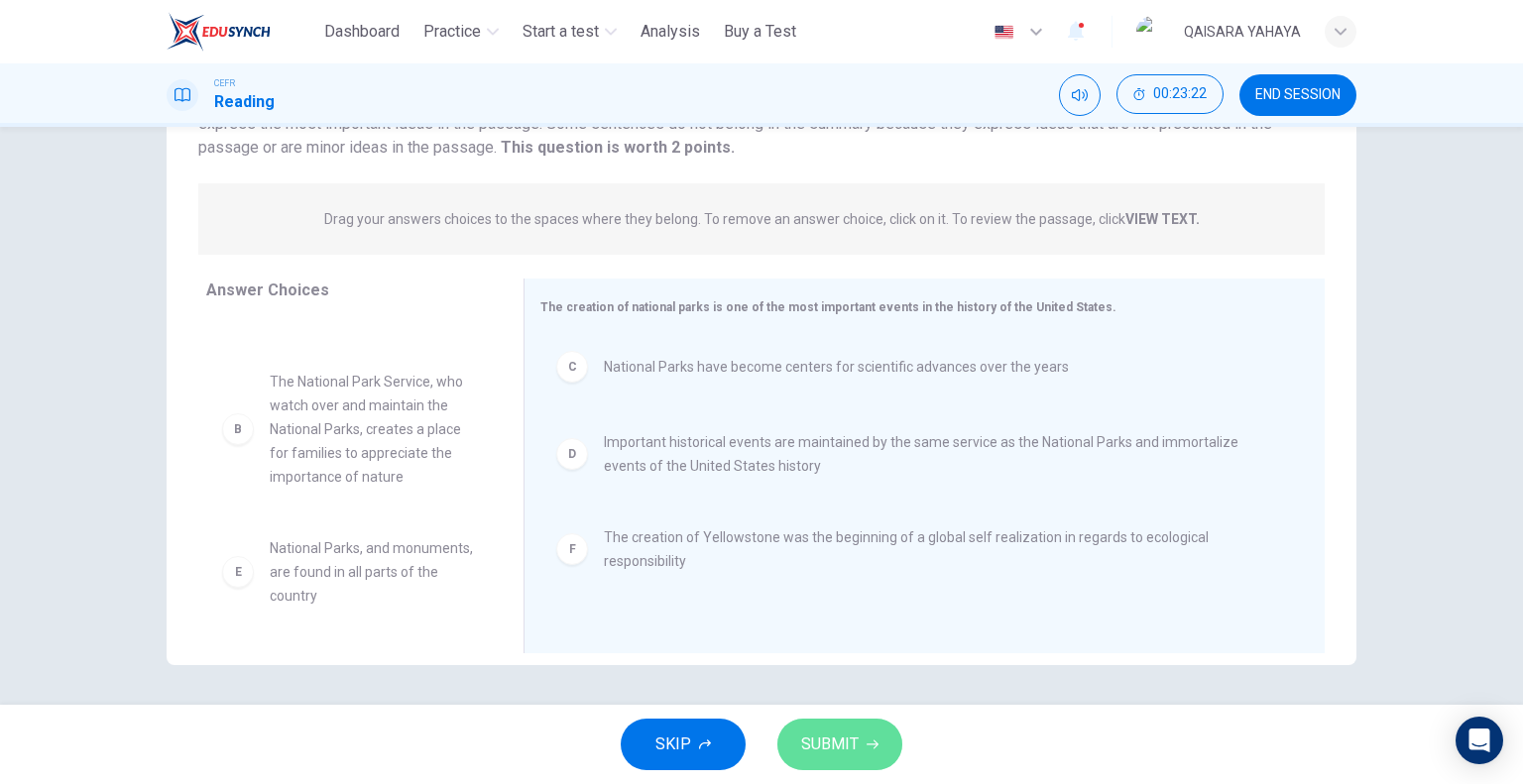 click on "SUBMIT" at bounding box center (840, 744) 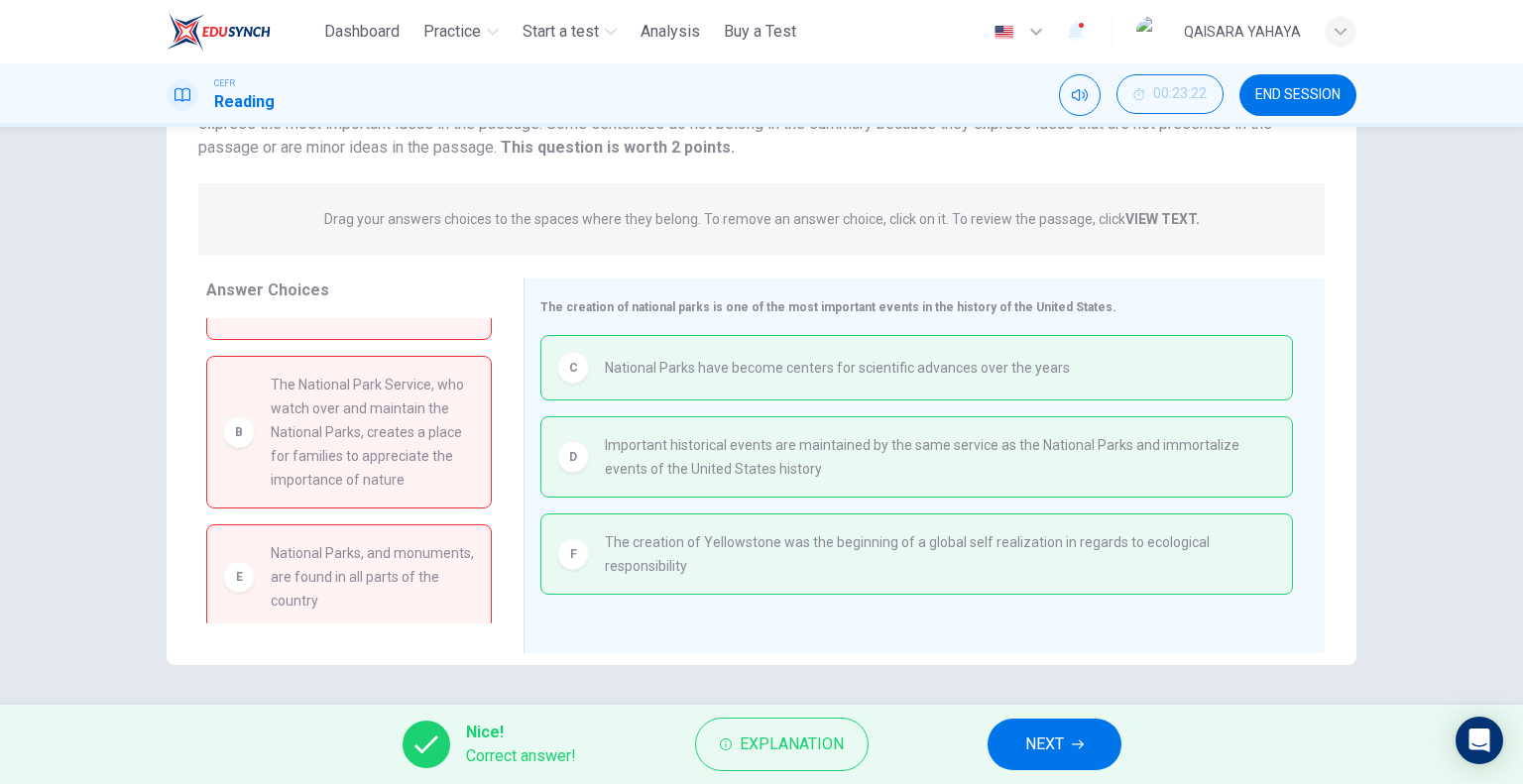 click on "NEXT" at bounding box center (1054, 744) 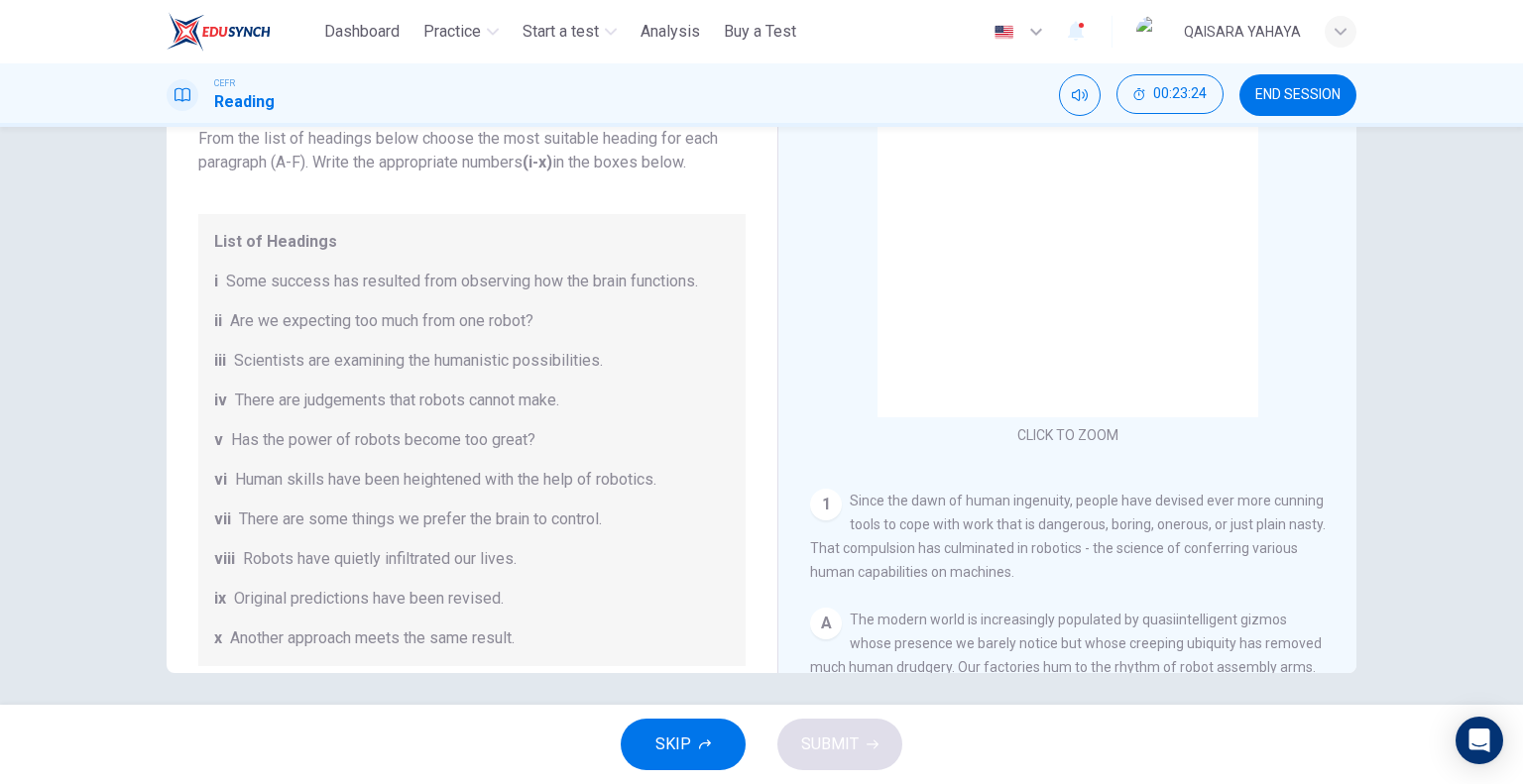 scroll, scrollTop: 190, scrollLeft: 0, axis: vertical 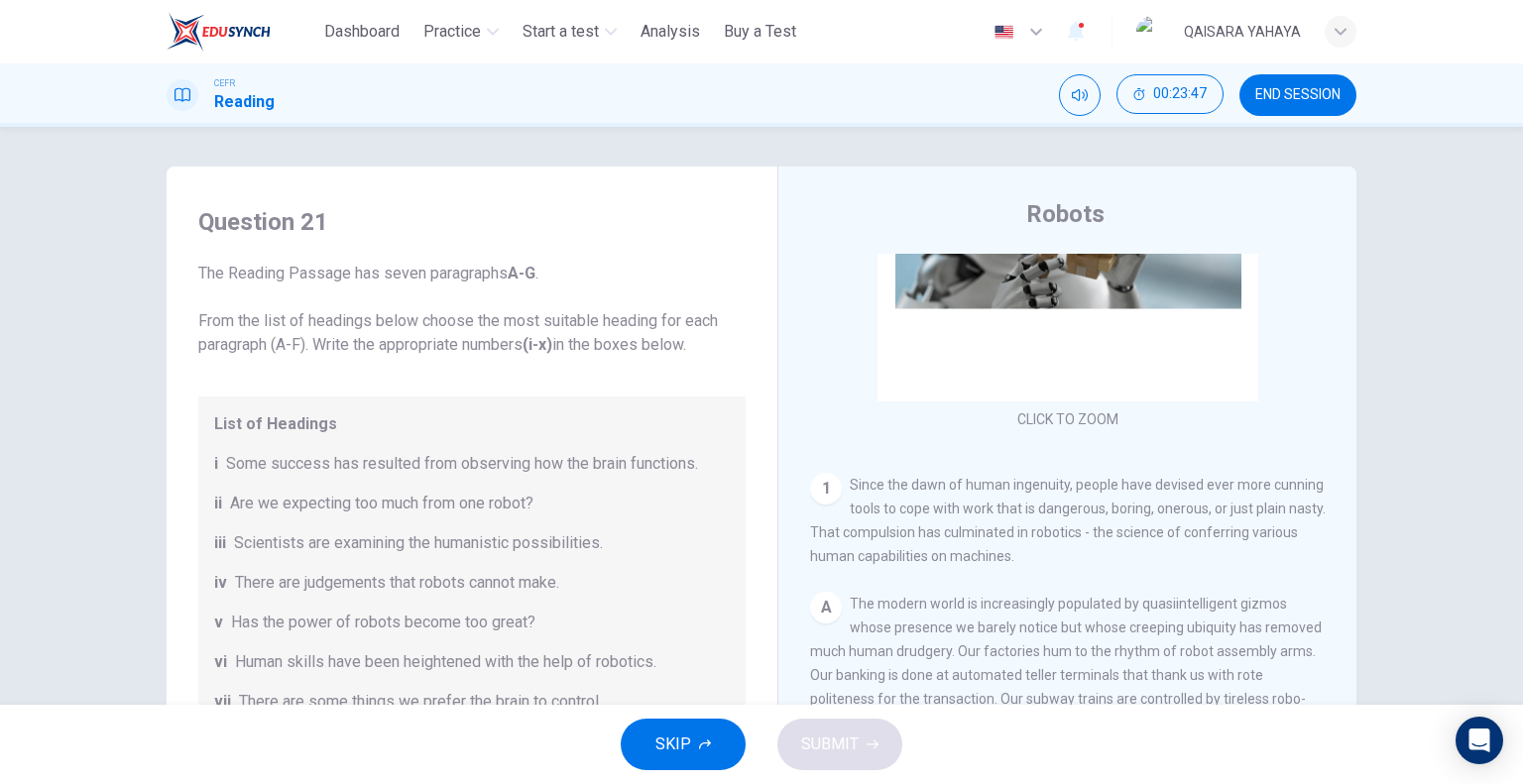 drag, startPoint x: 1278, startPoint y: 102, endPoint x: 838, endPoint y: 105, distance: 440.01023 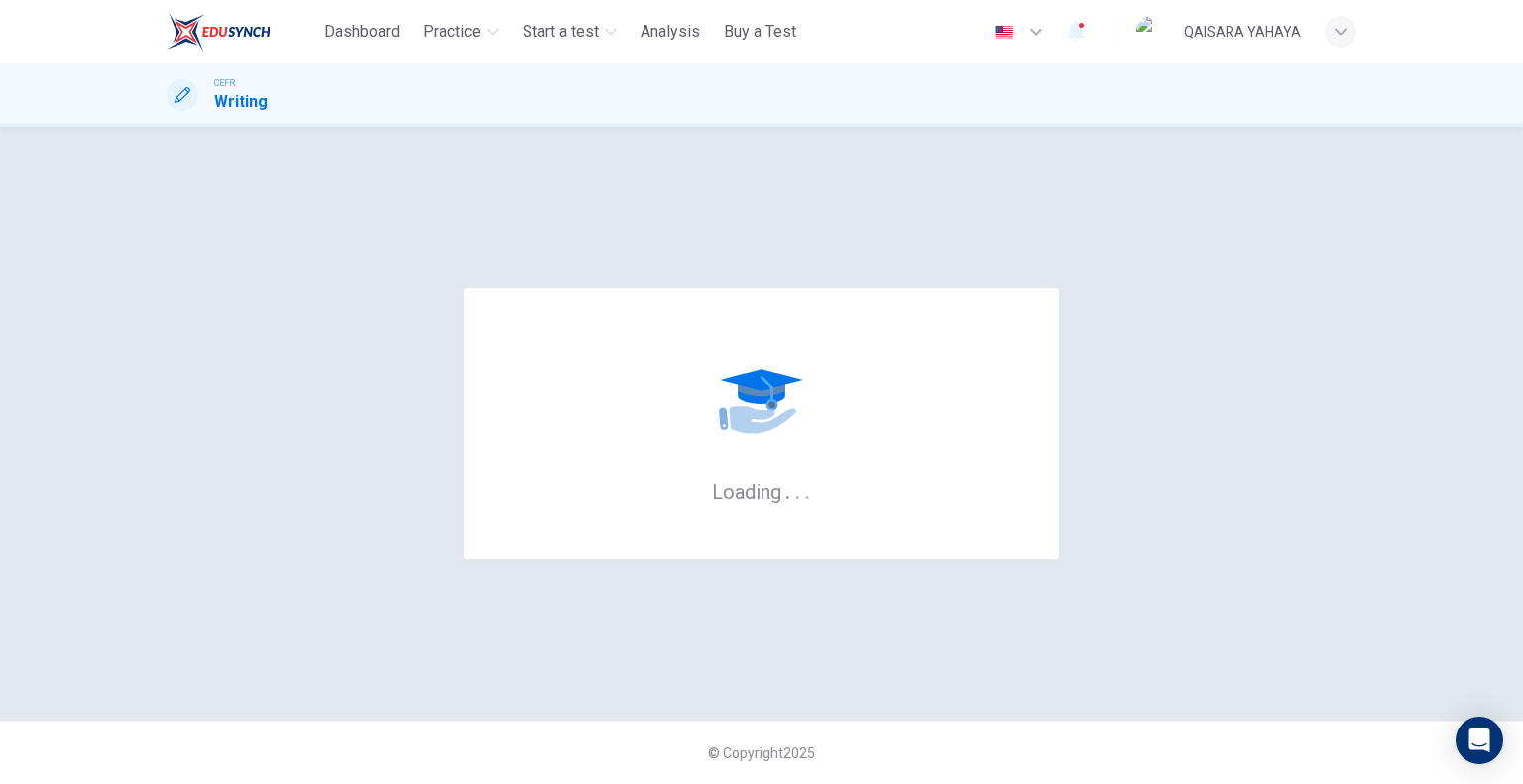 scroll, scrollTop: 0, scrollLeft: 0, axis: both 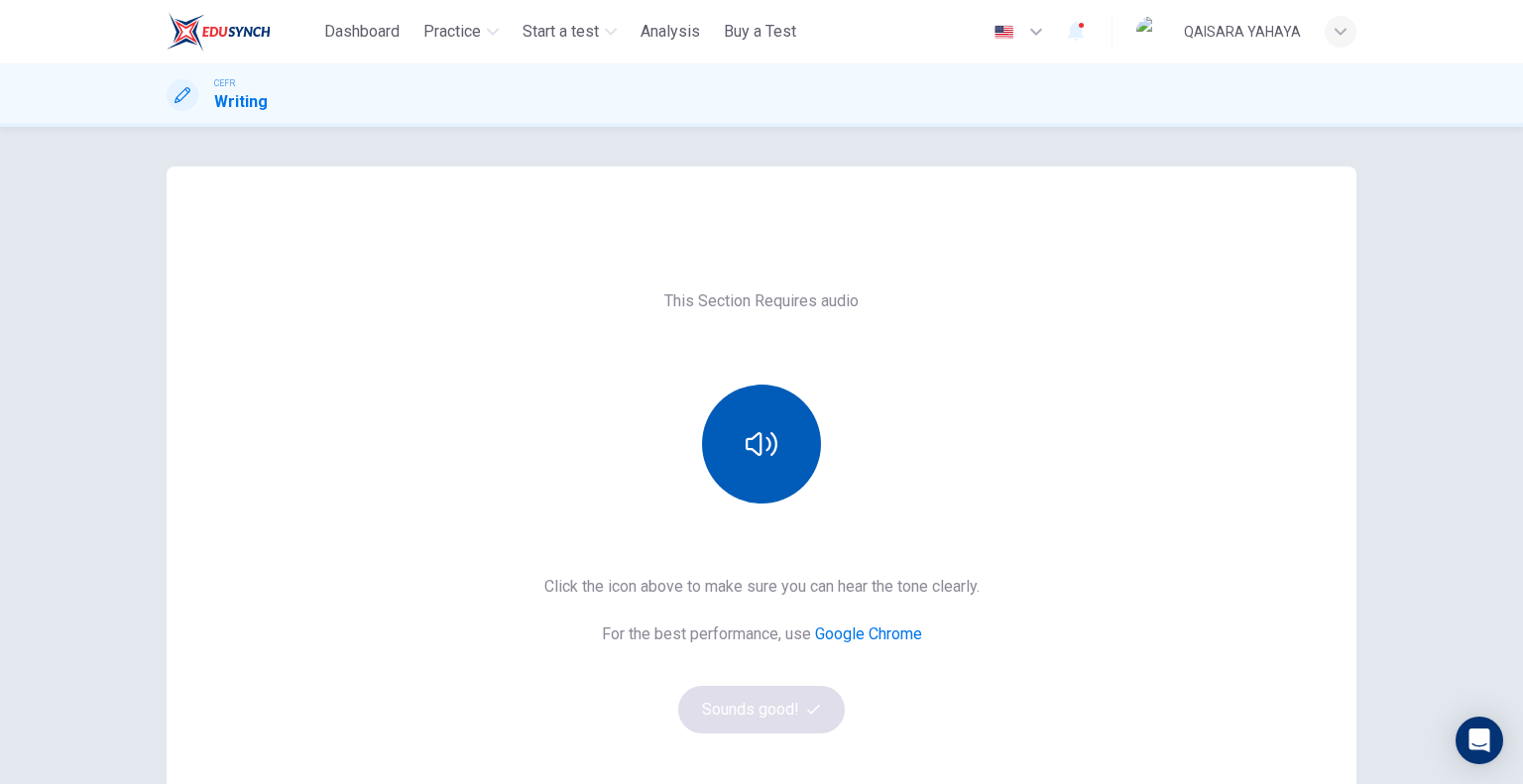 click at bounding box center [762, 444] 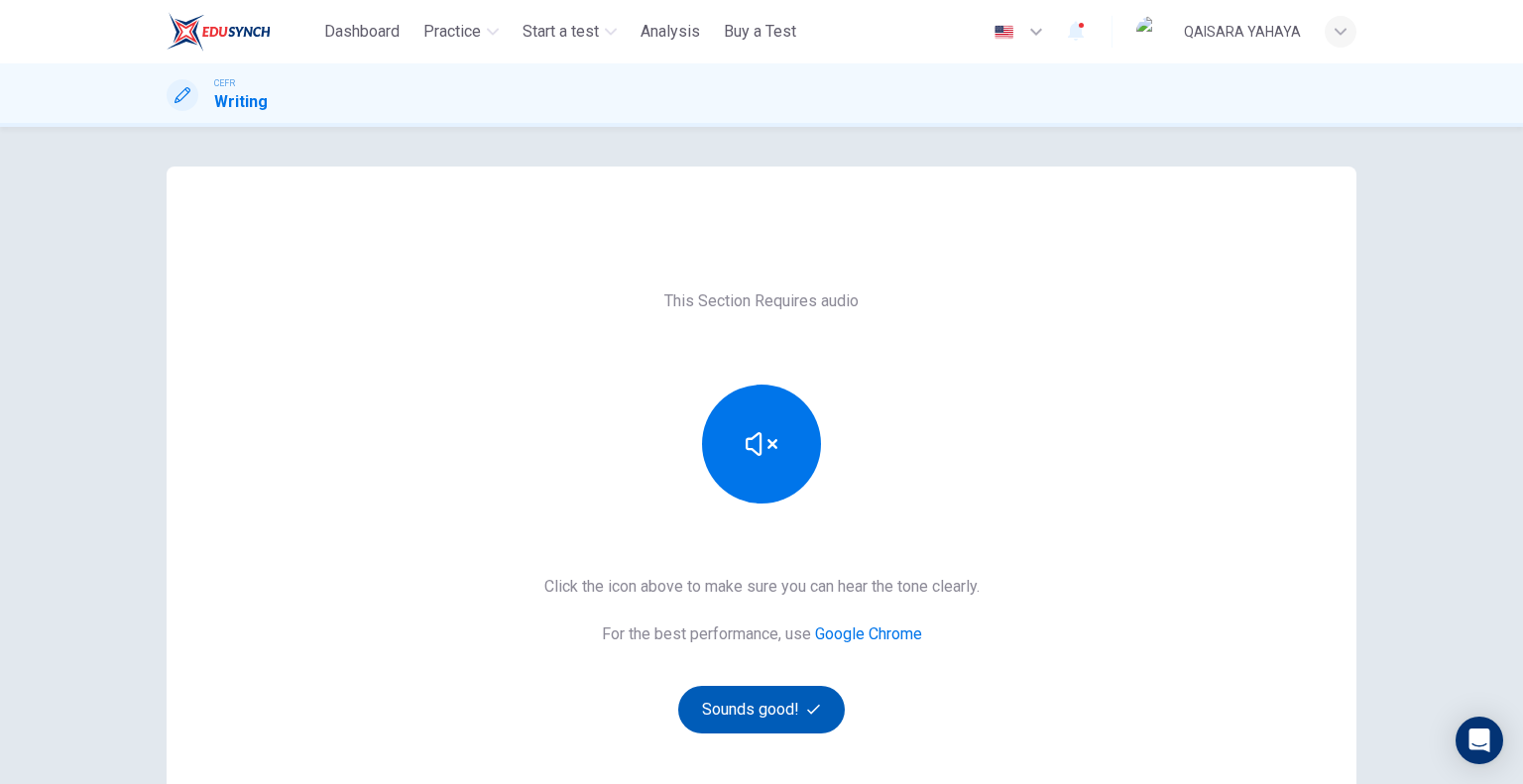 click on "Sounds good!" at bounding box center [762, 710] 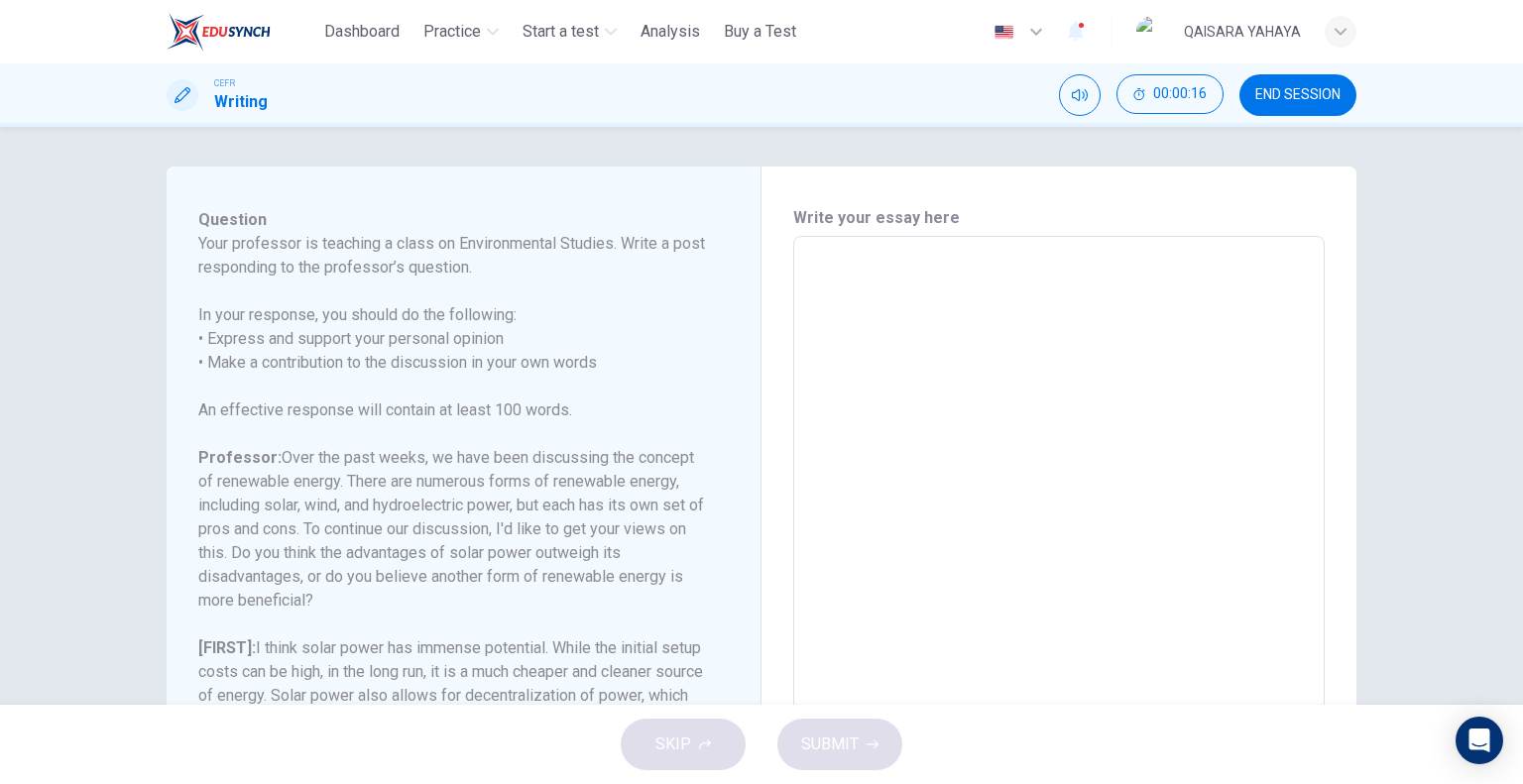 scroll, scrollTop: 433, scrollLeft: 0, axis: vertical 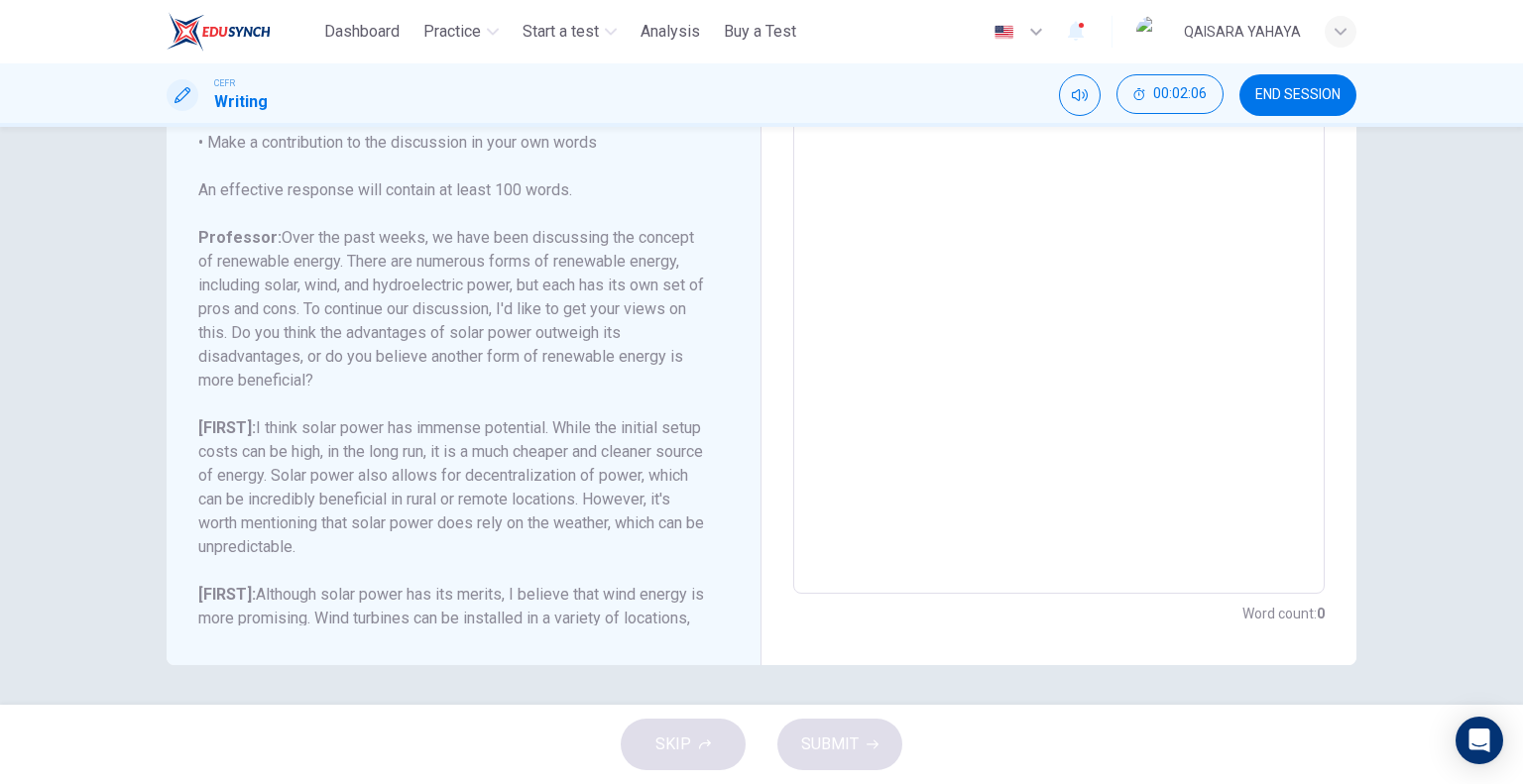 click at bounding box center [1059, 263] 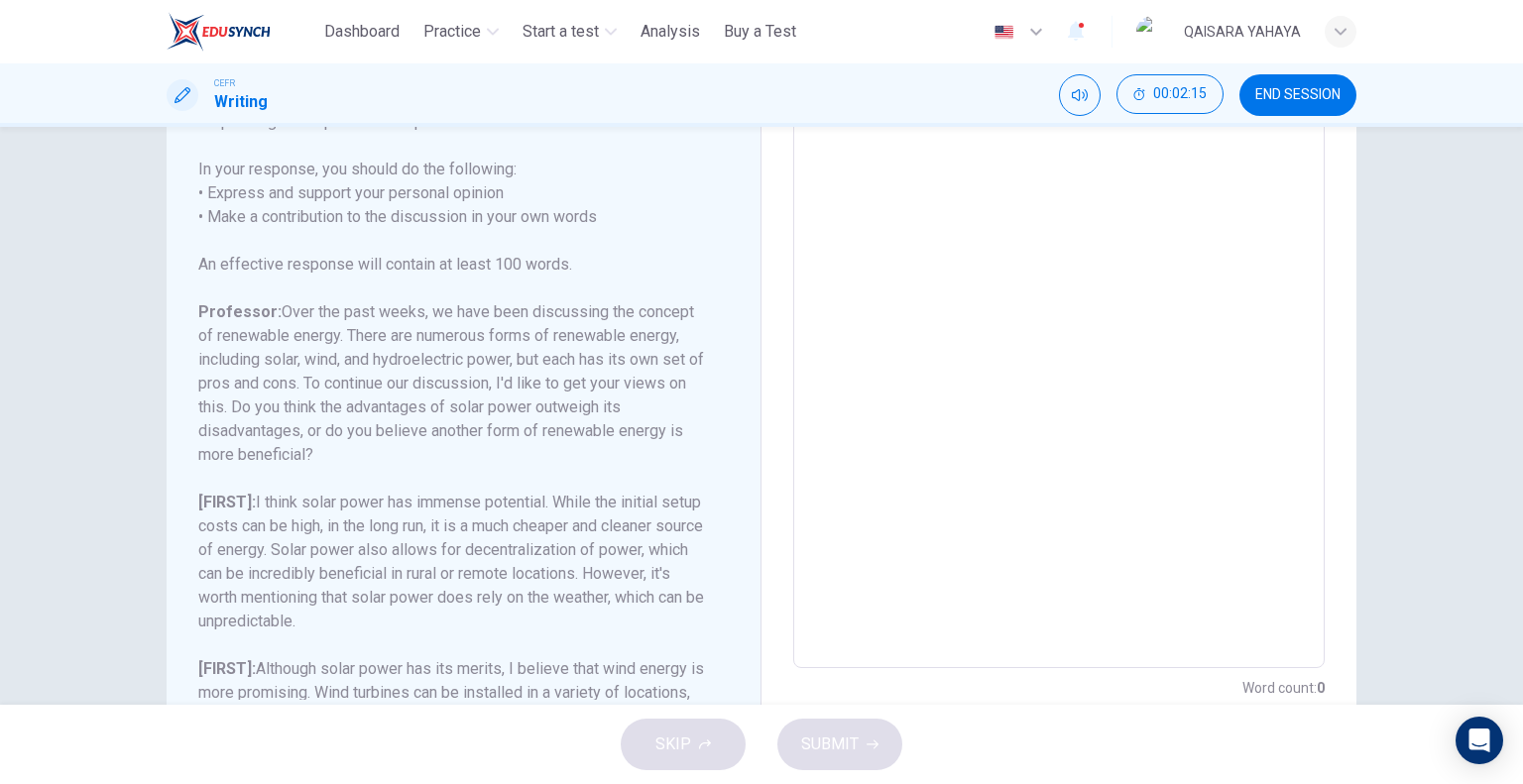 scroll, scrollTop: 106, scrollLeft: 0, axis: vertical 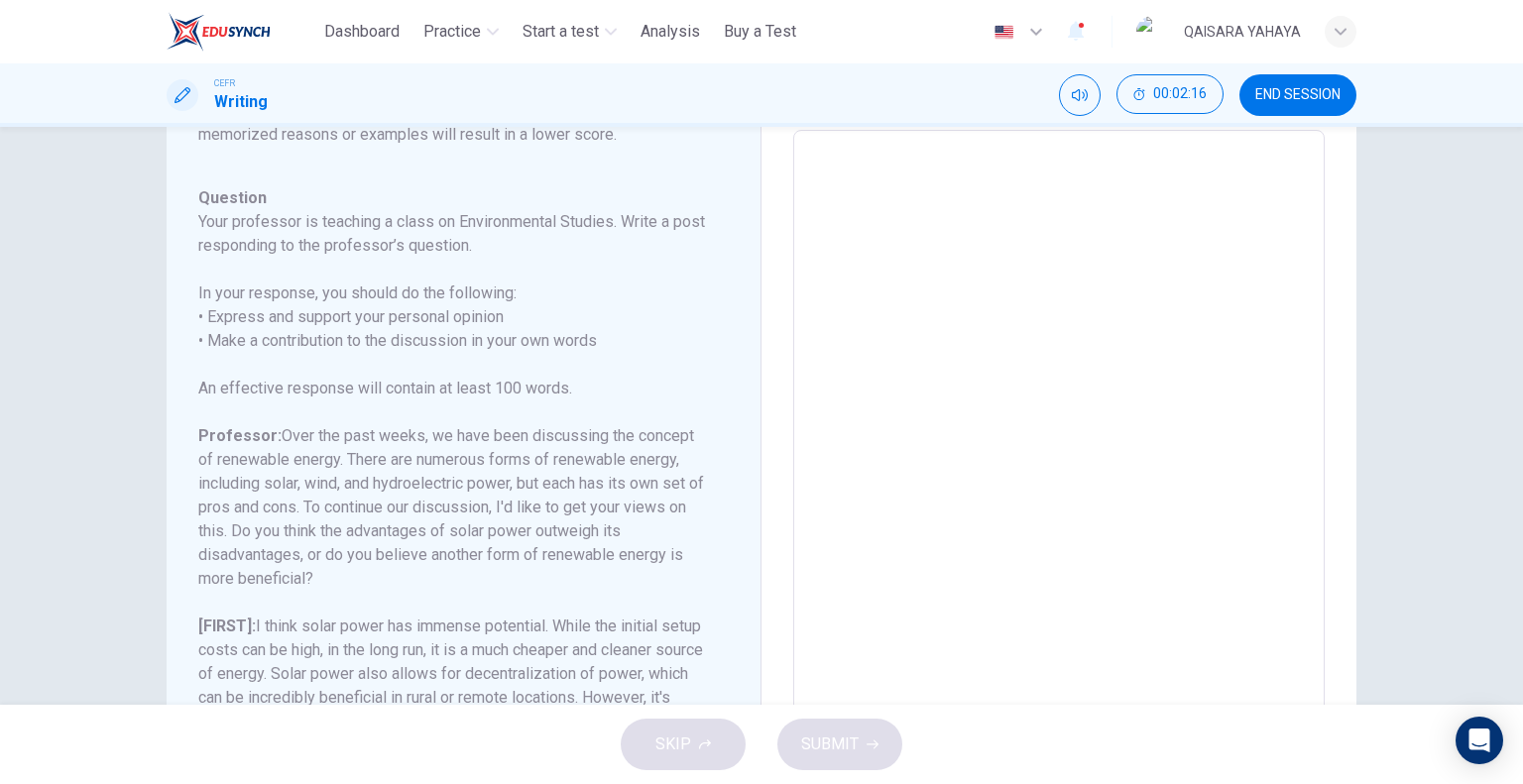 click at bounding box center (1059, 461) 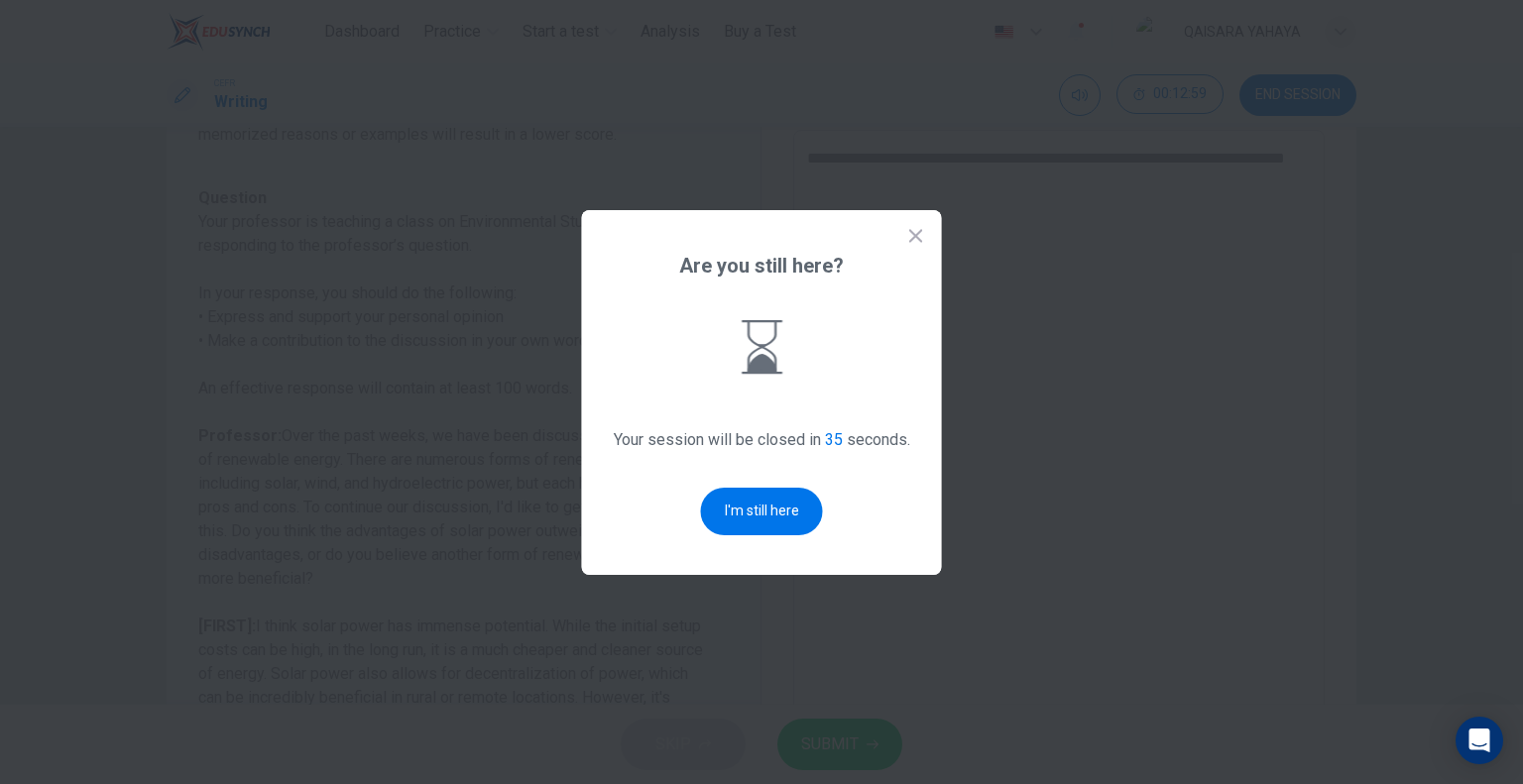 click on "Are you still here? Your session will be closed in   35   seconds. I'm still here" at bounding box center (762, 392) 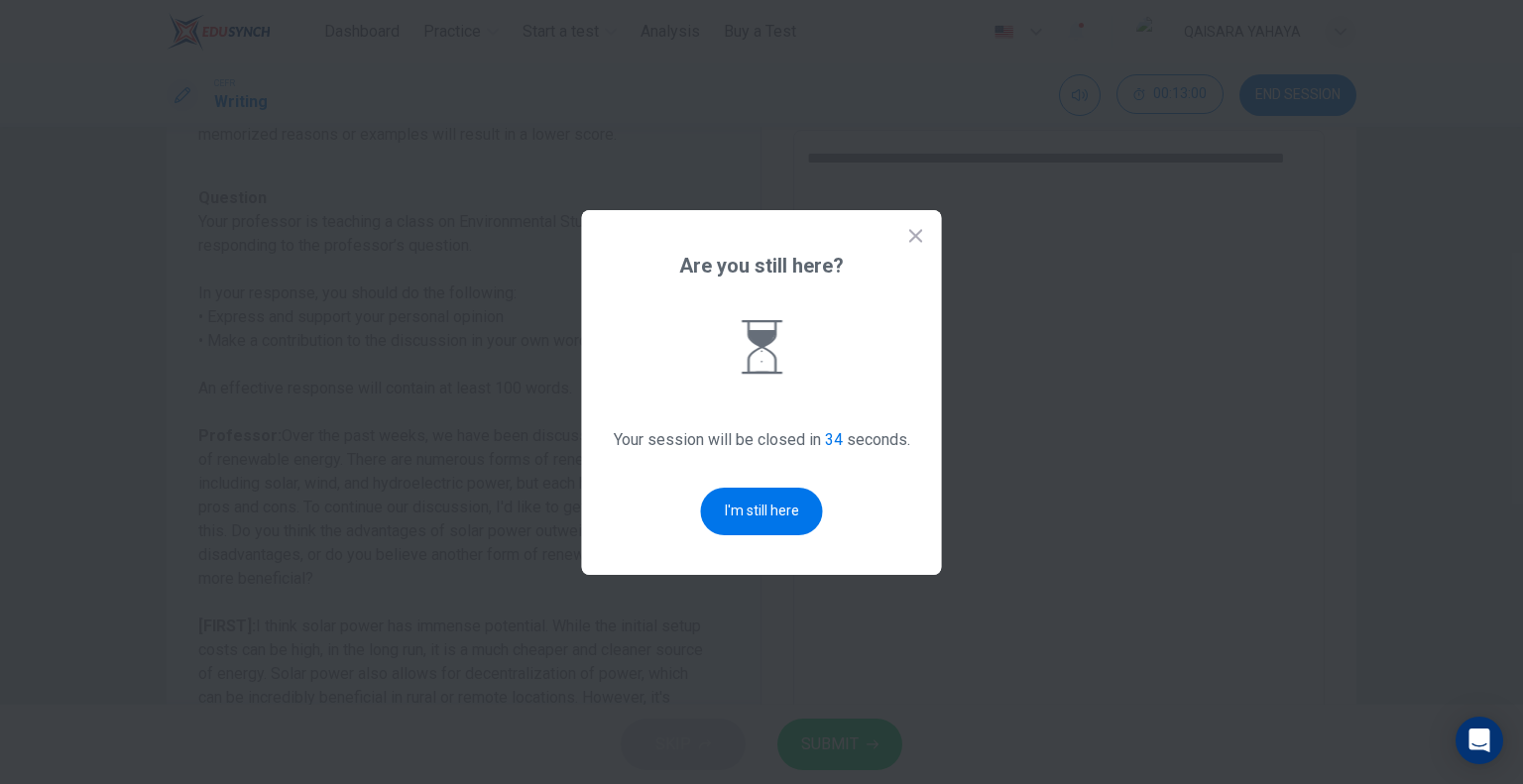 click at bounding box center [916, 236] 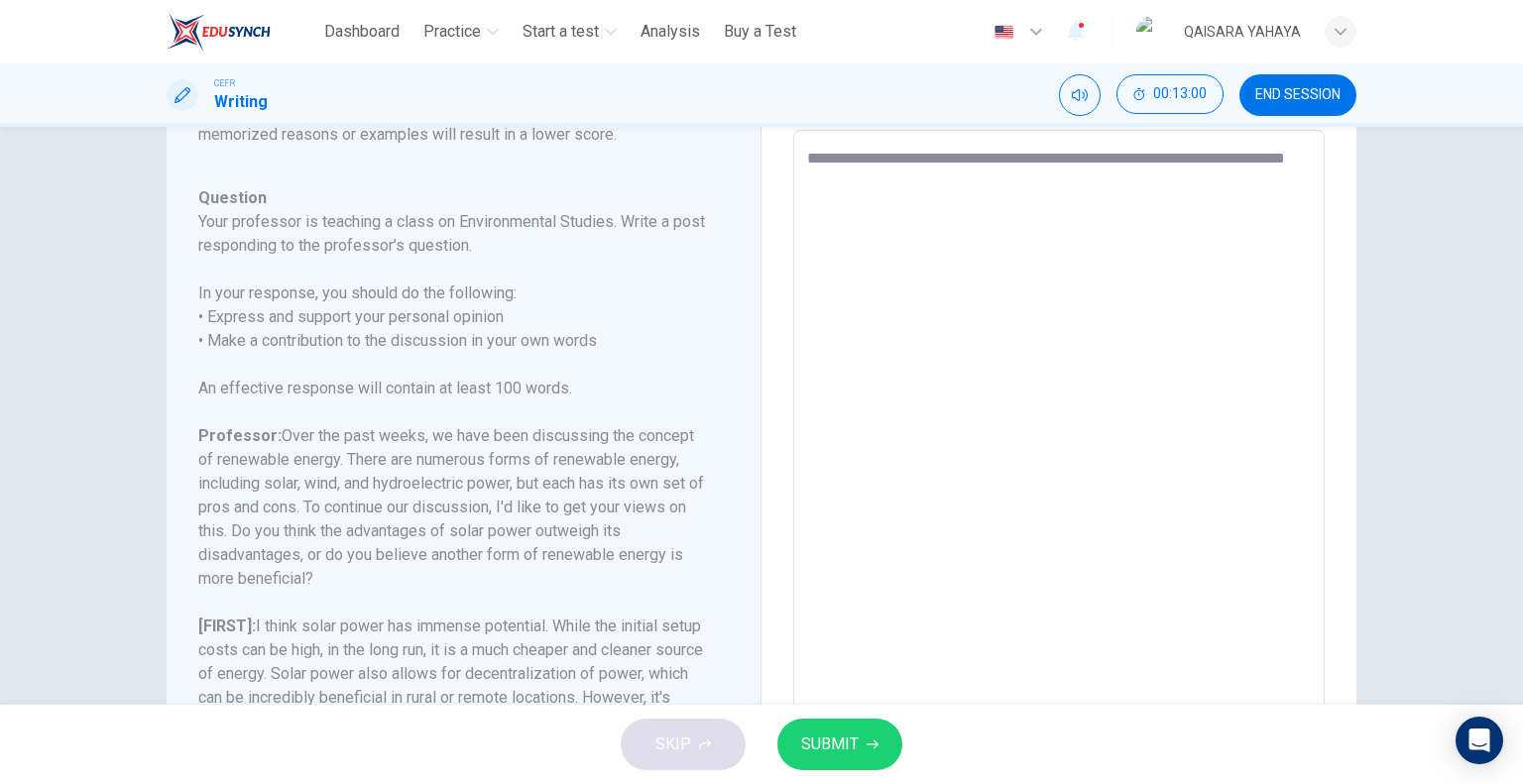 click on "**********" at bounding box center (1059, 461) 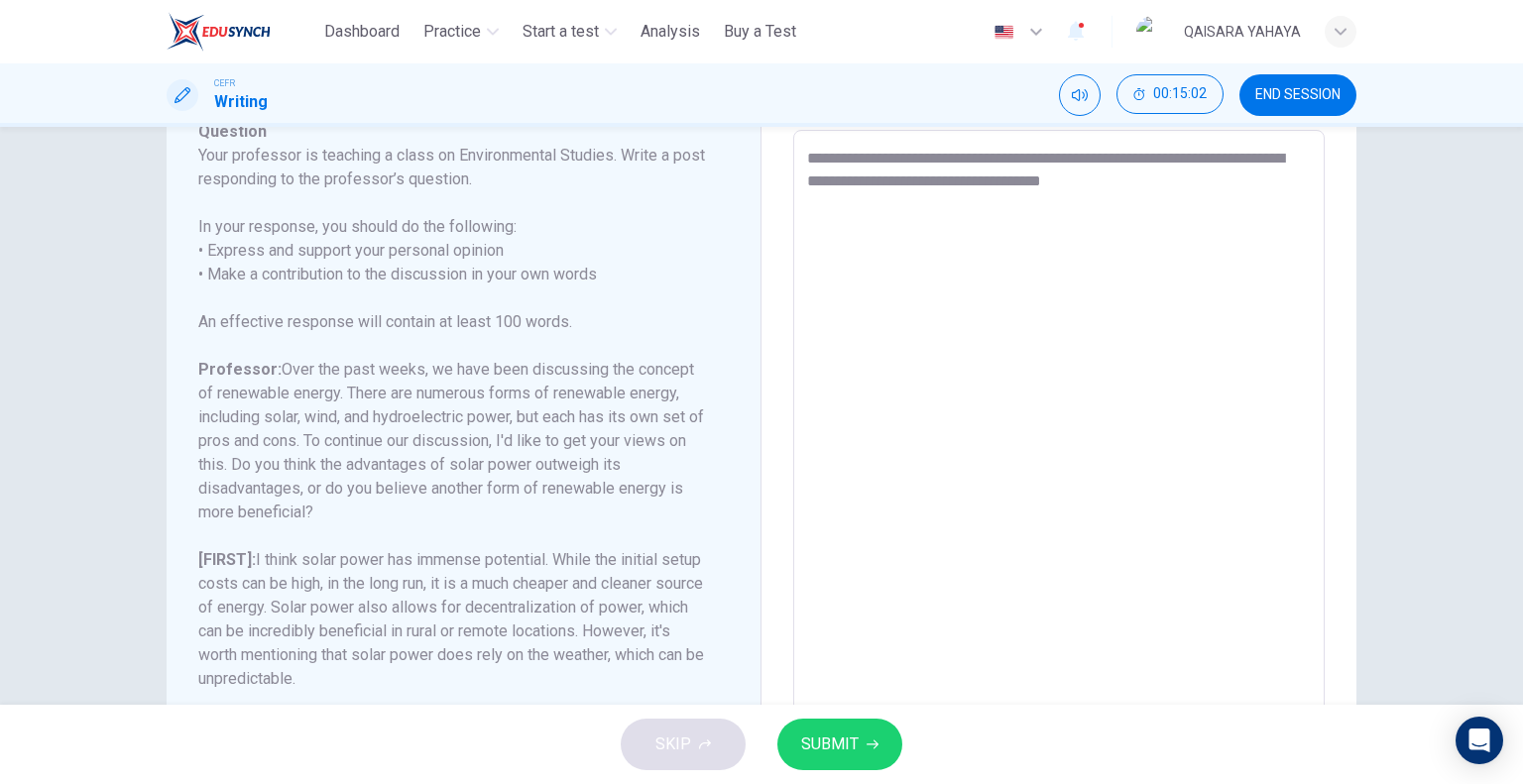 scroll, scrollTop: 398, scrollLeft: 0, axis: vertical 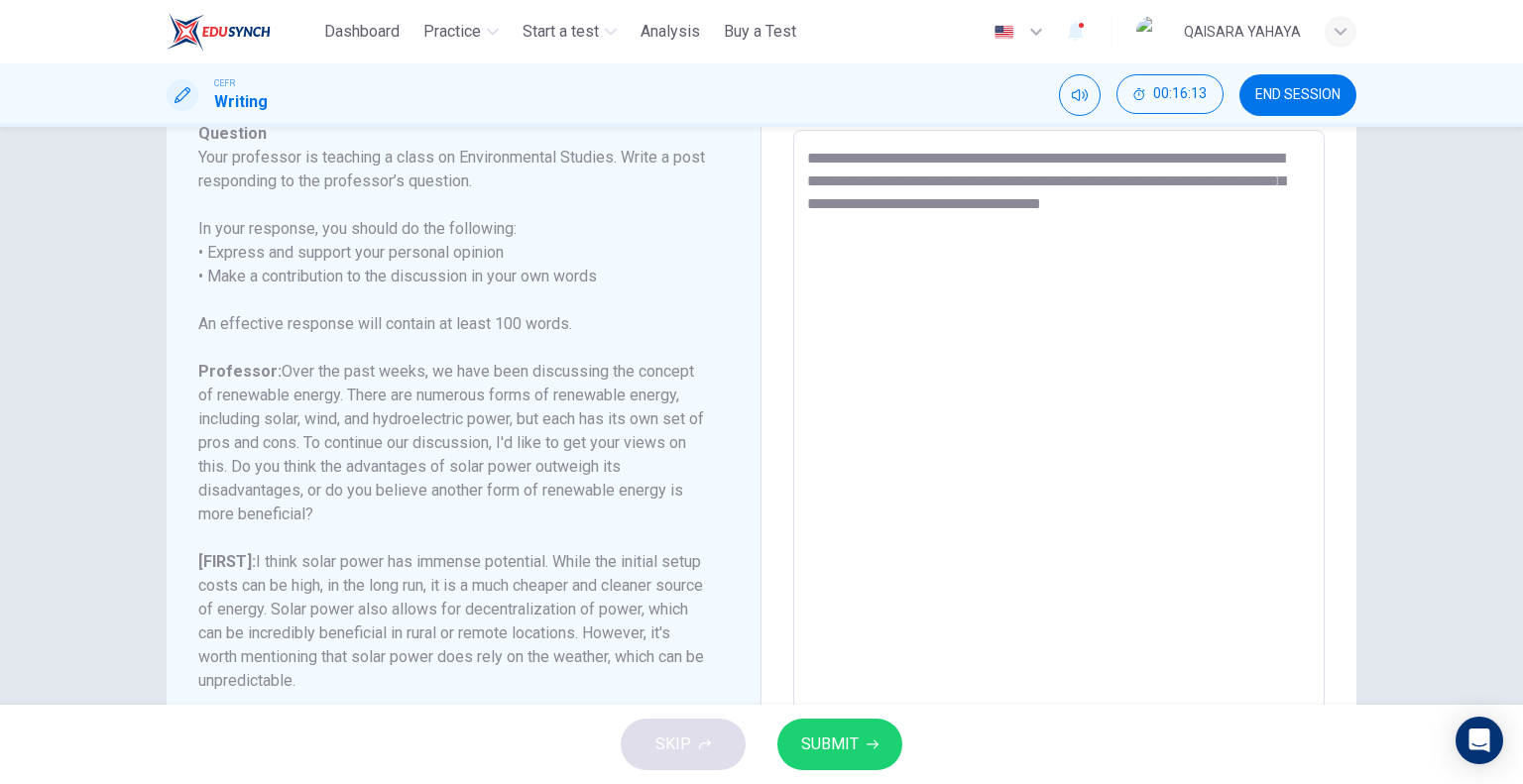 click on "**********" at bounding box center (1059, 461) 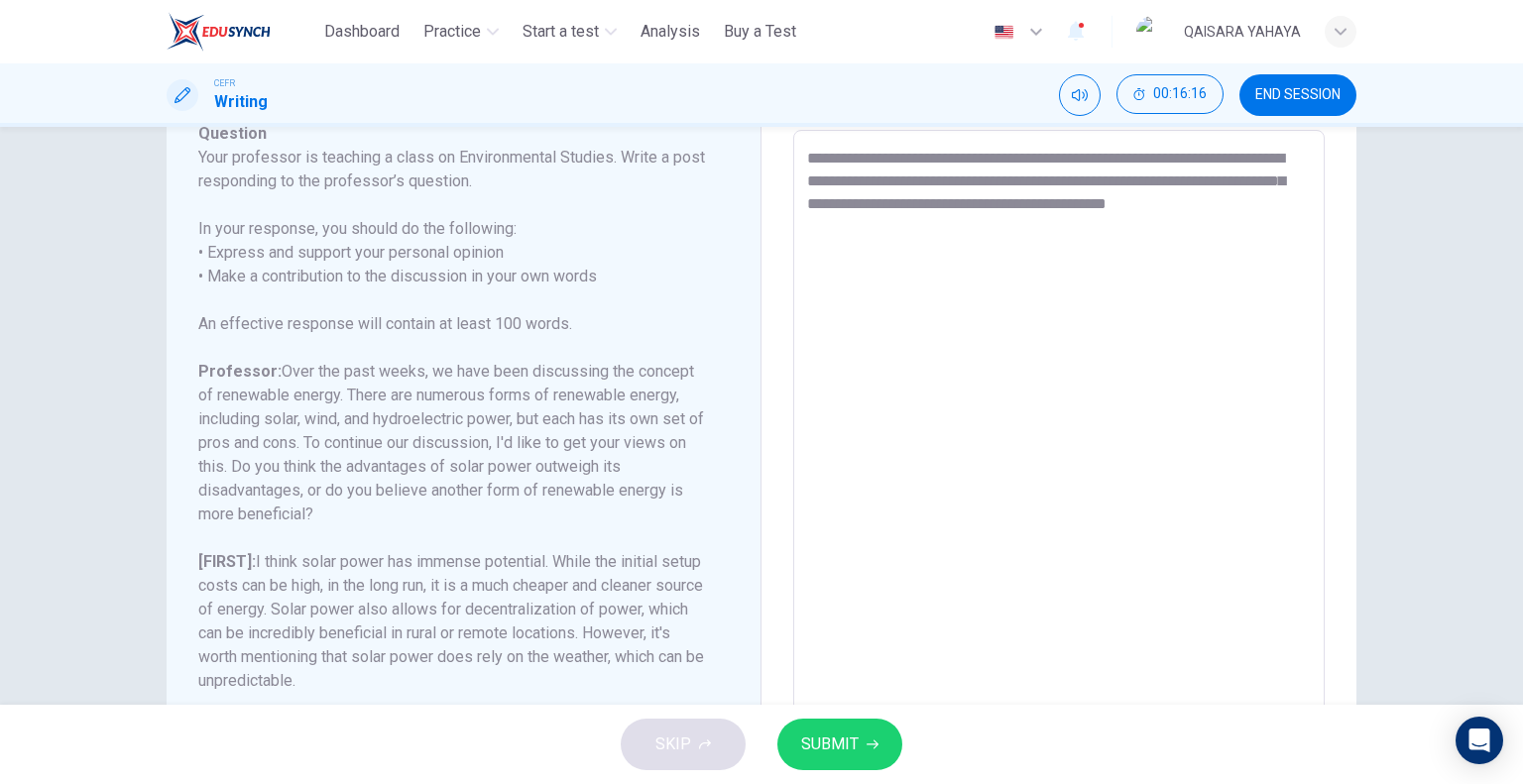 click on "**********" at bounding box center (1059, 461) 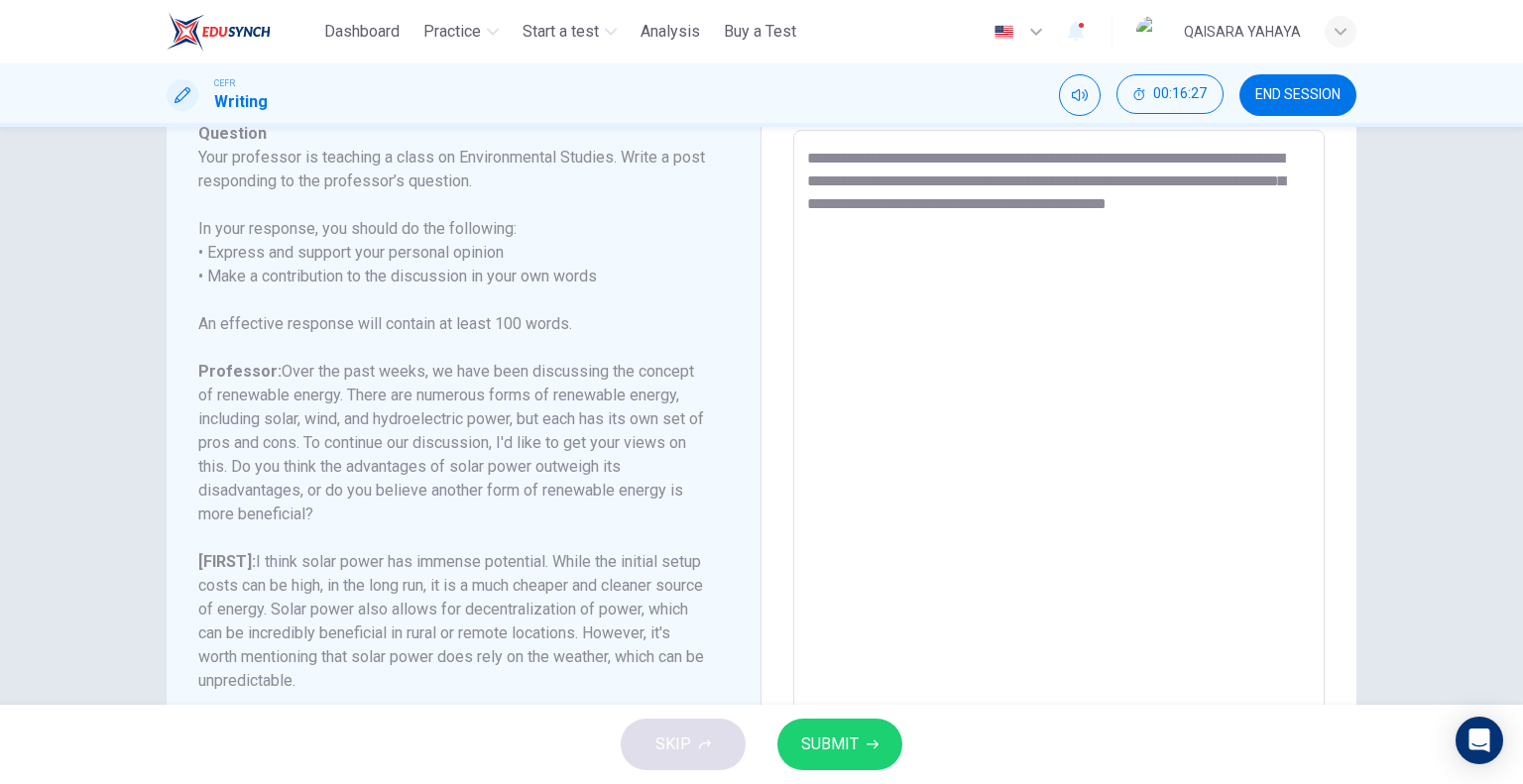 scroll, scrollTop: 433, scrollLeft: 0, axis: vertical 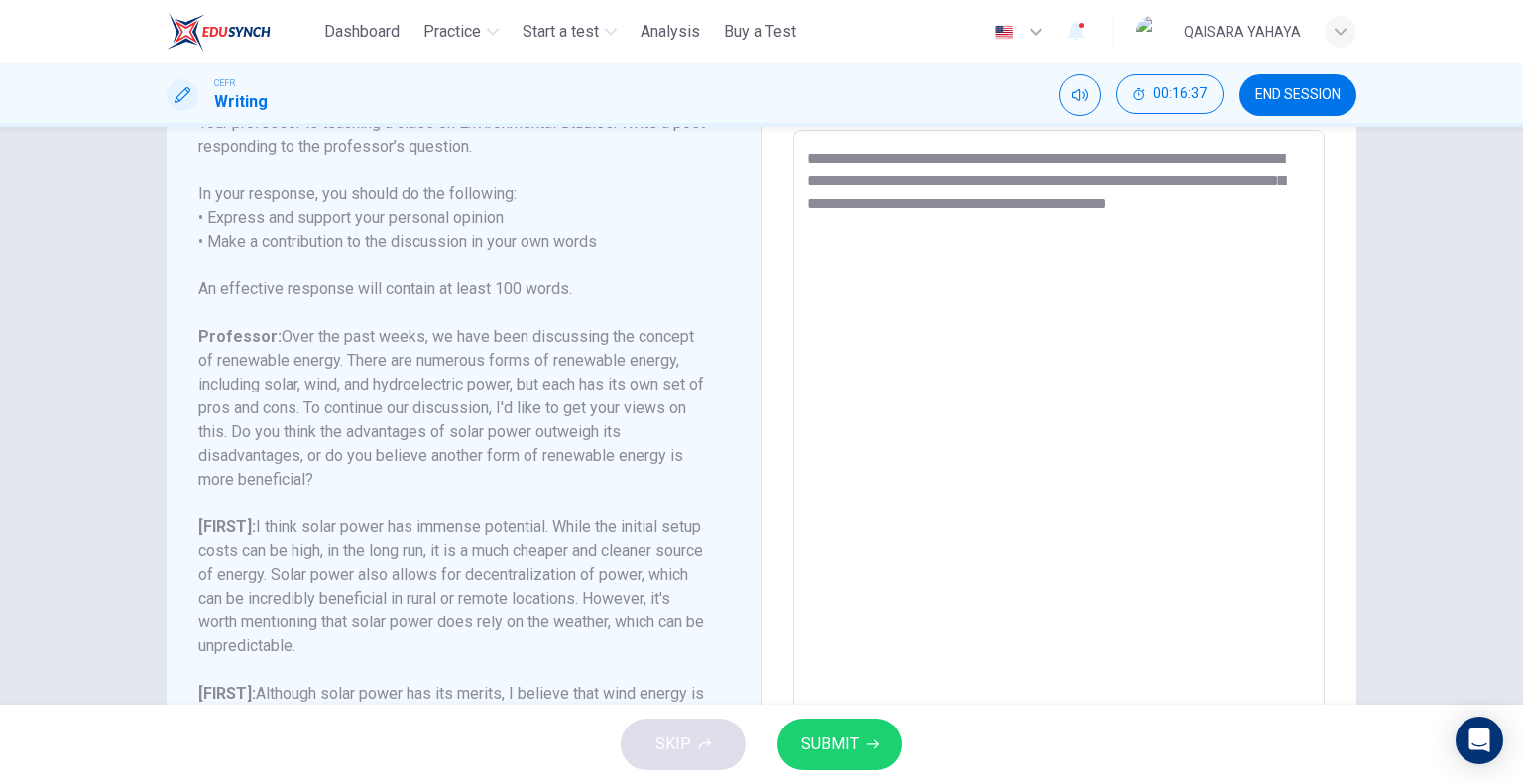 click on "**********" at bounding box center (1059, 461) 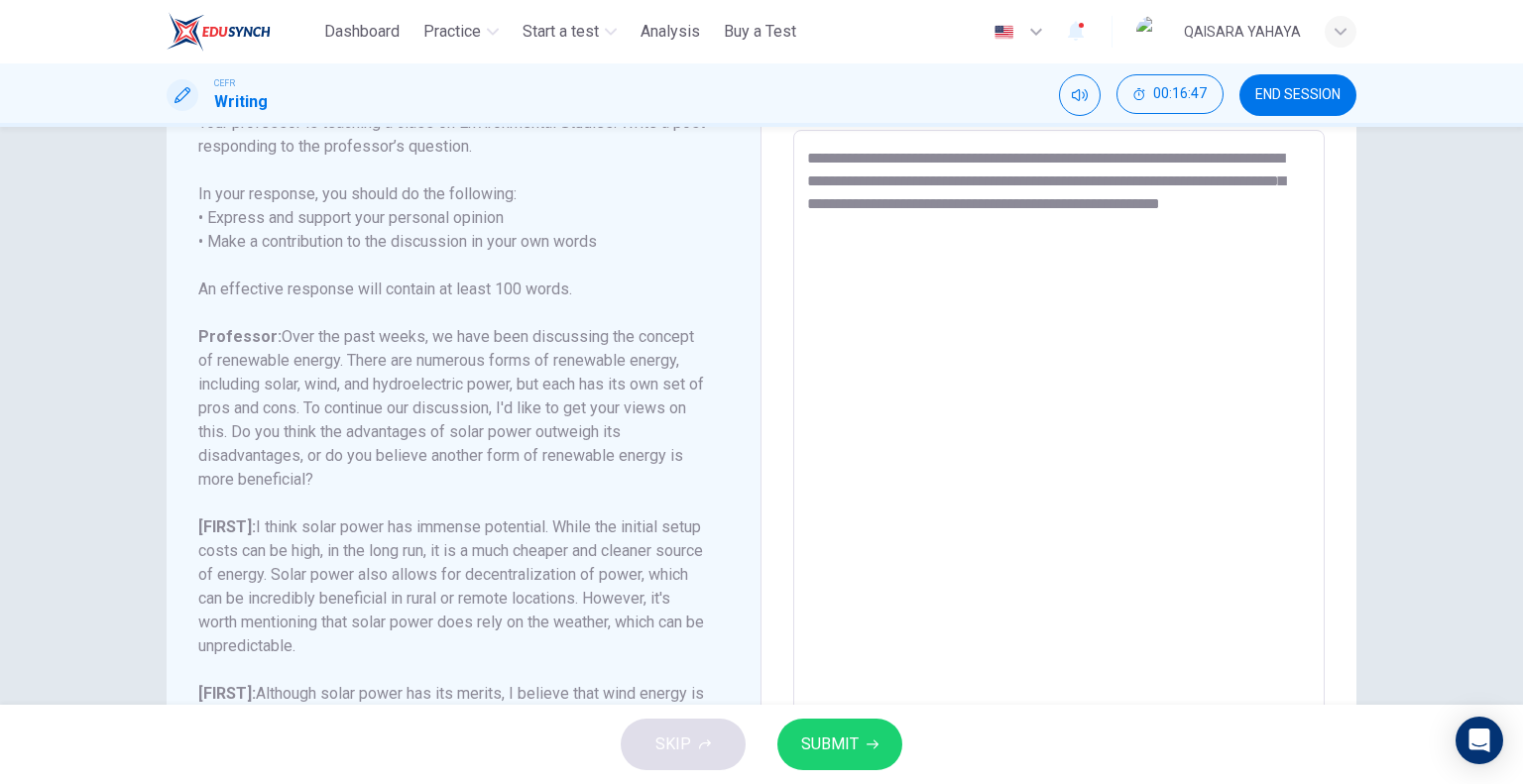 click on "**********" at bounding box center (1059, 461) 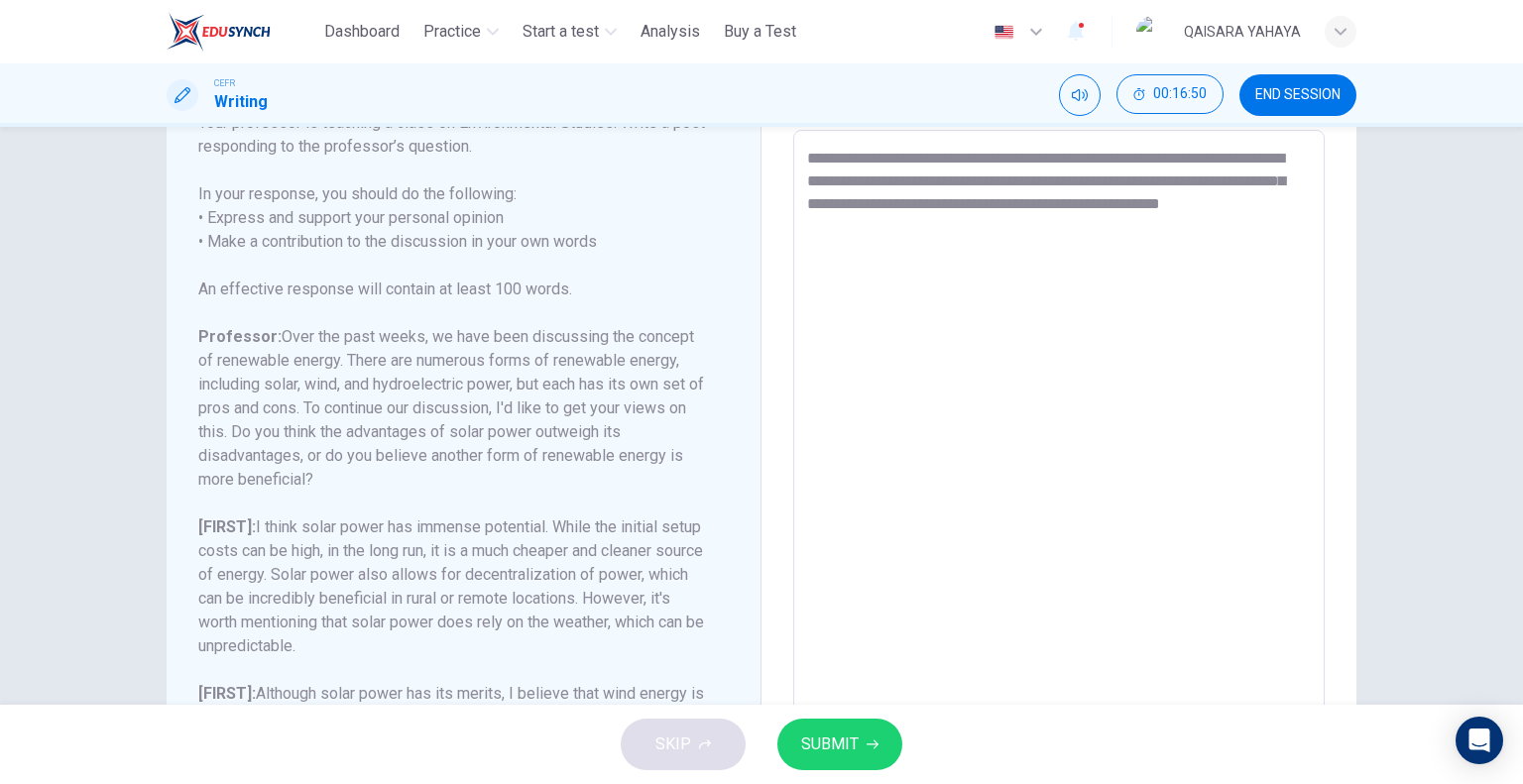 drag, startPoint x: 883, startPoint y: 203, endPoint x: 952, endPoint y: 200, distance: 69.065187 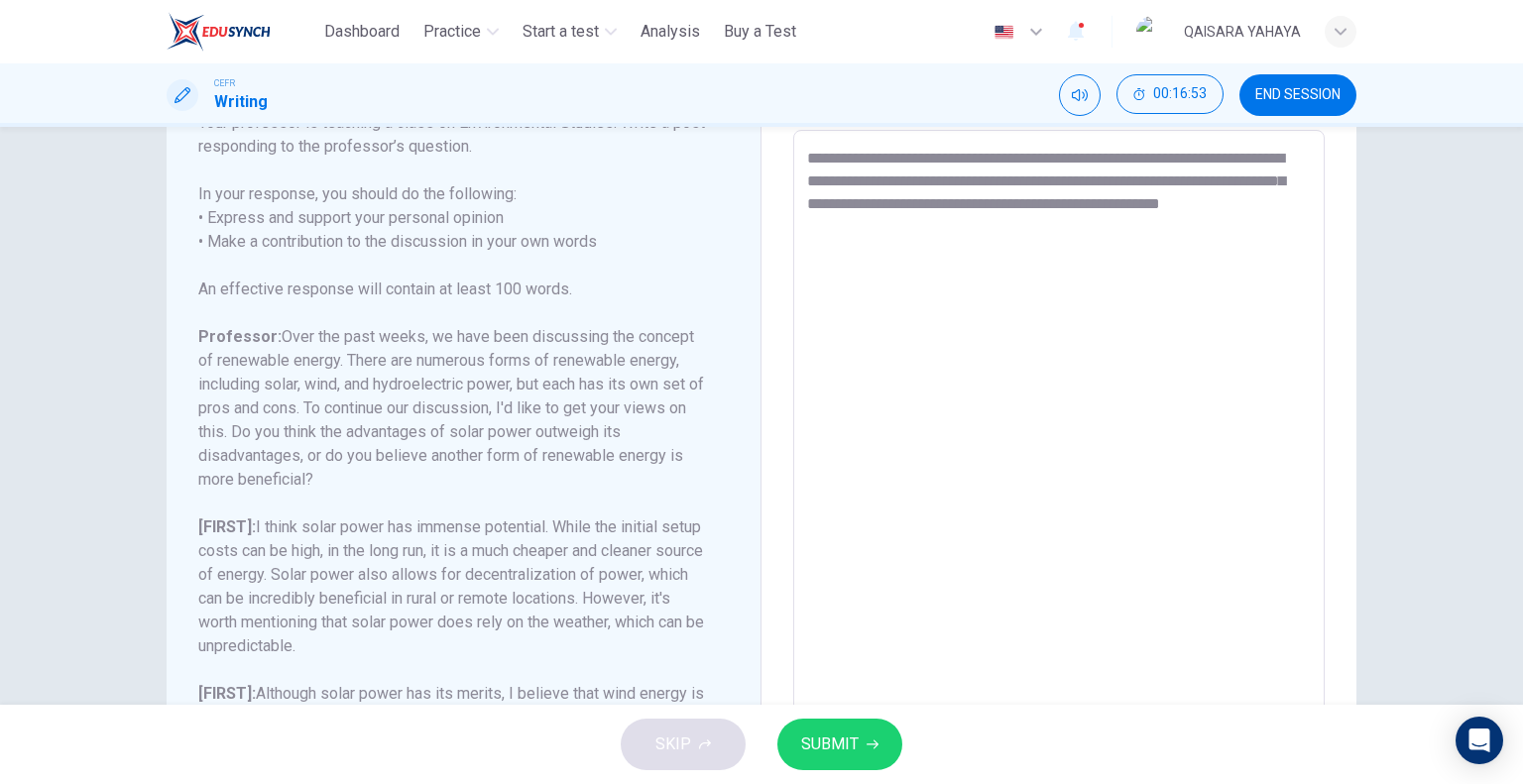 drag, startPoint x: 948, startPoint y: 211, endPoint x: 1162, endPoint y: 184, distance: 215.69655 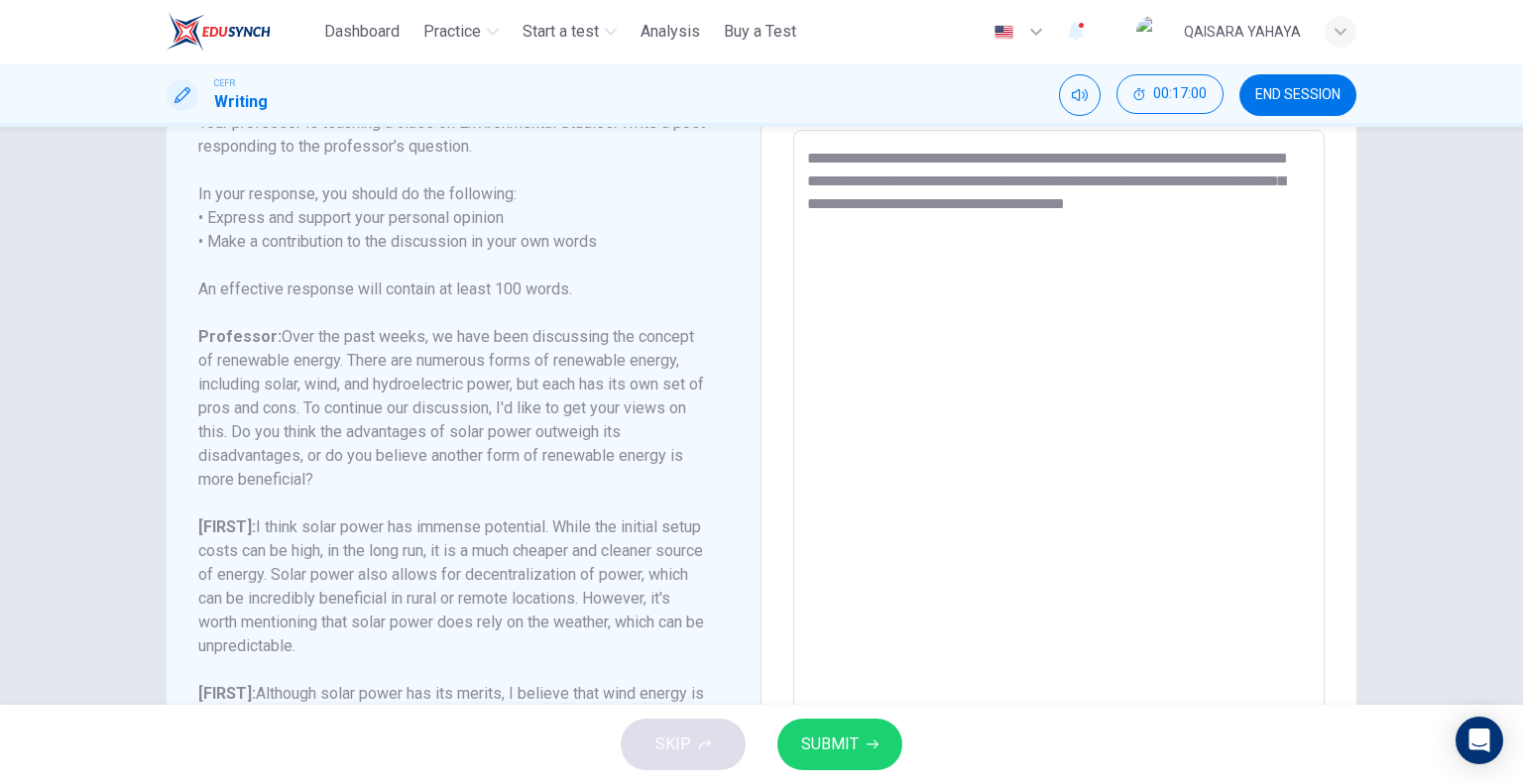 click on "**********" at bounding box center (1059, 461) 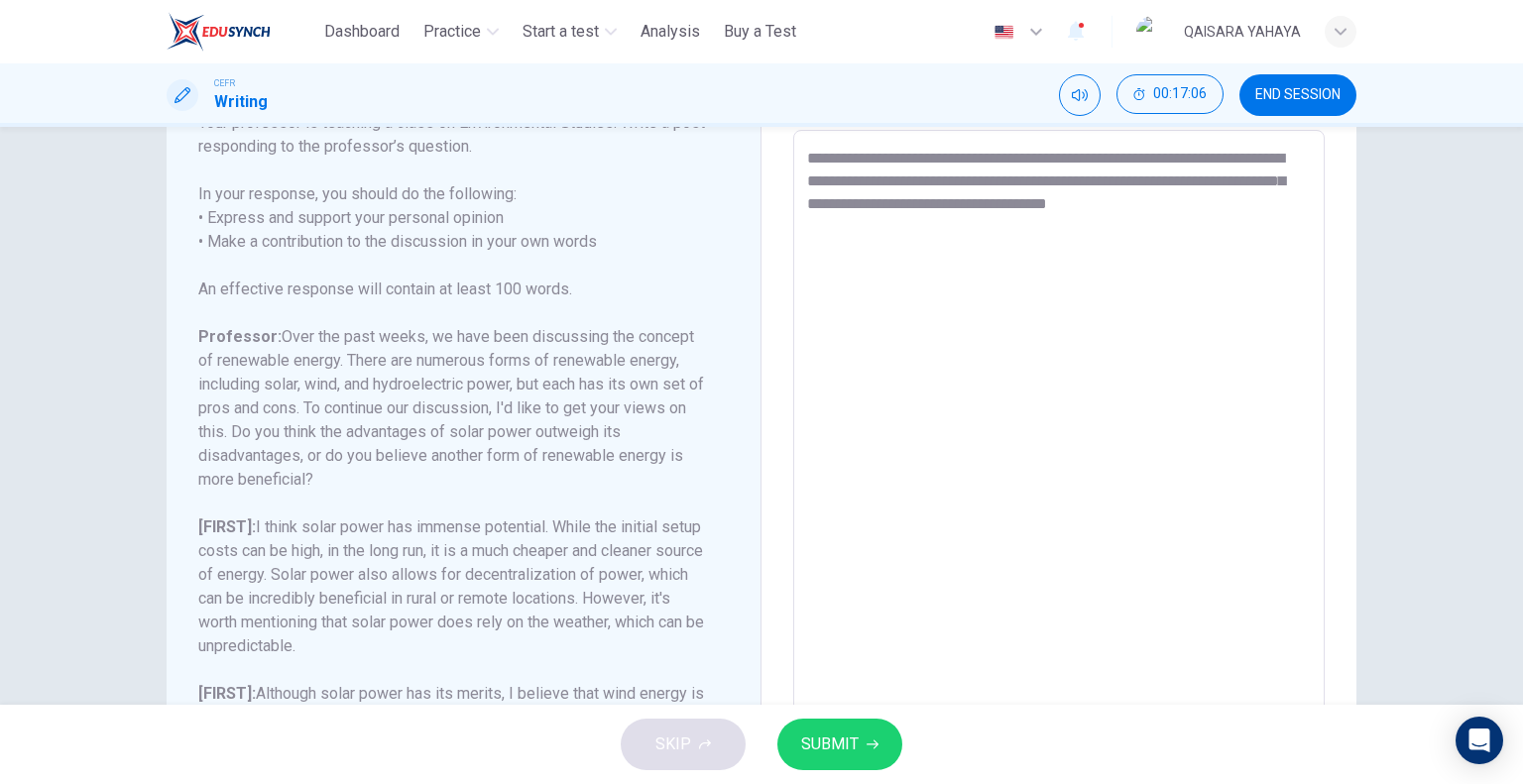 click on "**********" at bounding box center (1059, 461) 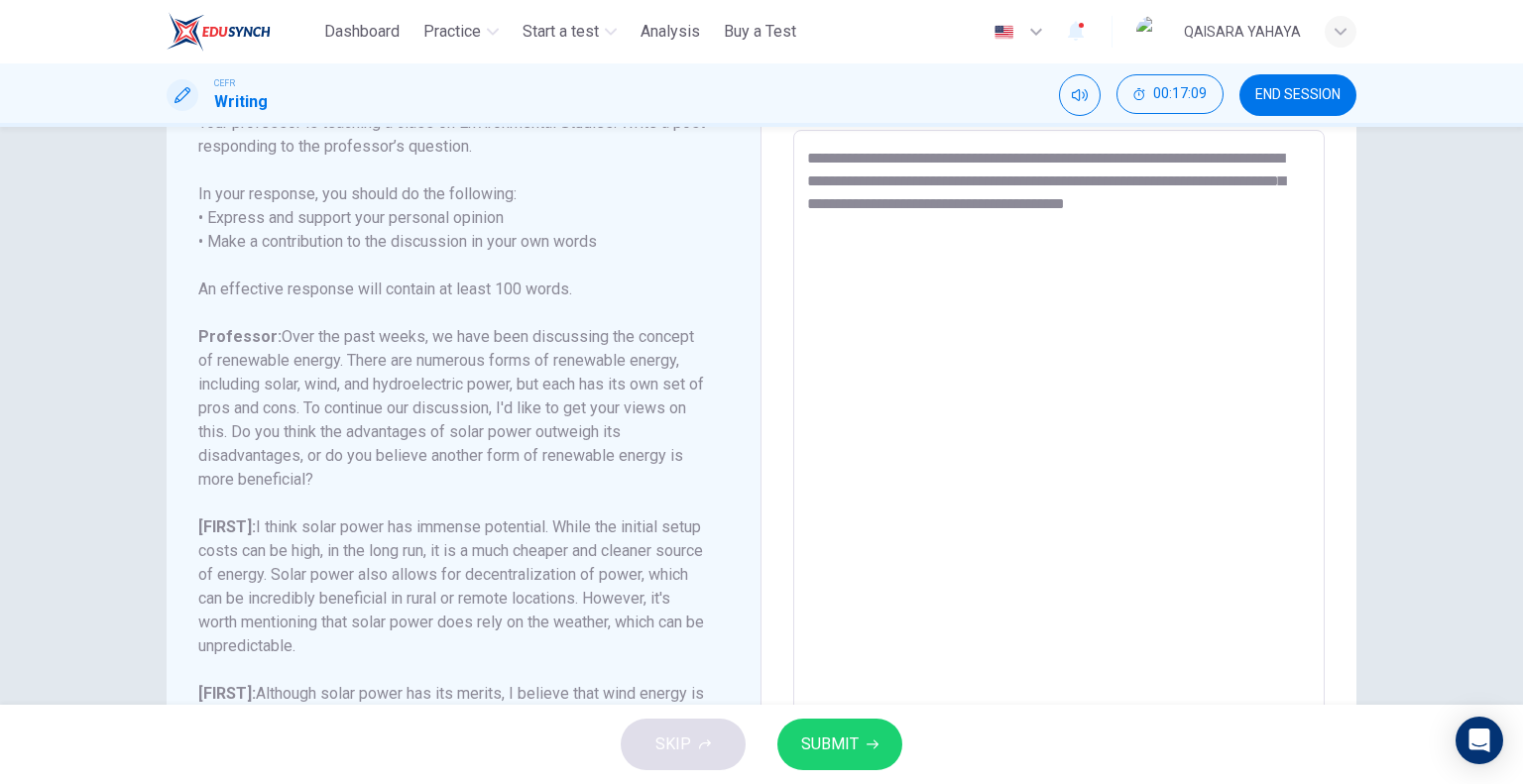 click on "**********" at bounding box center [1059, 461] 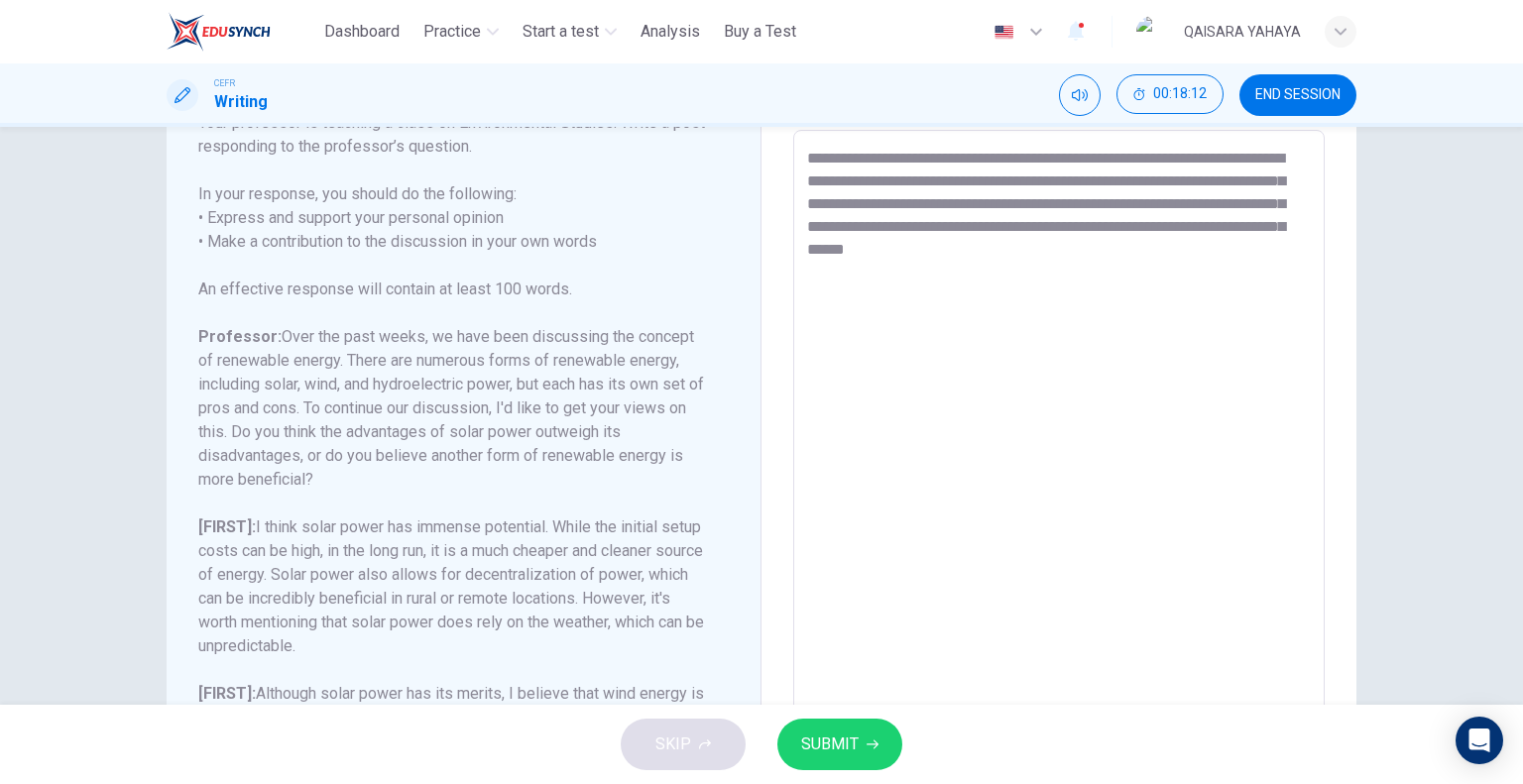 click on "**********" at bounding box center (1059, 461) 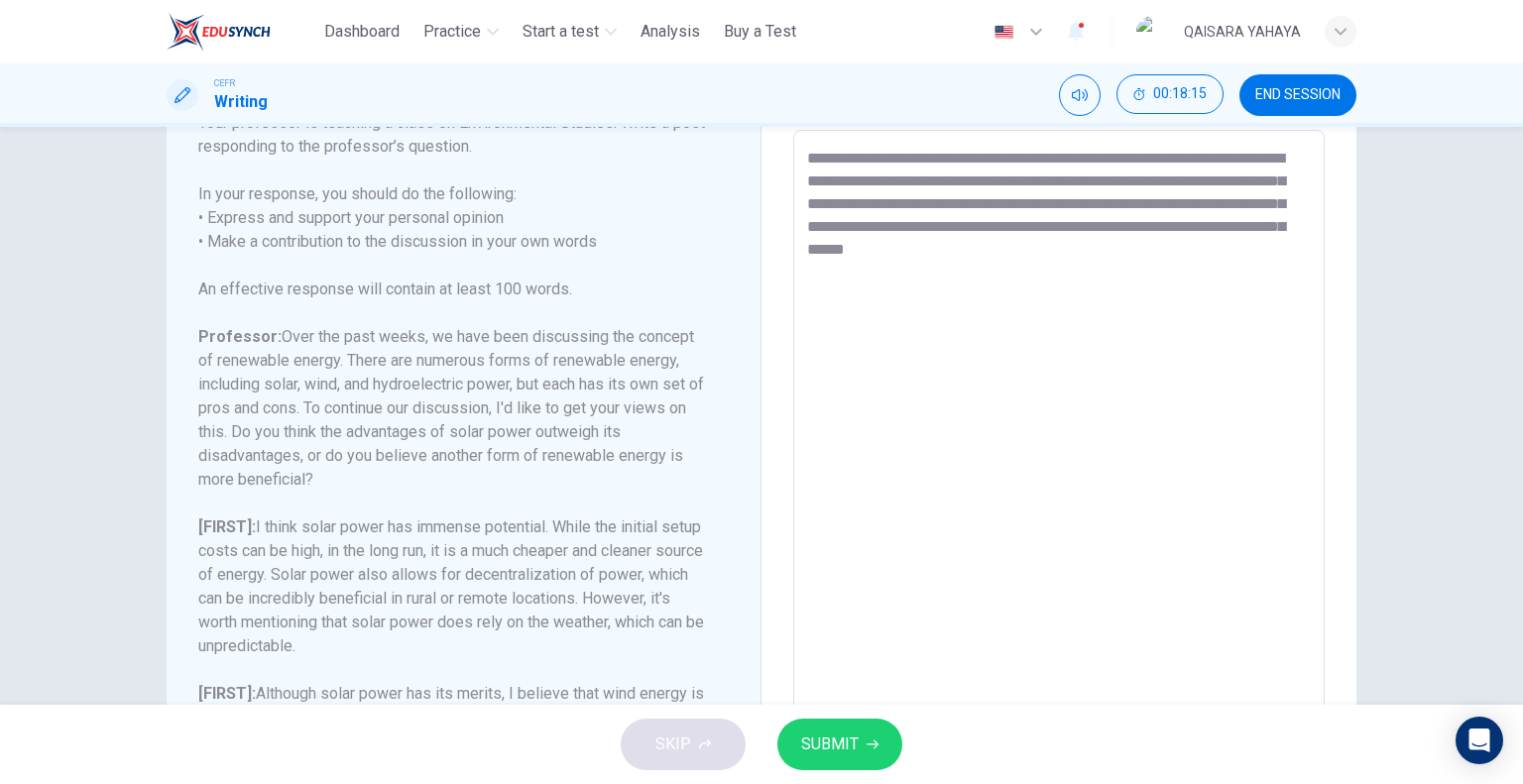 click on "**********" at bounding box center [1059, 461] 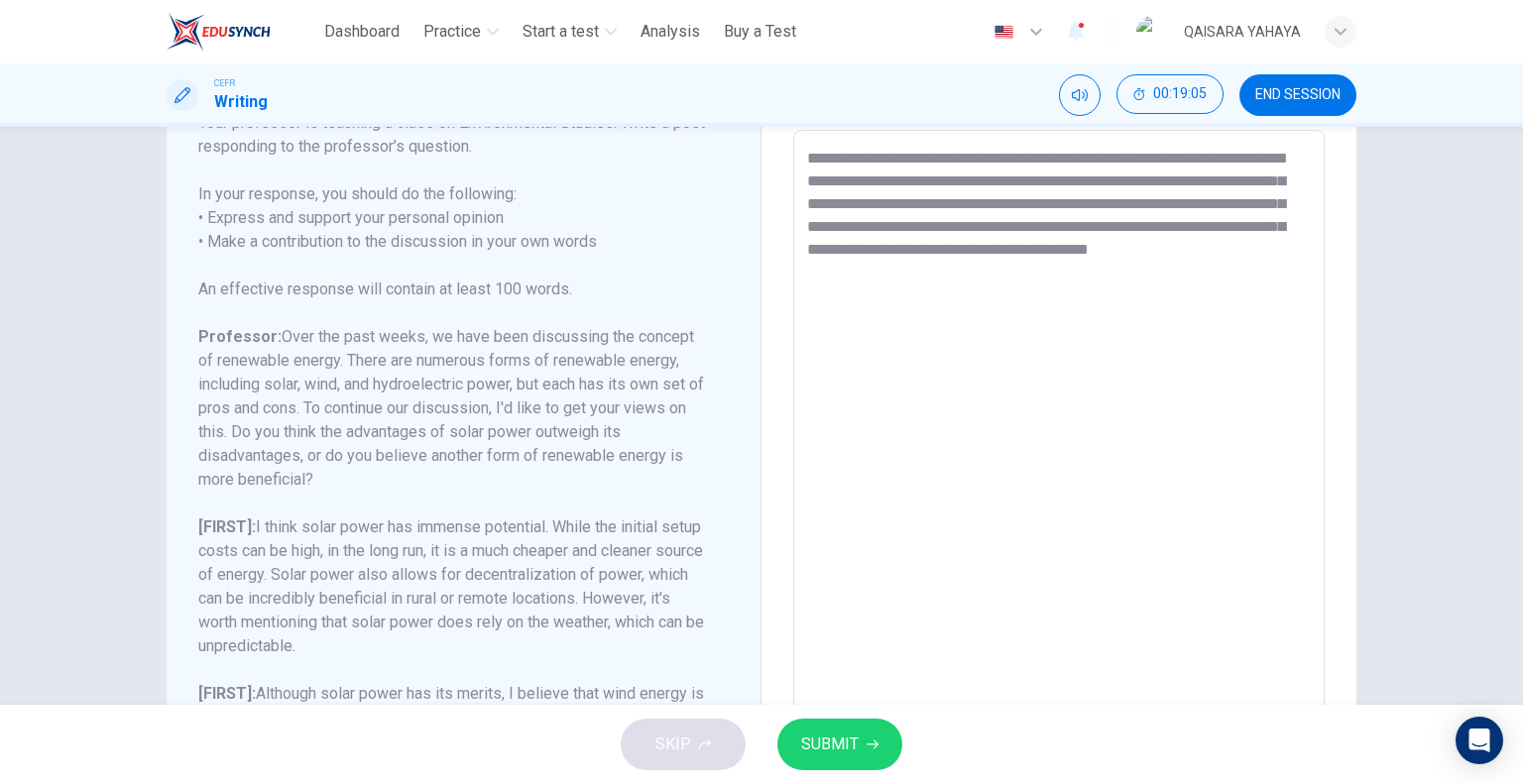 click on "**********" at bounding box center (1059, 461) 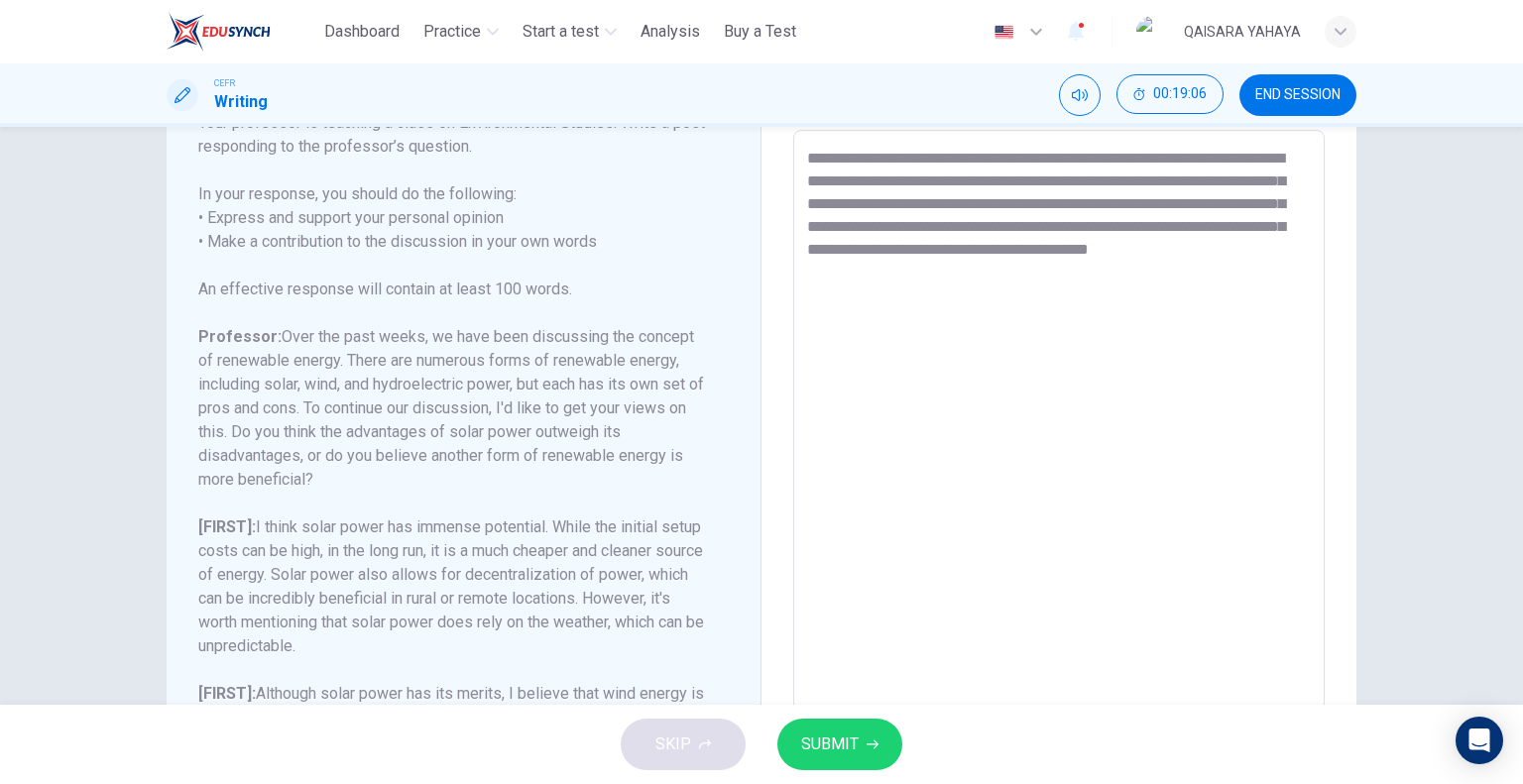 click on "**********" at bounding box center [1059, 461] 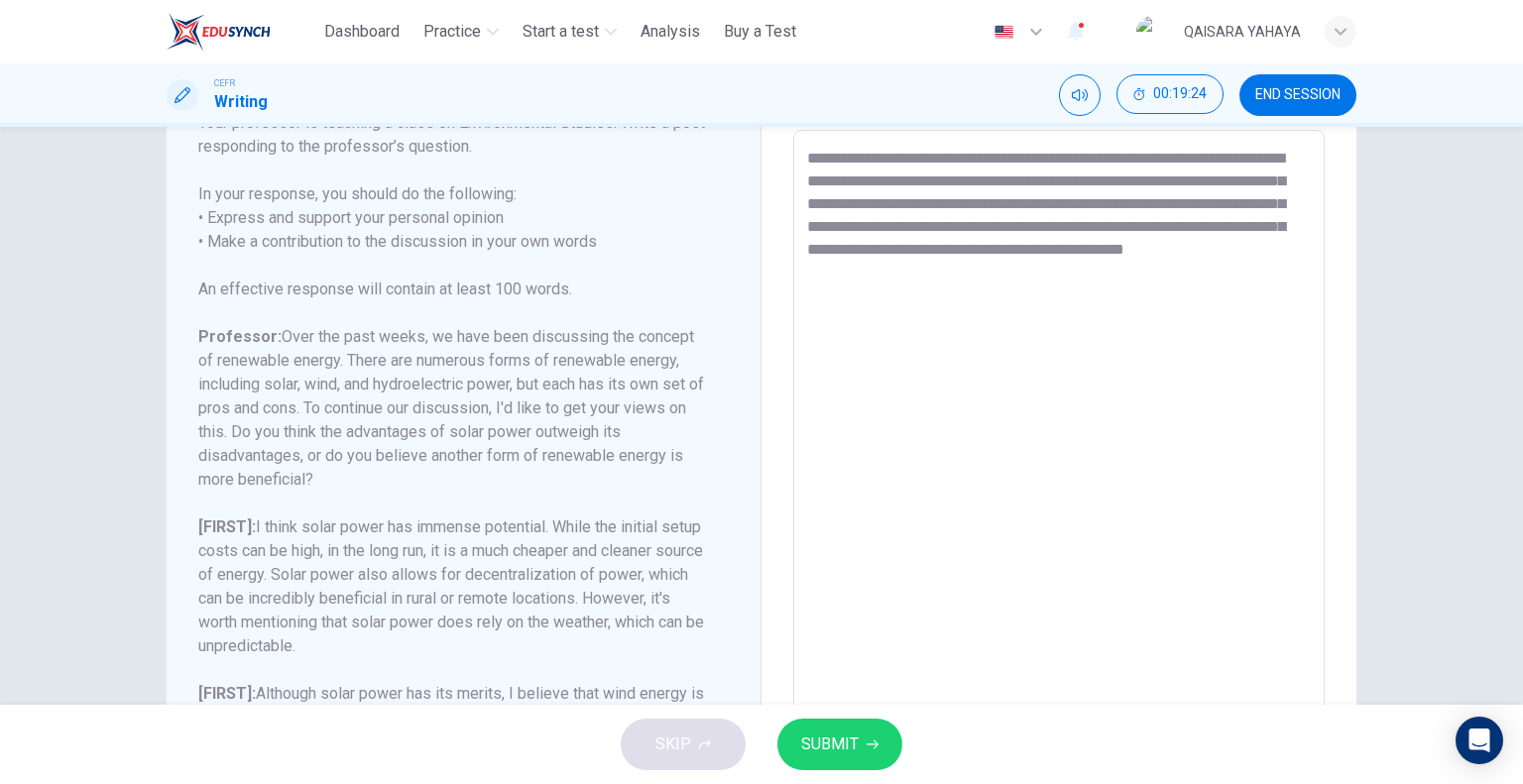 drag, startPoint x: 1296, startPoint y: 204, endPoint x: 1226, endPoint y: 211, distance: 70.34913 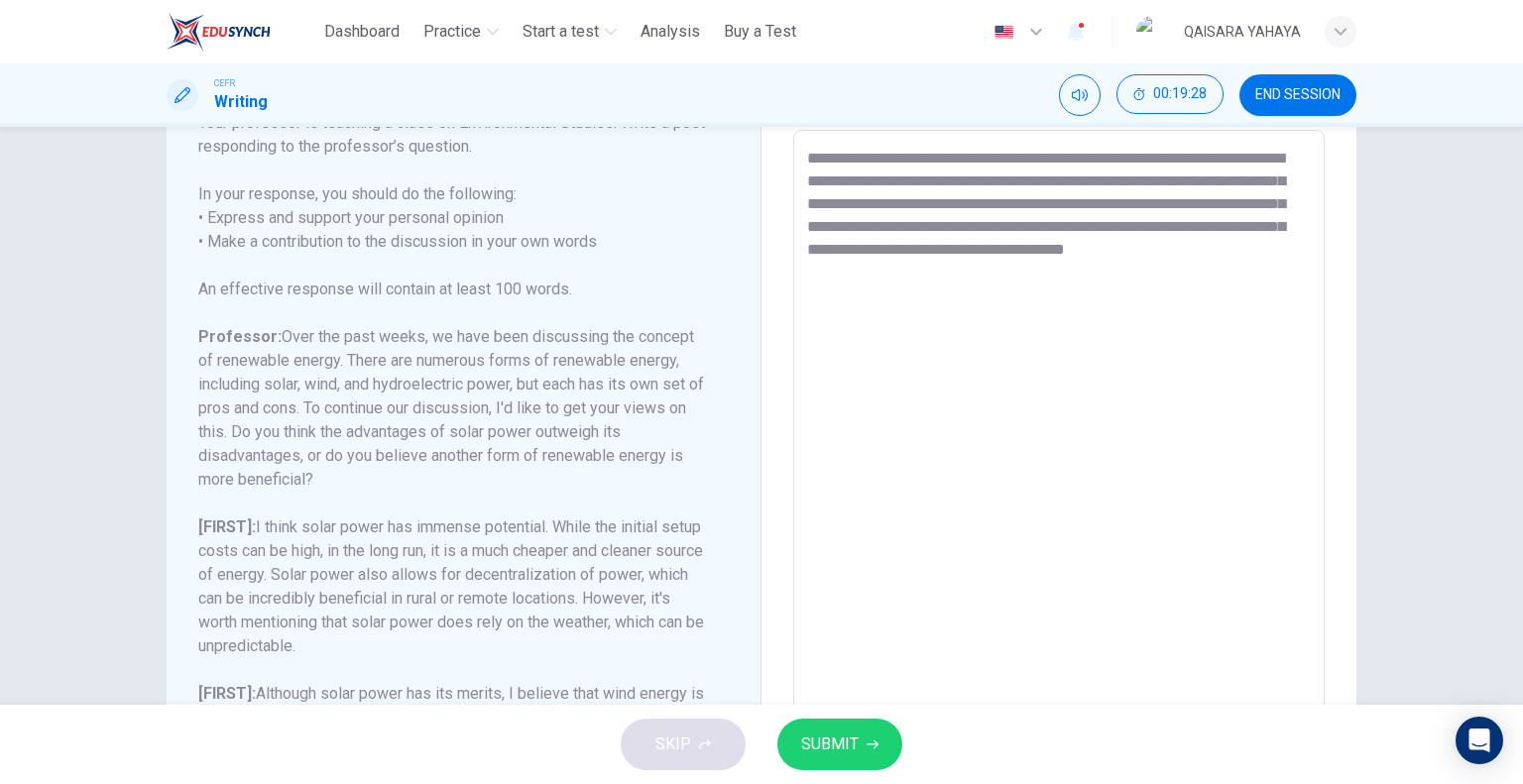 click on "**********" at bounding box center [1059, 461] 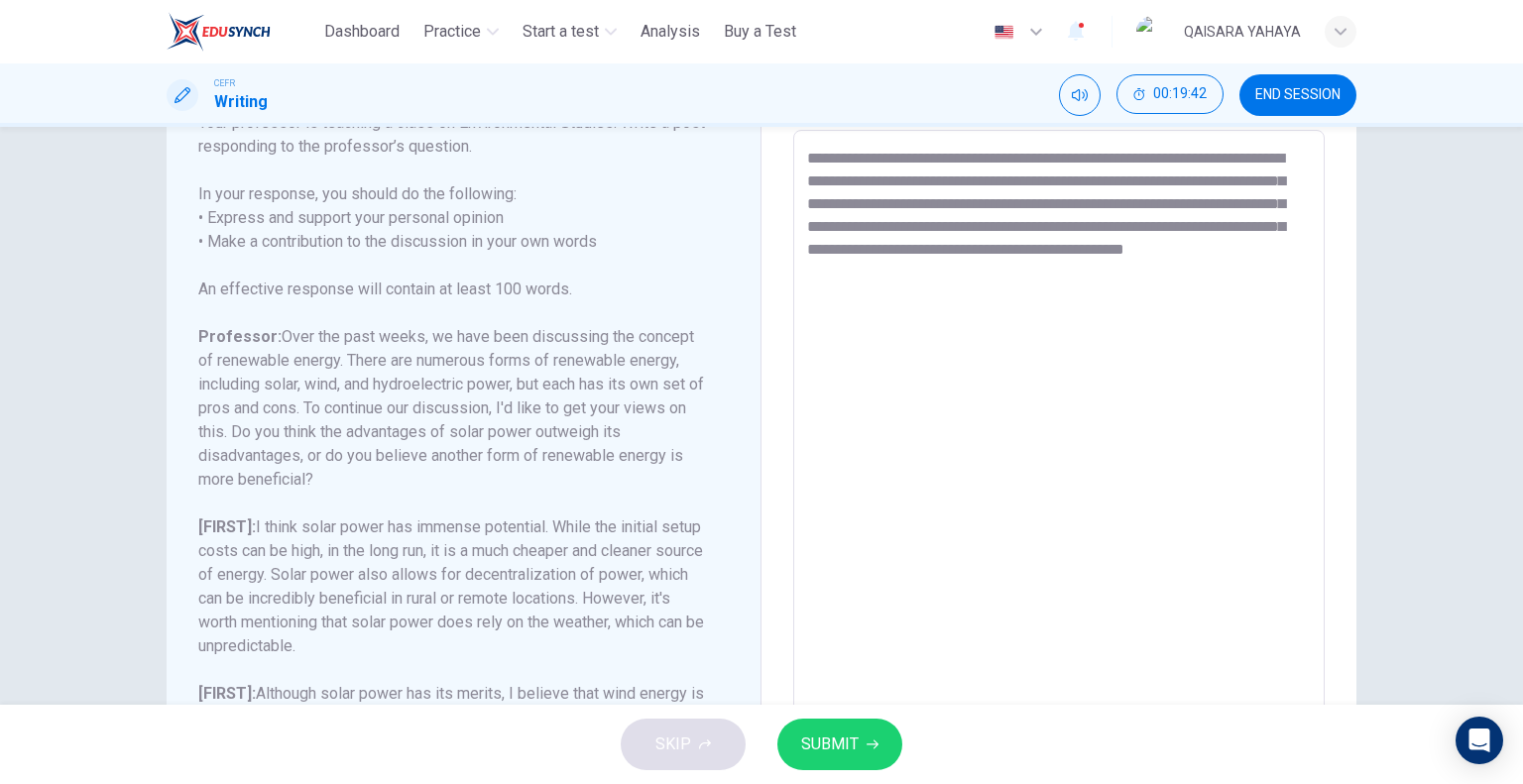 click on "**********" at bounding box center [1059, 461] 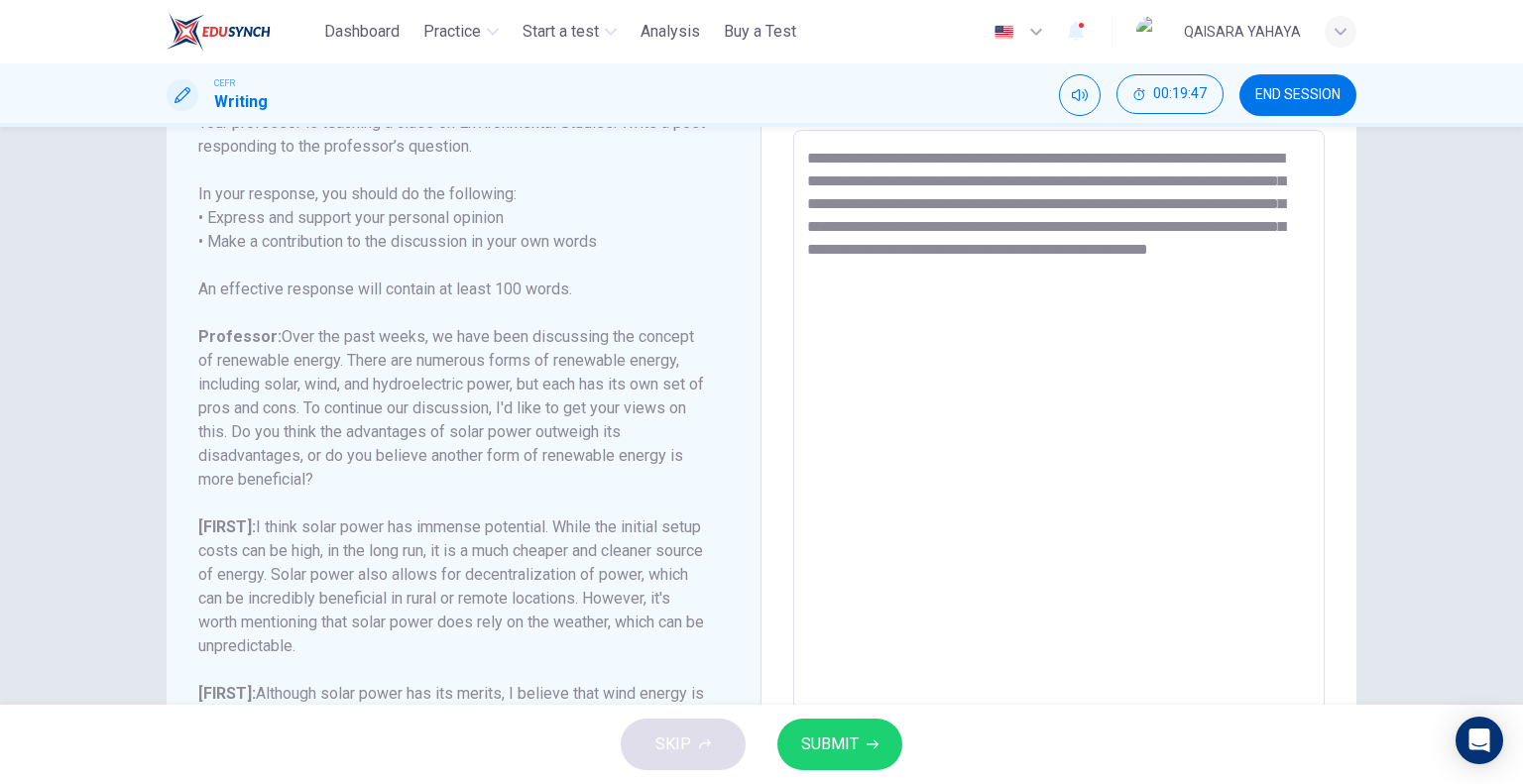 click on "**********" at bounding box center (1059, 461) 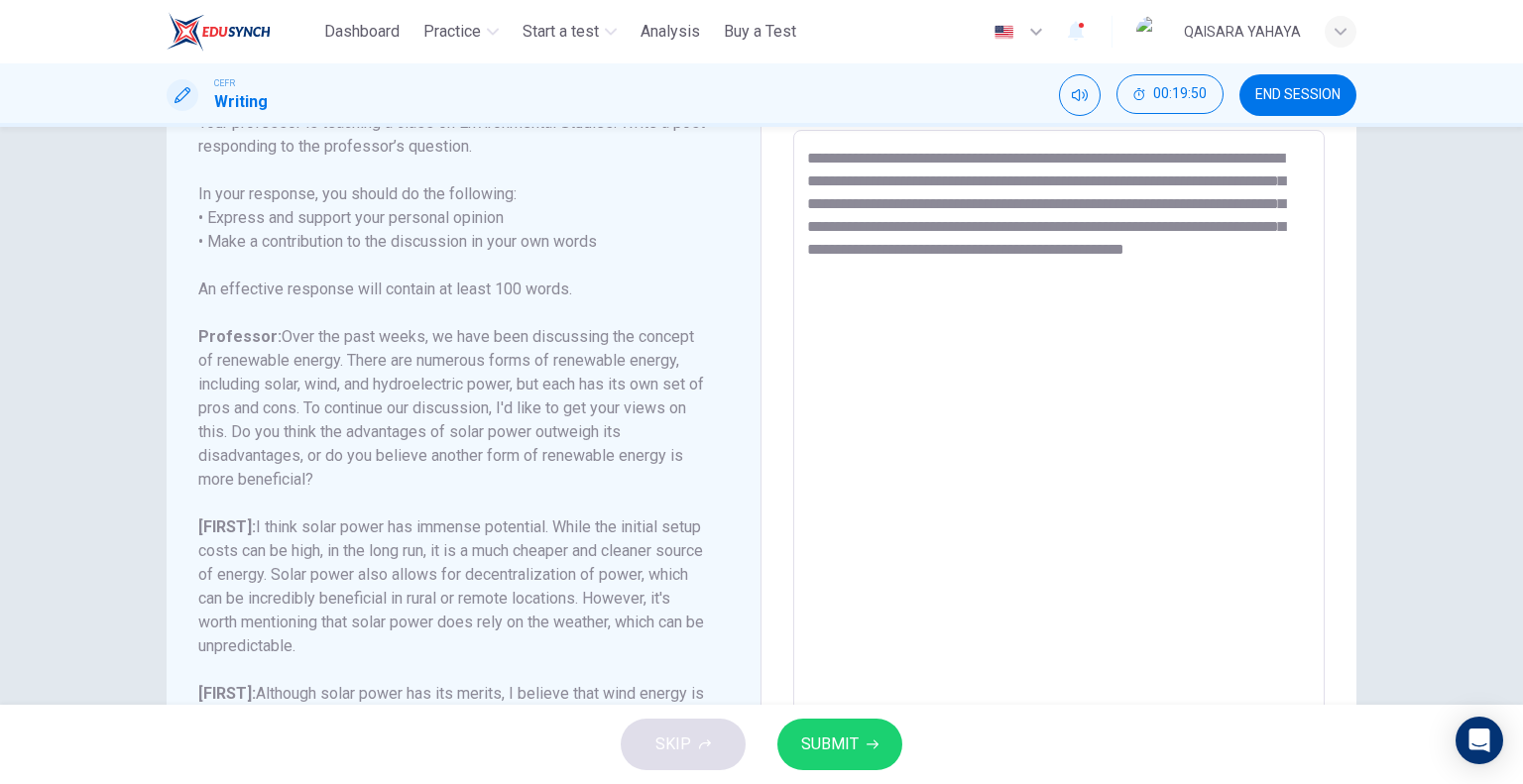 click on "**********" at bounding box center (1059, 461) 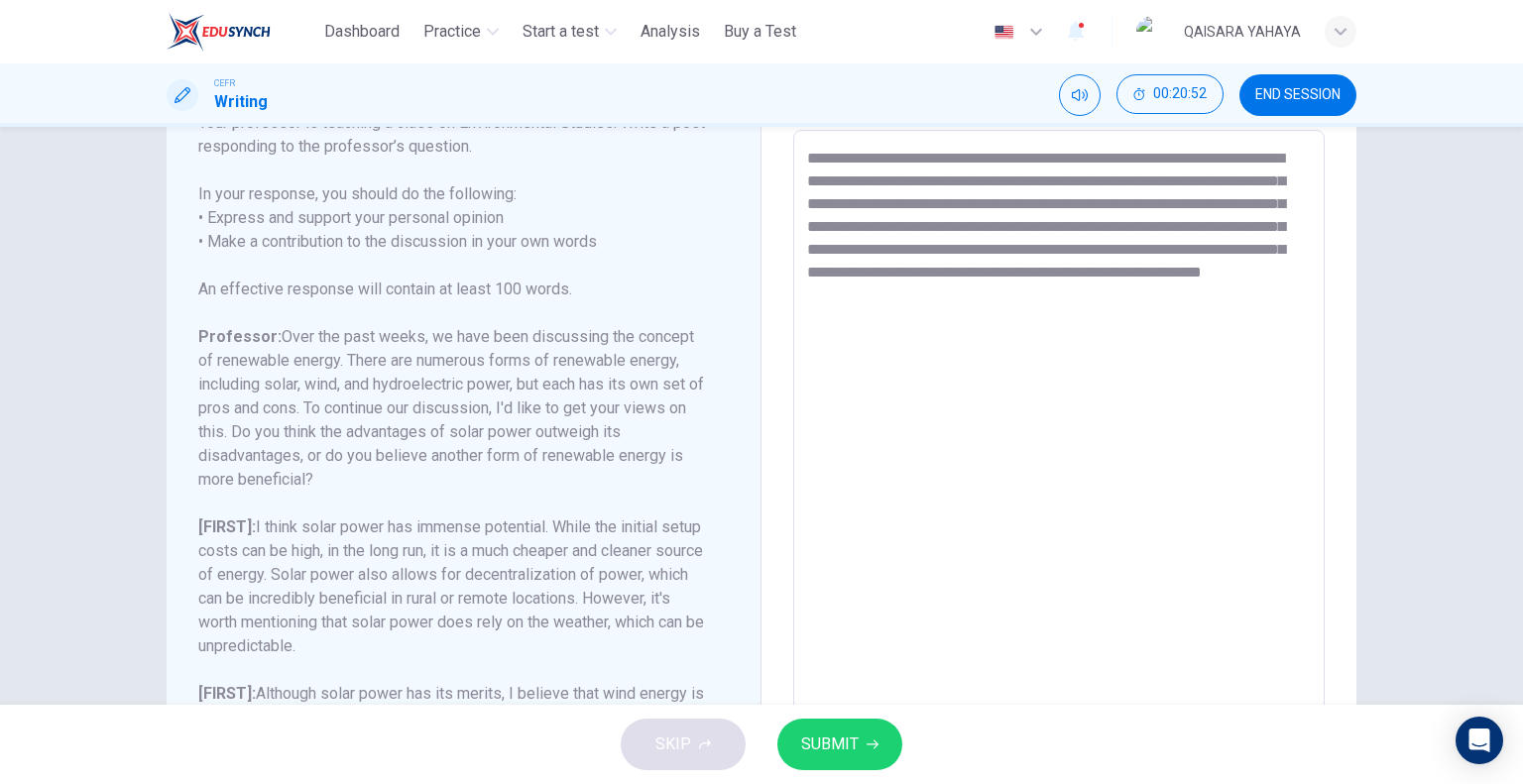 click on "Professor:  Over the past weeks, we have been discussing the concept of renewable energy. There are numerous forms of renewable energy, including solar, wind, and hydroelectric power, but each has its own set of pros and cons. To continue our discussion, I'd like to get your views on this. Do you think the advantages of solar power outweigh its disadvantages, or do you believe another form of renewable energy is more beneficial?" at bounding box center (451, 408) 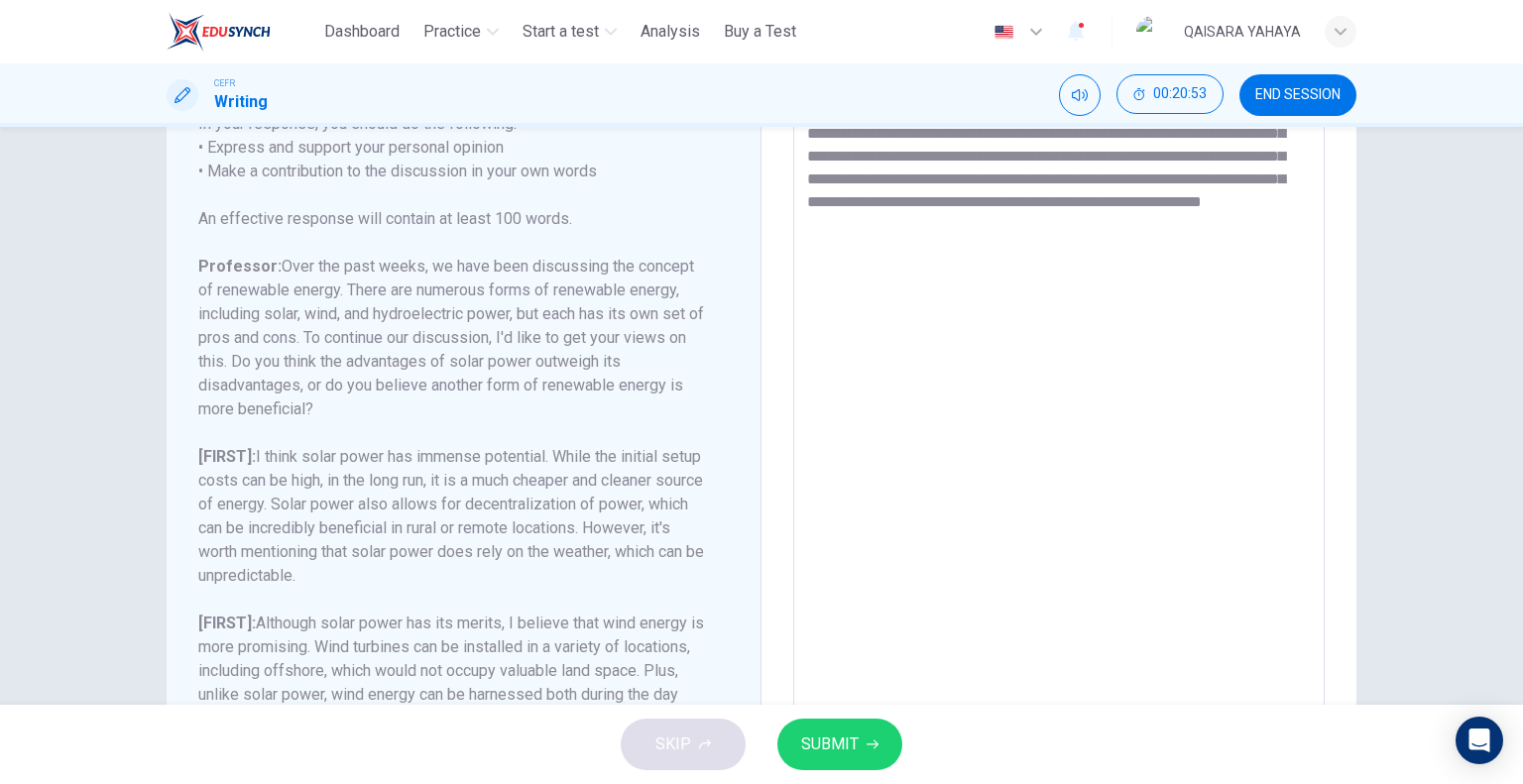 scroll, scrollTop: 304, scrollLeft: 0, axis: vertical 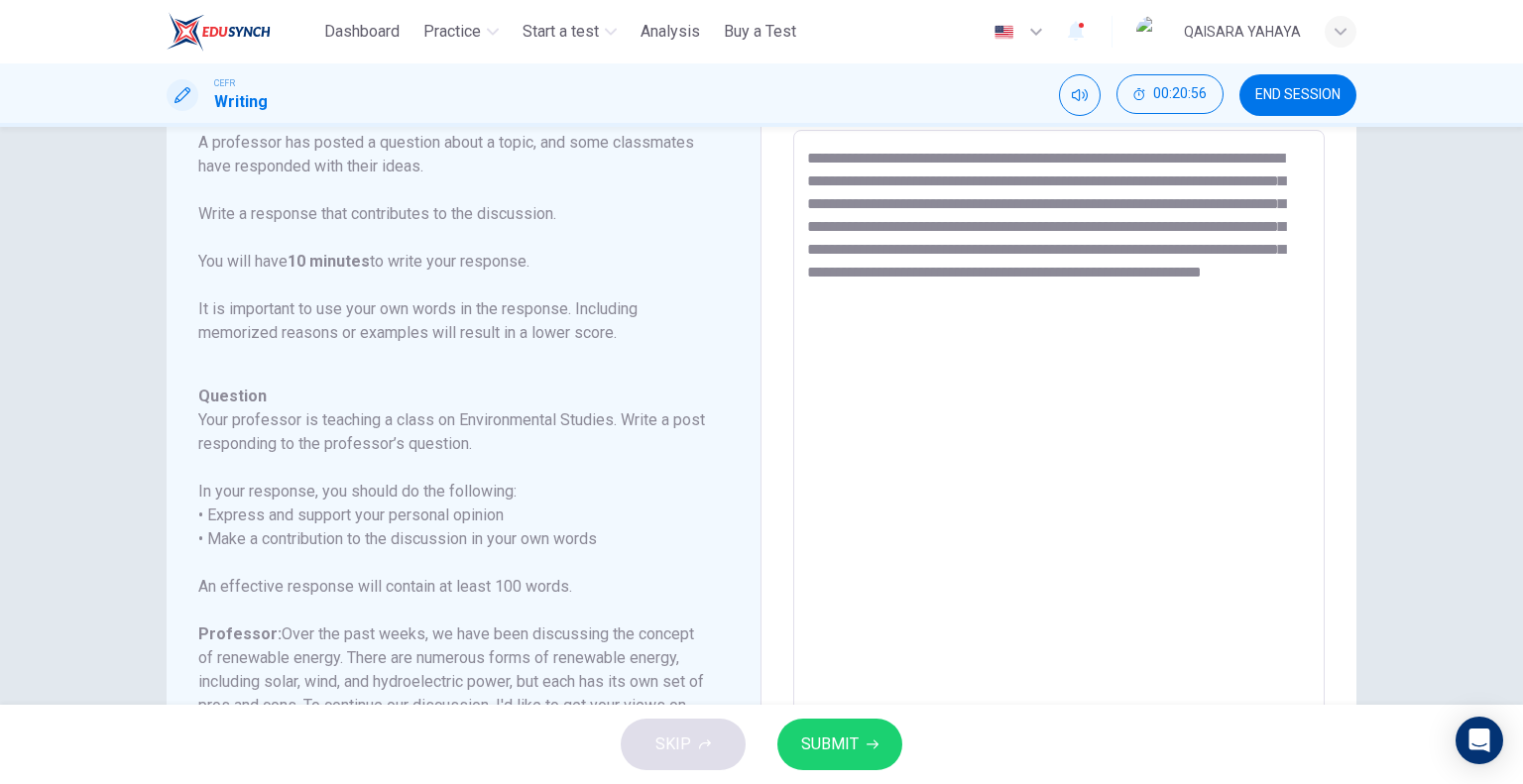 click on "**********" at bounding box center [1059, 461] 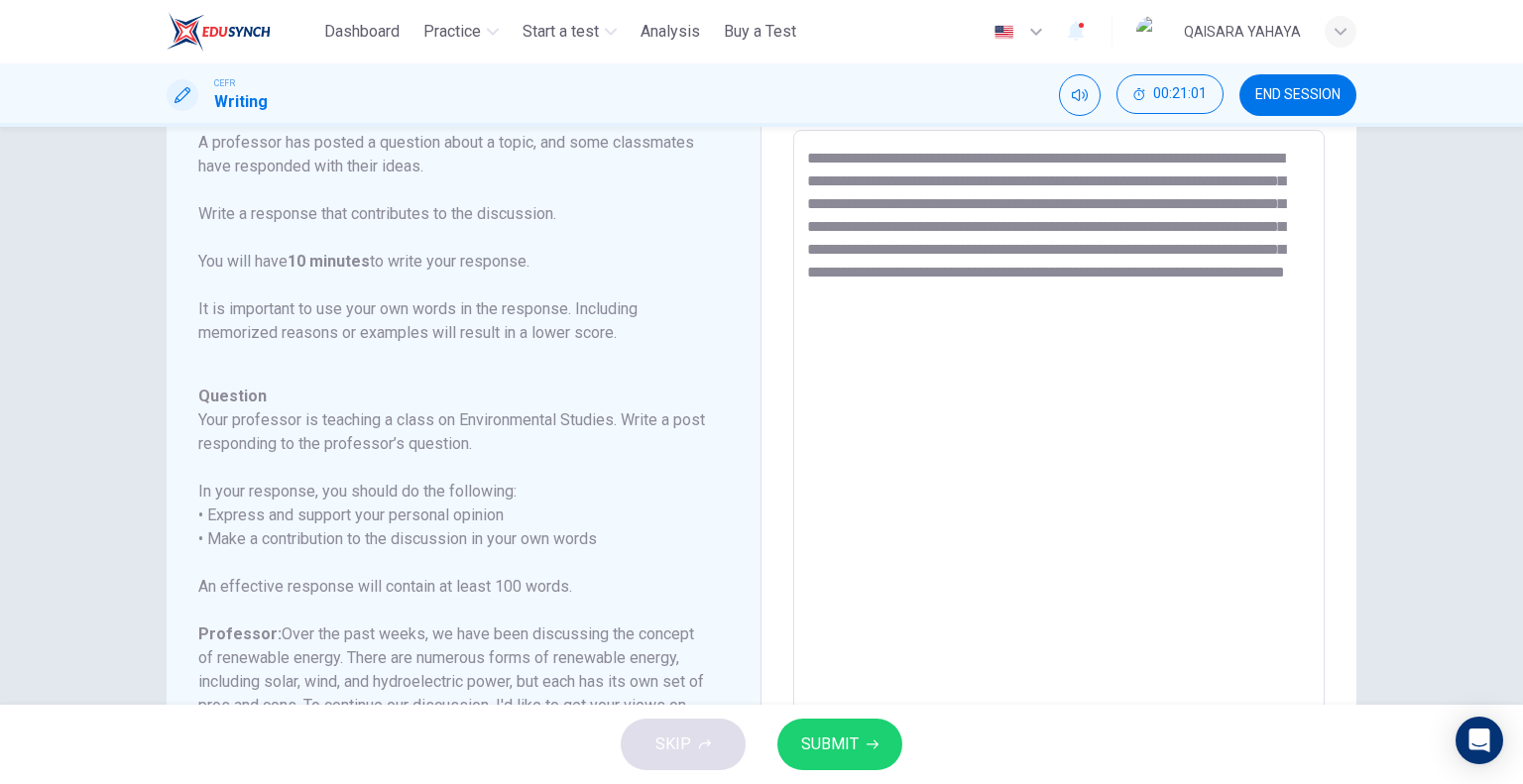 click on "**********" at bounding box center [1059, 461] 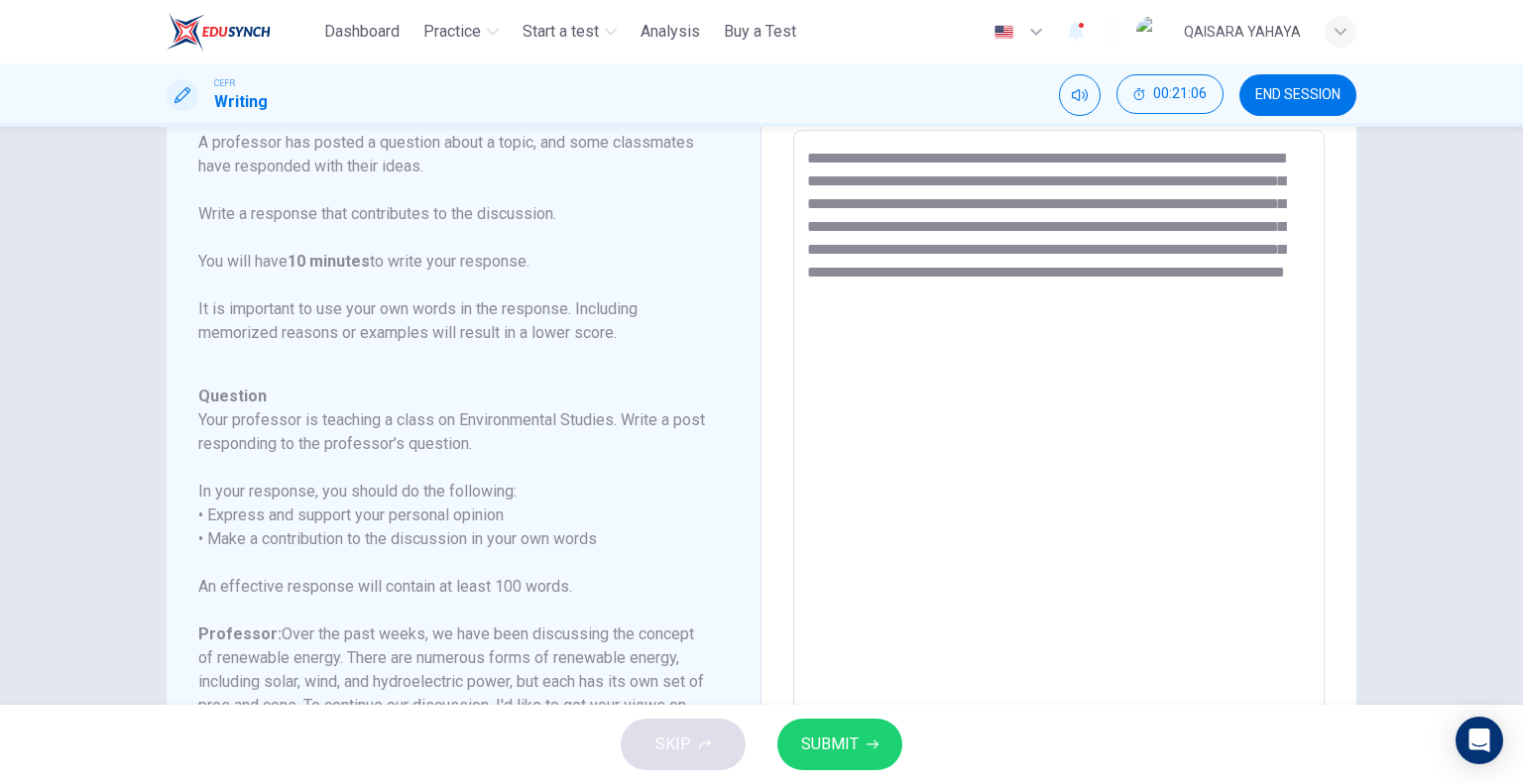 click on "**********" at bounding box center [1059, 461] 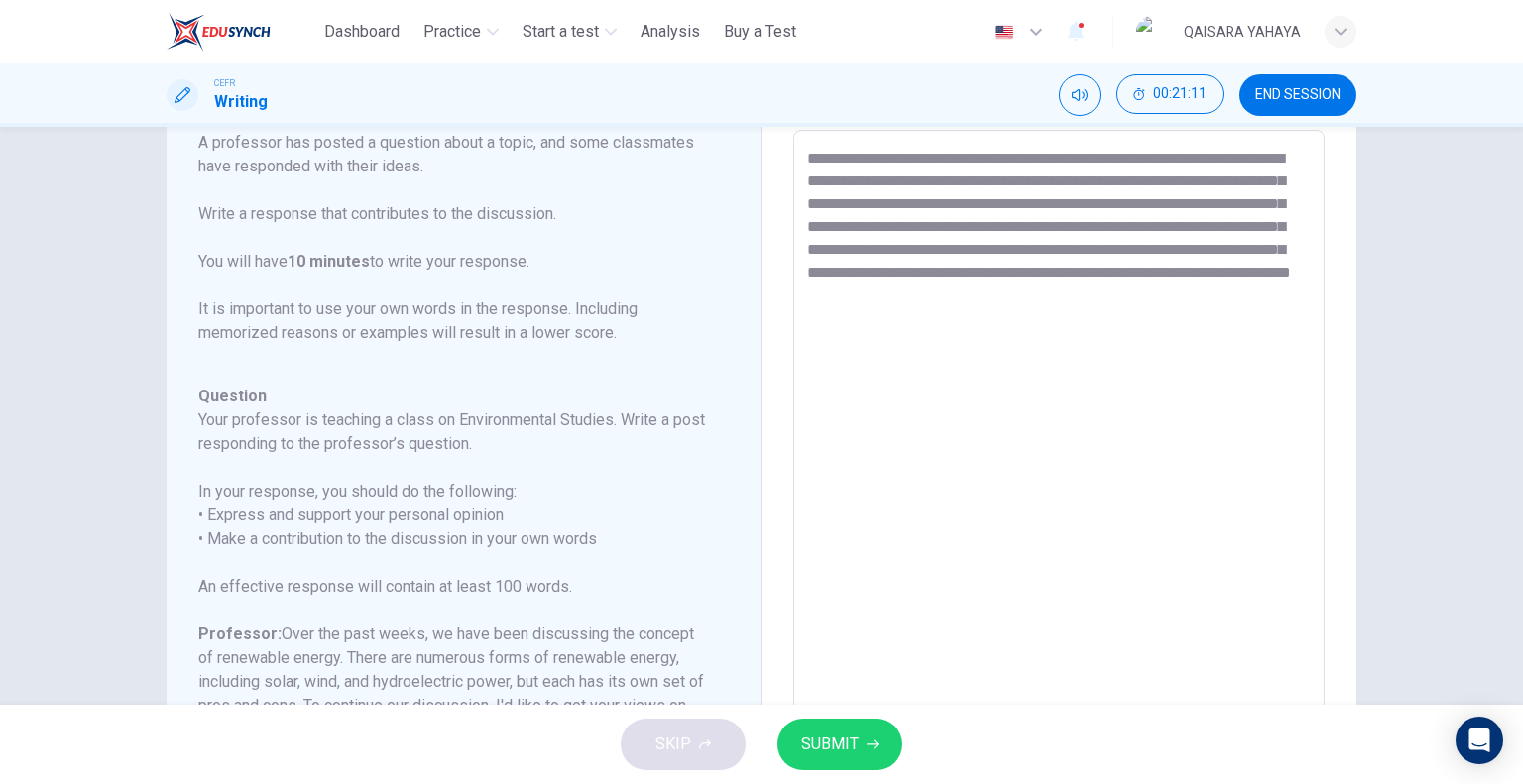 click on "**********" at bounding box center [1059, 461] 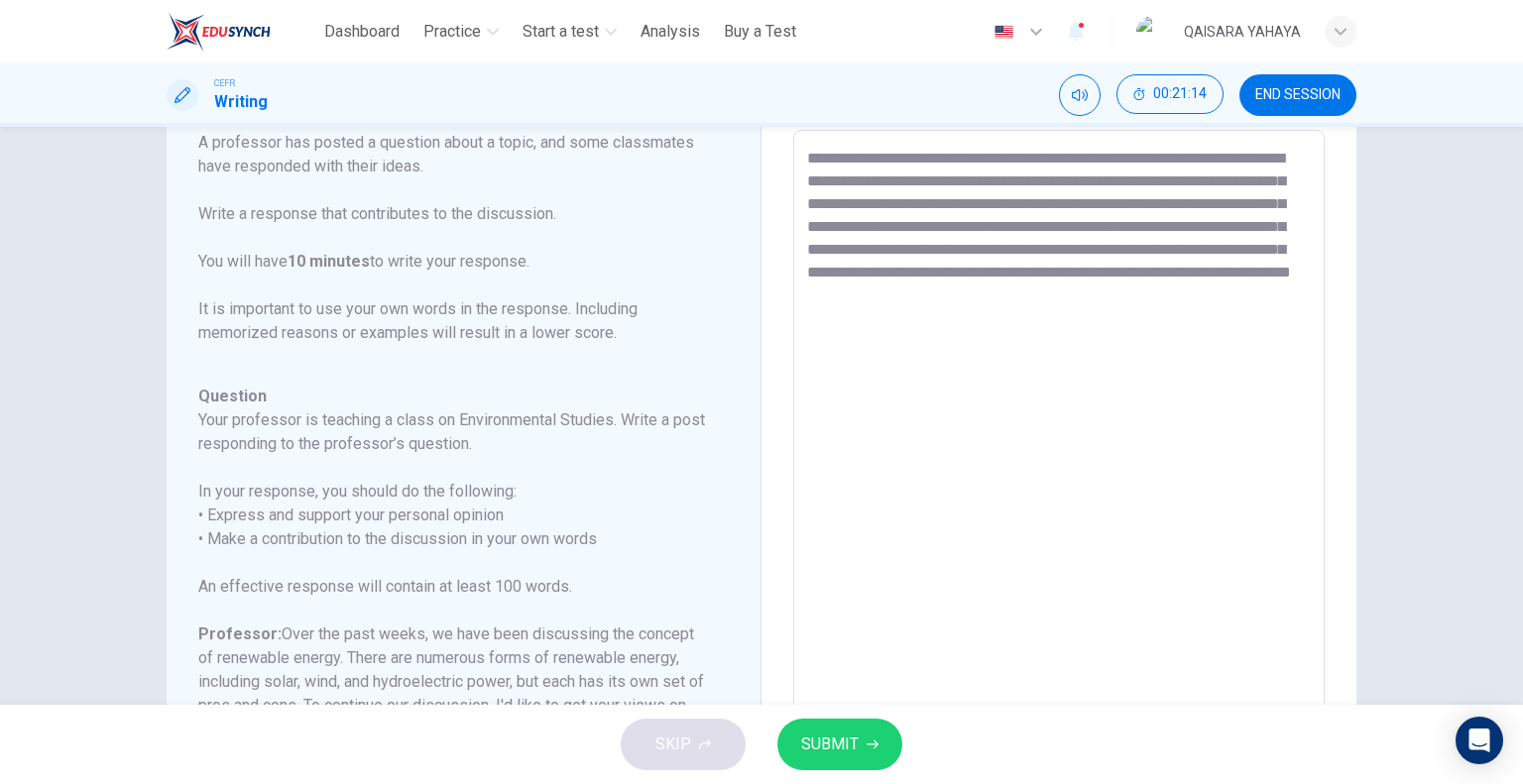 click on "**********" at bounding box center [1059, 461] 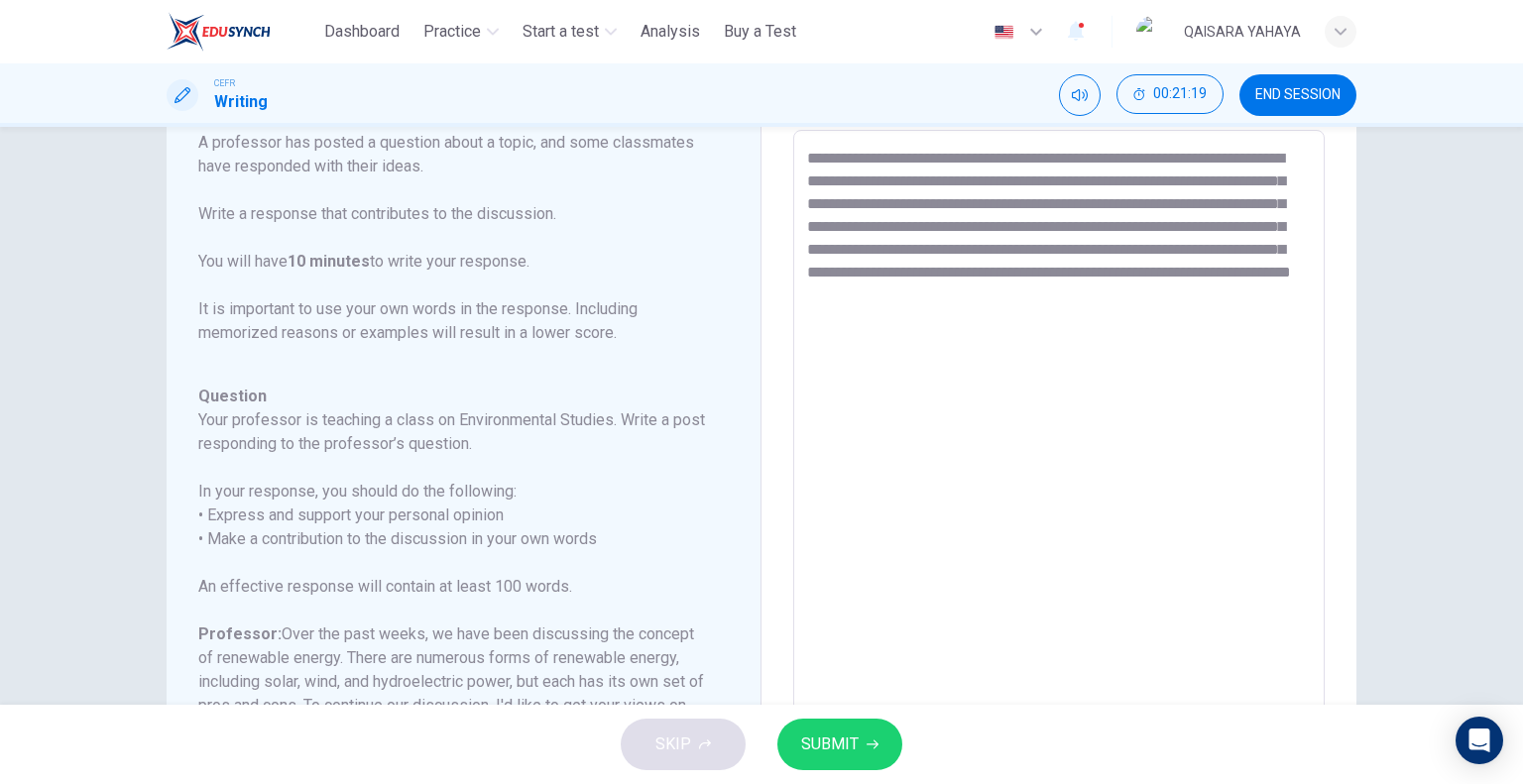 click on "**********" at bounding box center [1059, 461] 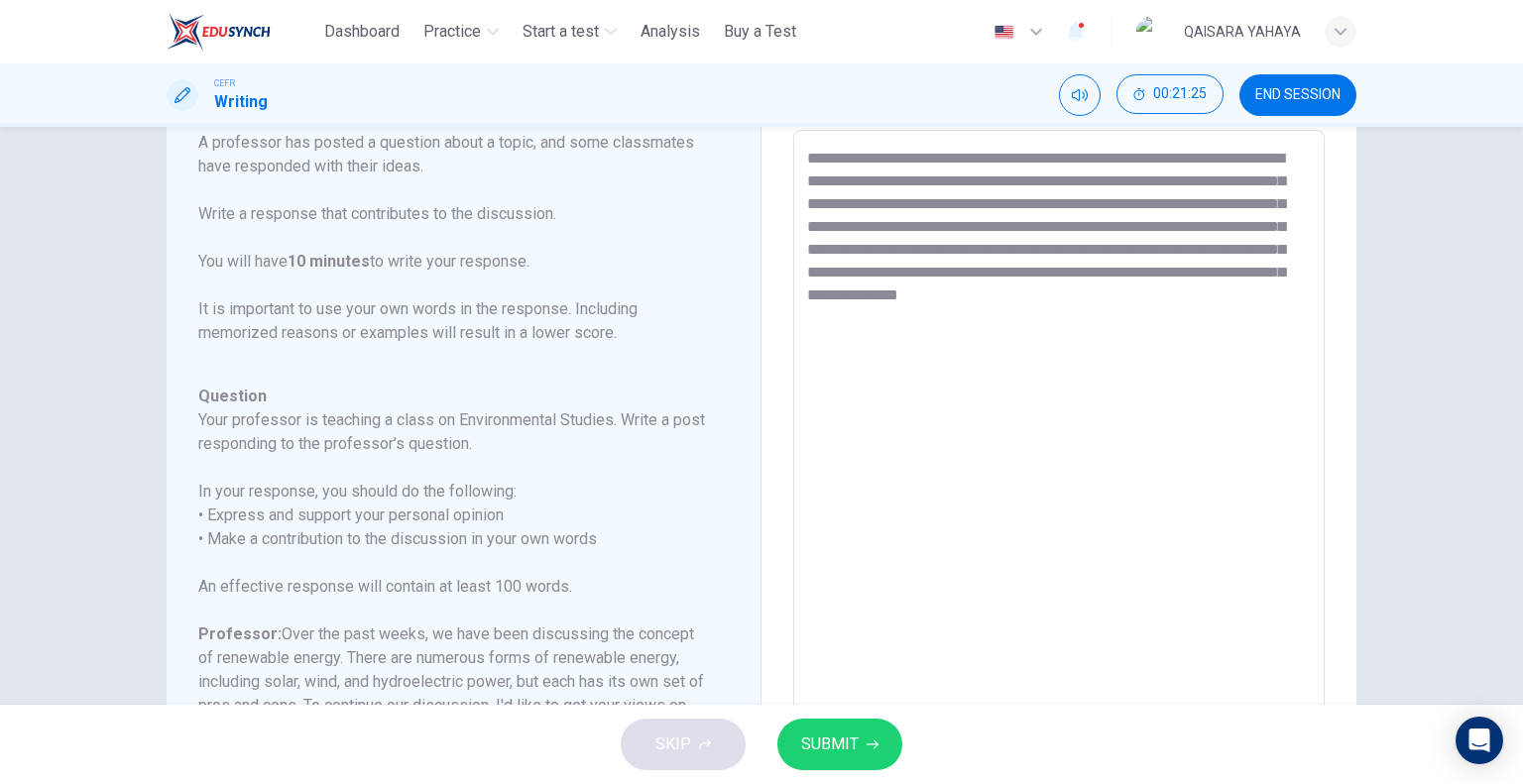 click on "**********" at bounding box center (1059, 461) 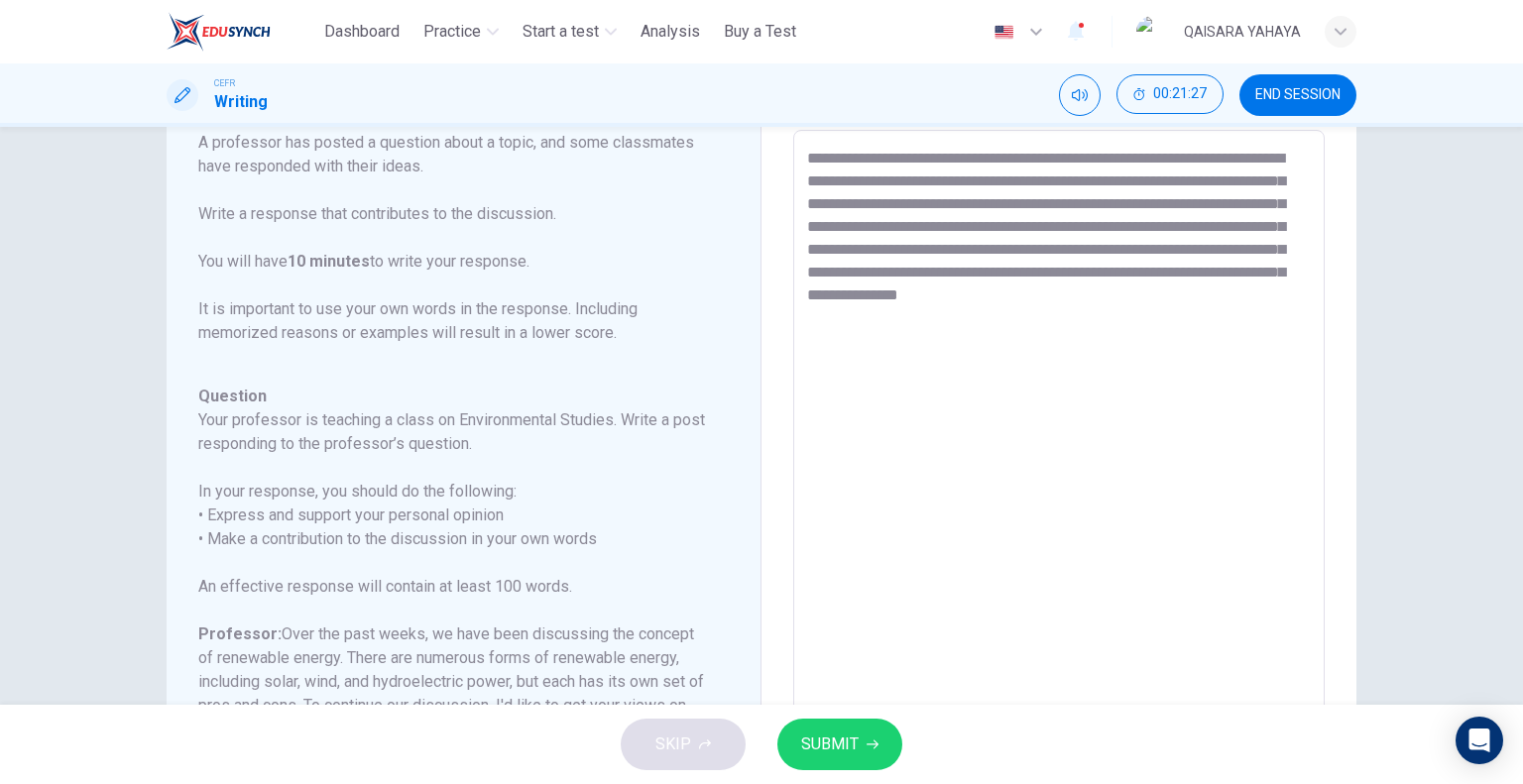 click on "**********" at bounding box center [1059, 461] 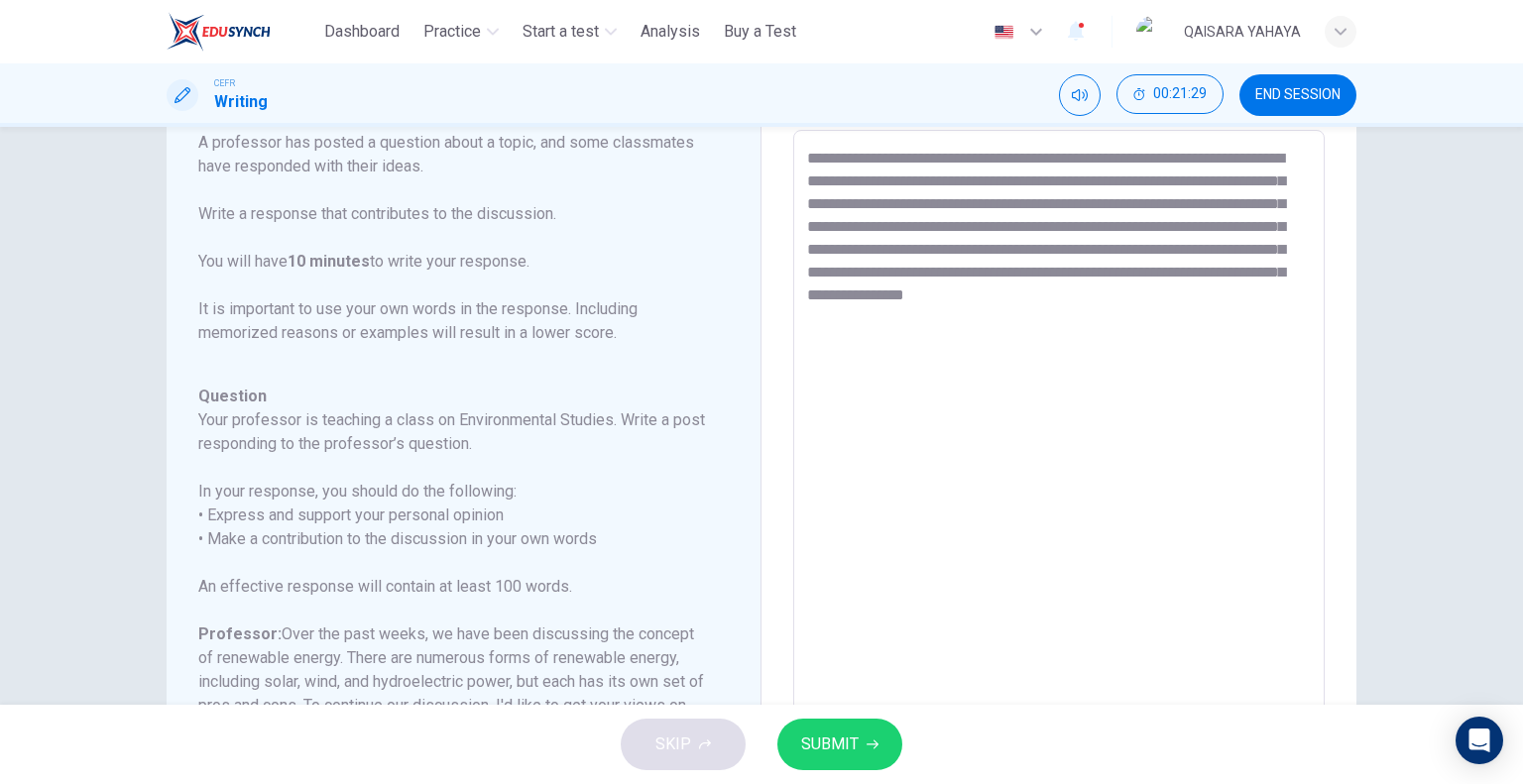 scroll, scrollTop: 7, scrollLeft: 0, axis: vertical 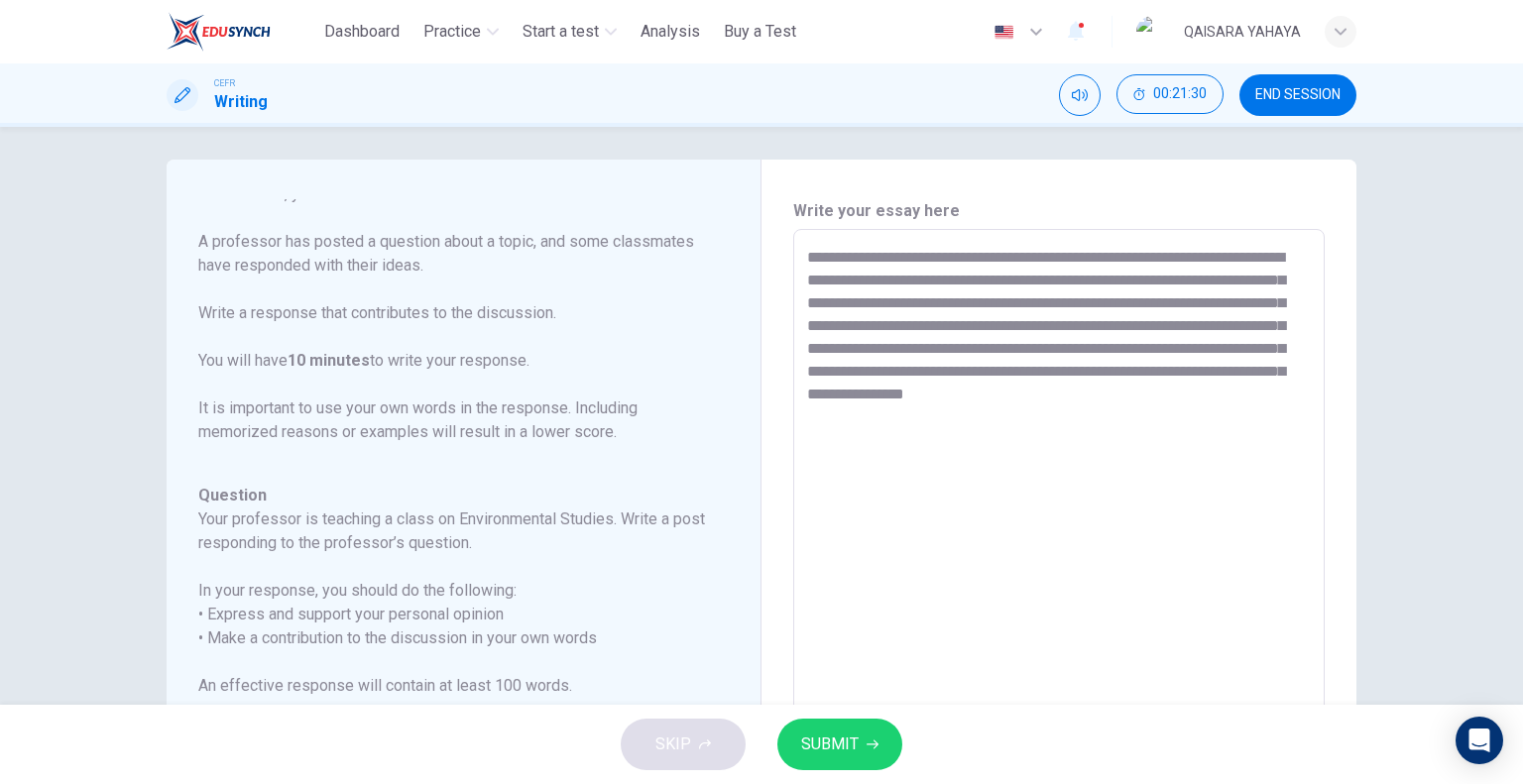 click on "**********" at bounding box center (1059, 560) 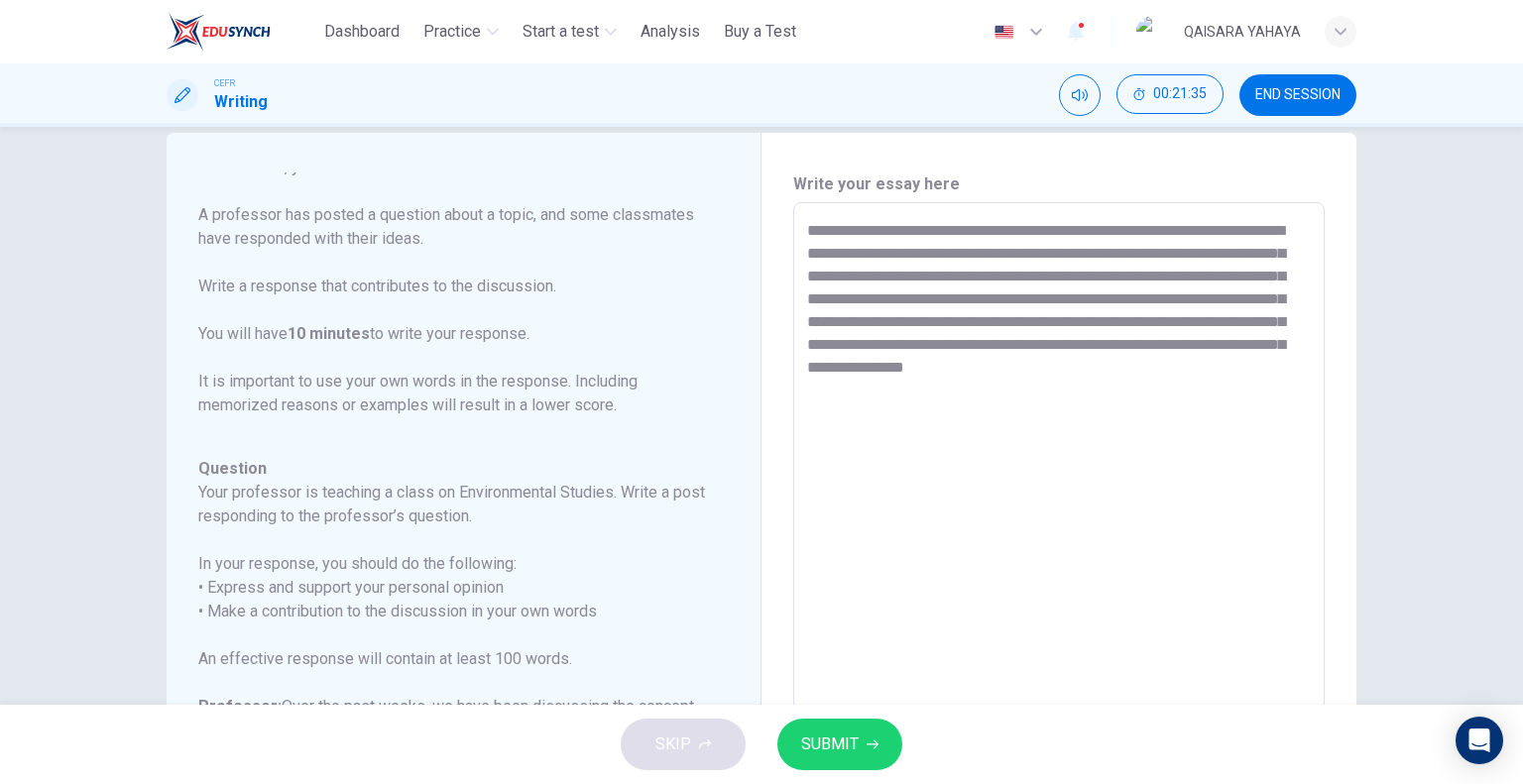 scroll, scrollTop: 7, scrollLeft: 0, axis: vertical 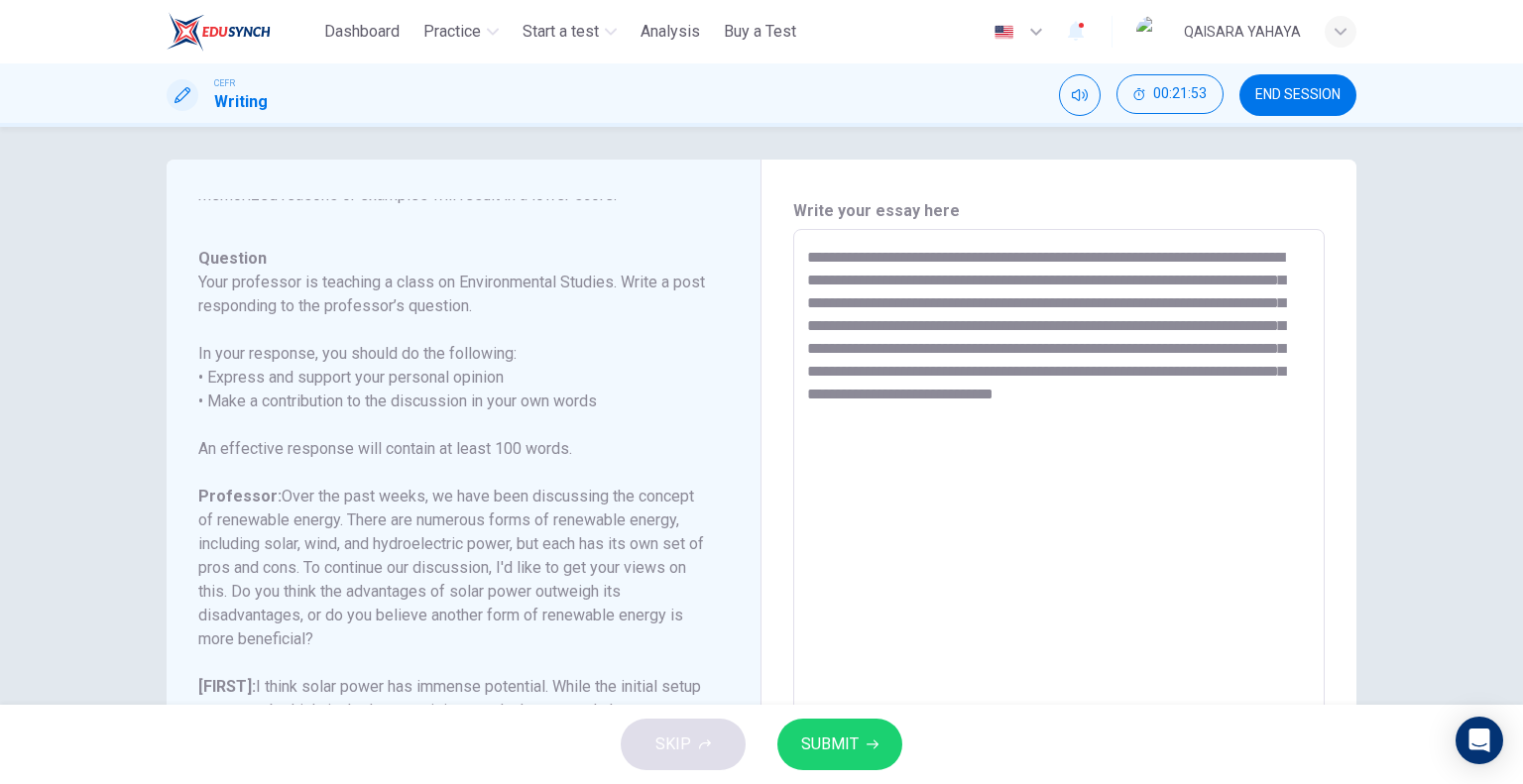 click on "**********" at bounding box center (1059, 560) 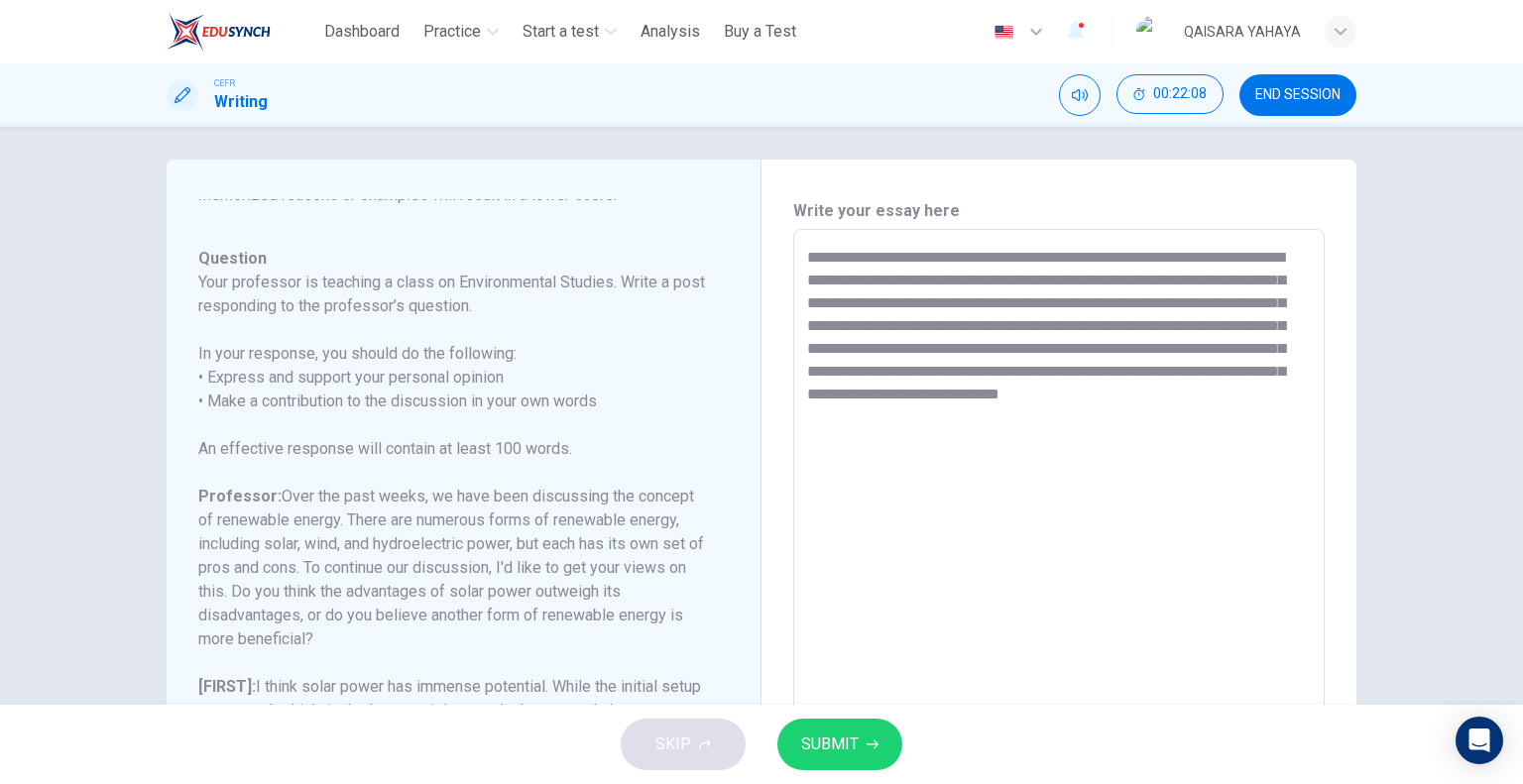 click on "**********" at bounding box center (1059, 560) 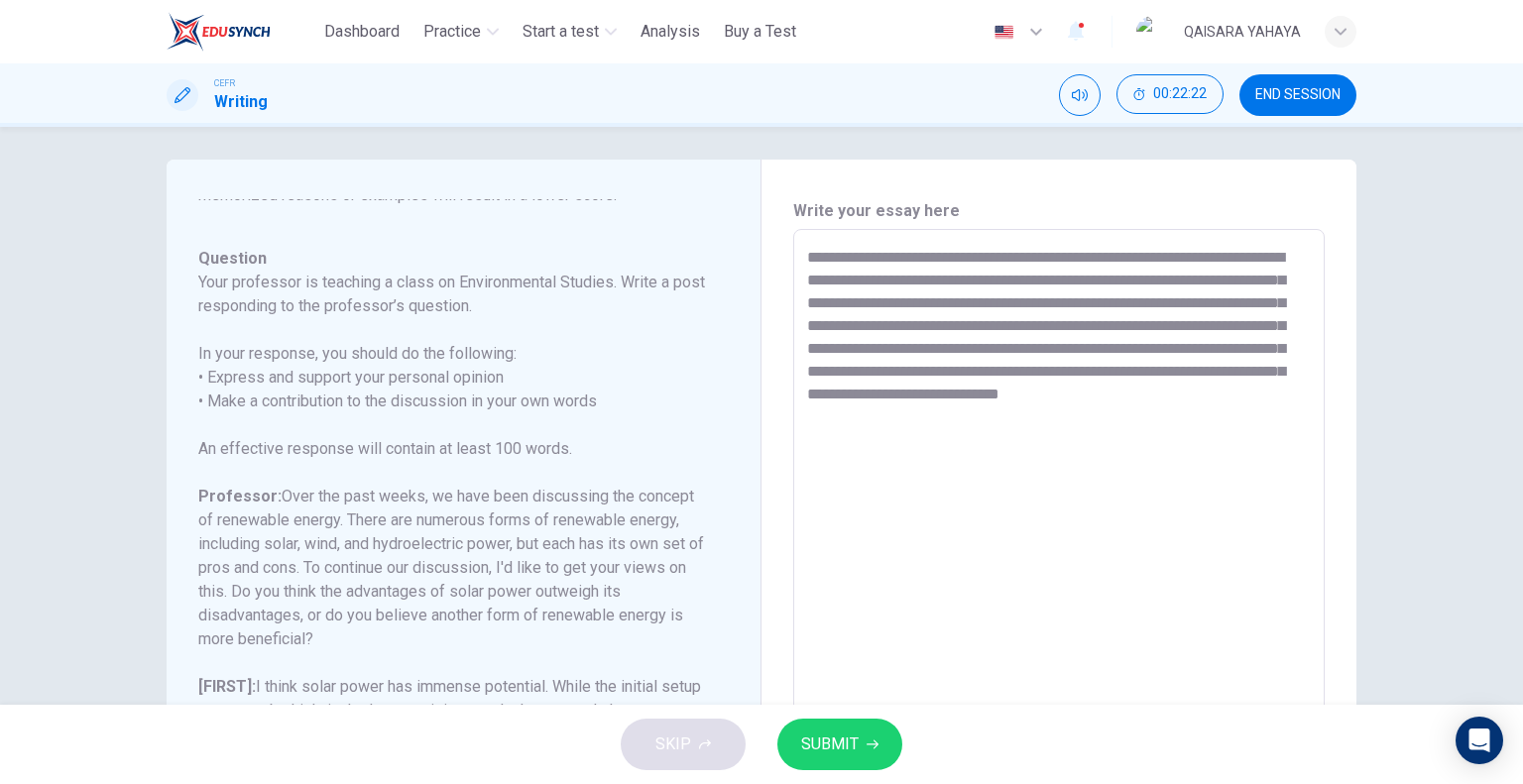click on "**********" at bounding box center [1059, 560] 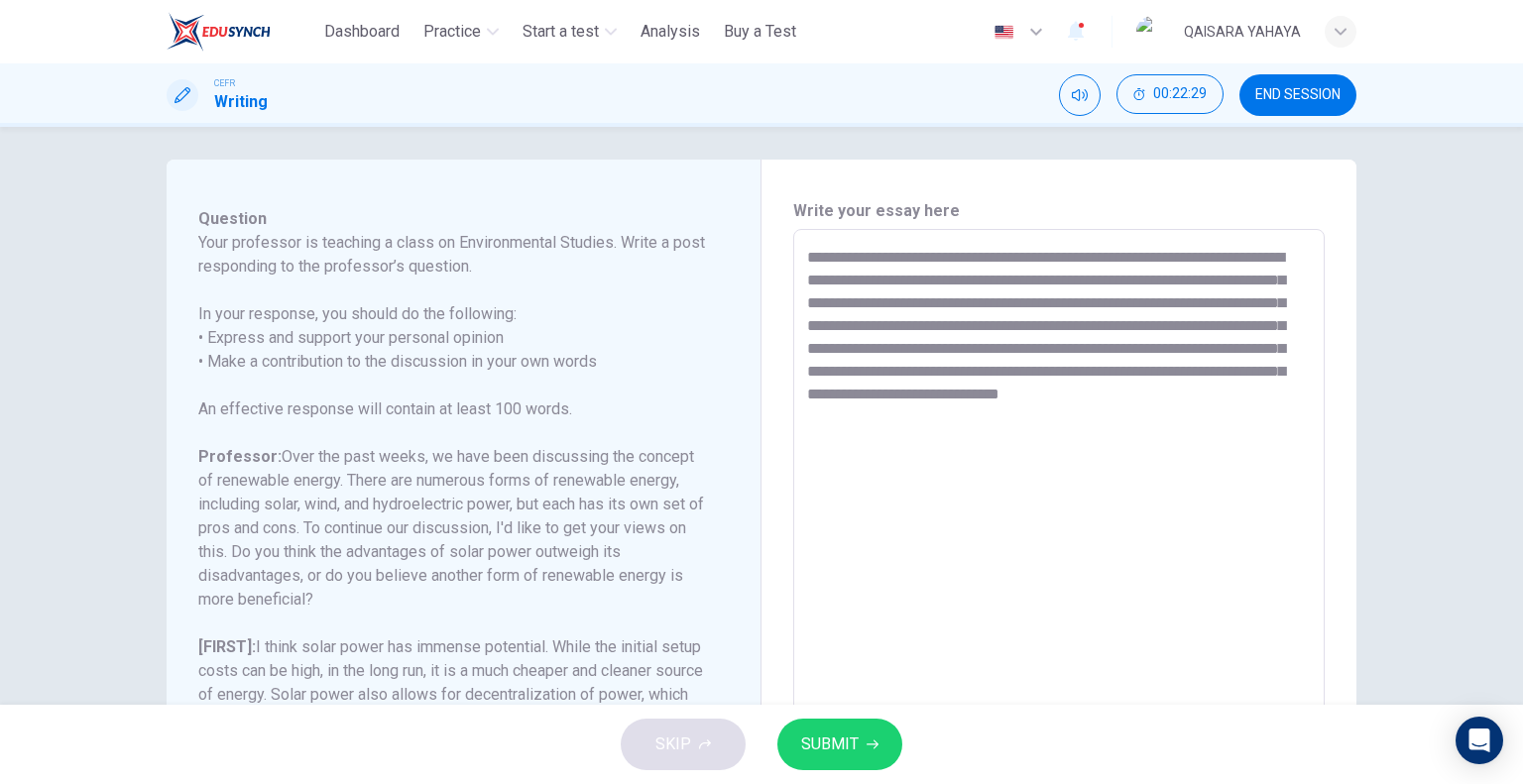 scroll, scrollTop: 433, scrollLeft: 0, axis: vertical 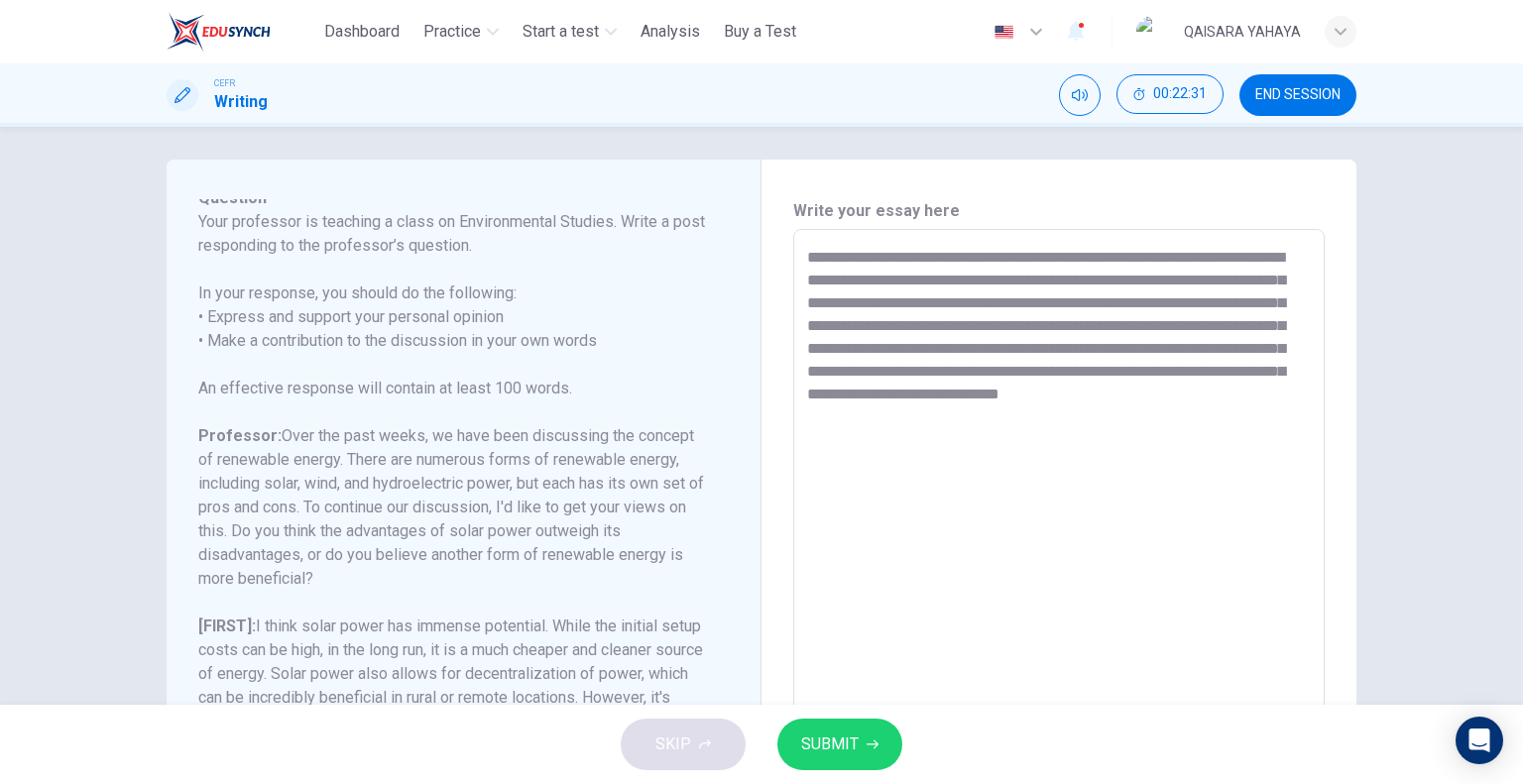 click on "Professor:  Over the past weeks, we have been discussing the concept of renewable energy. There are numerous forms of renewable energy, including solar, wind, and hydroelectric power, but each has its own set of pros and cons. To continue our discussion, I'd like to get your views on this. Do you think the advantages of solar power outweigh its disadvantages, or do you believe another form of renewable energy is more beneficial?" at bounding box center (451, 507) 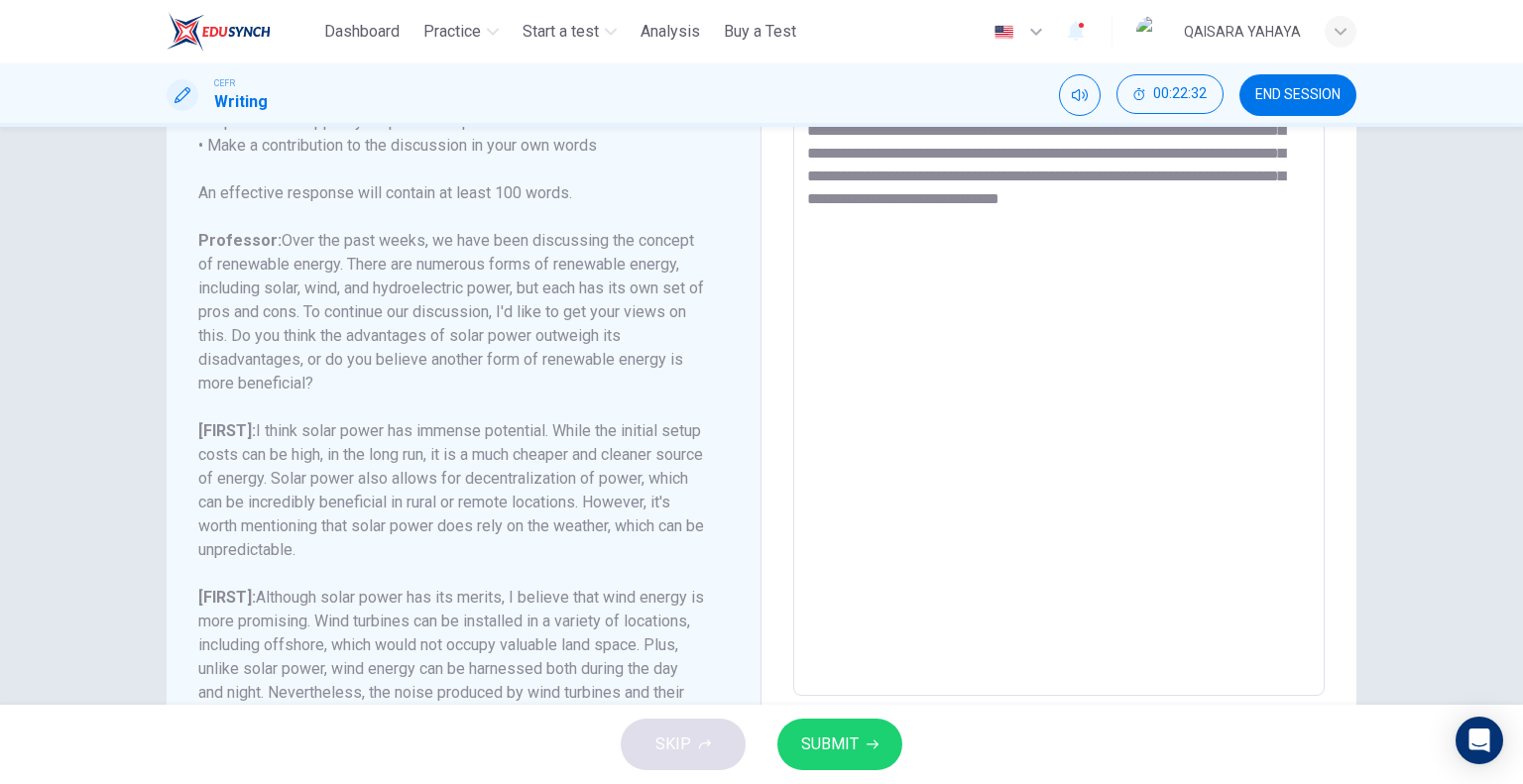 scroll, scrollTop: 205, scrollLeft: 0, axis: vertical 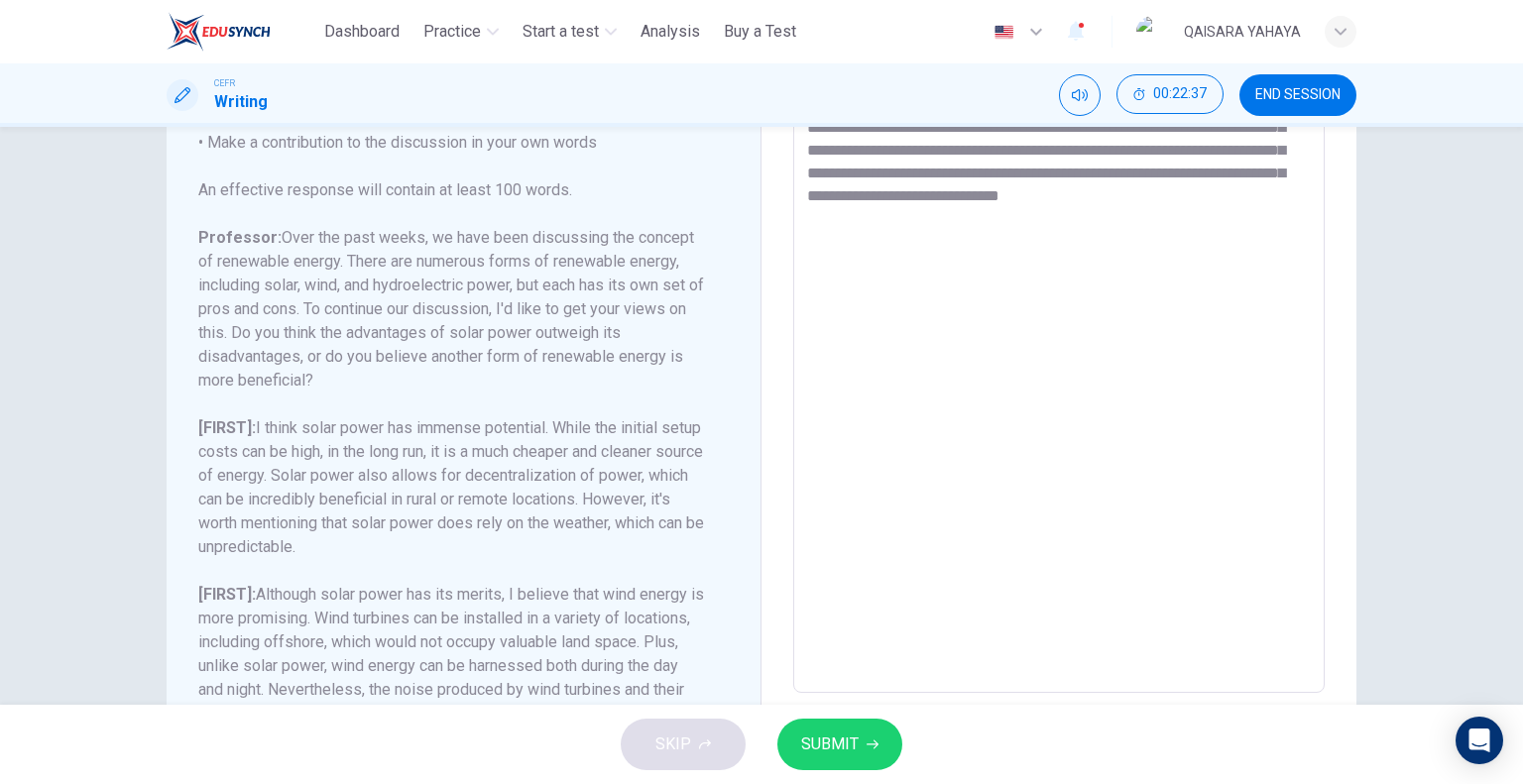 click on "**********" at bounding box center [1059, 362] 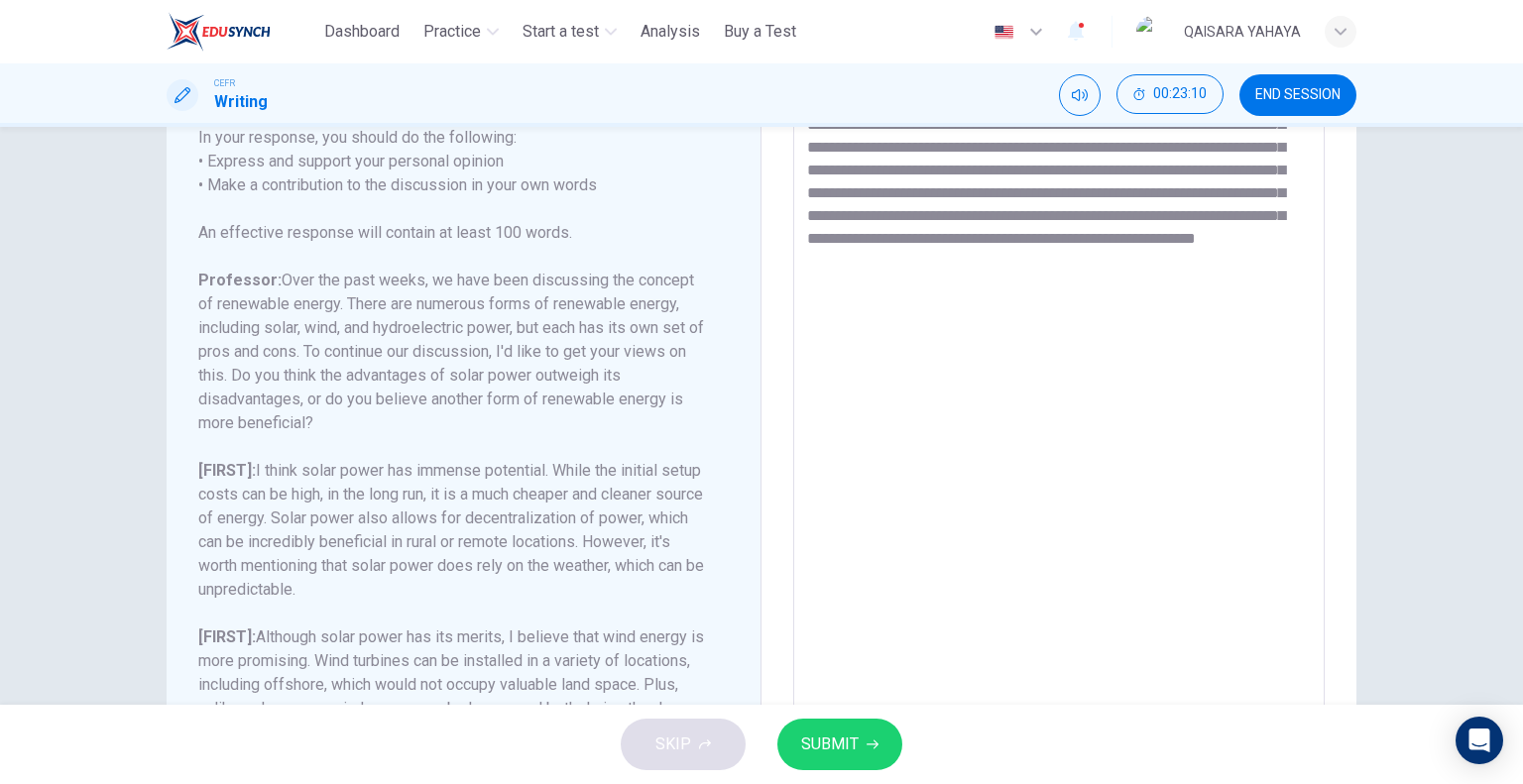 scroll, scrollTop: 166, scrollLeft: 0, axis: vertical 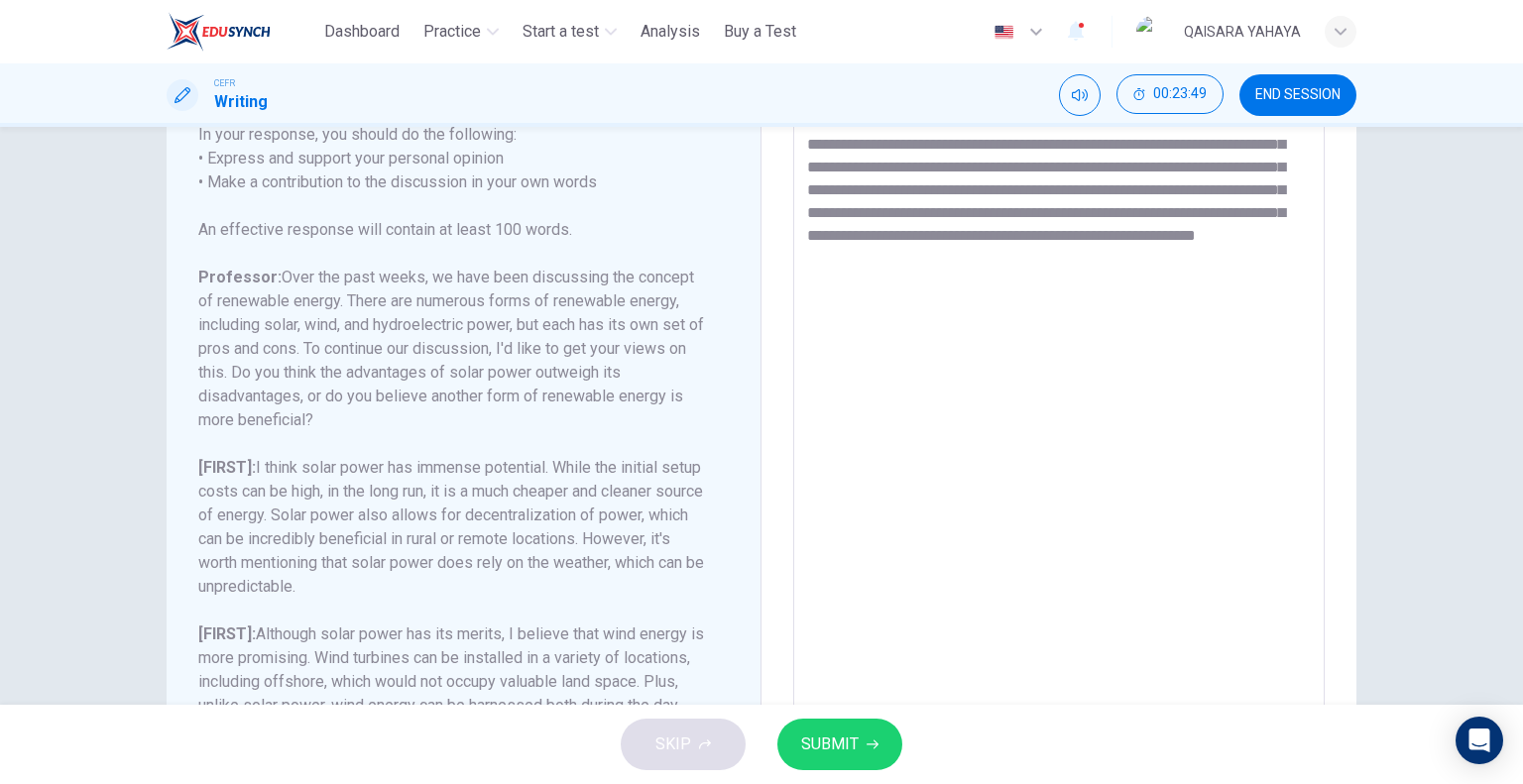 click on "**********" at bounding box center (1059, 401) 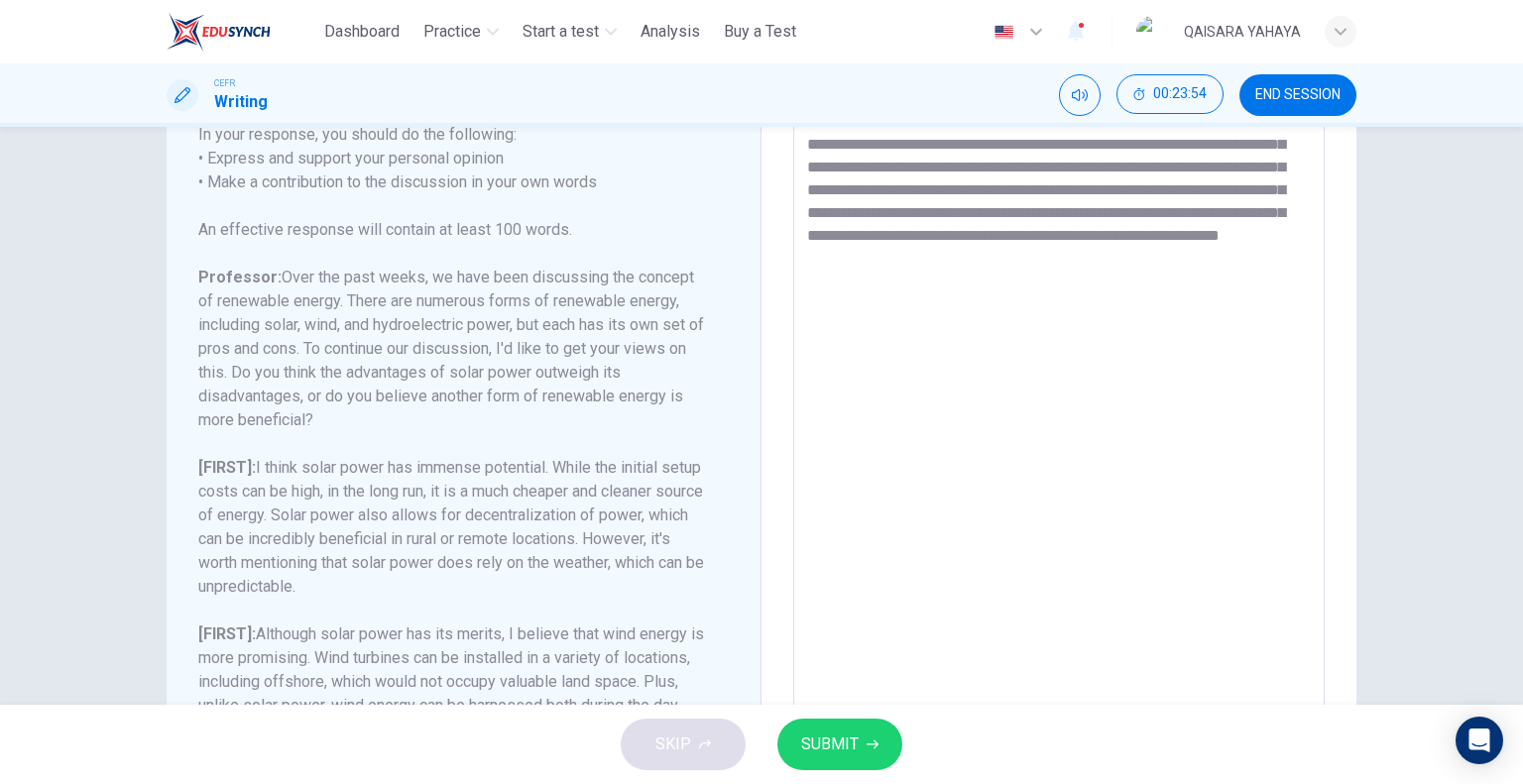 click on "**********" at bounding box center [1059, 401] 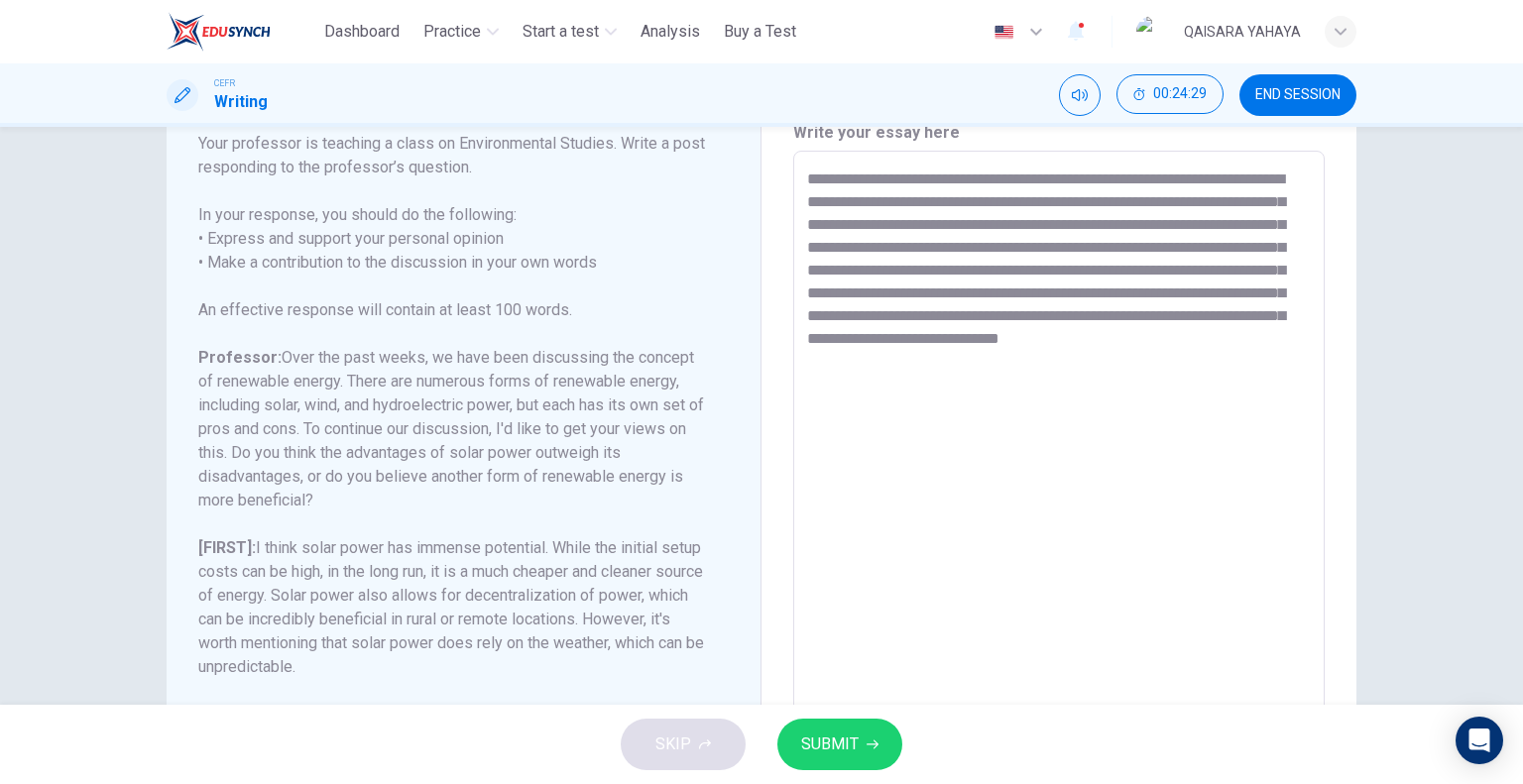 scroll, scrollTop: 83, scrollLeft: 0, axis: vertical 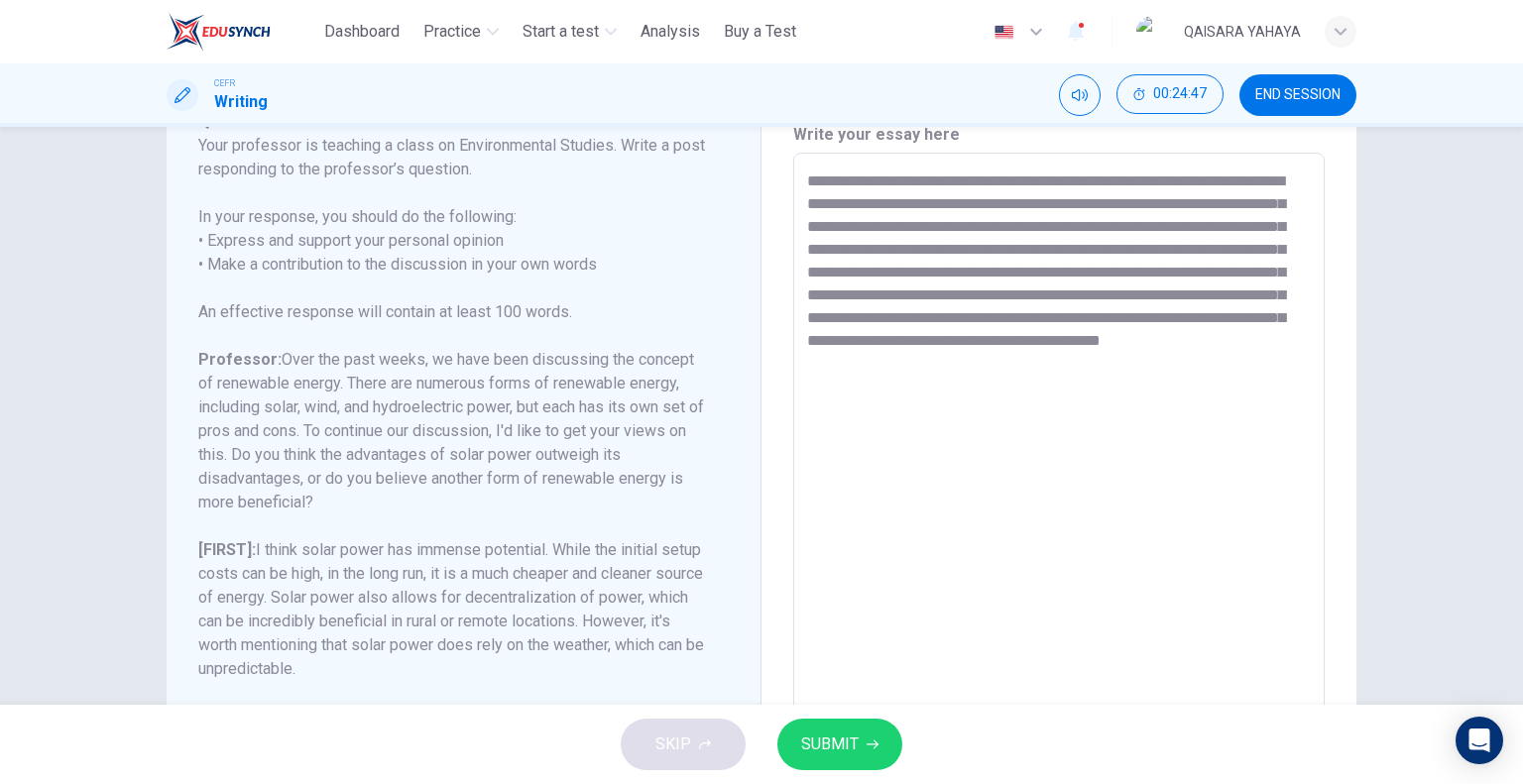 click on "**********" at bounding box center (1059, 484) 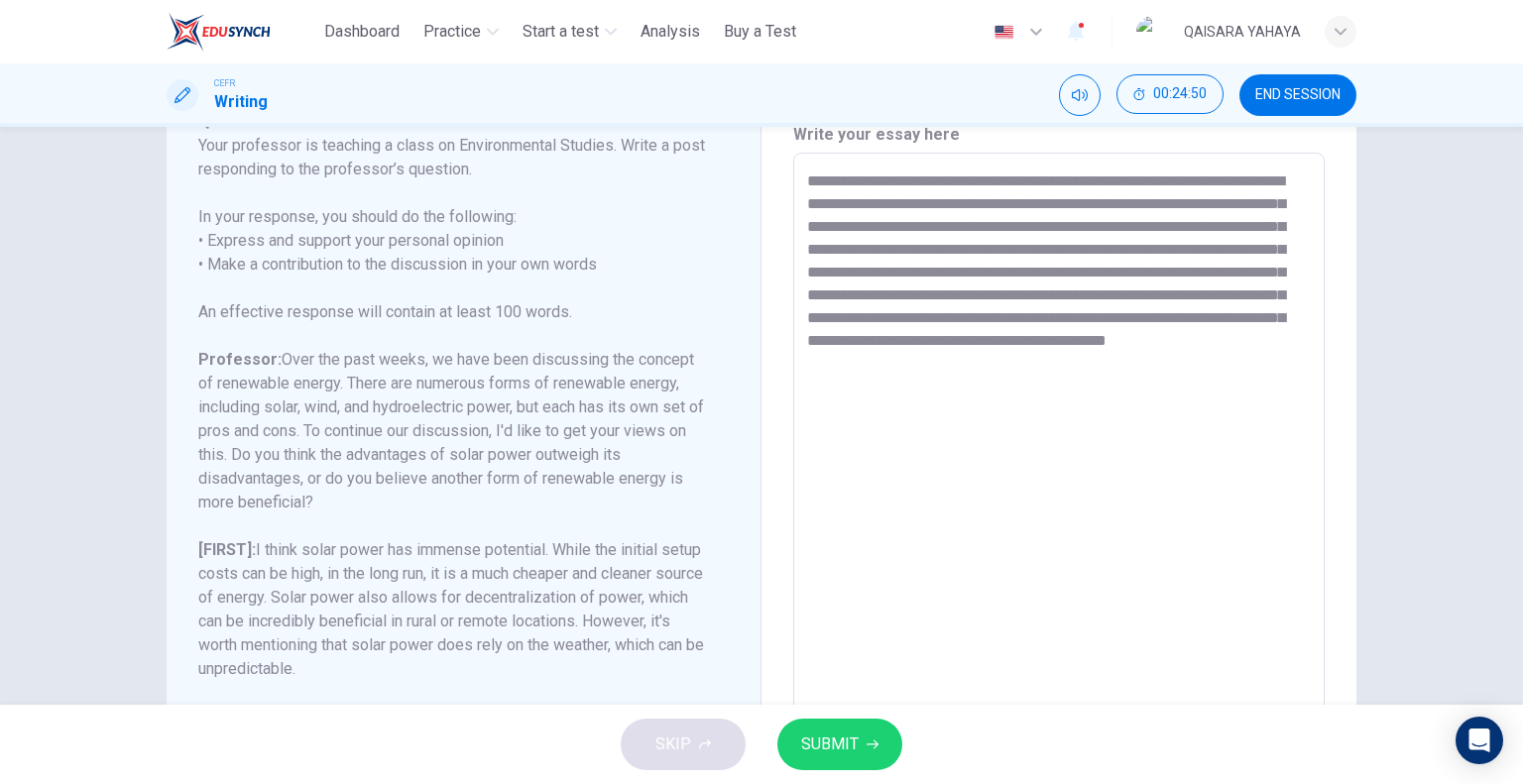 click on "**********" at bounding box center (1059, 484) 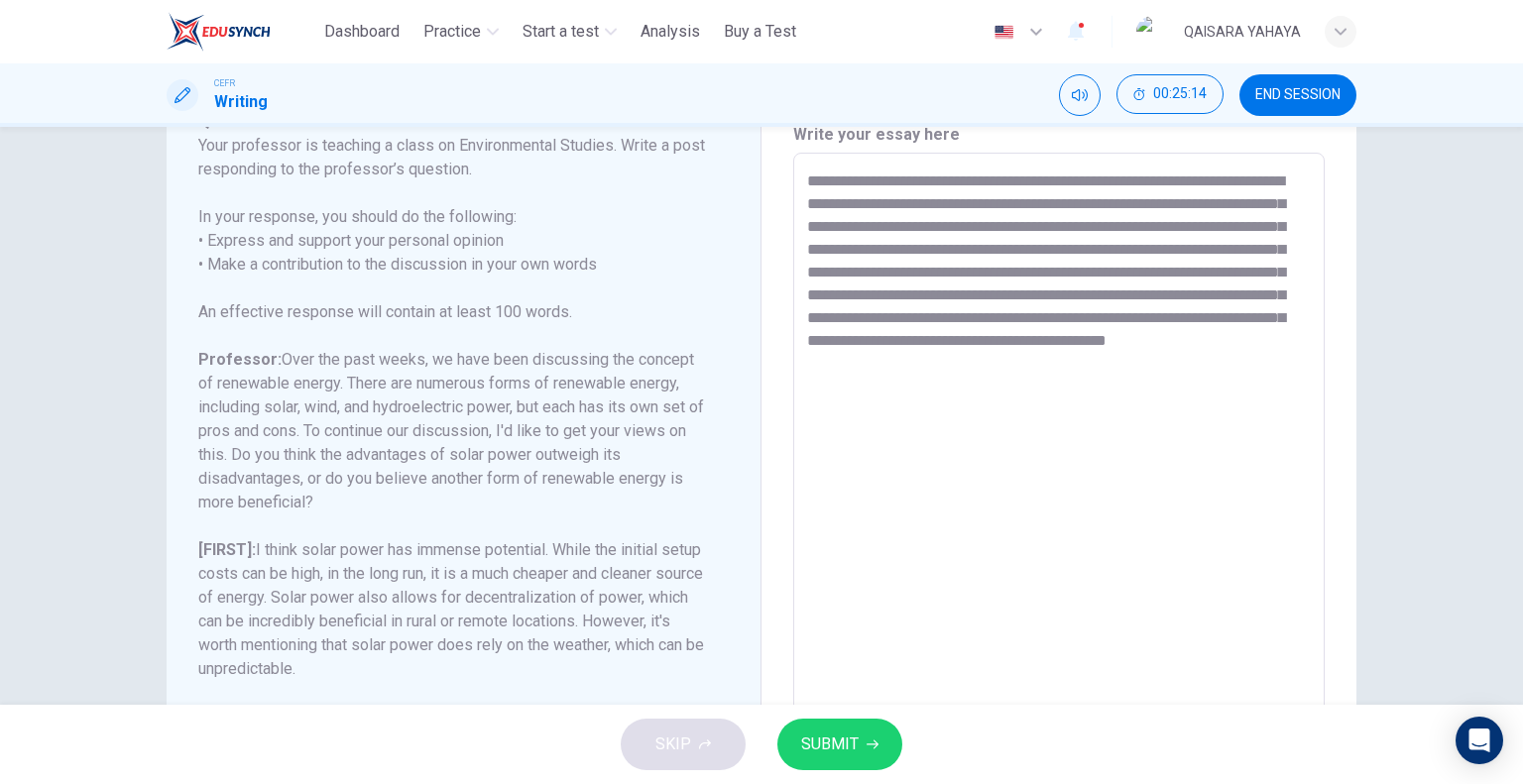 click on "**********" at bounding box center [1059, 484] 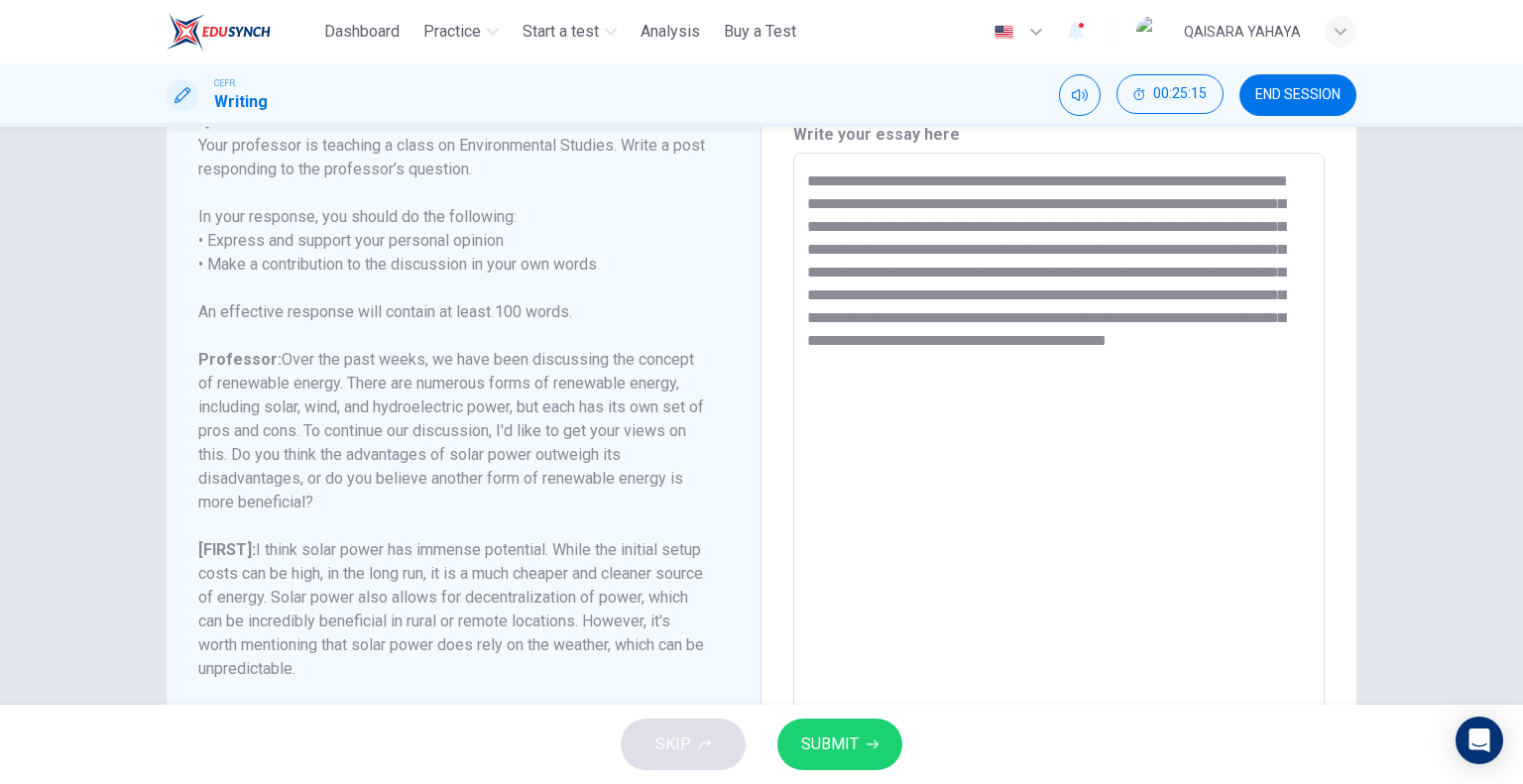 click on "**********" at bounding box center (1059, 484) 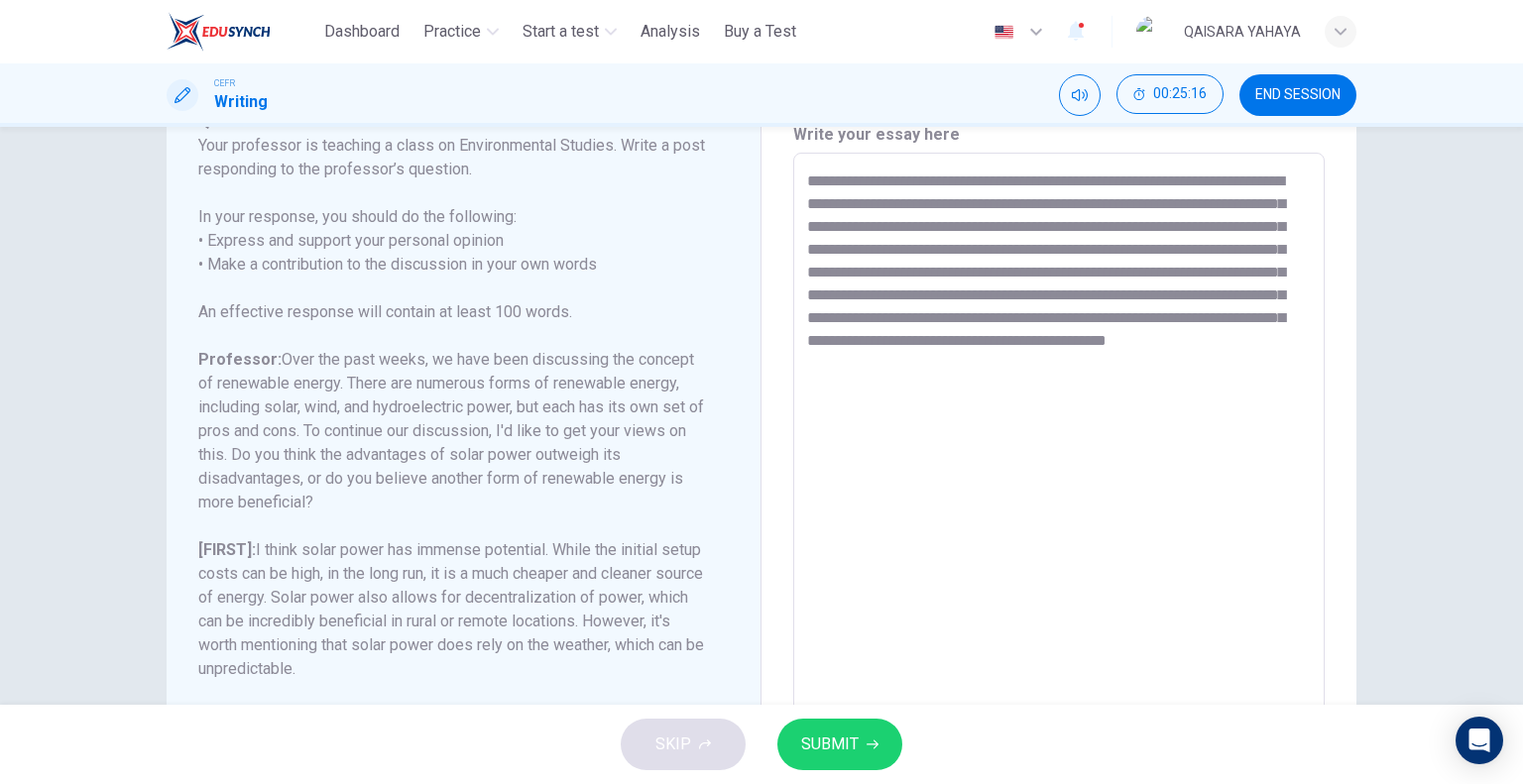 drag, startPoint x: 1190, startPoint y: 361, endPoint x: 793, endPoint y: 154, distance: 447.7254 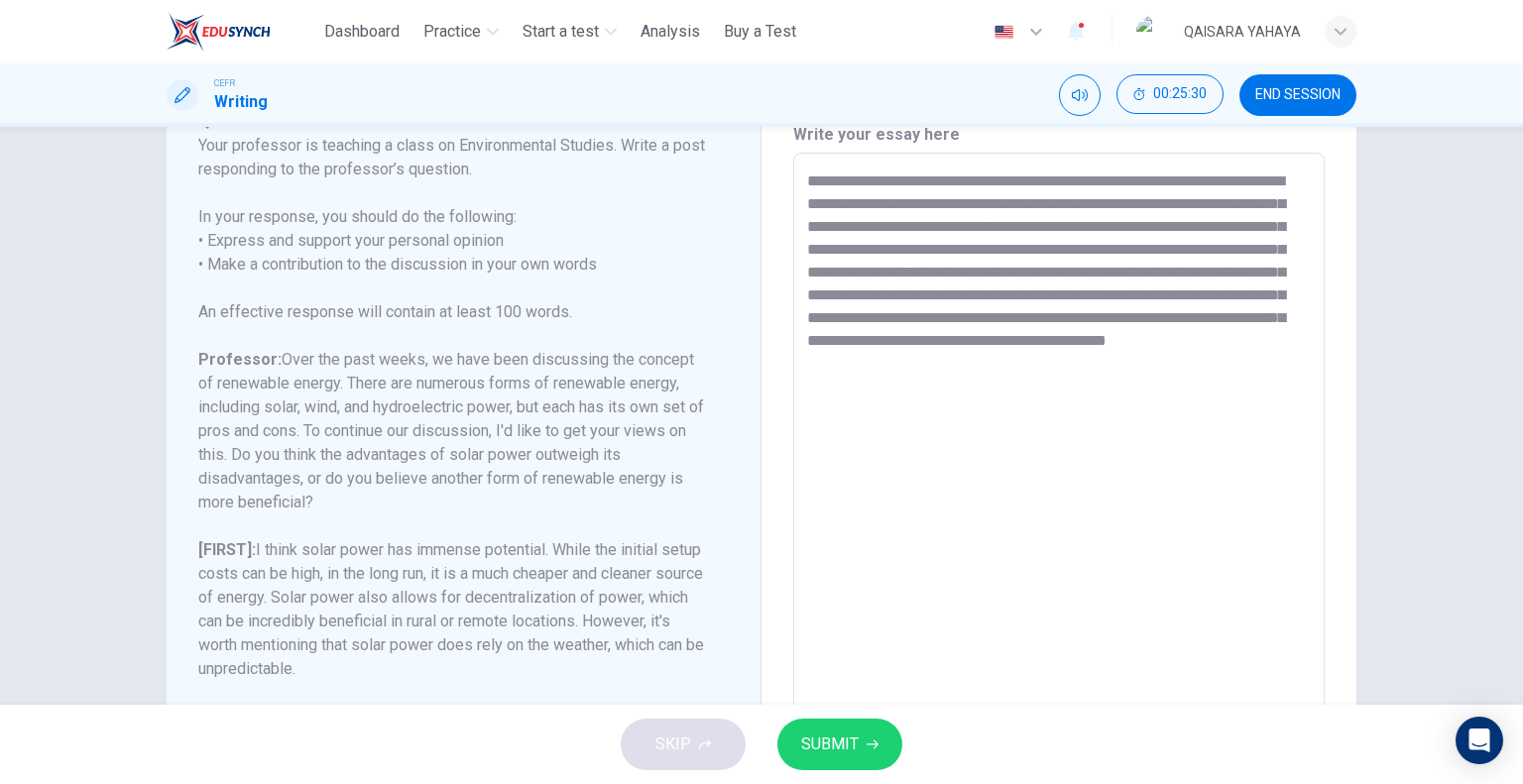 click on "**********" at bounding box center [1059, 484] 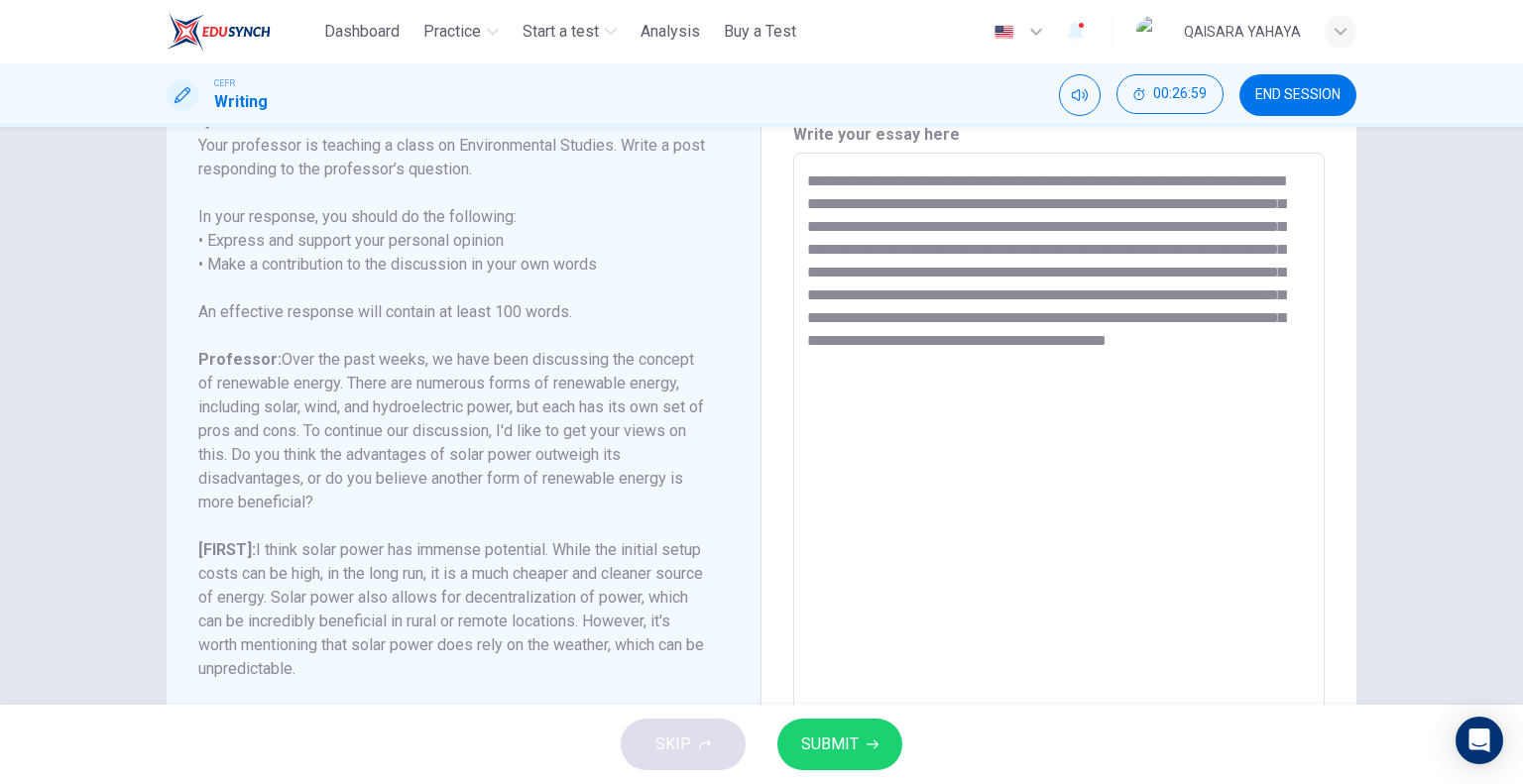 click on "Question   1 Question Type :   Writing for an Academic Discussion Directions For this task, you will read an online discussion. A professor has posted a question about a topic, and some classmates have responded with their ideas. Write a response that contributes to the discussion. You will have  10 minutes  to write your response.  It is important to use your own words in the response. Including memorized reasons or examples will result in a lower score. Question : Your professor is teaching a class on Environmental Studies. Write a post responding to the professor’s question. In your response, you should do the following:
• Express and support your personal opinion
• Make a contribution to the discussion in your own words An effective response will contain at least 100 words. Professor: Lucy: Sam: Question Your professor is teaching a class on Environmental Studies. Write a post responding to the professor’s question. In your response, you should do the following: Professor: Lucy: Sam: * ​ :" at bounding box center [762, 415] 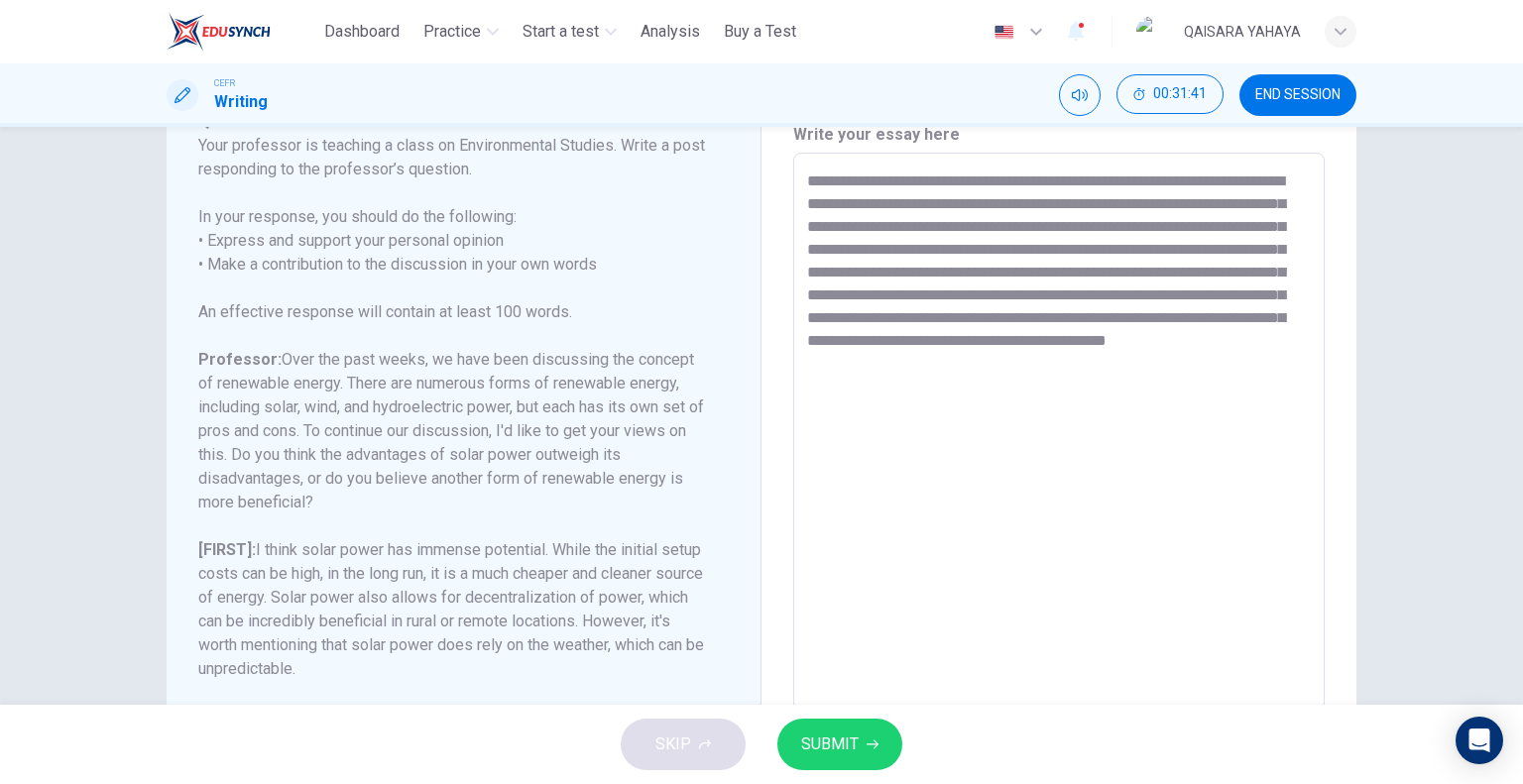 click on "**********" at bounding box center (1059, 484) 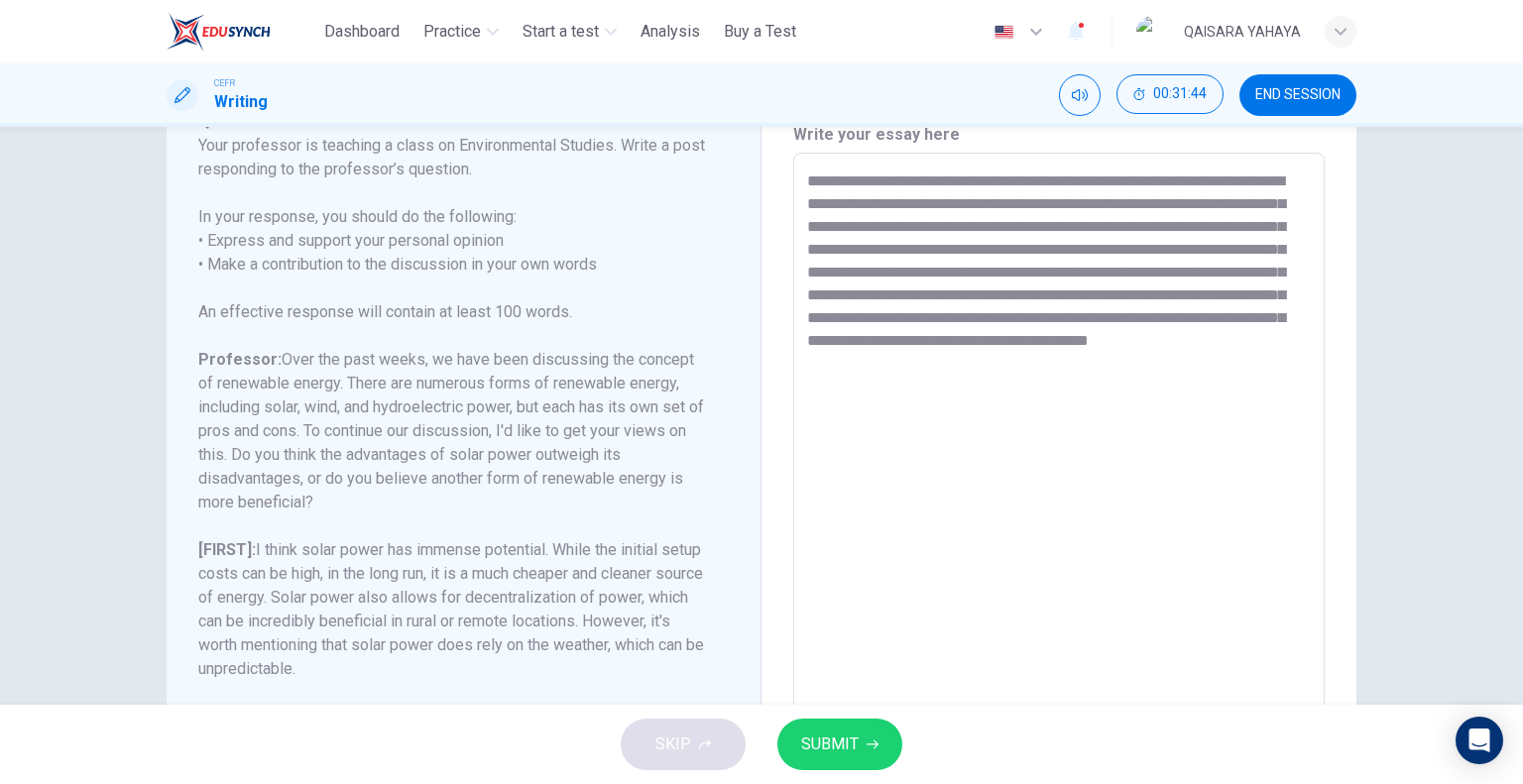 click on "**********" at bounding box center [1059, 484] 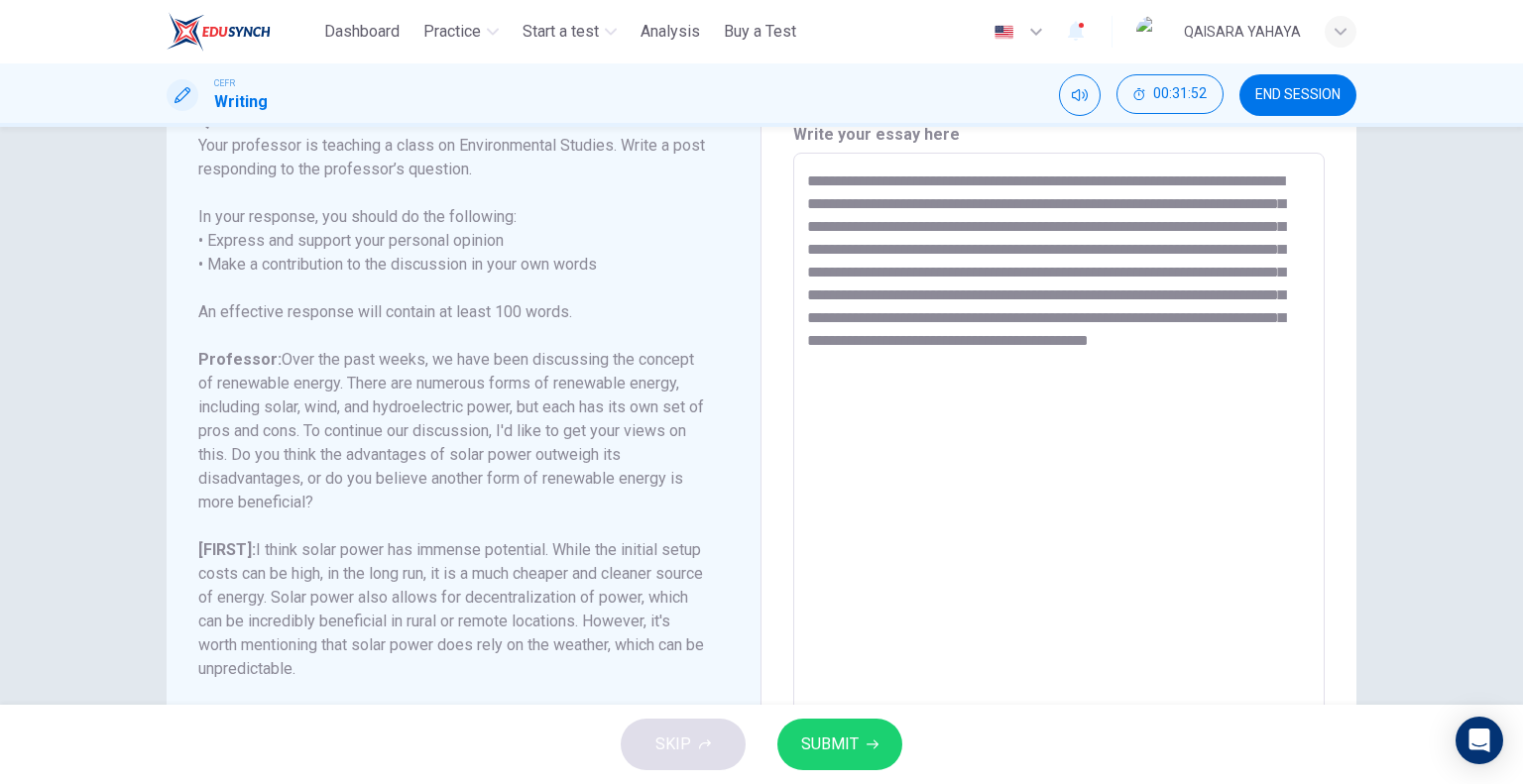 click on "**********" at bounding box center (1059, 484) 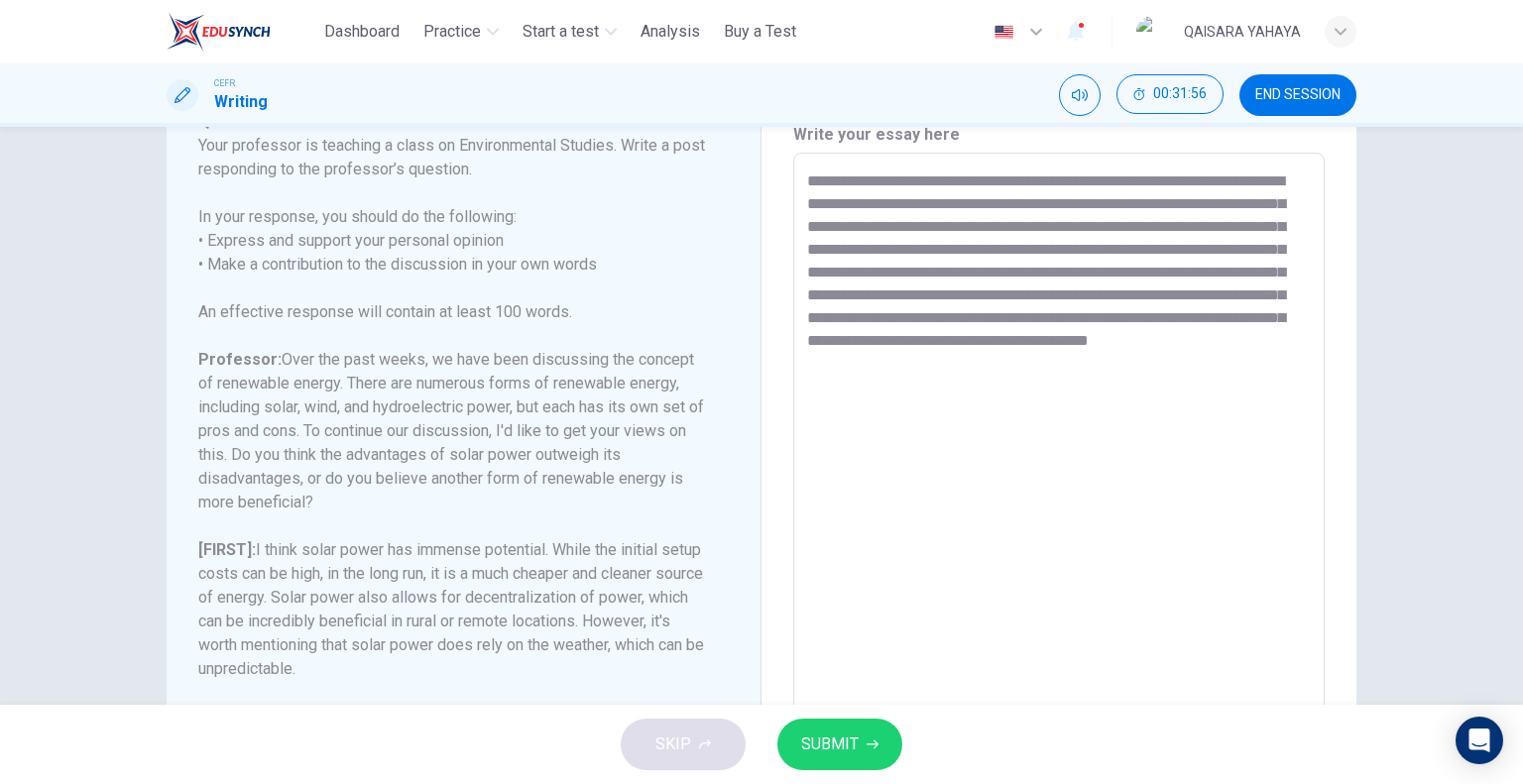 click on "**********" at bounding box center [1059, 484] 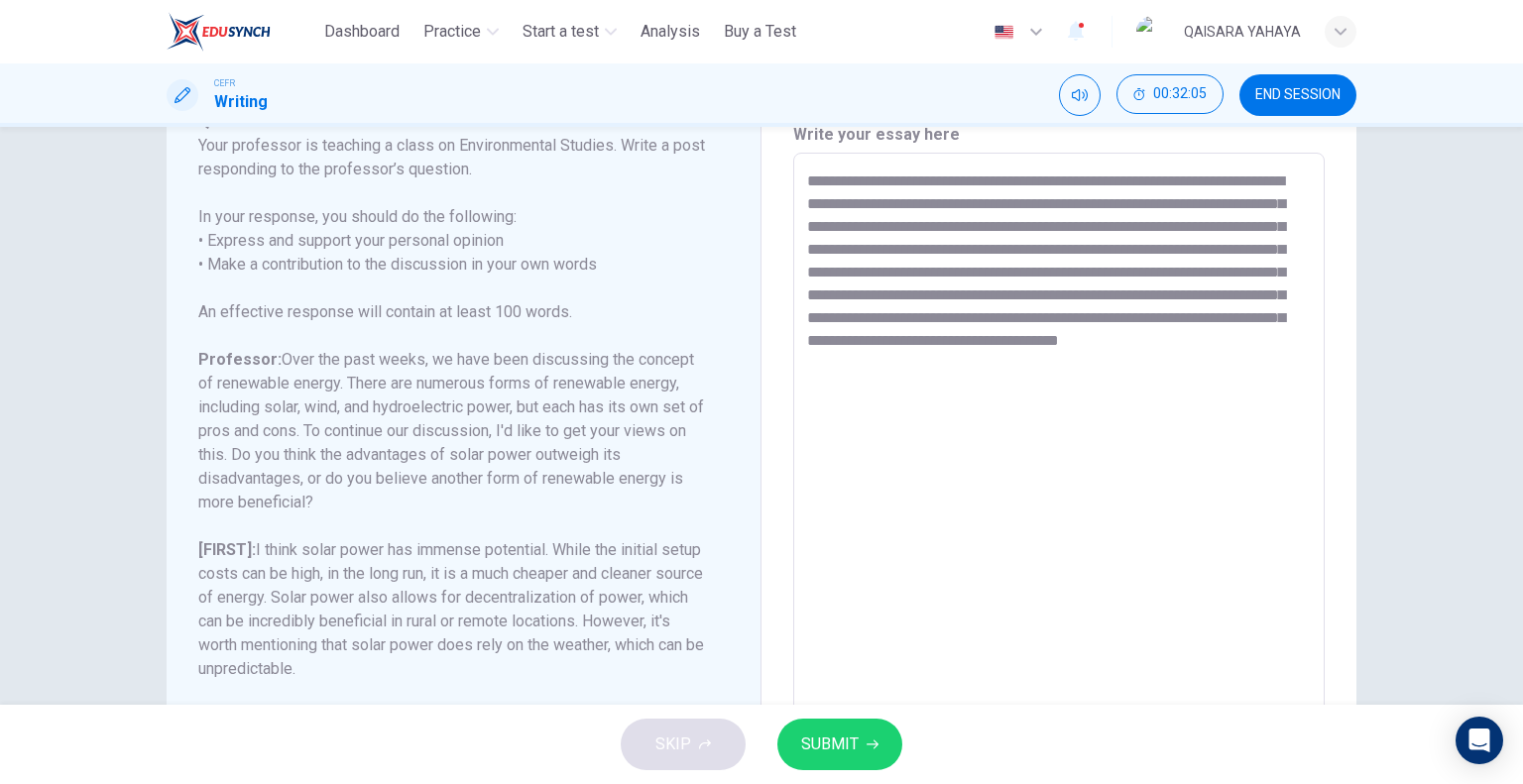click on "**********" at bounding box center [1059, 484] 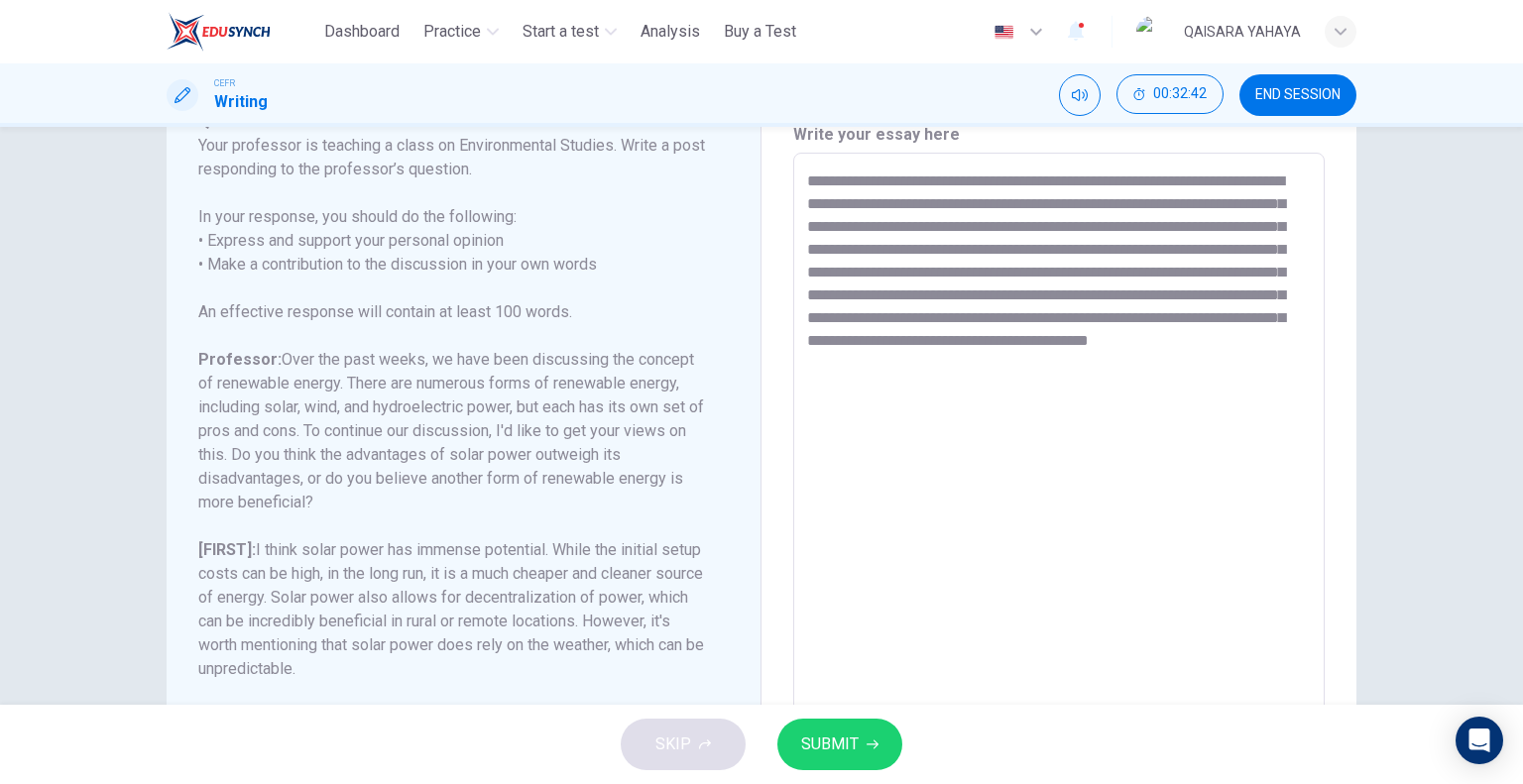 click on "**********" at bounding box center [1059, 484] 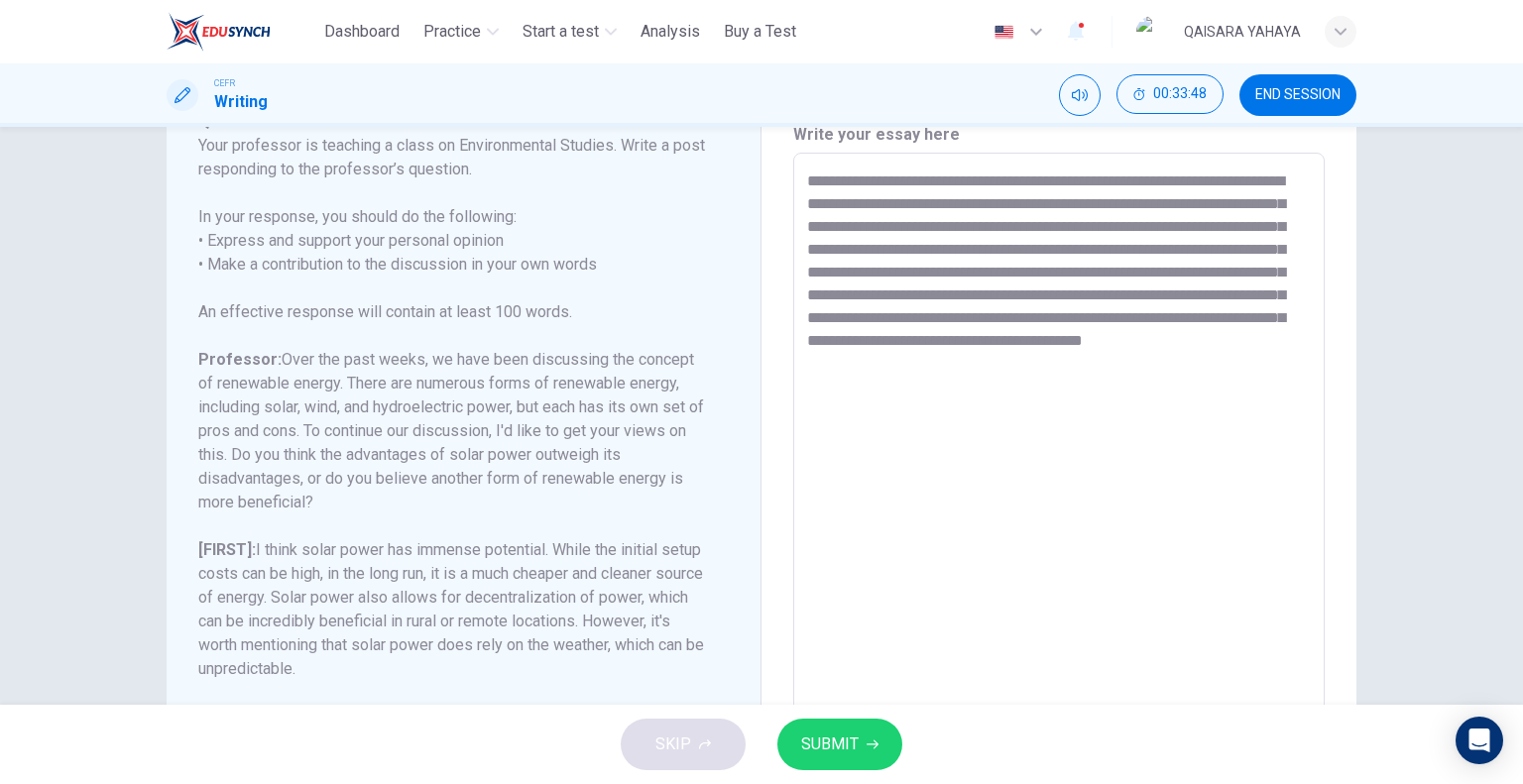 click on "**********" at bounding box center (1059, 484) 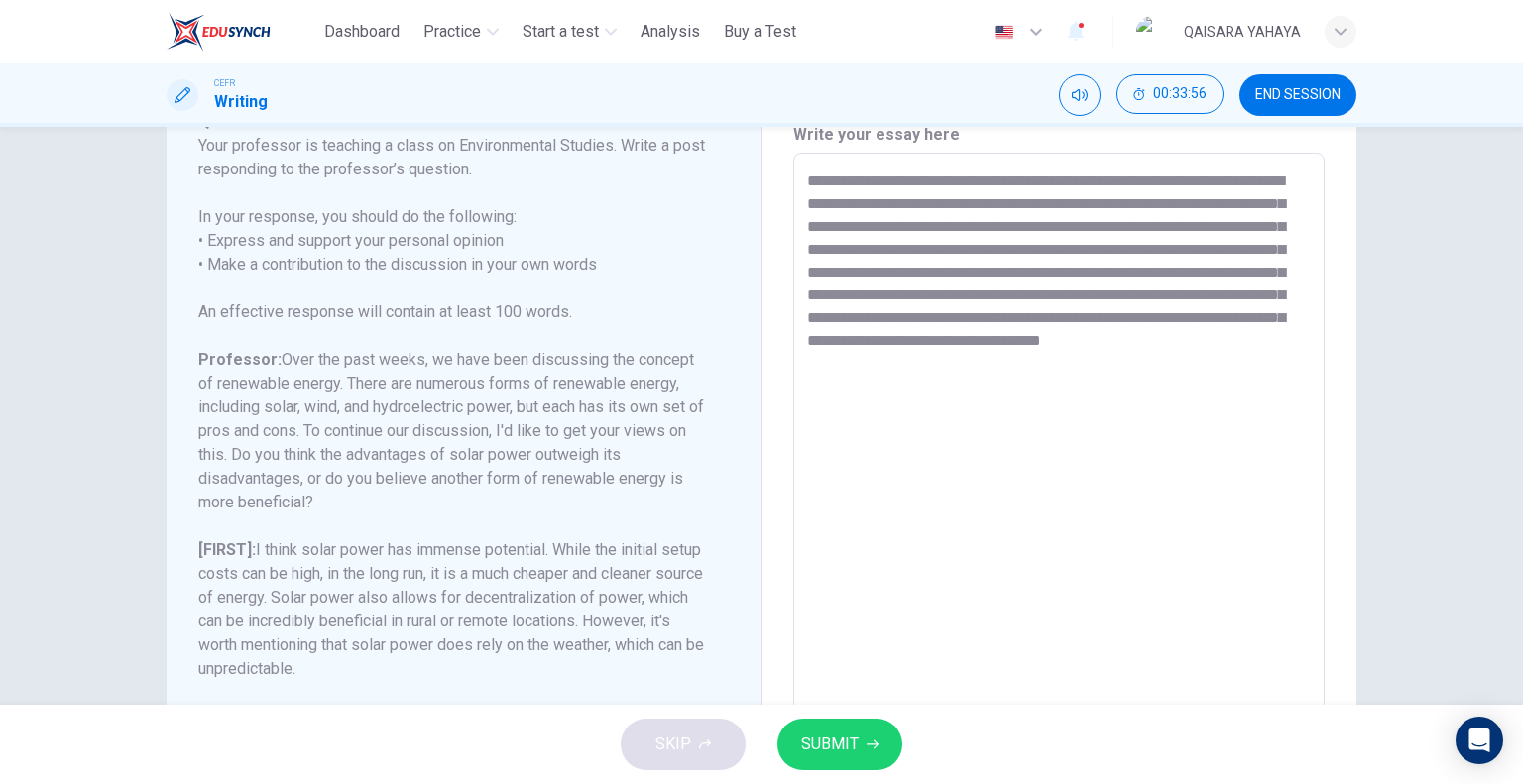 drag, startPoint x: 920, startPoint y: 253, endPoint x: 1019, endPoint y: 298, distance: 108.7474 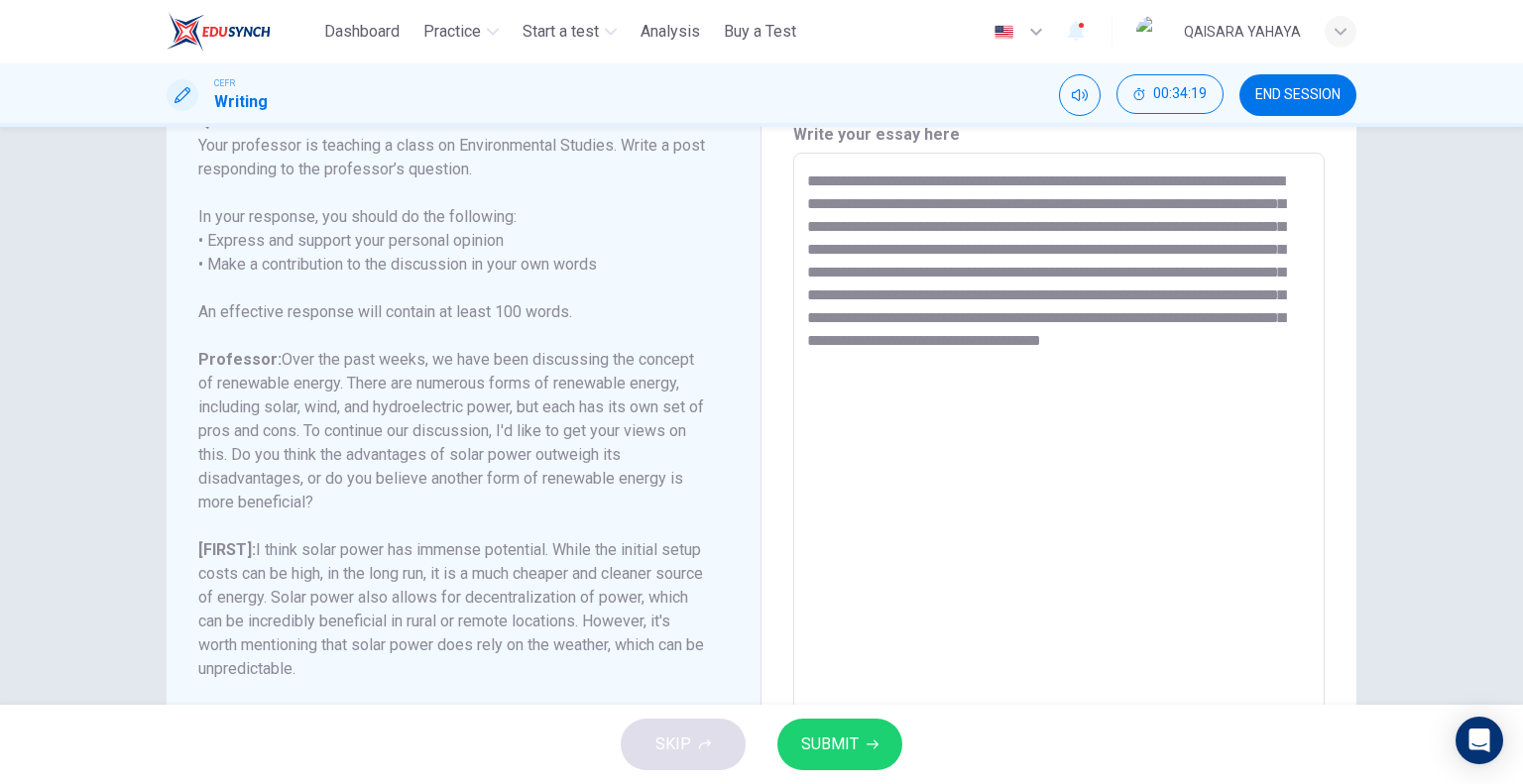 click on "**********" at bounding box center [1059, 484] 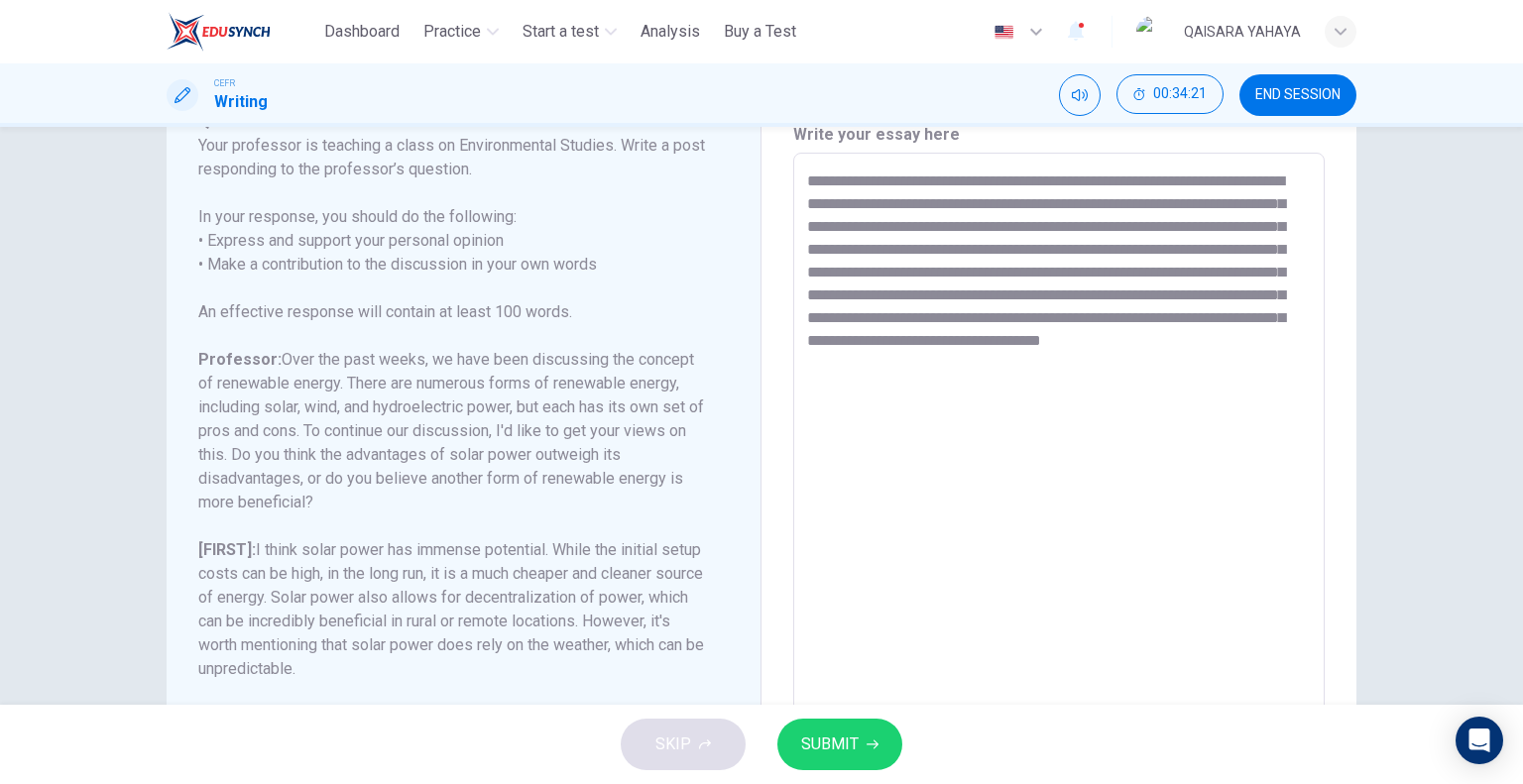 click on "**********" at bounding box center (1059, 484) 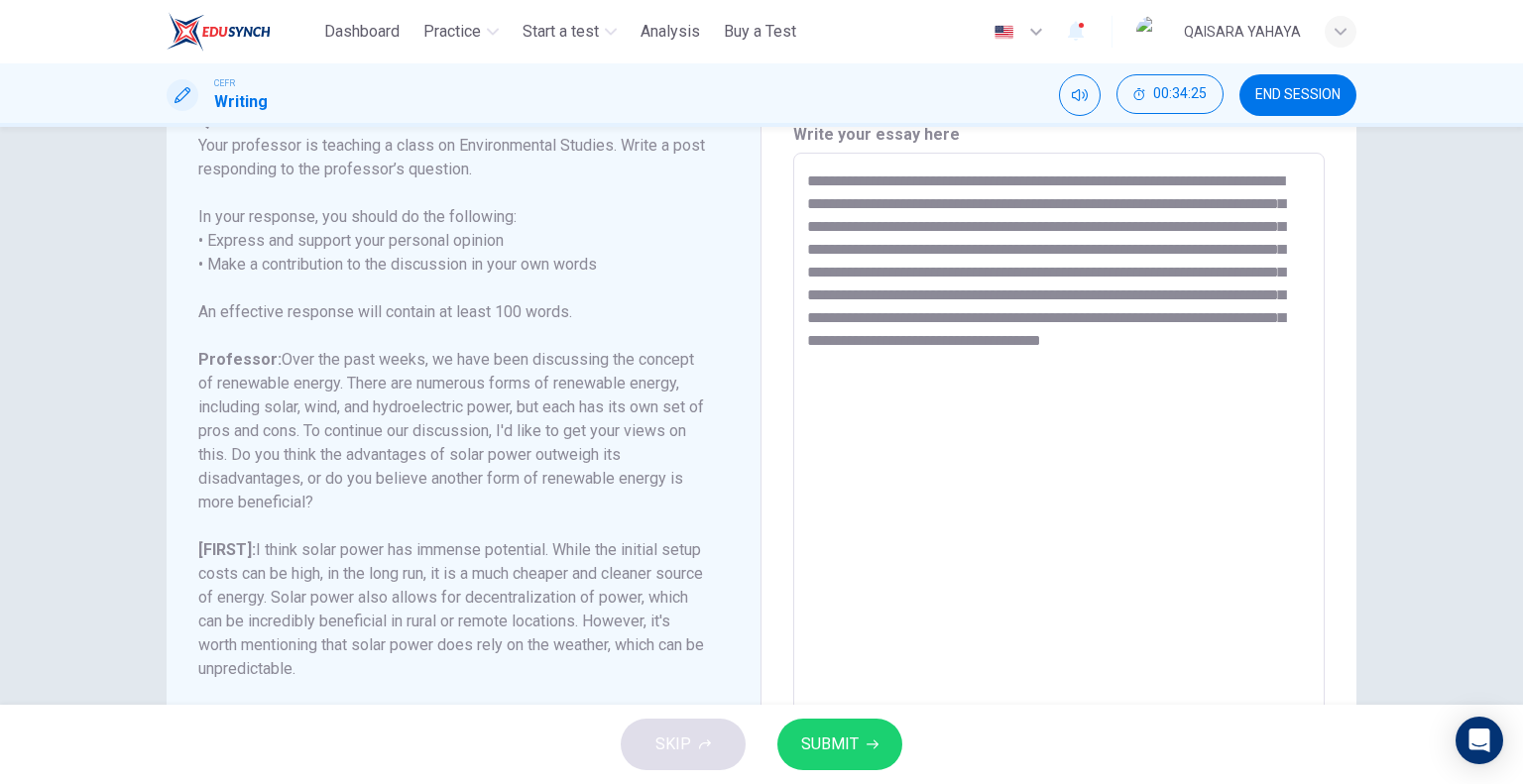 click on "**********" at bounding box center (1059, 484) 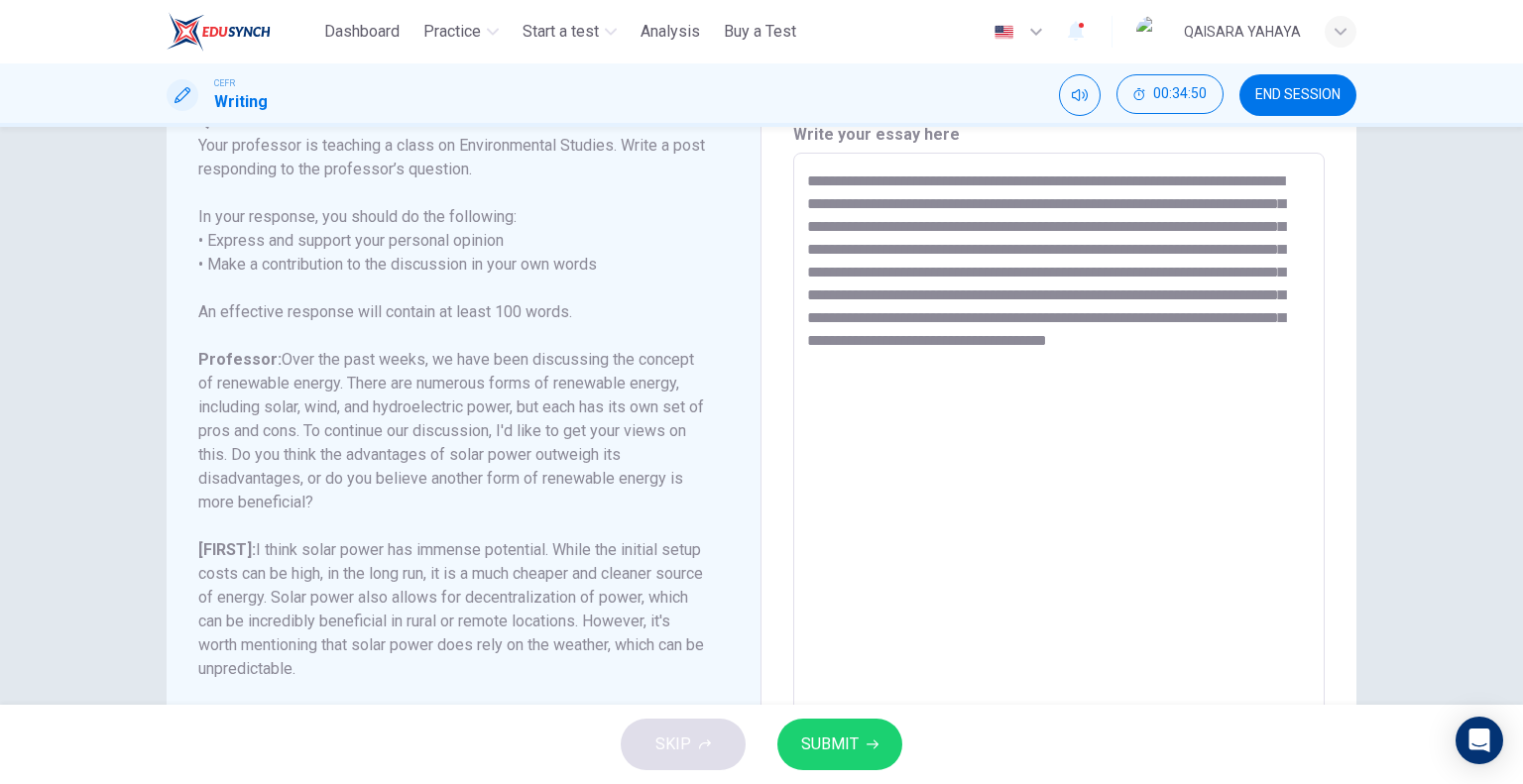 click on "**********" at bounding box center (1059, 484) 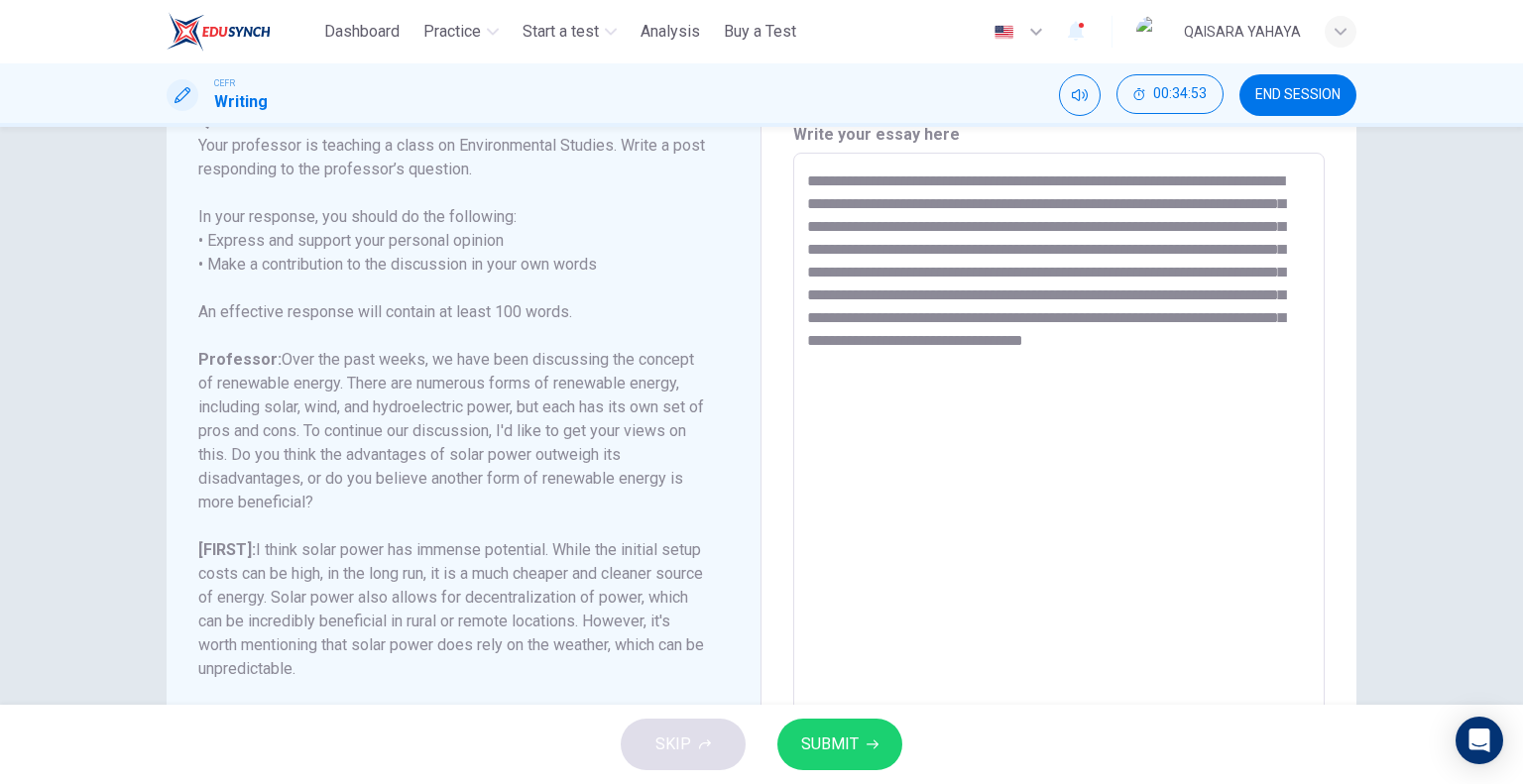 click on "**********" at bounding box center (1059, 484) 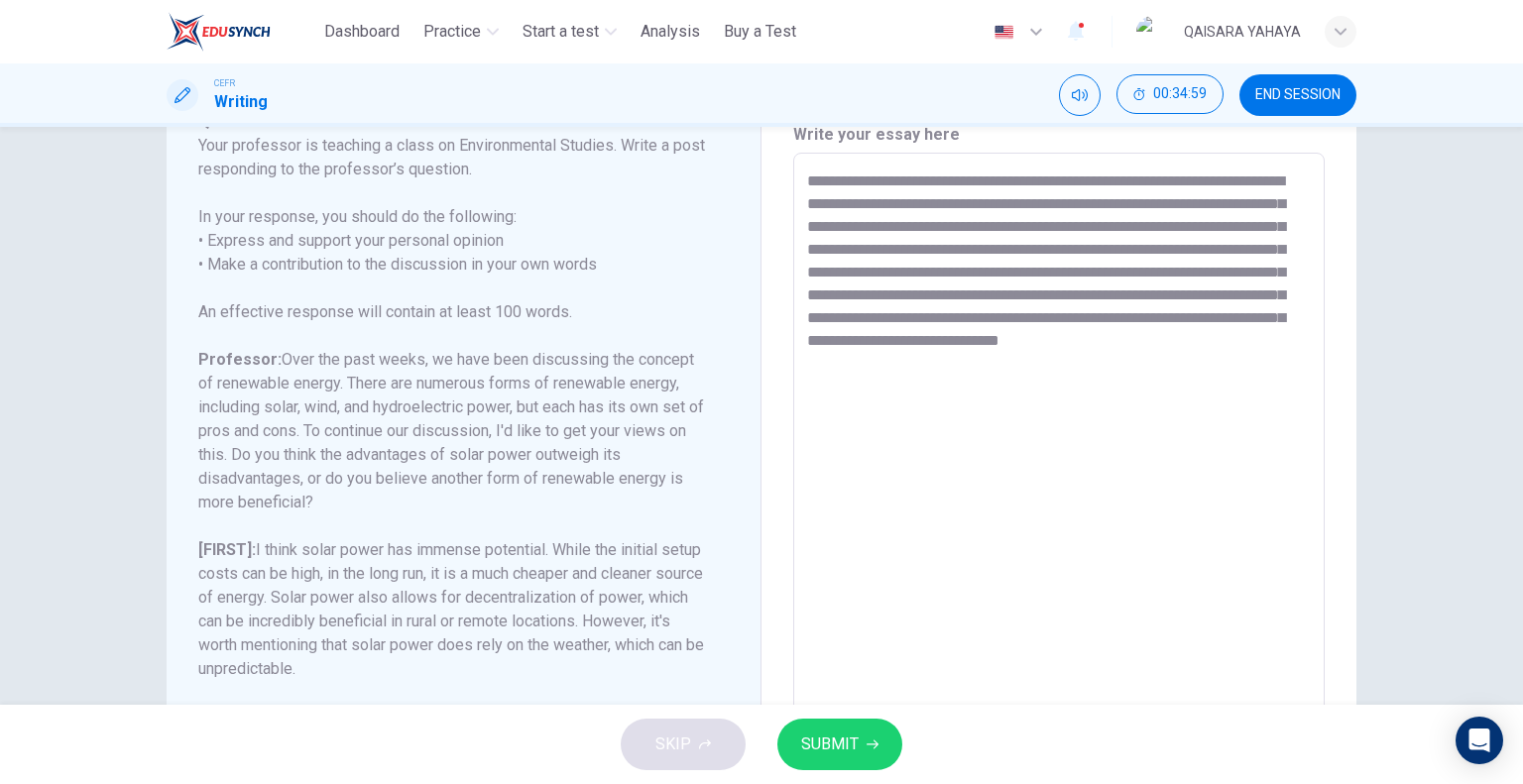 click on "**********" at bounding box center (1059, 484) 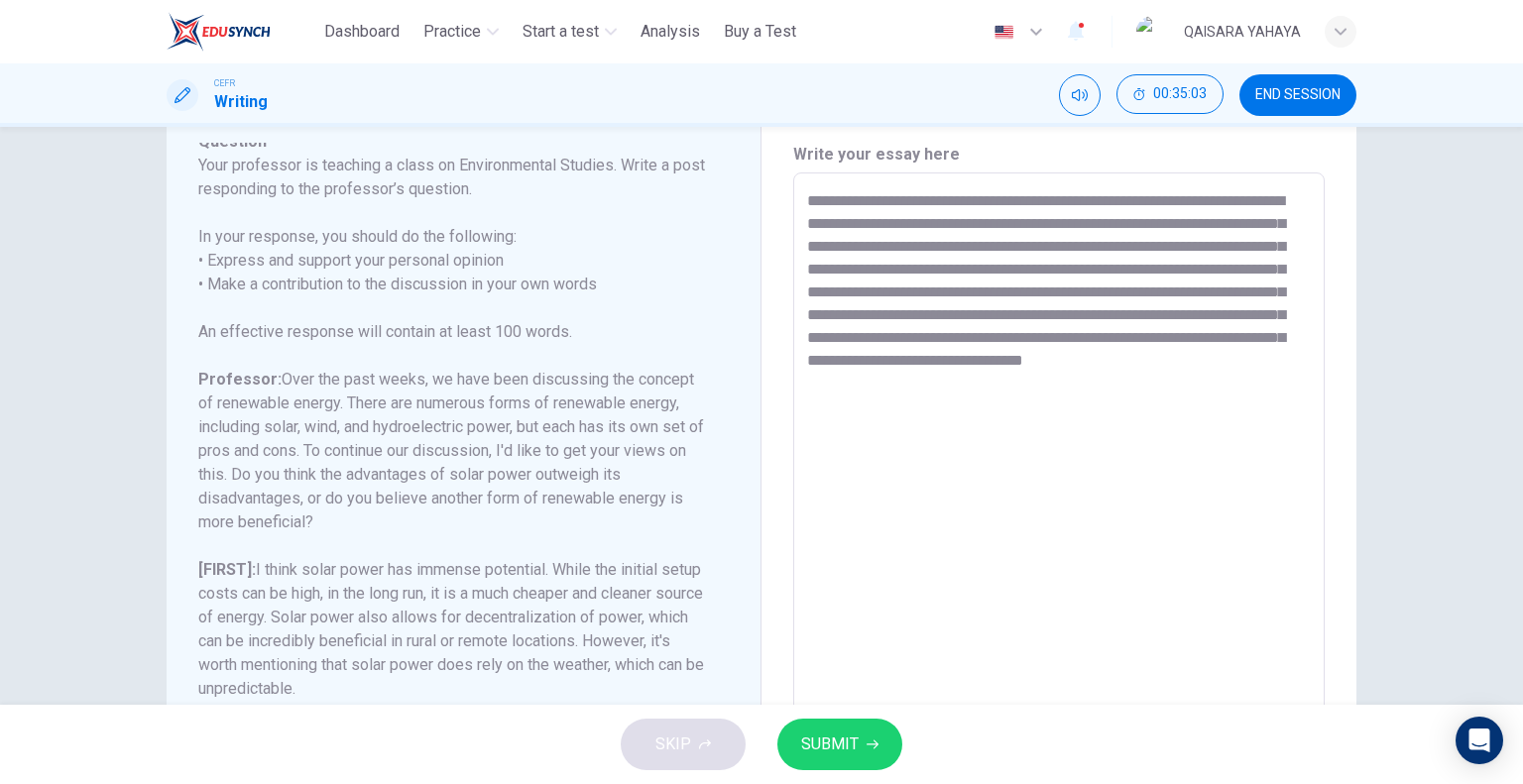 scroll, scrollTop: 99, scrollLeft: 0, axis: vertical 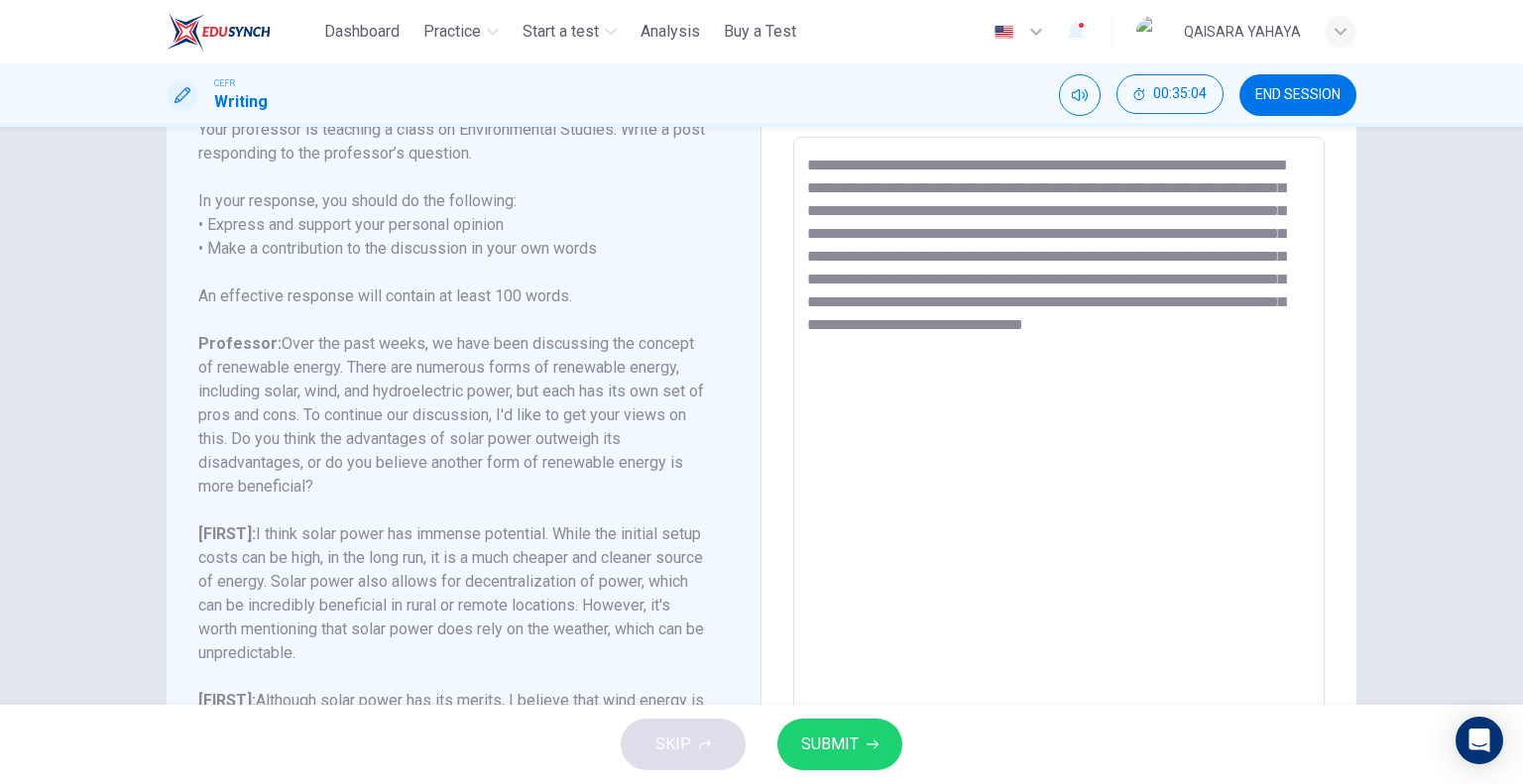 click on "**********" at bounding box center [1059, 468] 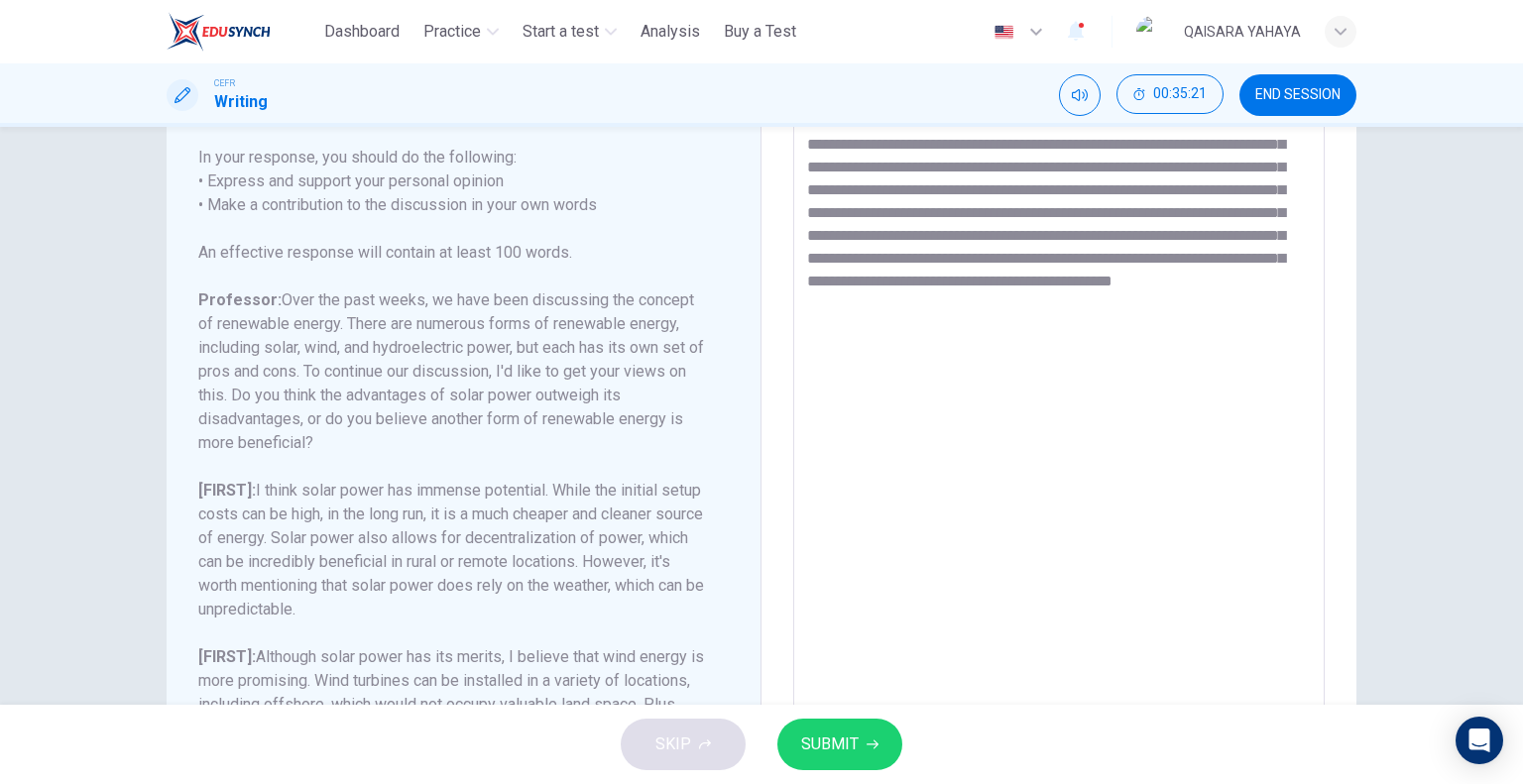 scroll, scrollTop: 99, scrollLeft: 0, axis: vertical 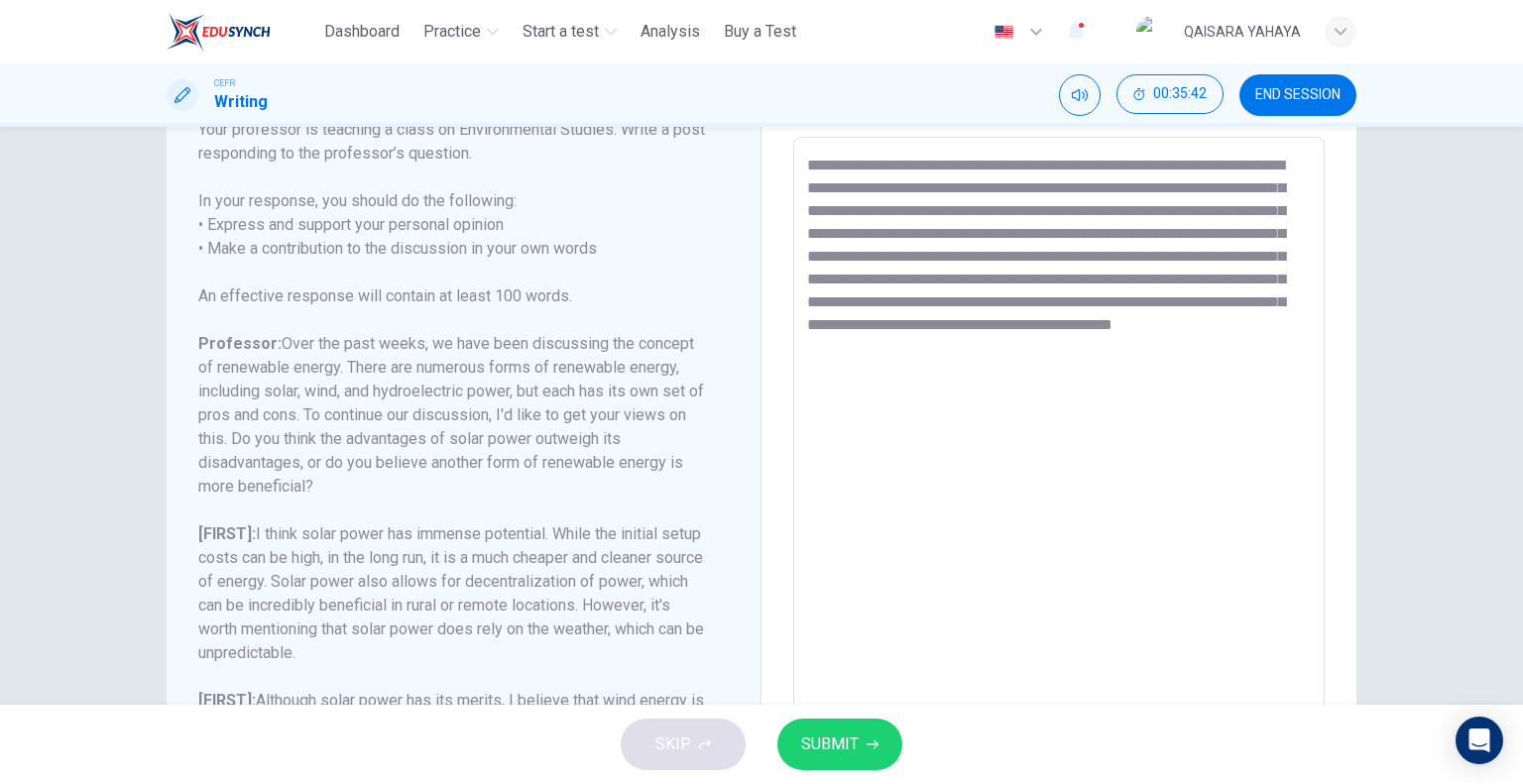 drag, startPoint x: 849, startPoint y: 190, endPoint x: 990, endPoint y: 196, distance: 141.1276 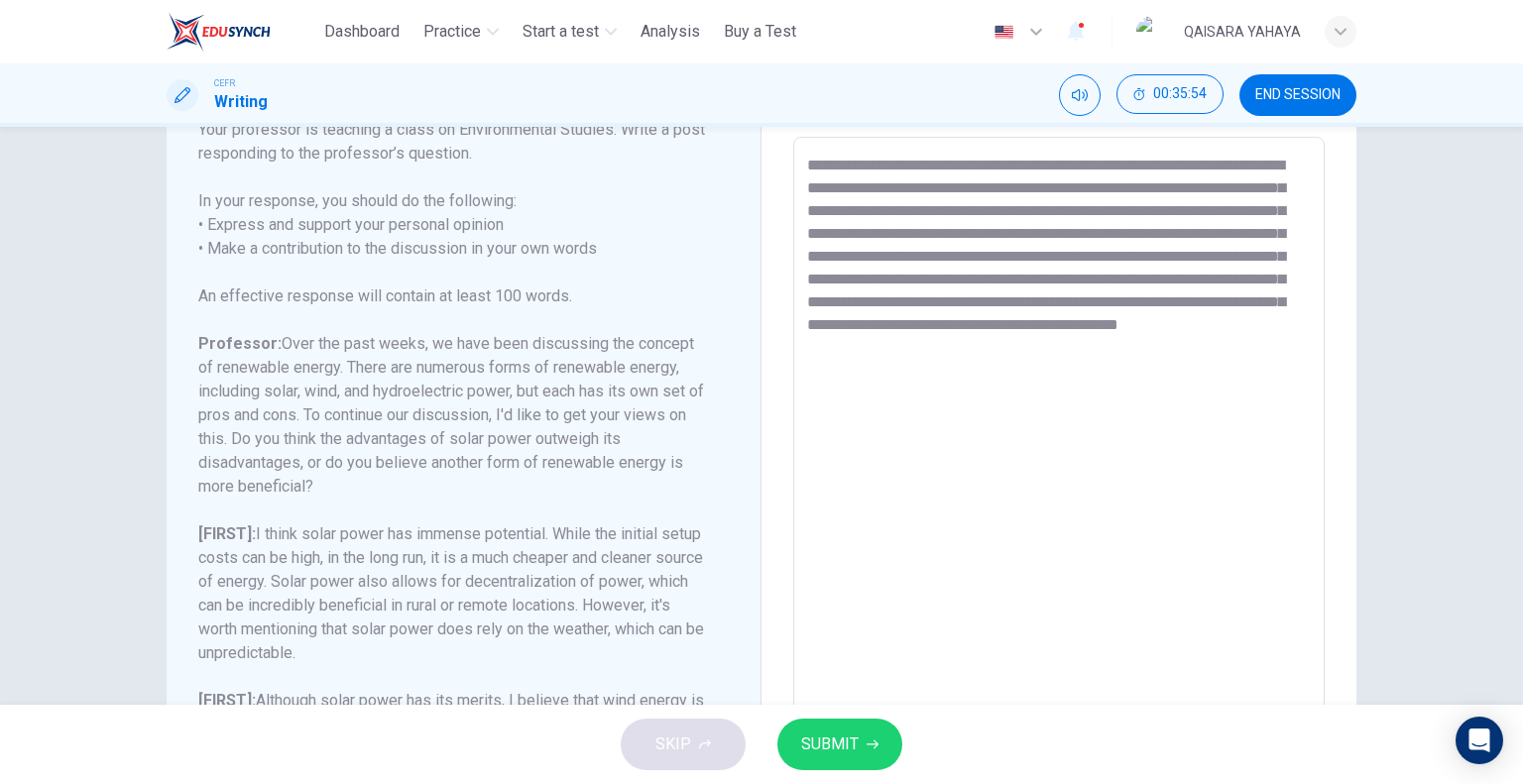 click on "**********" at bounding box center [1059, 468] 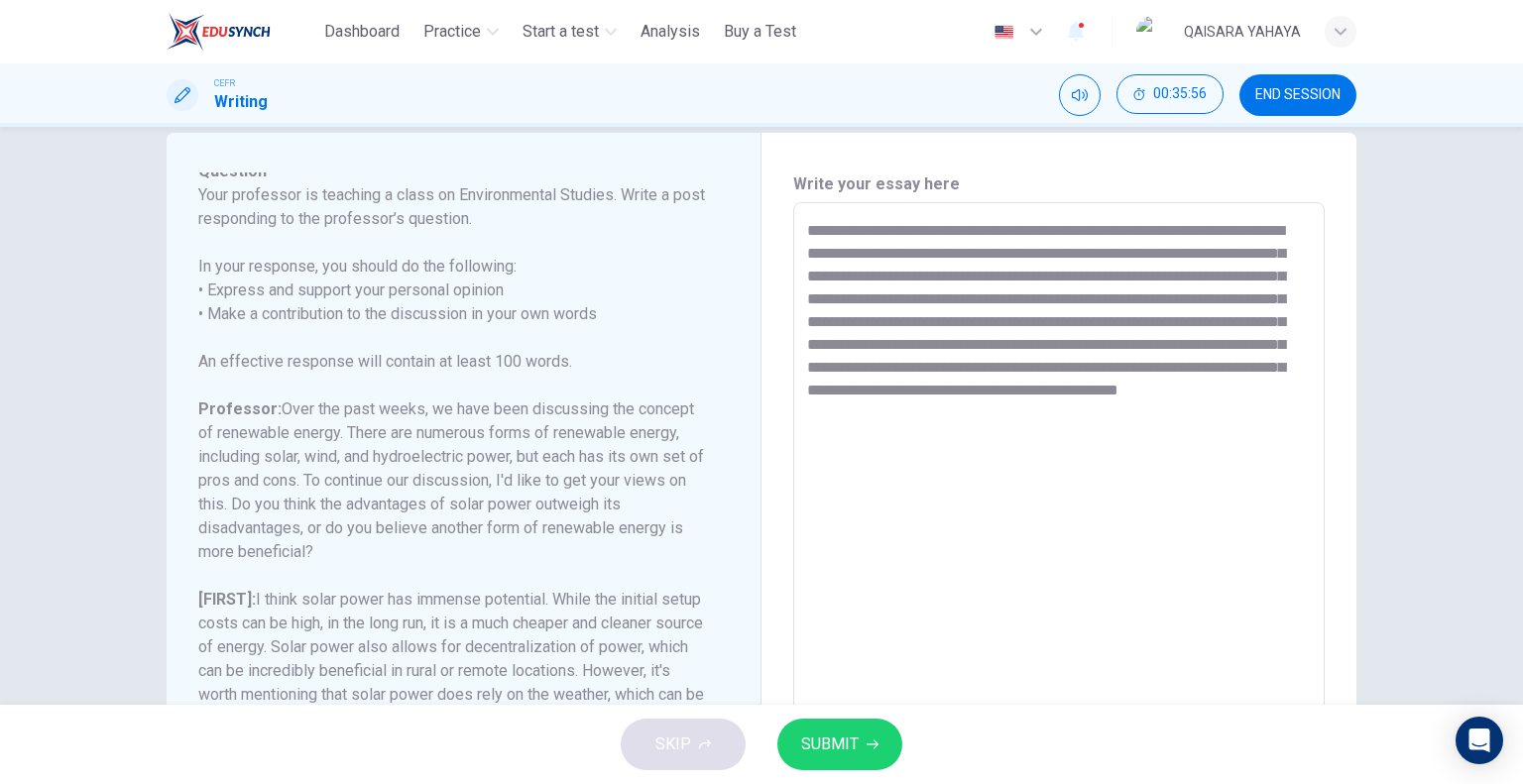 scroll, scrollTop: 0, scrollLeft: 0, axis: both 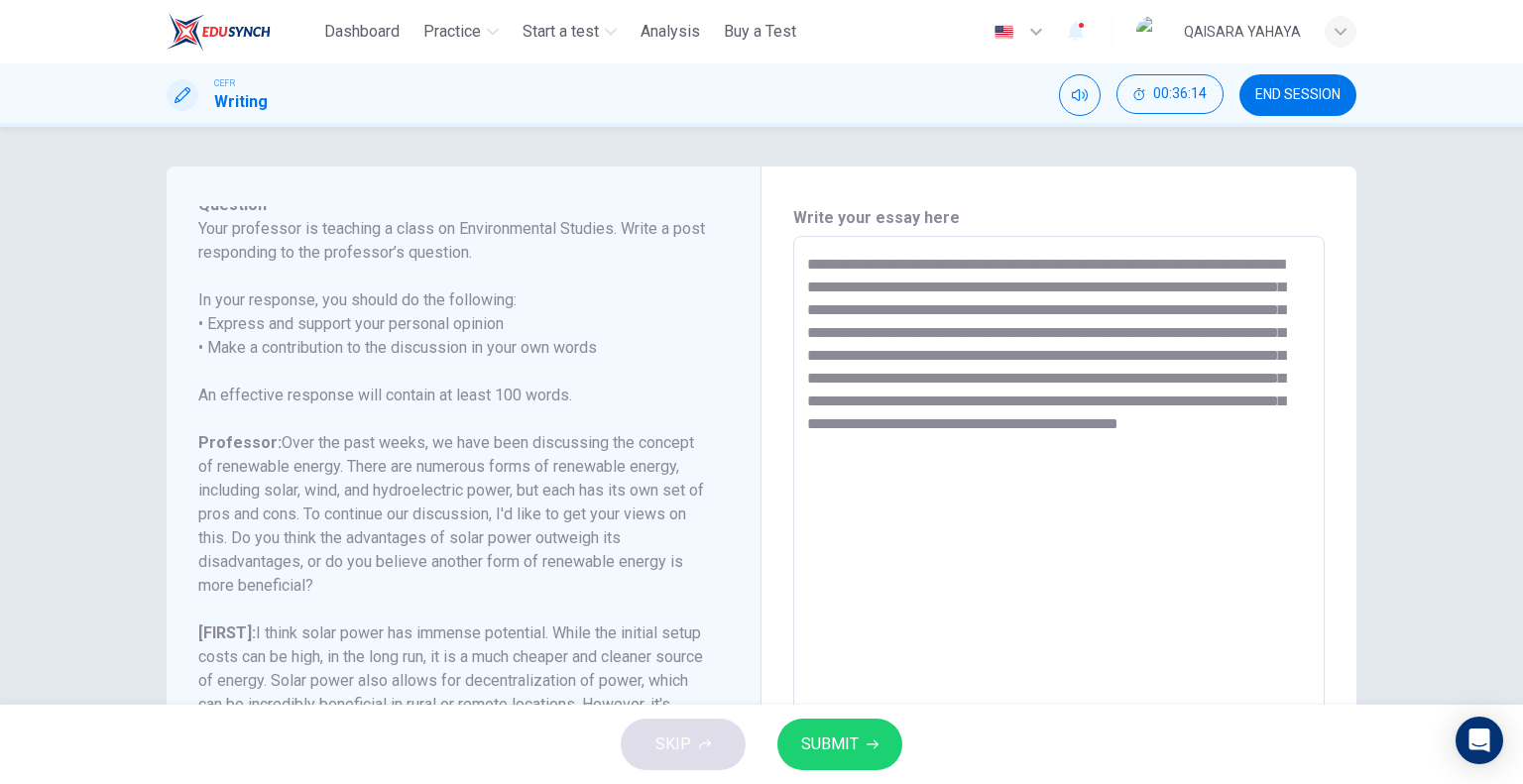 drag, startPoint x: 1098, startPoint y: 427, endPoint x: 1192, endPoint y: 428, distance: 94.005319 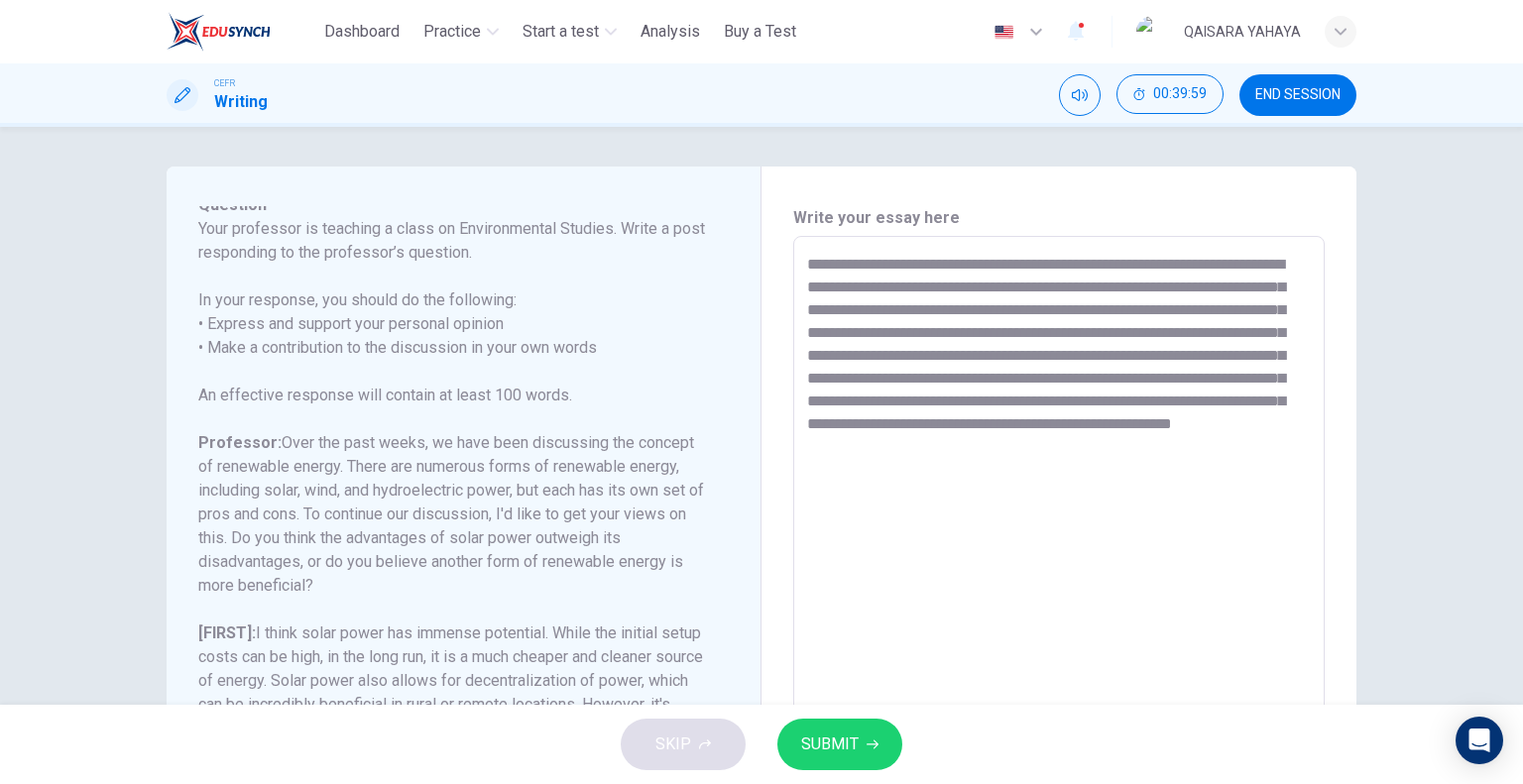 click on "**********" at bounding box center [1059, 567] 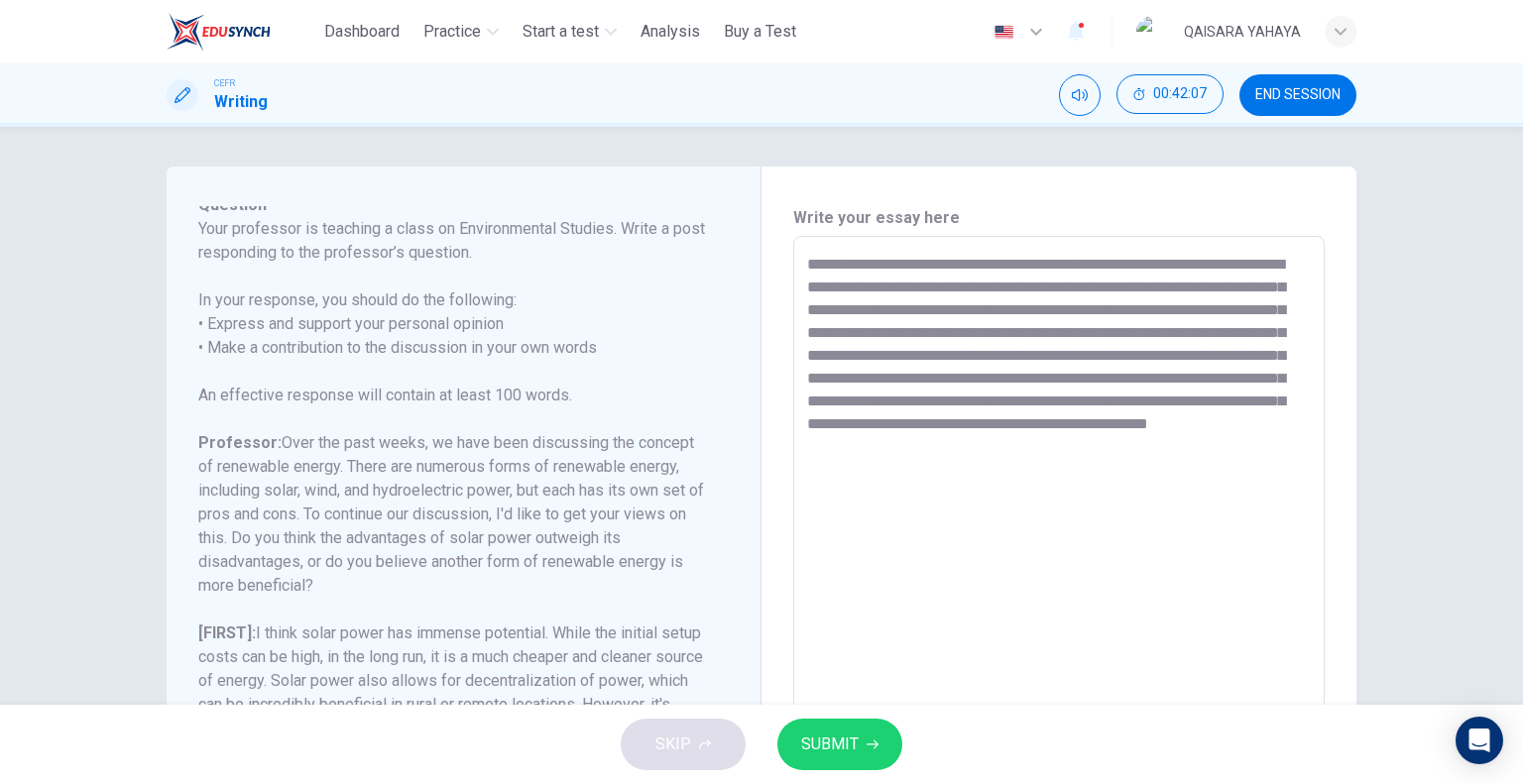 click on "**********" at bounding box center [1059, 567] 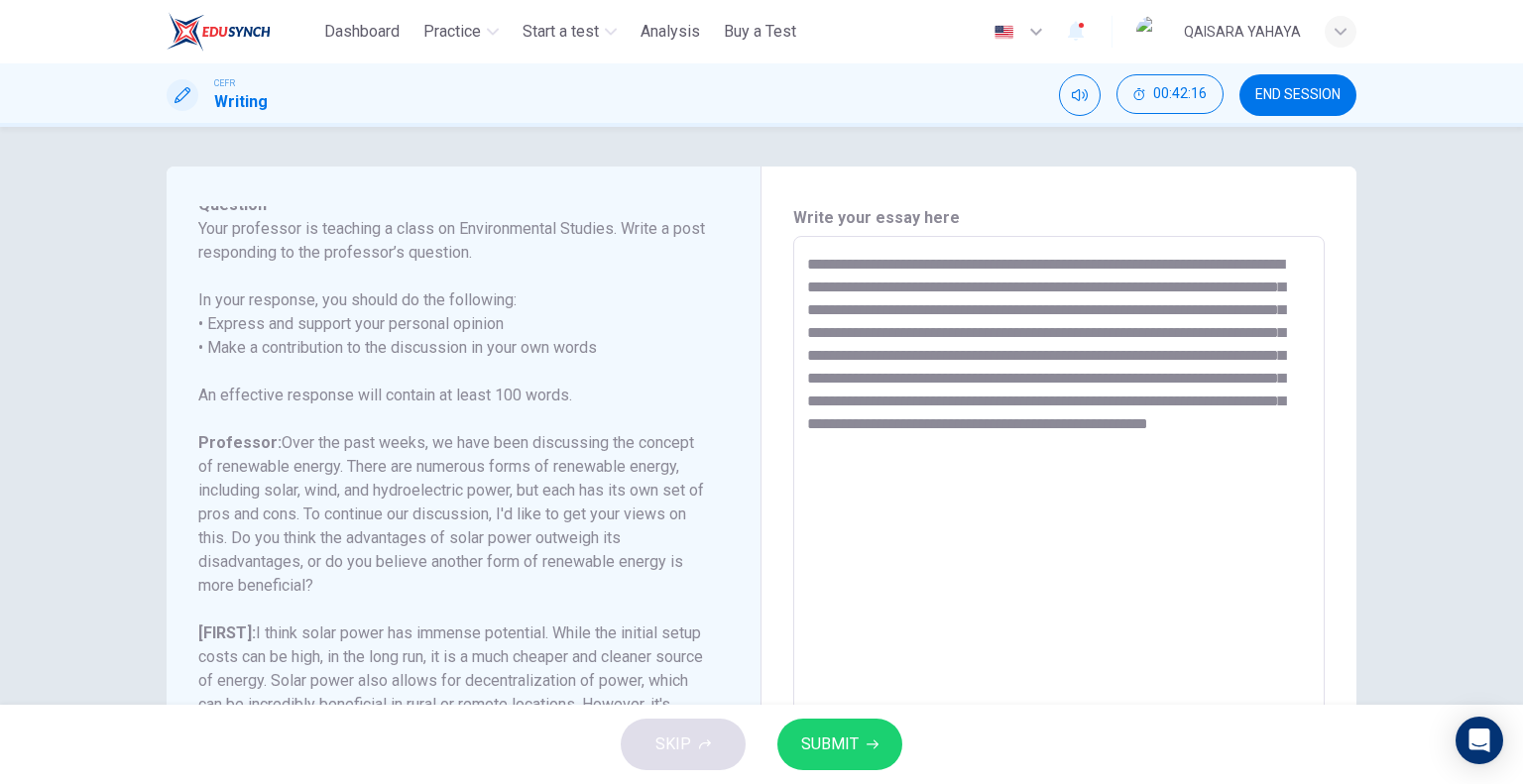 type on "**********" 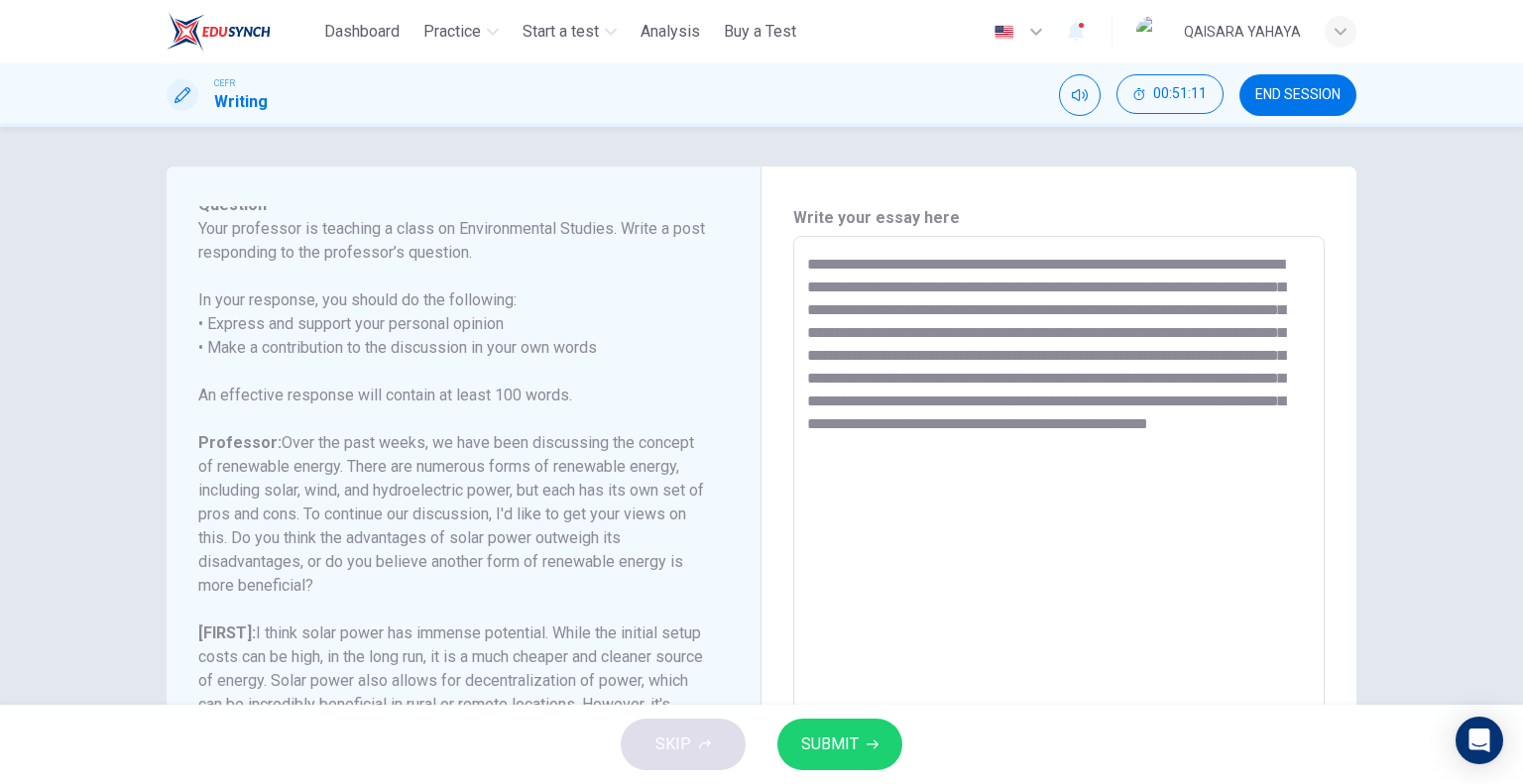 click on "END SESSION" at bounding box center [1298, 95] 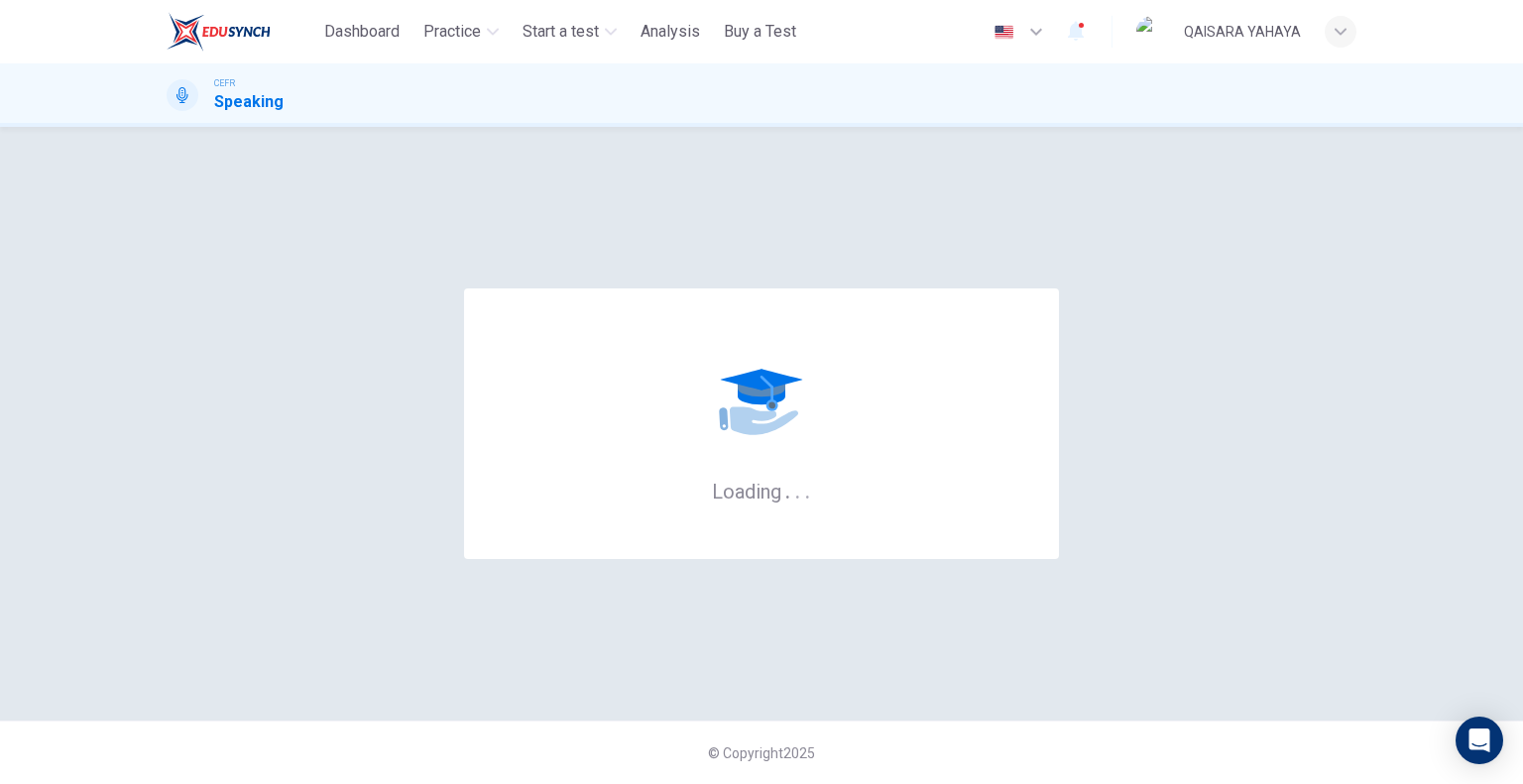 scroll, scrollTop: 0, scrollLeft: 0, axis: both 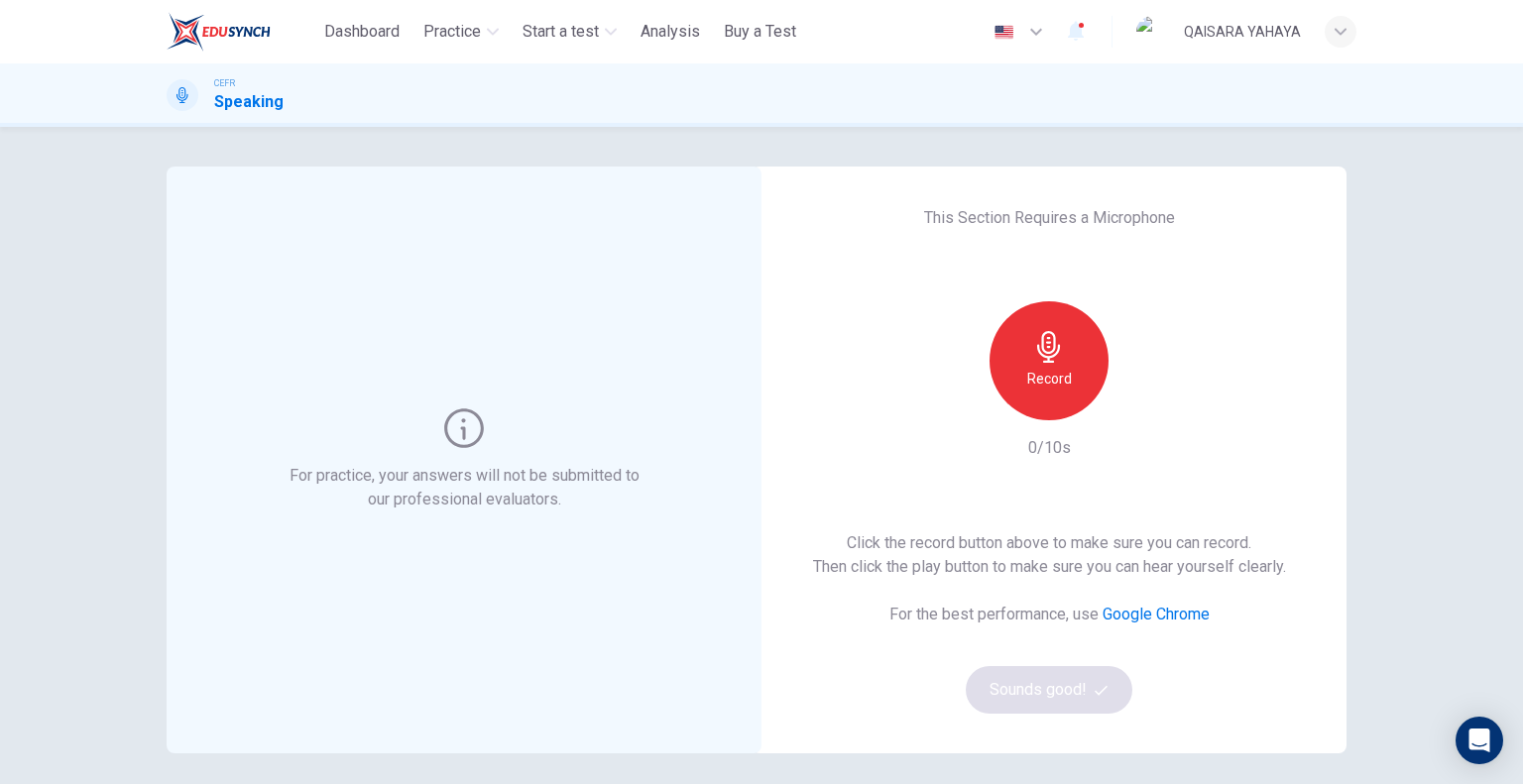 click on "Record" at bounding box center [1049, 361] 